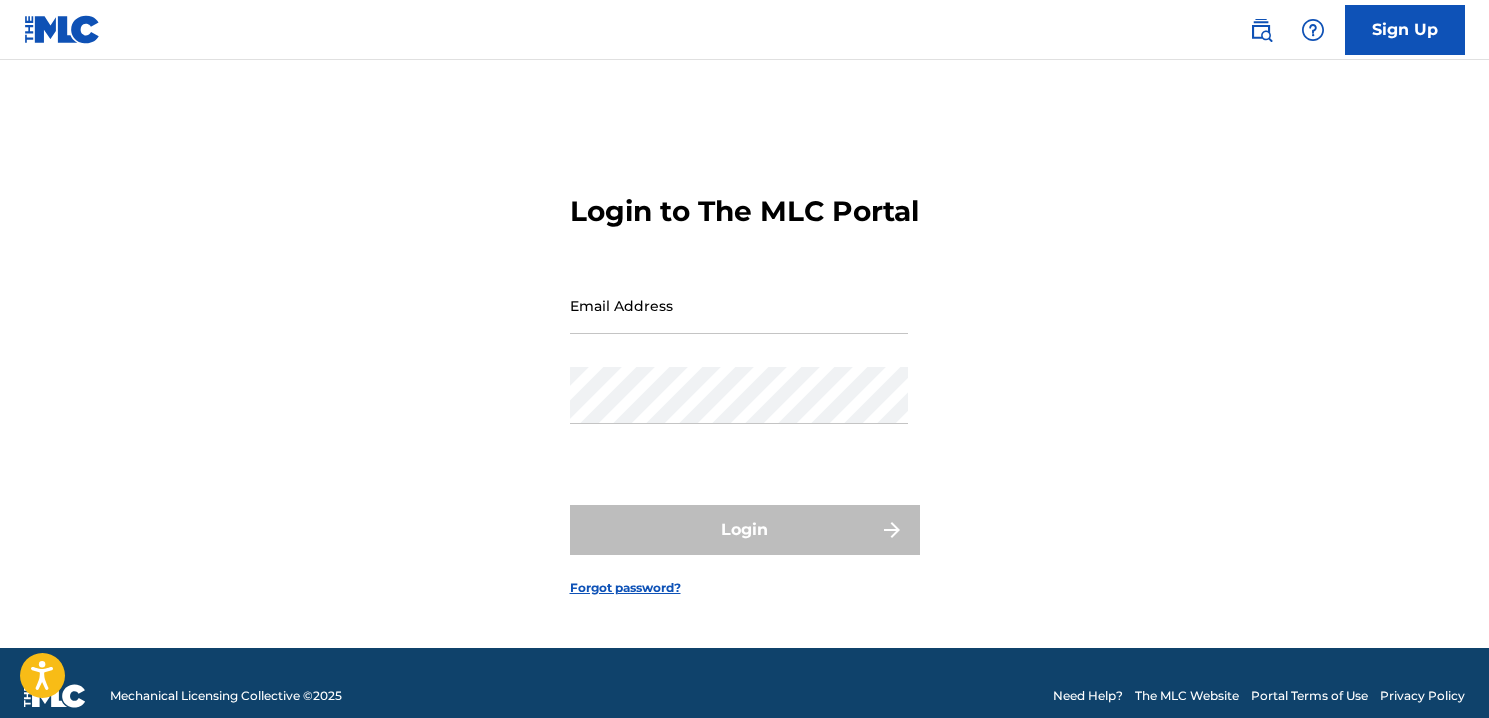 scroll, scrollTop: 0, scrollLeft: 0, axis: both 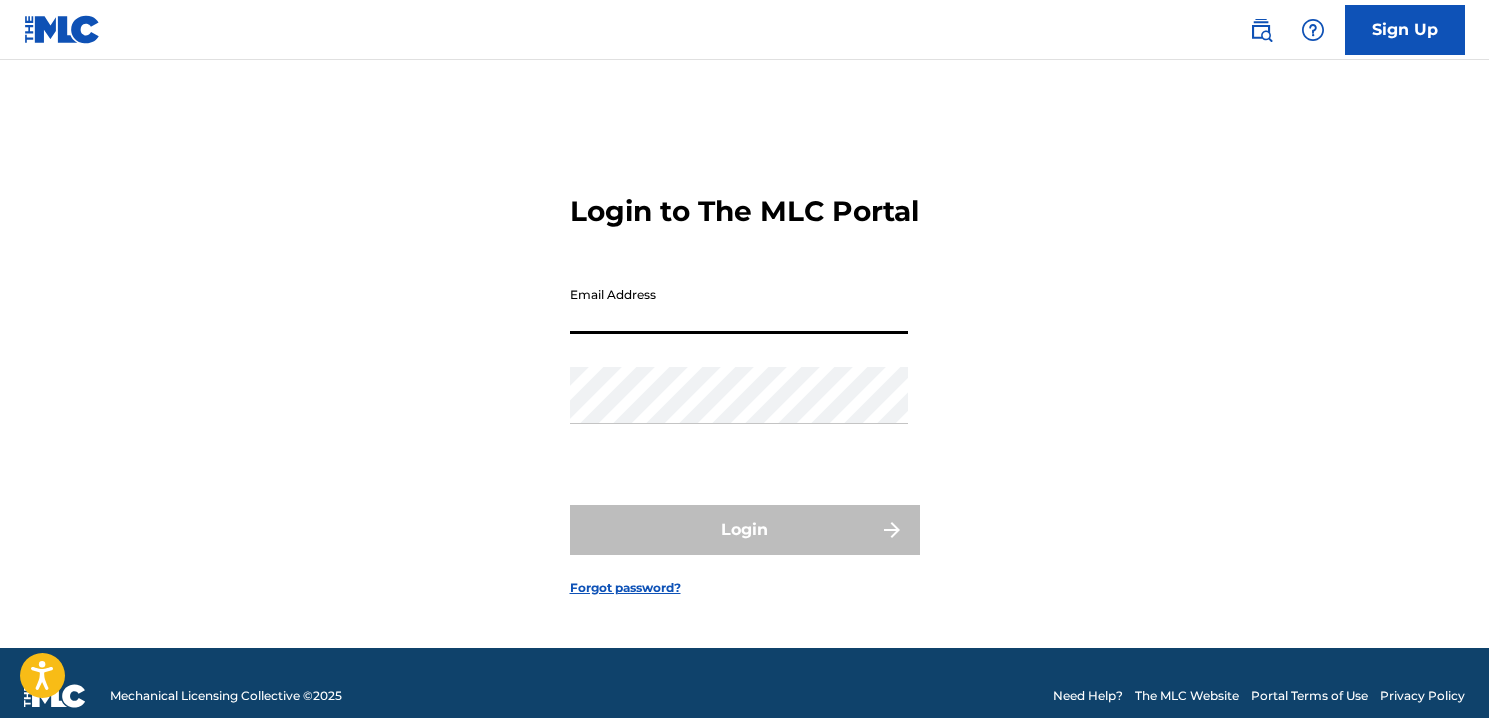 click on "Email Address" at bounding box center [739, 305] 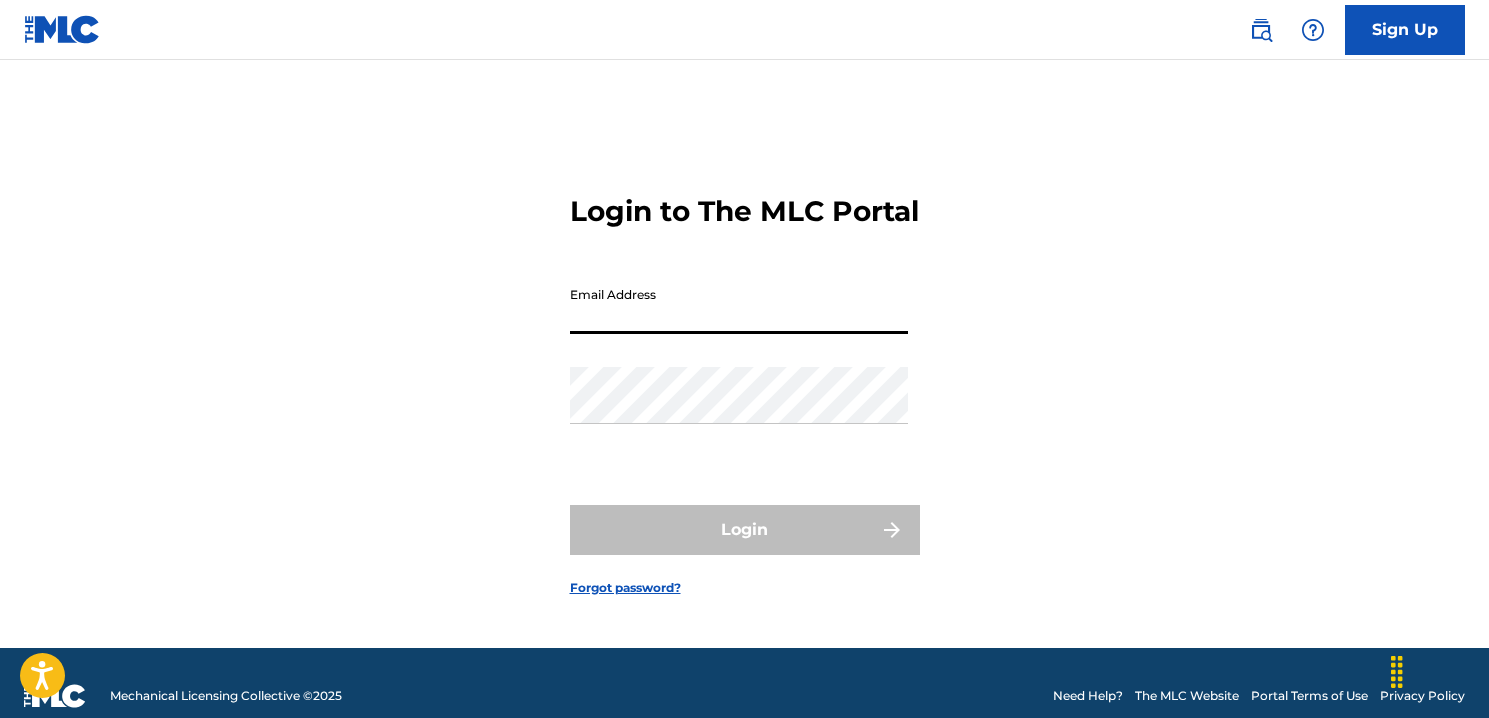 type on "[EMAIL]" 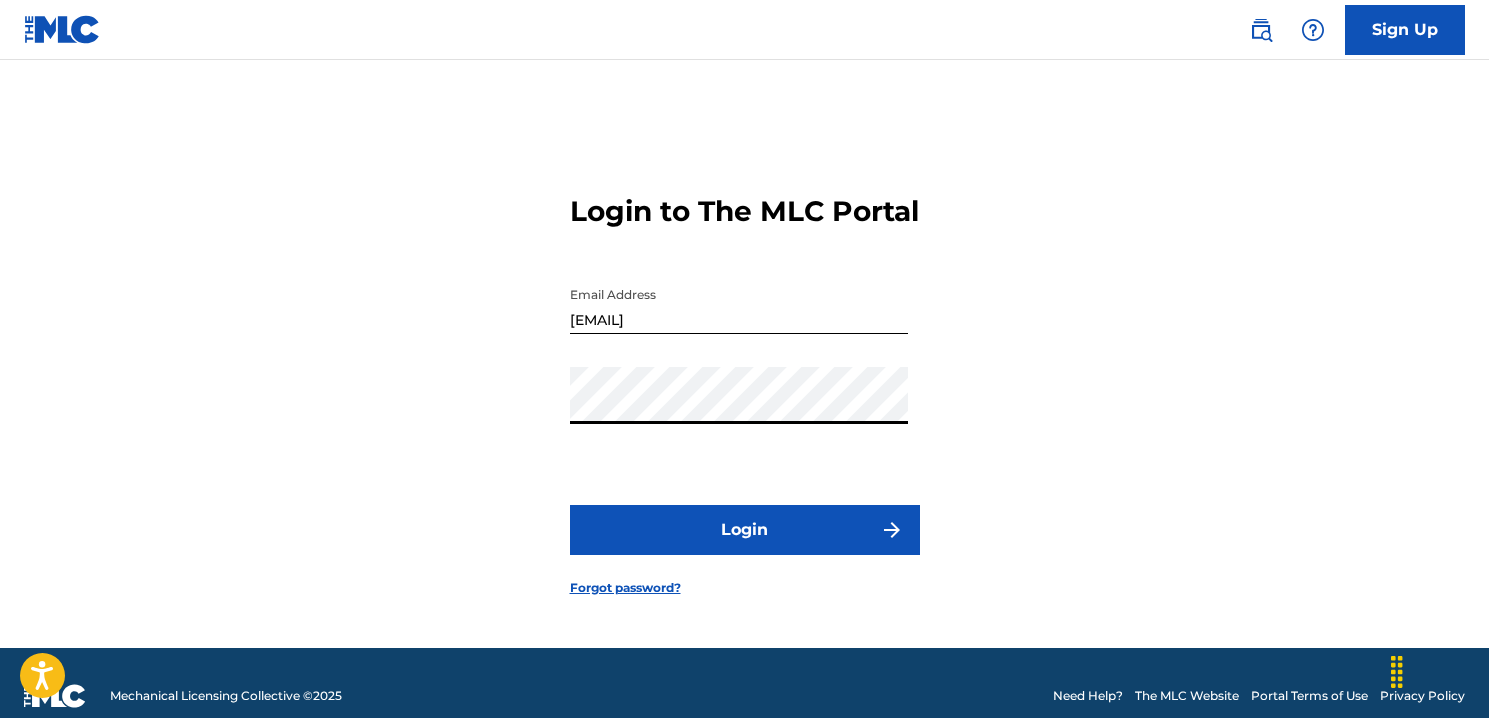 click on "Login" at bounding box center (745, 530) 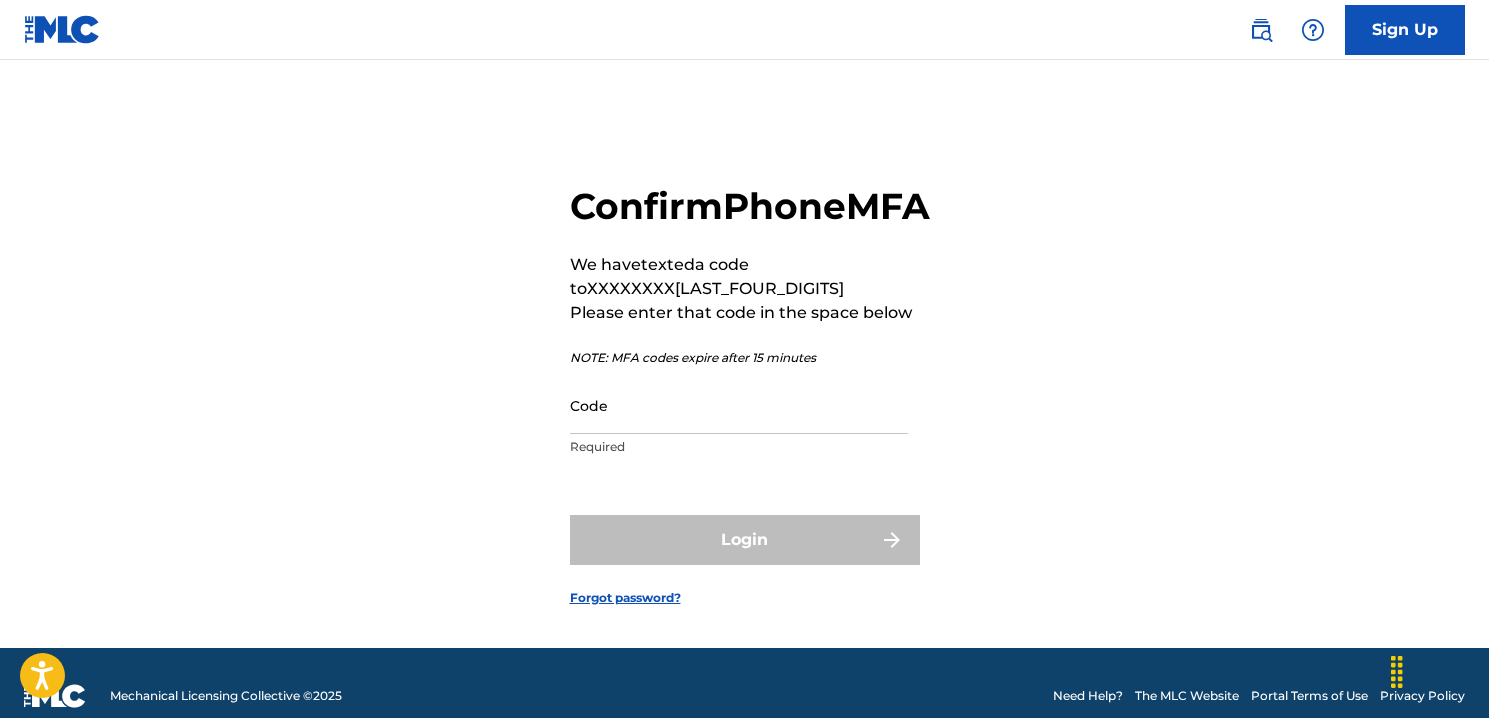 click on "Code" at bounding box center (739, 405) 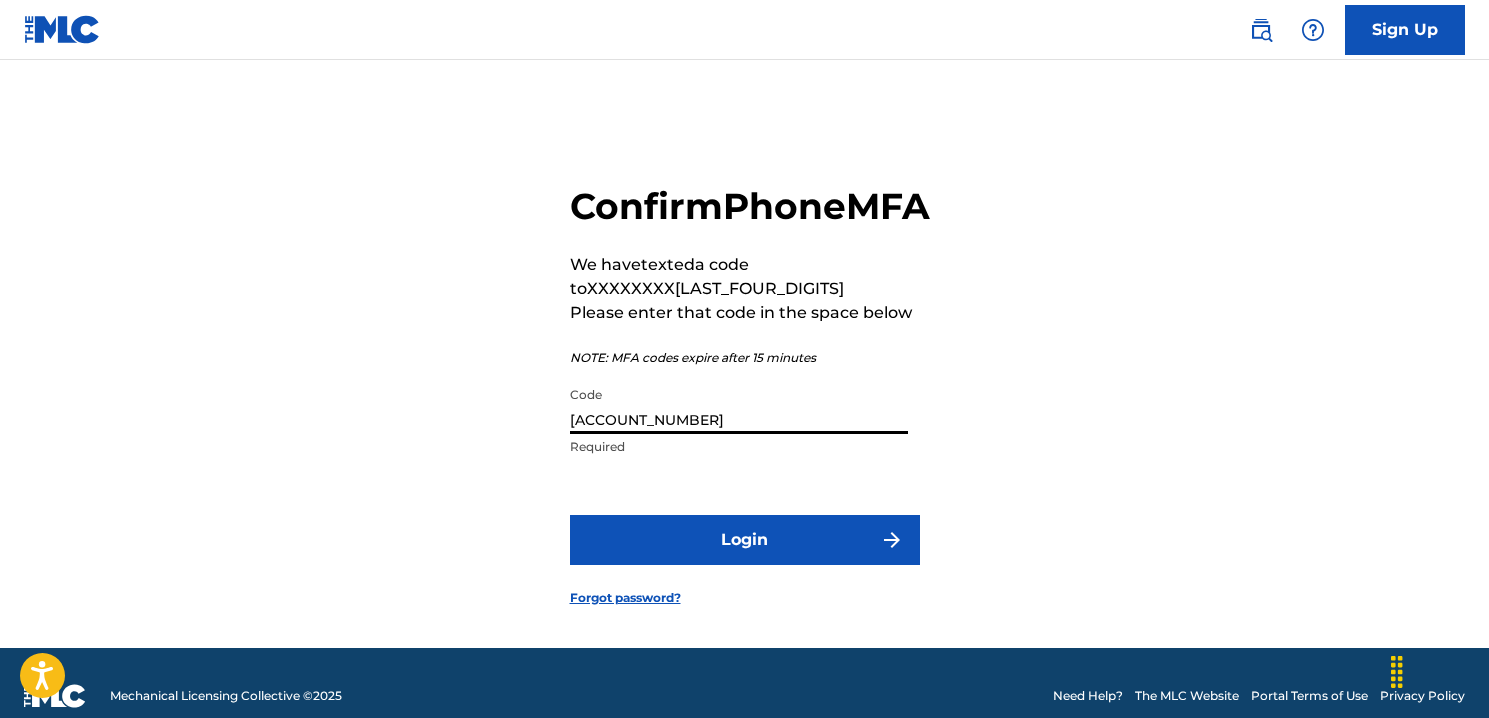 scroll, scrollTop: 28, scrollLeft: 0, axis: vertical 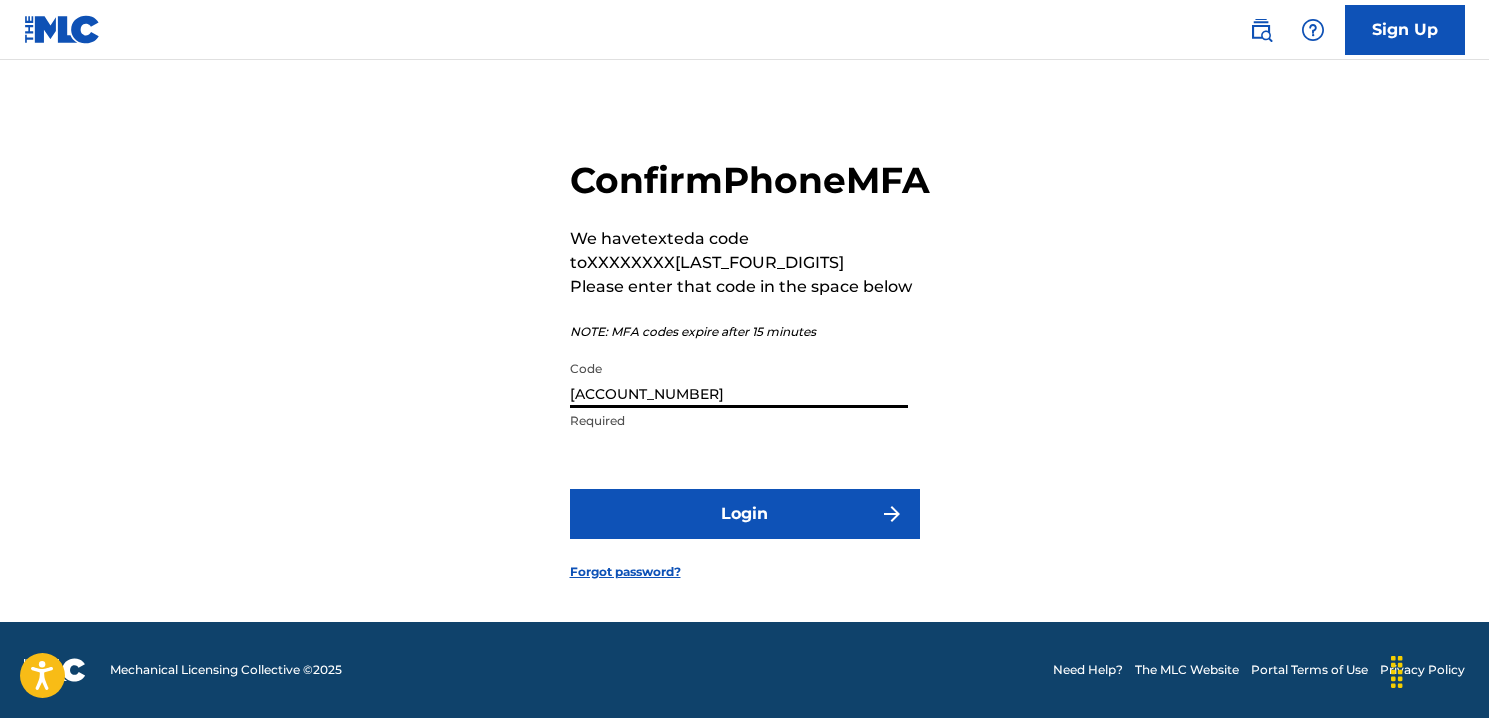type on "[ACCOUNT_NUMBER]" 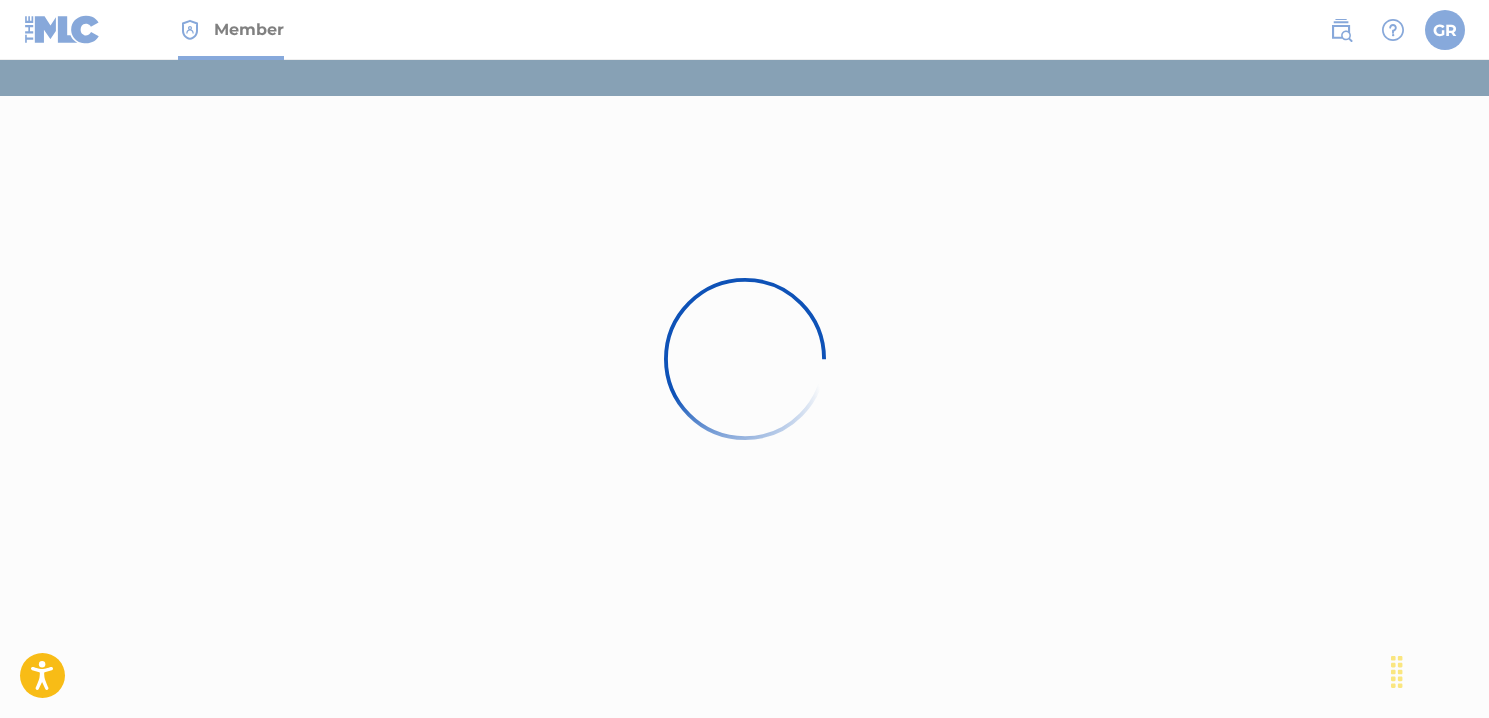 scroll, scrollTop: 0, scrollLeft: 0, axis: both 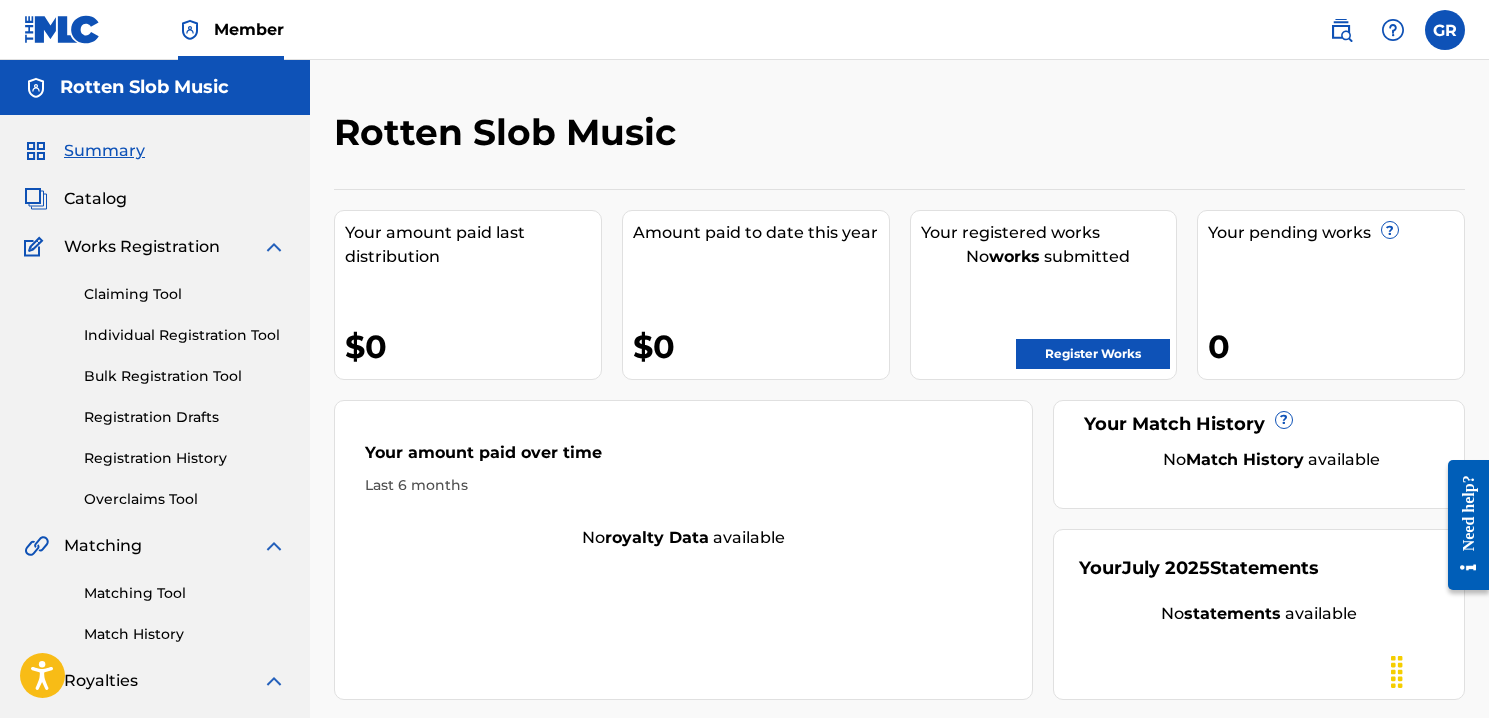 click on "Register Works" at bounding box center (1093, 354) 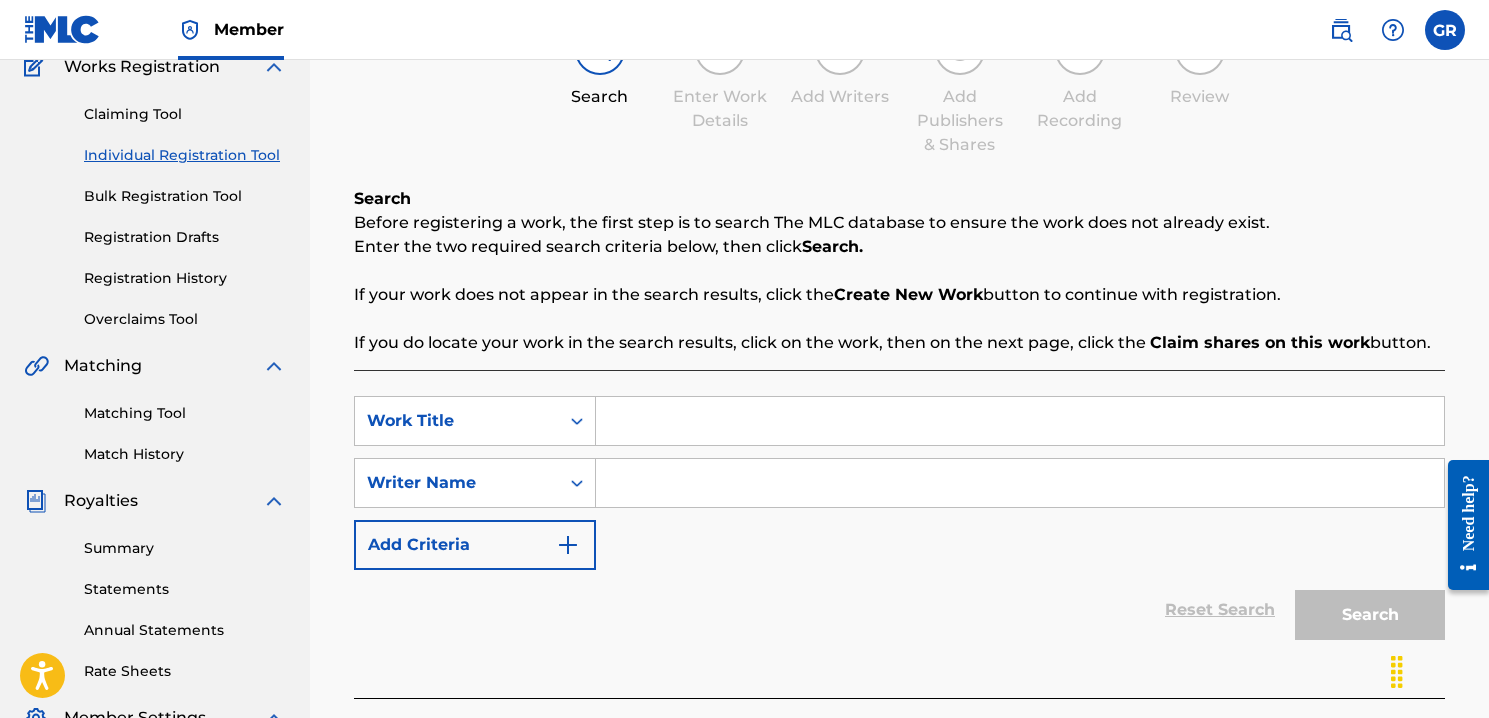 scroll, scrollTop: 184, scrollLeft: 0, axis: vertical 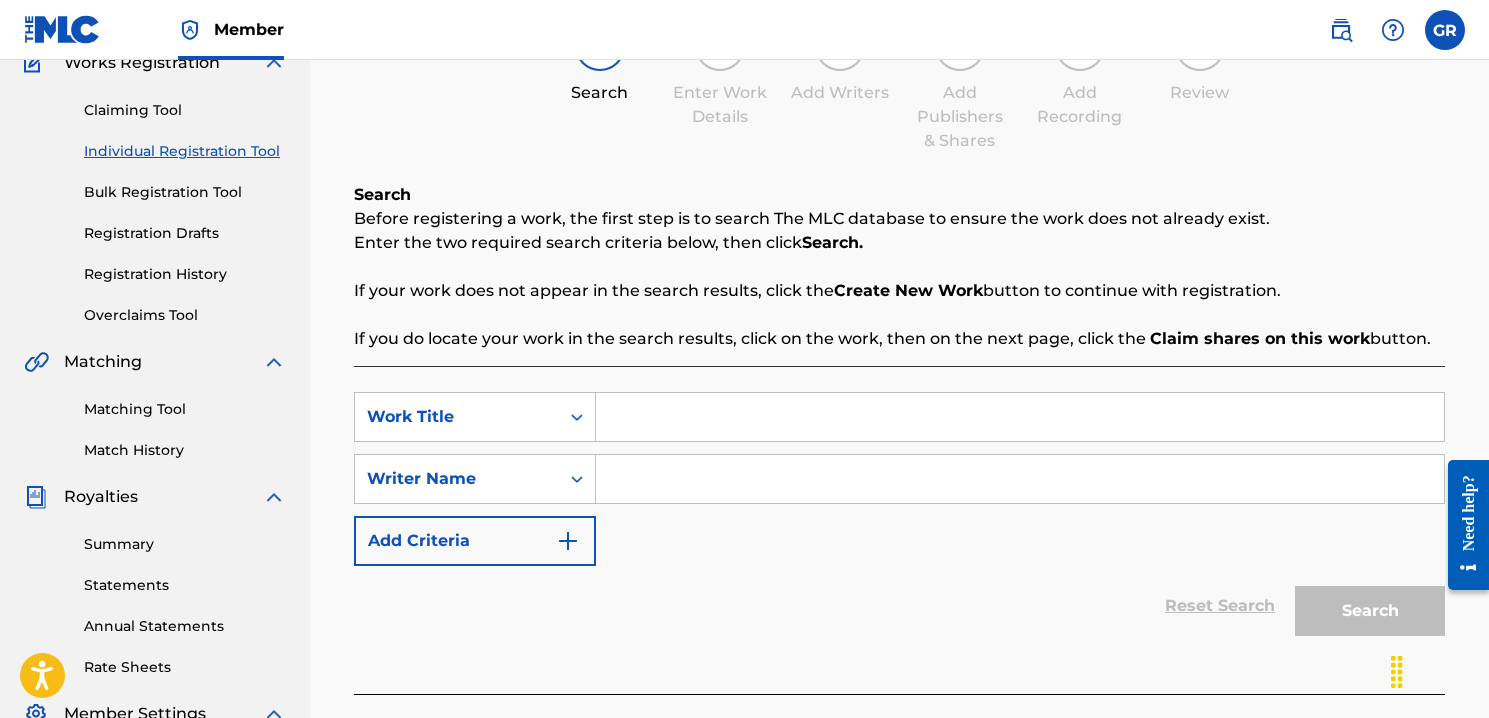 click at bounding box center [1020, 417] 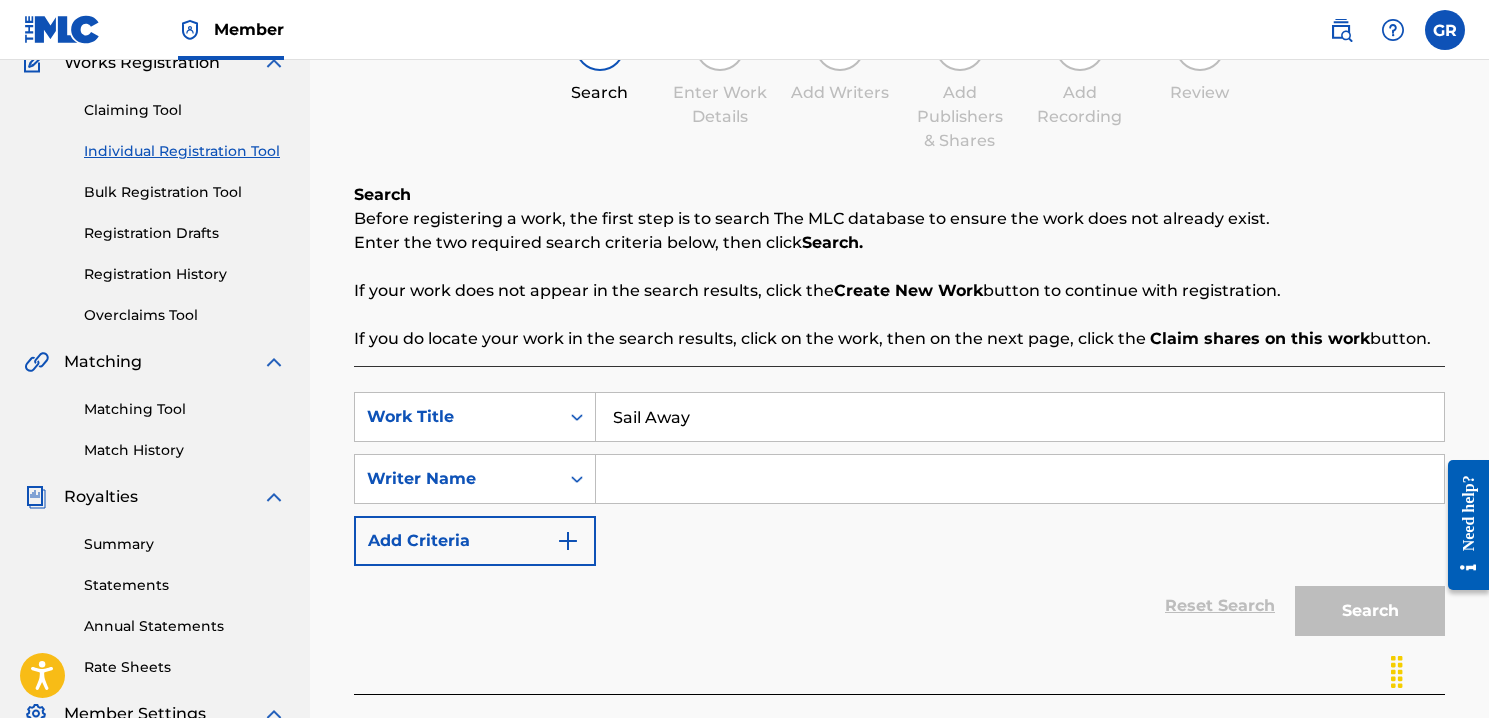 type on "Sail Away" 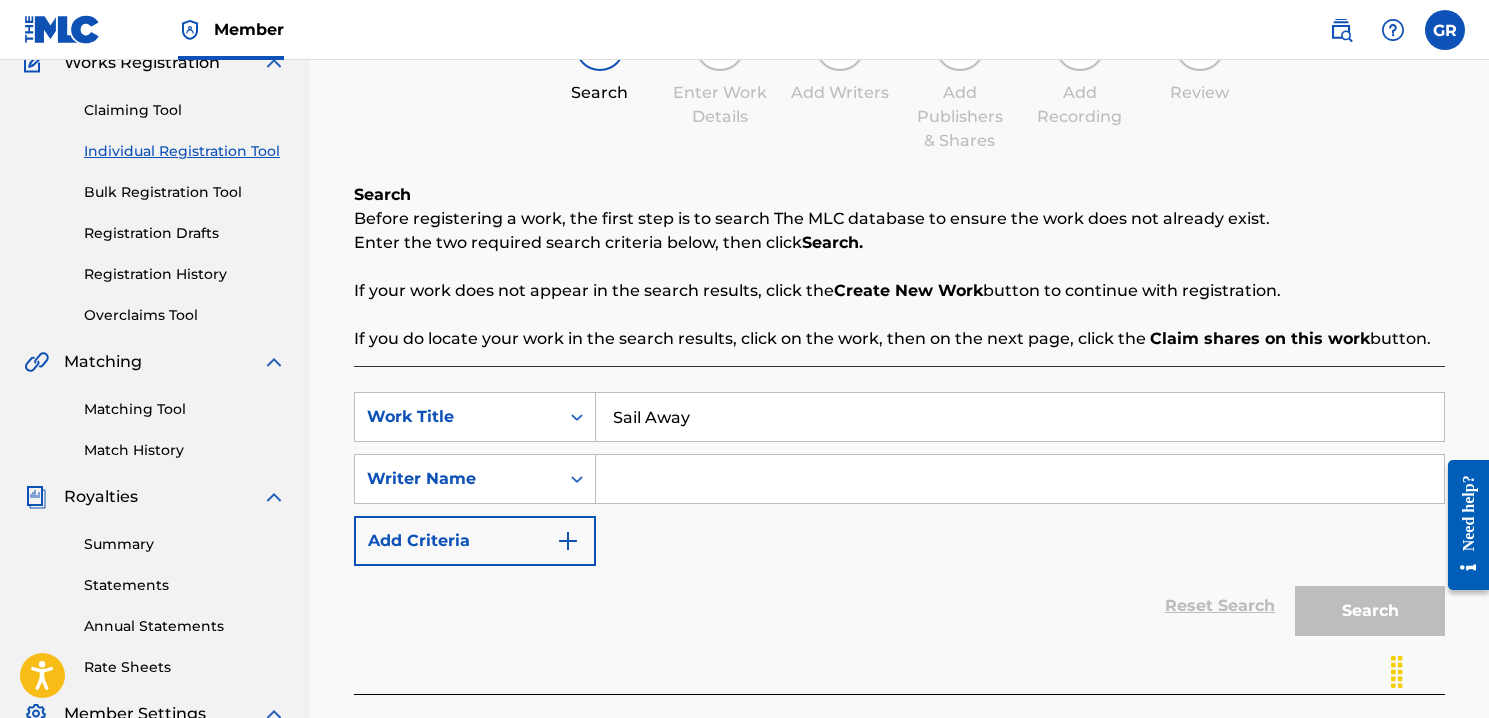 type on "[FIRST] [LAST] [LAST]" 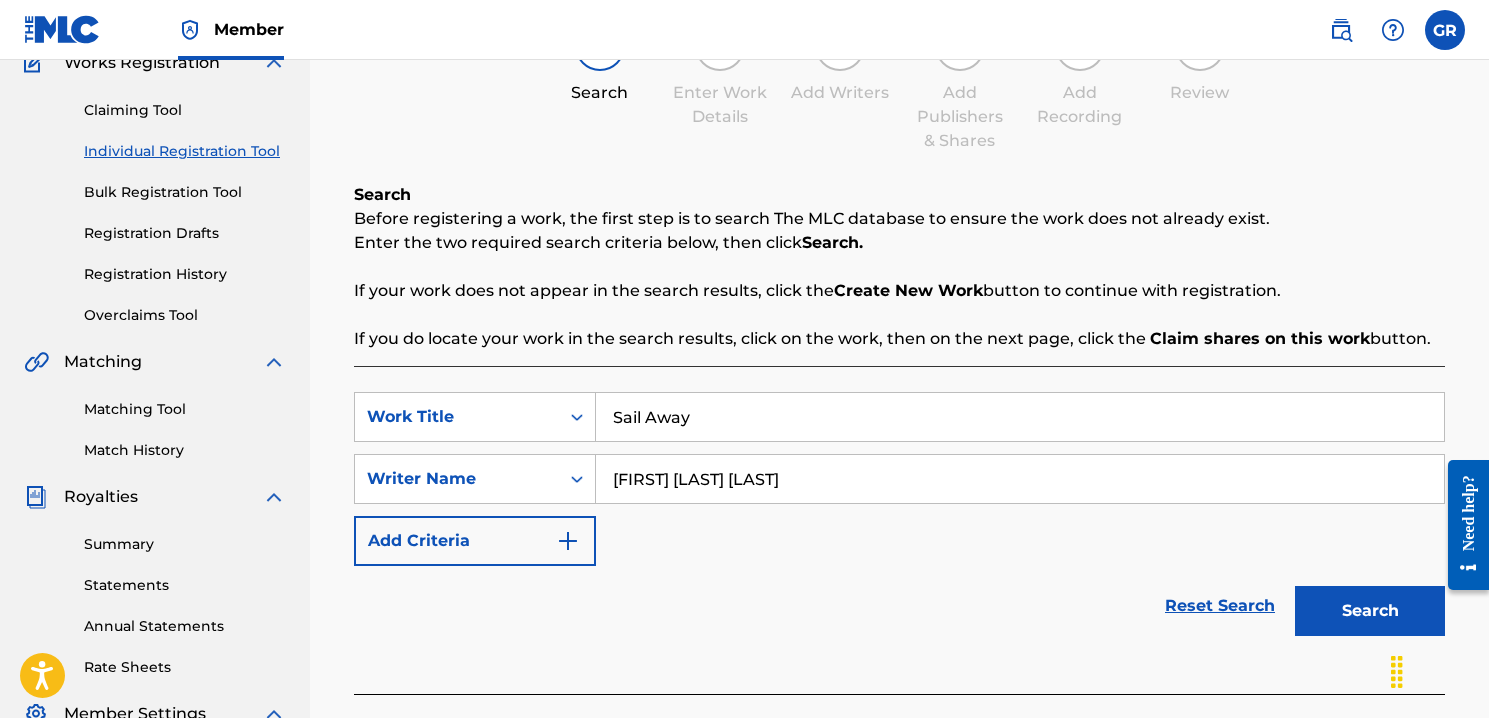 click at bounding box center (568, 541) 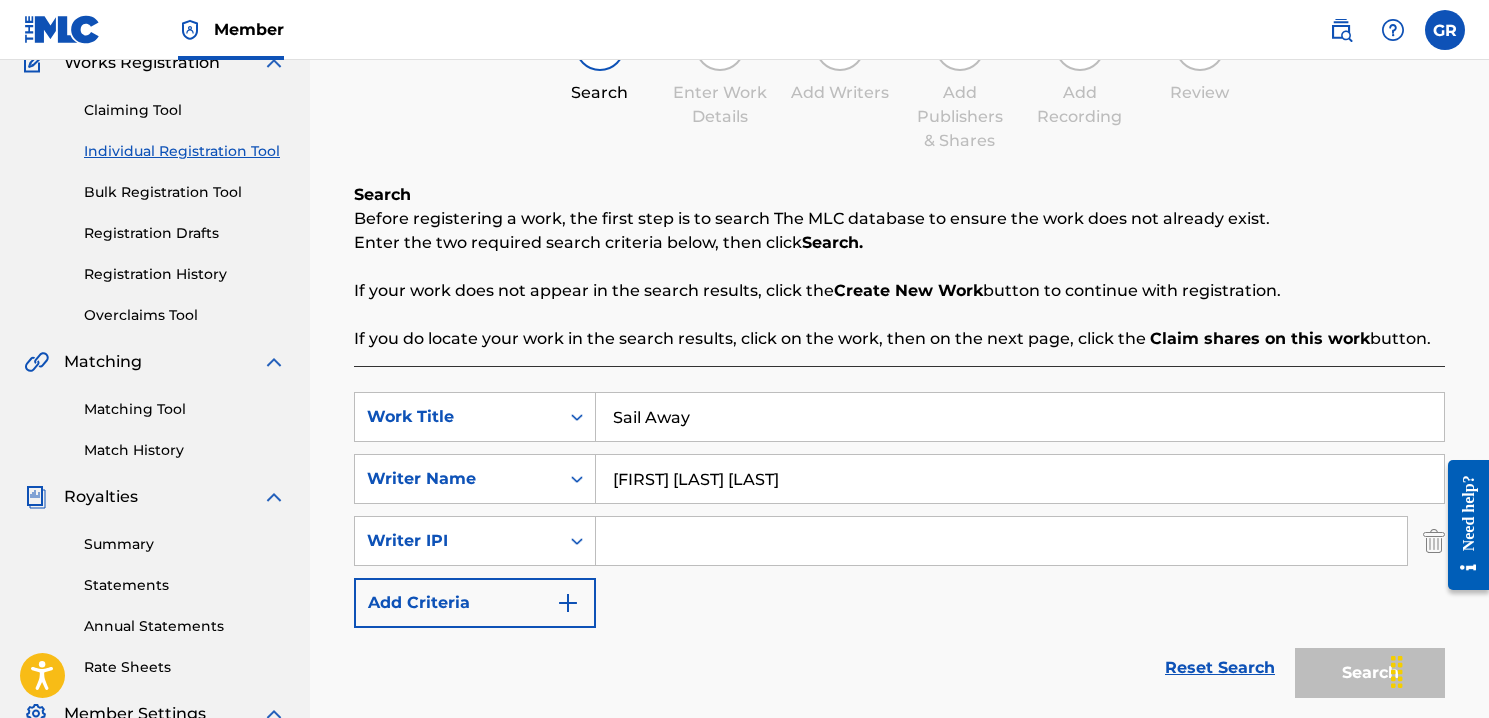 click 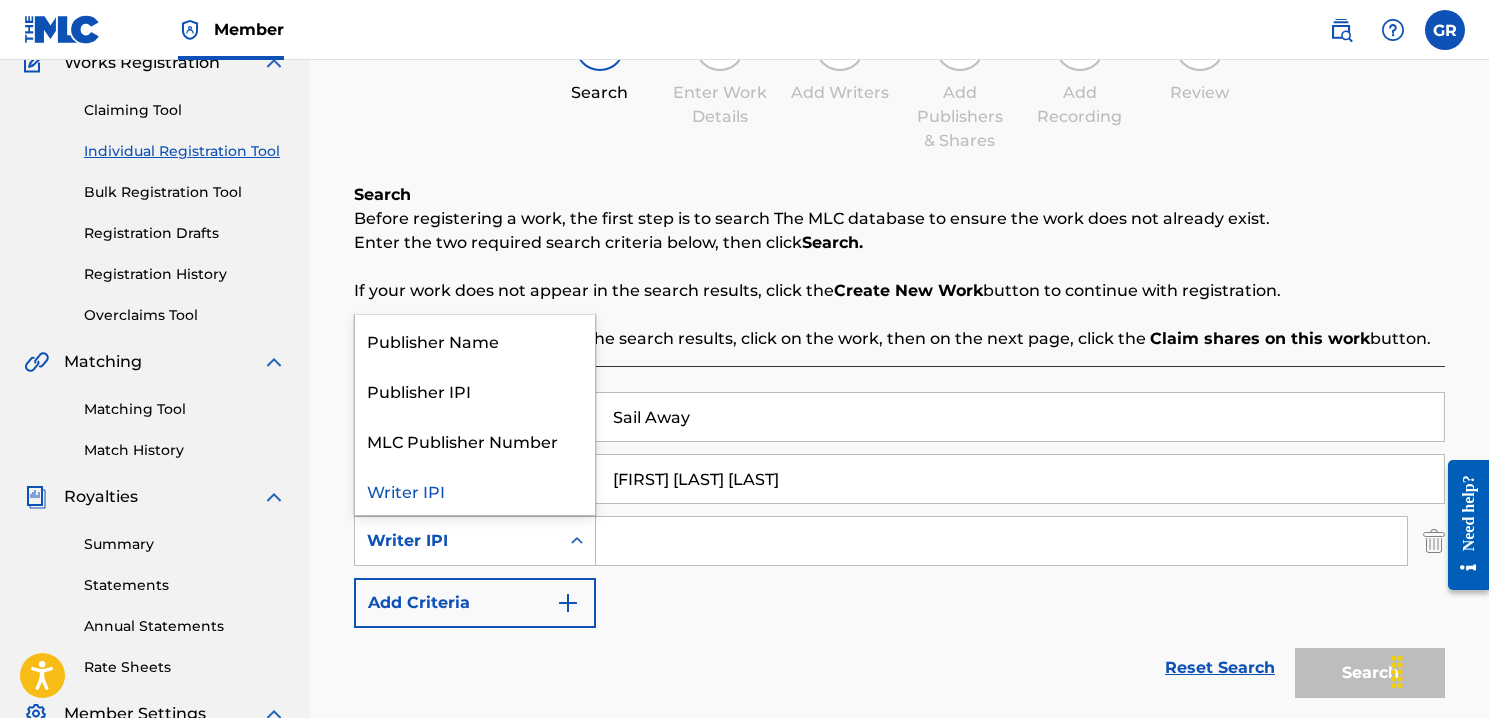 click on "Writer IPI" at bounding box center [457, 541] 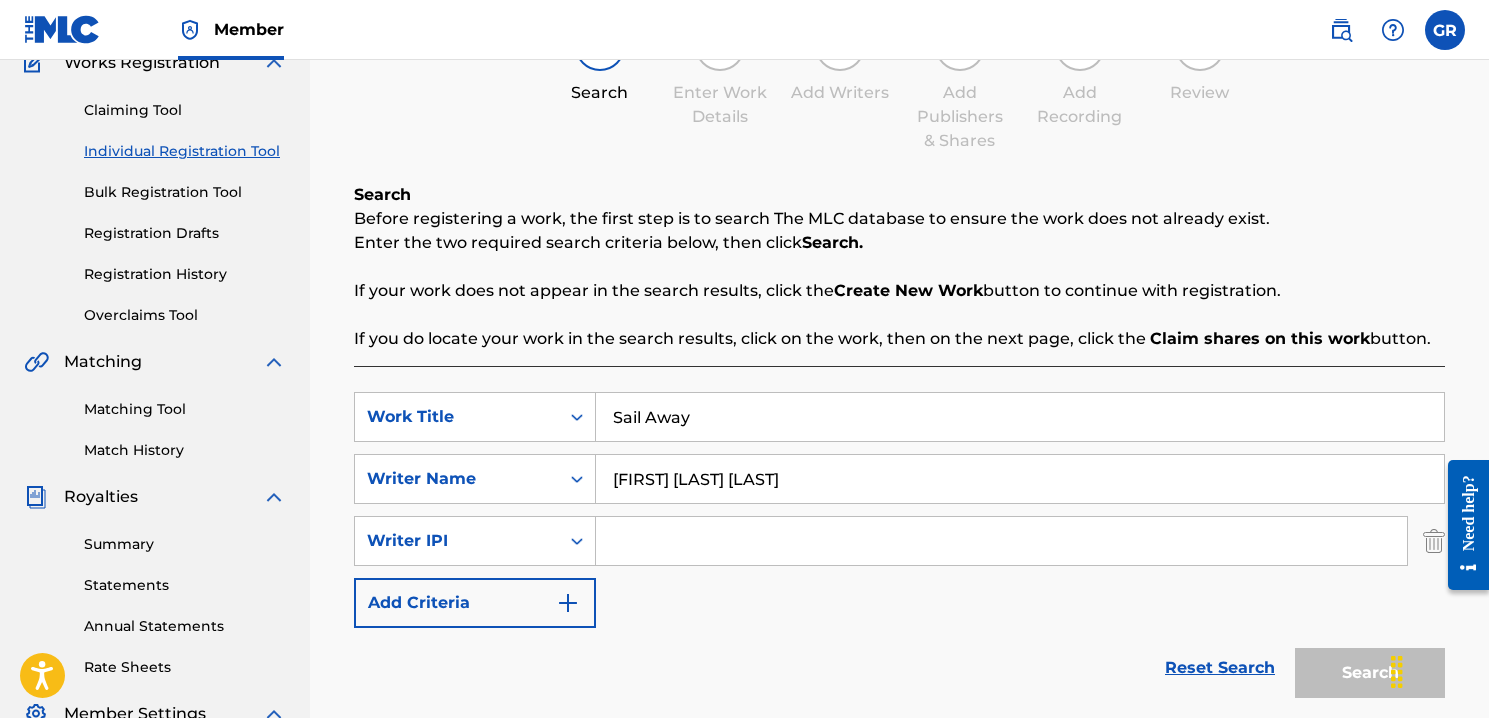 click at bounding box center (1001, 541) 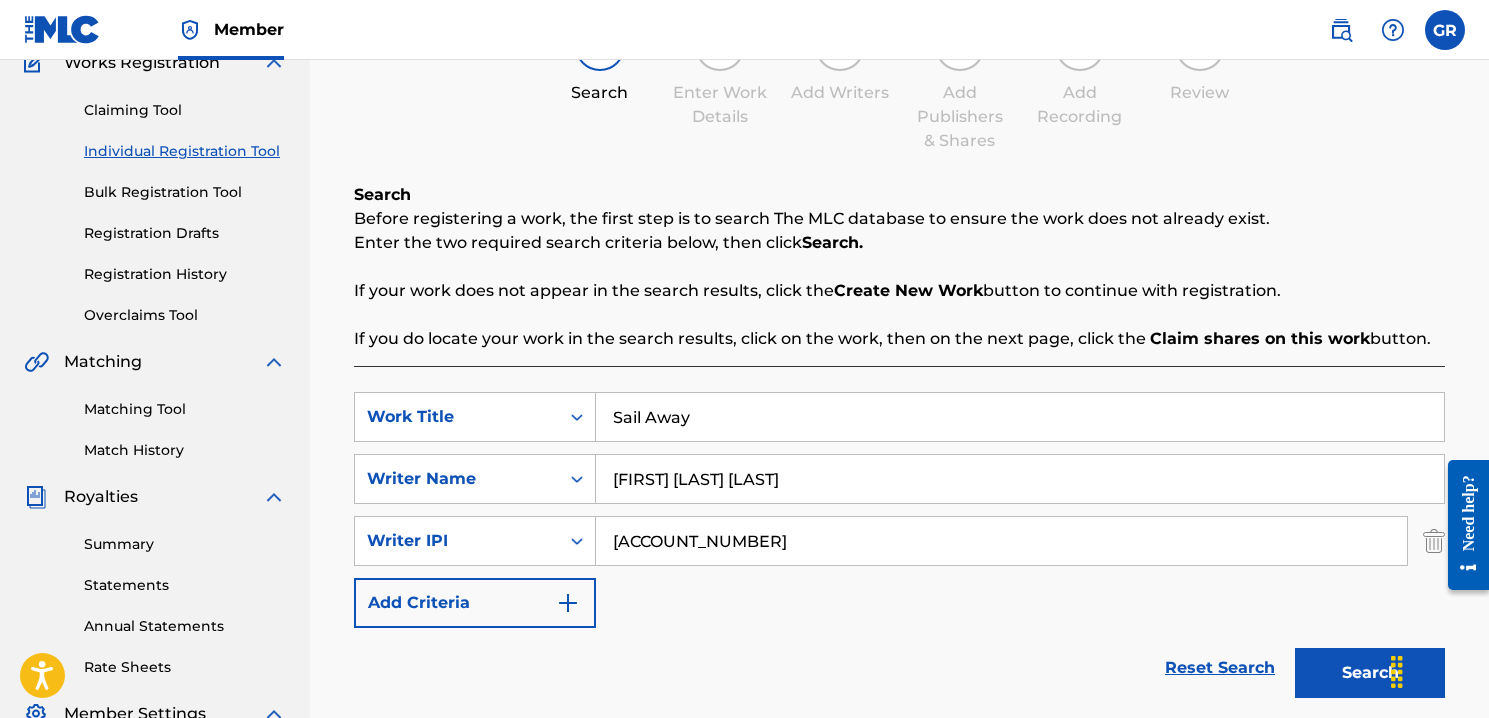 type on "[ACCOUNT_NUMBER]" 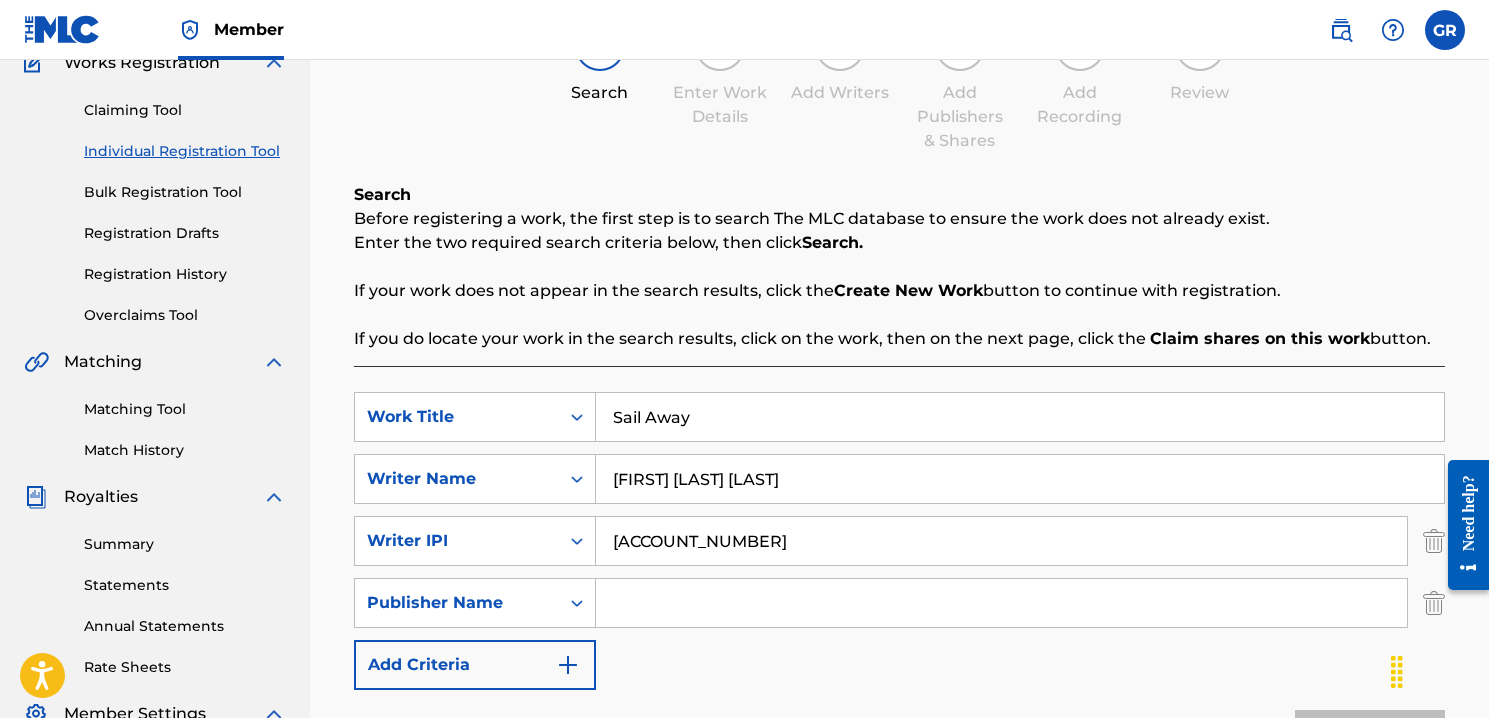 click at bounding box center [1001, 603] 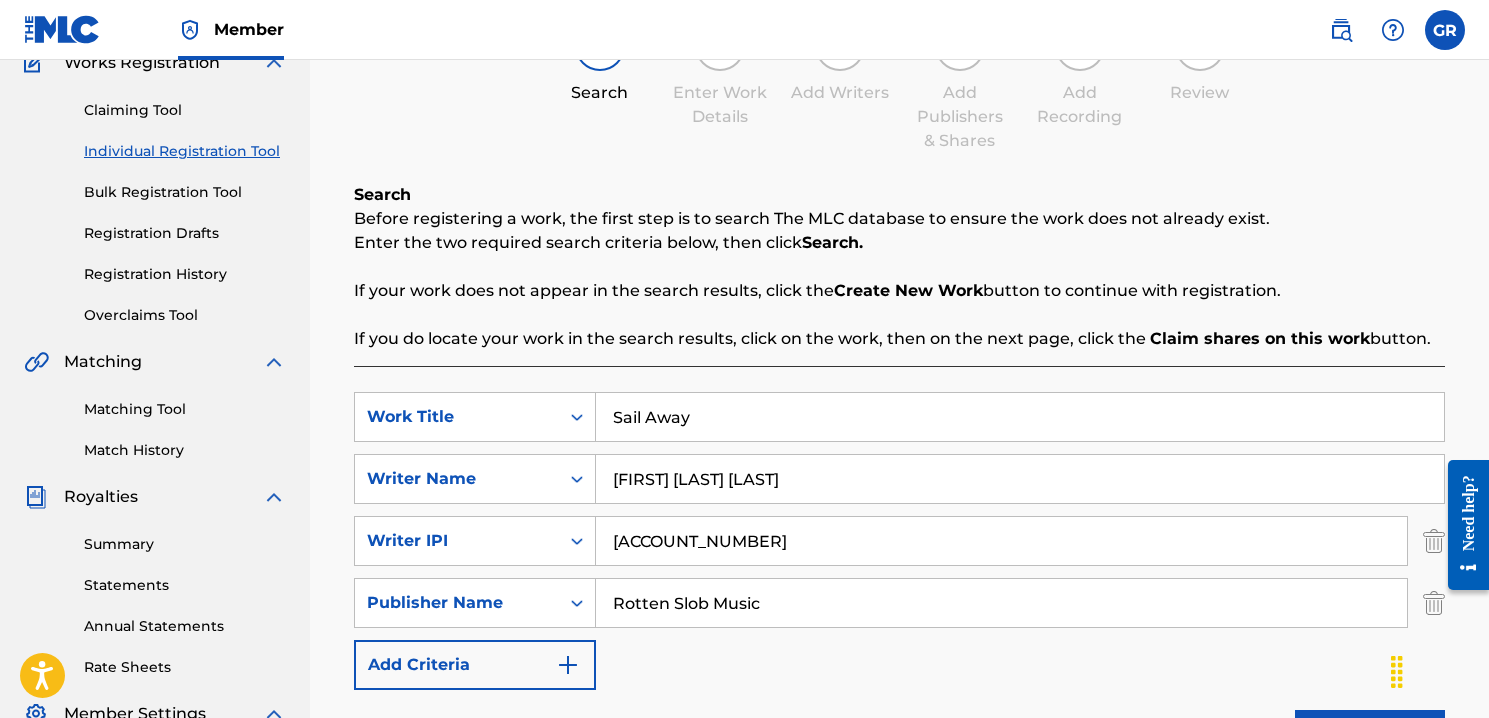 type on "Rotten Slob Music" 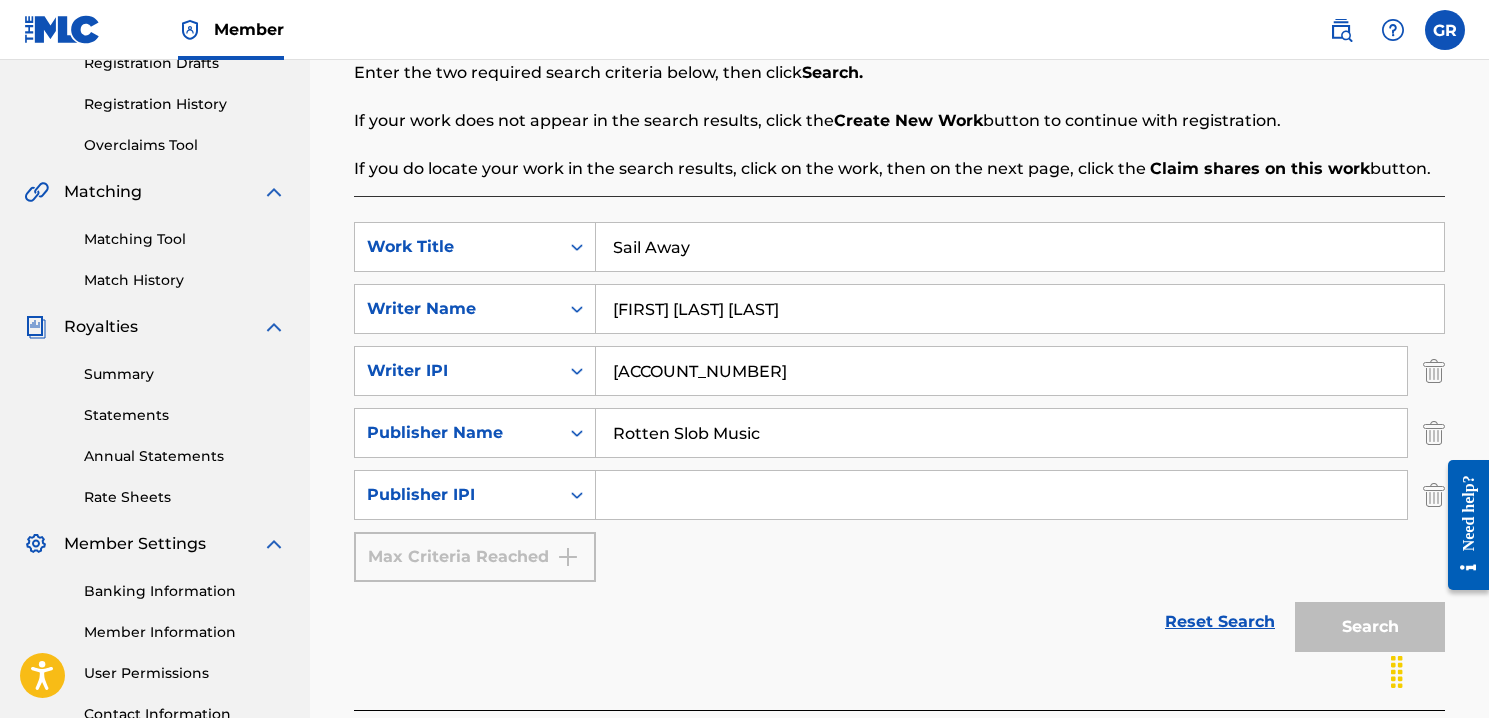 scroll, scrollTop: 357, scrollLeft: 0, axis: vertical 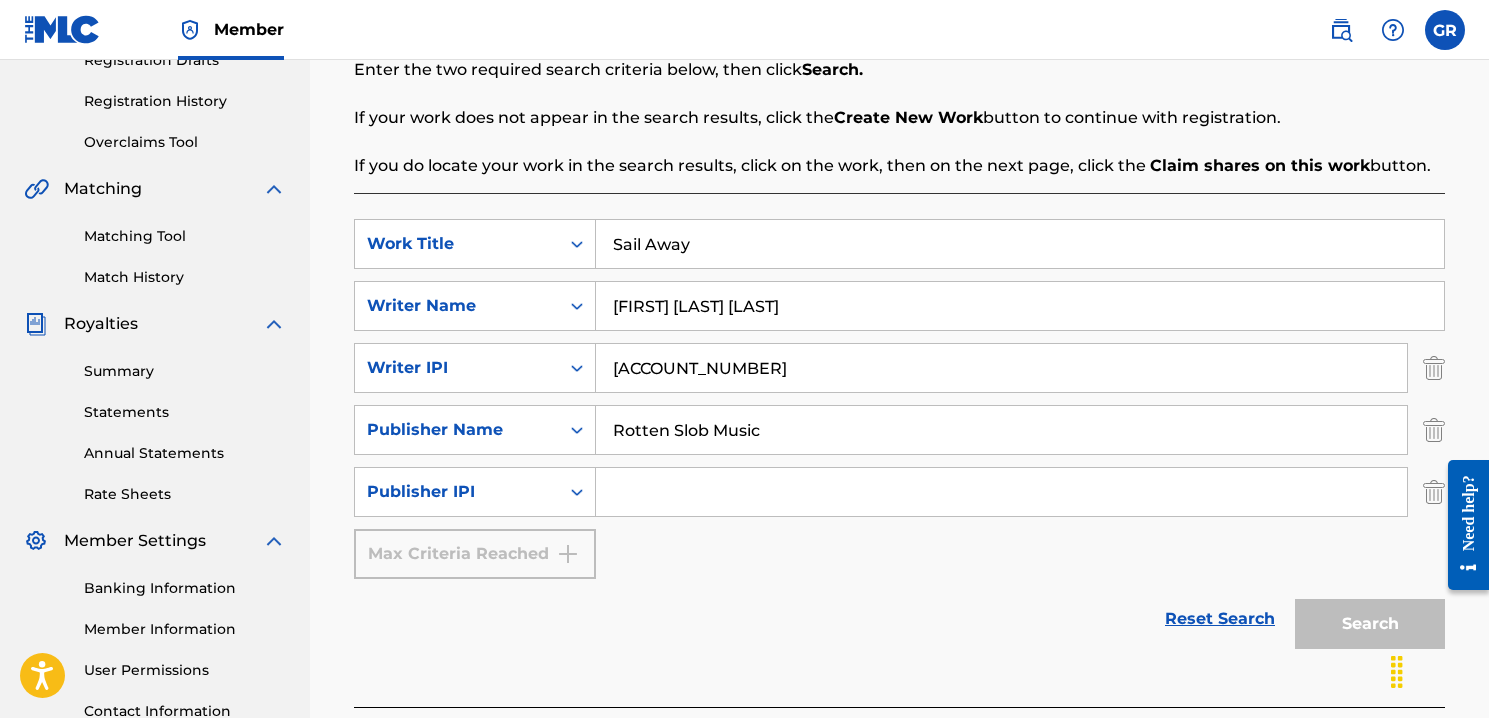 click at bounding box center [1001, 492] 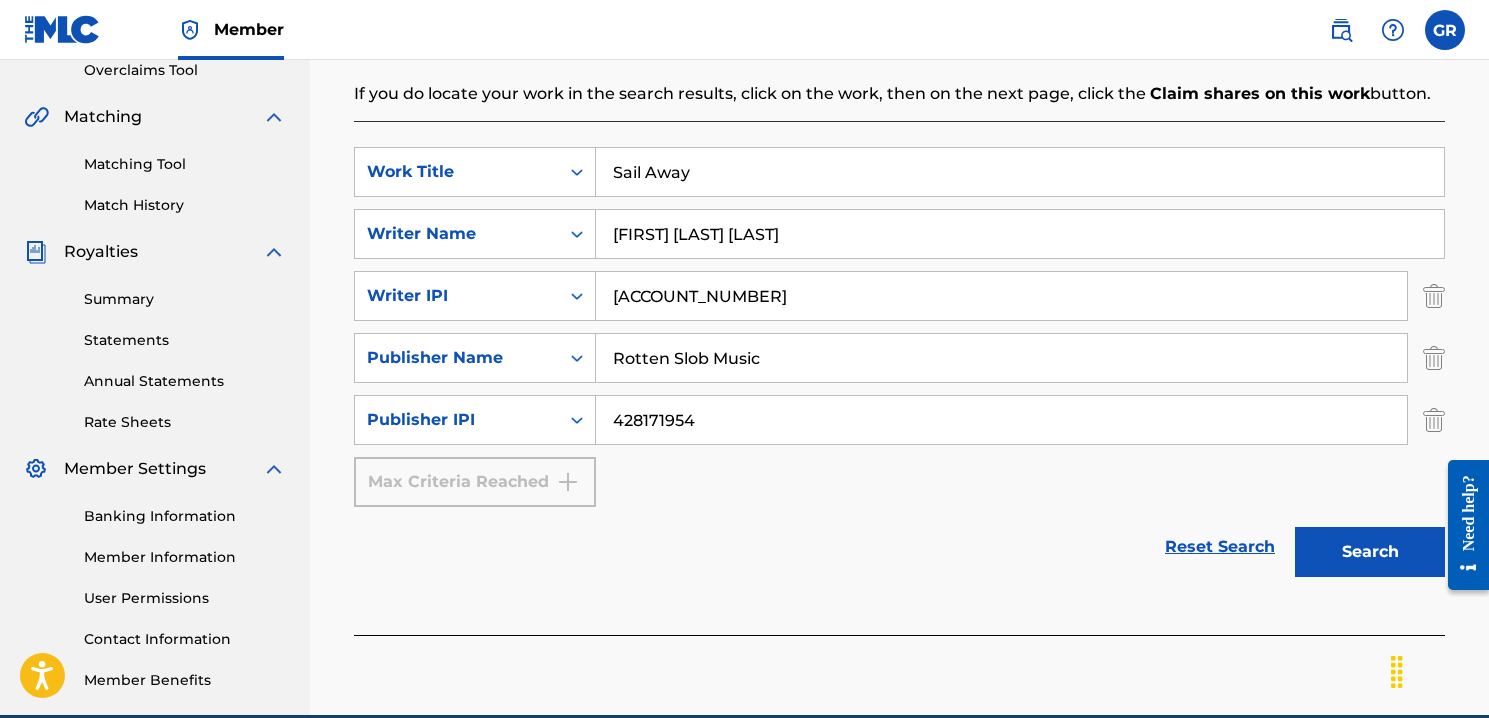 scroll, scrollTop: 457, scrollLeft: 0, axis: vertical 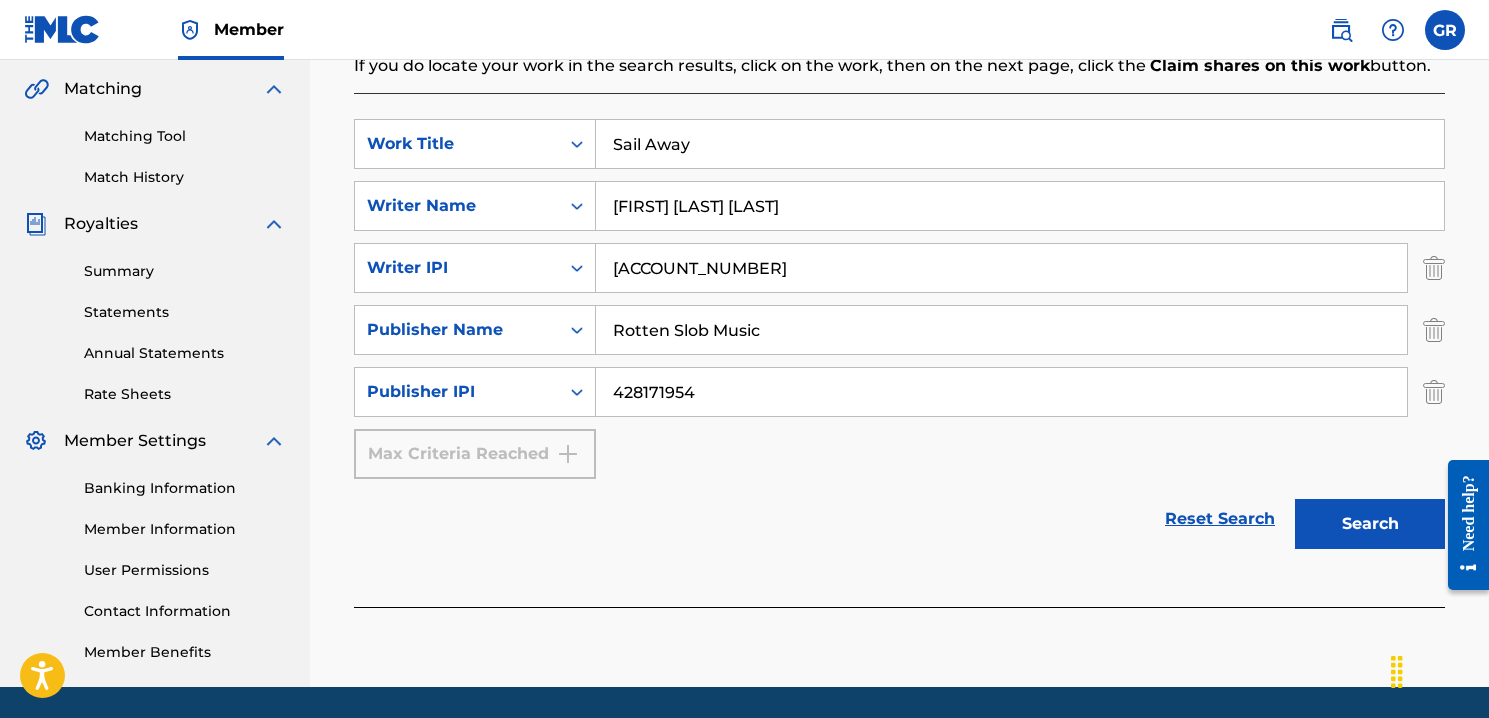 type on "428171954" 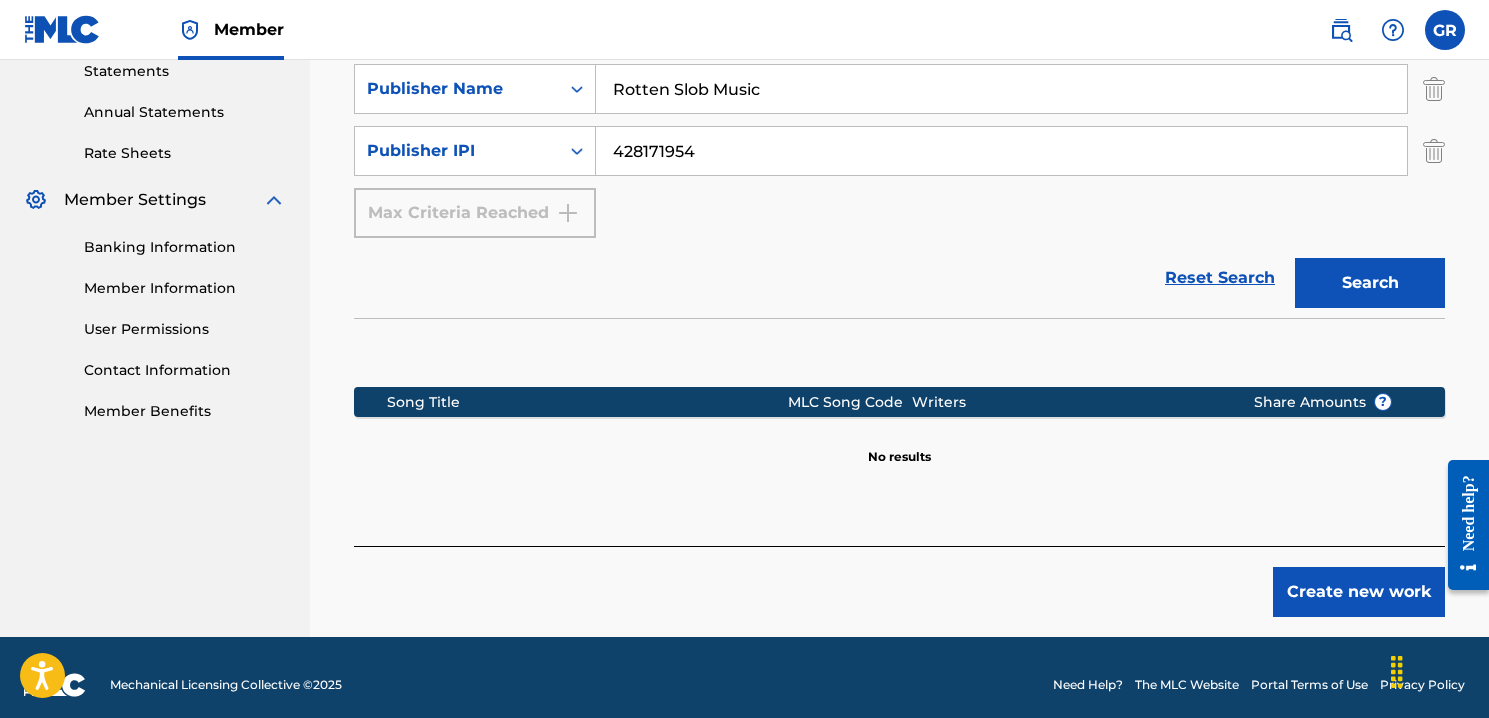 scroll, scrollTop: 713, scrollLeft: 0, axis: vertical 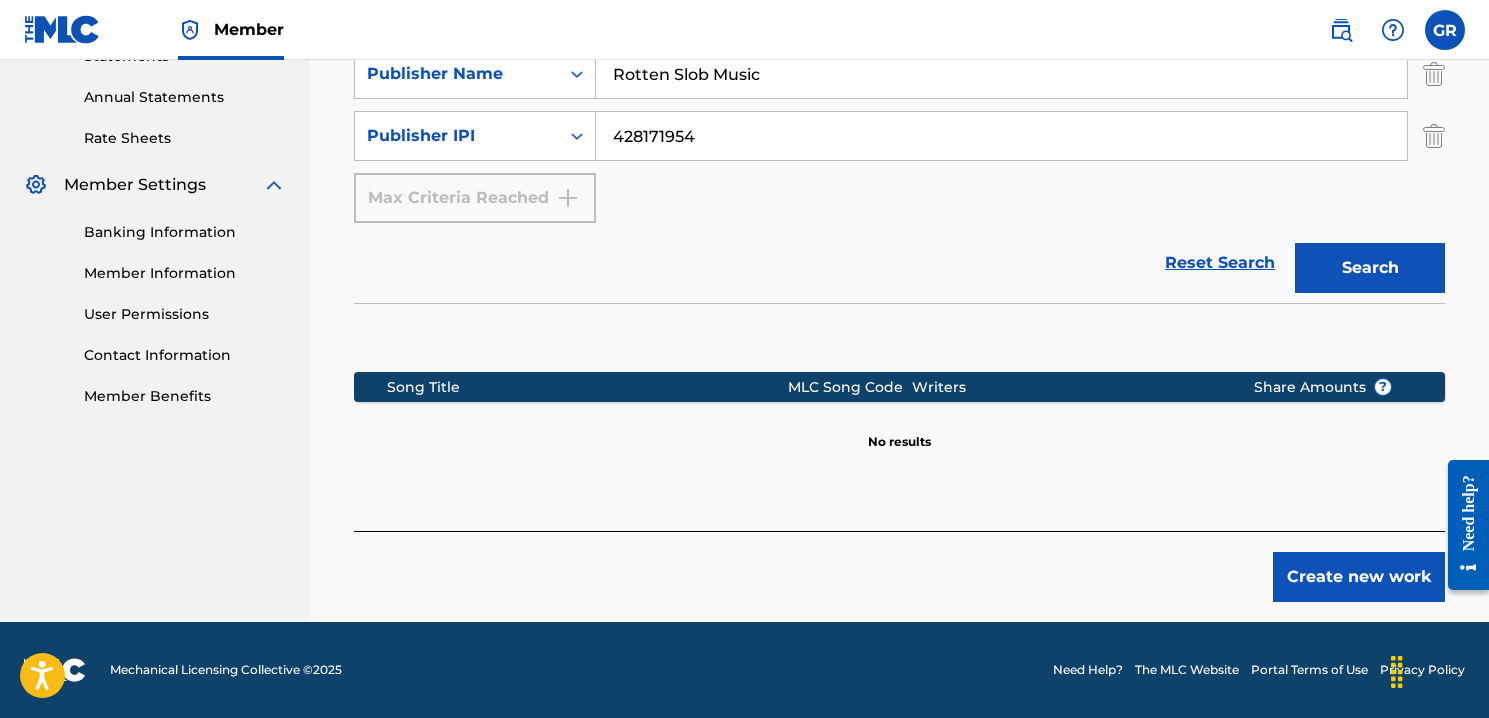 click on "Create new work" at bounding box center (1359, 577) 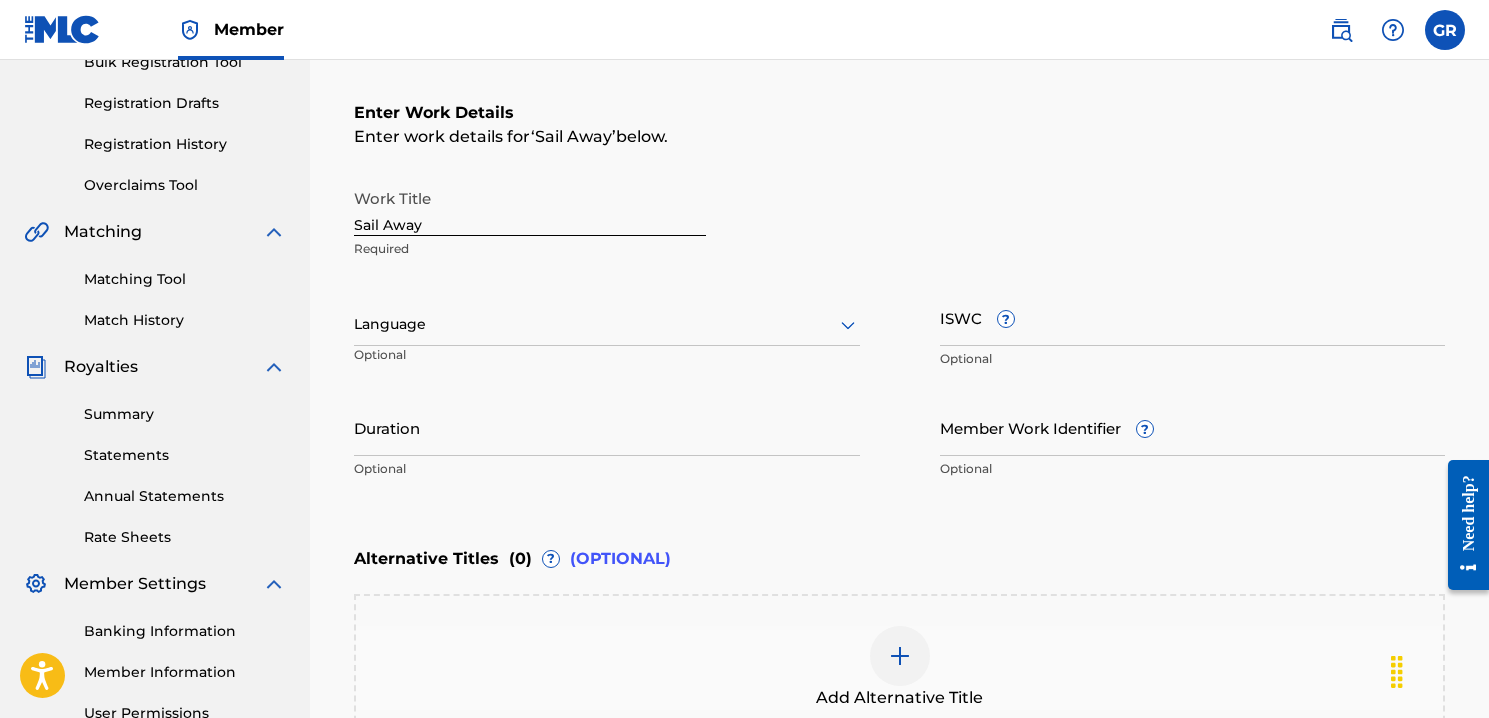 scroll, scrollTop: 316, scrollLeft: 0, axis: vertical 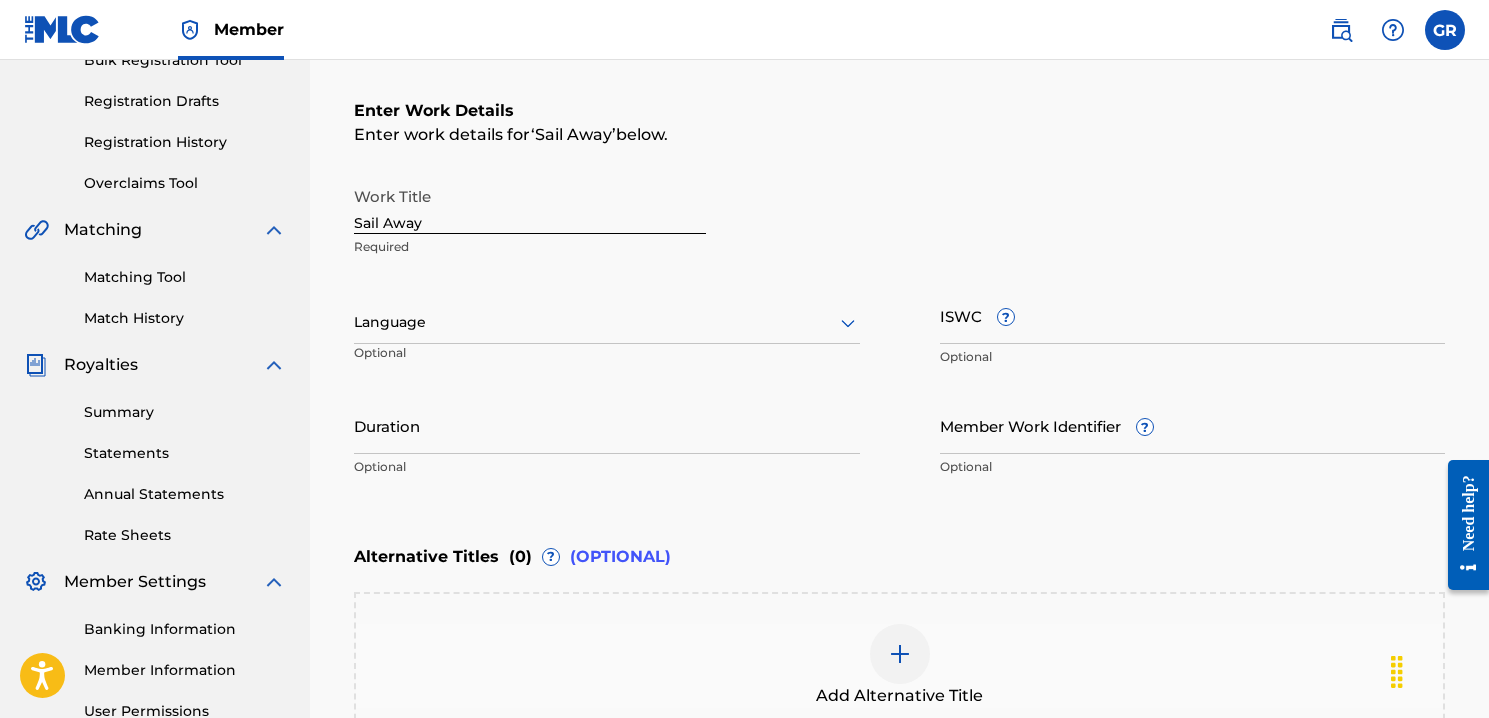 click on "Enter Work Details Enter work details for ‘ Sail Away ’ below. Work Title Sail Away Required Language Optional ISWC ? Optional Duration Optional Member Work Identifier ? Optional" at bounding box center (899, 293) 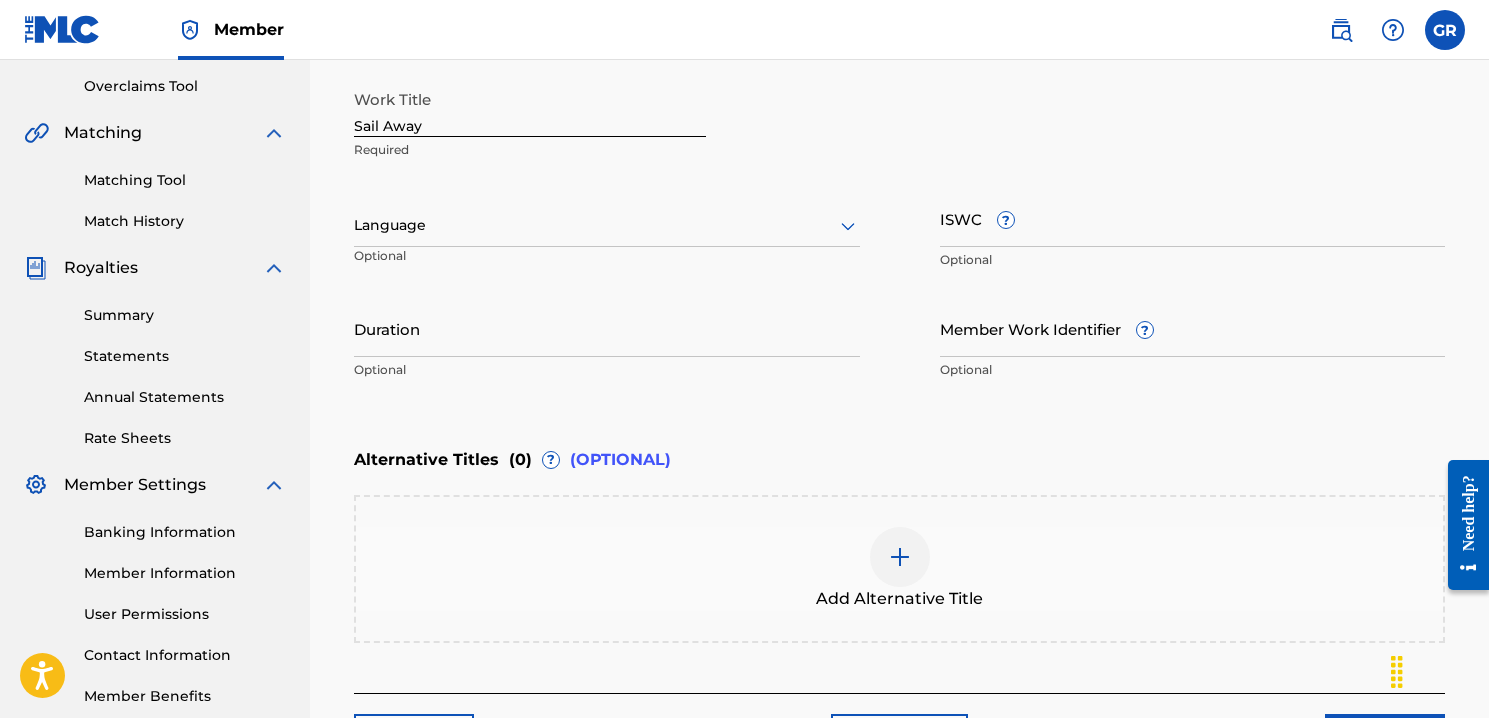 scroll, scrollTop: 414, scrollLeft: 0, axis: vertical 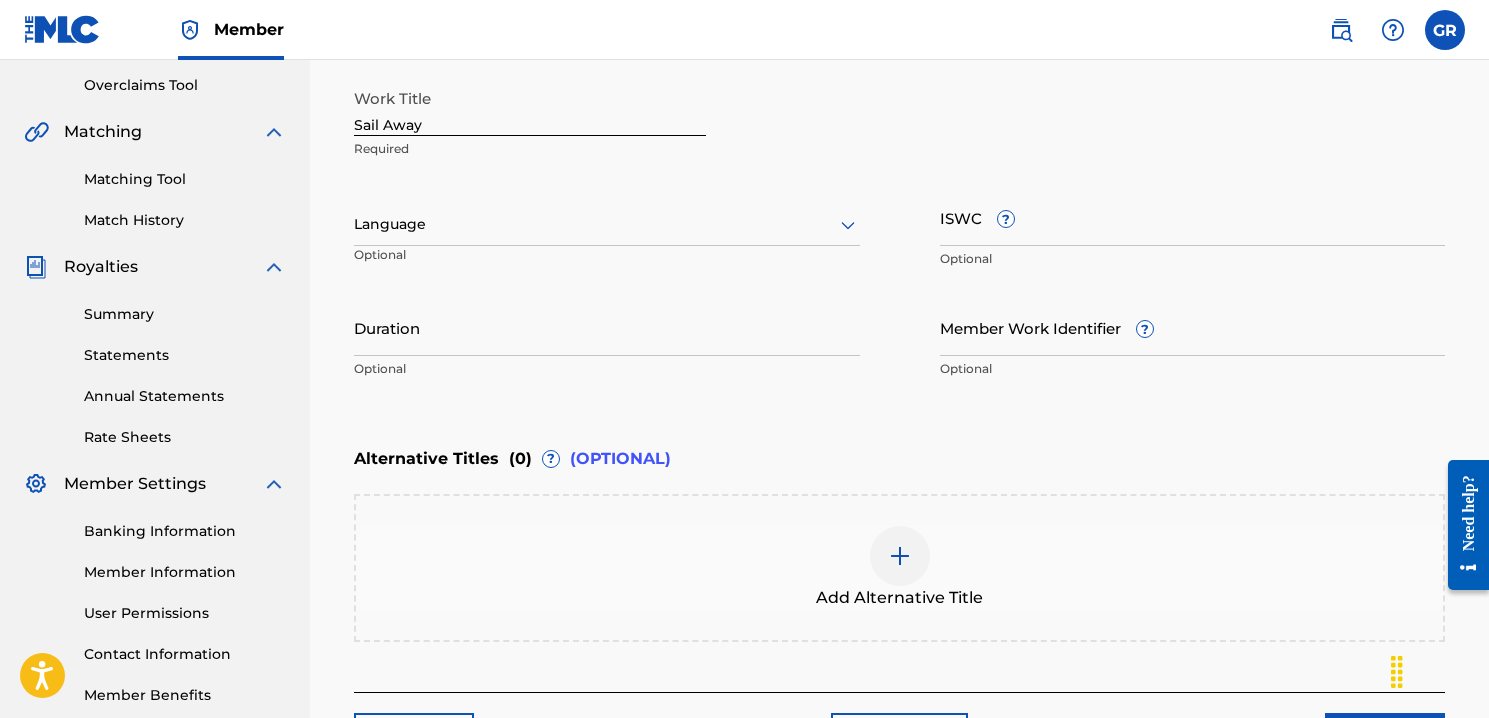 click on "Duration" at bounding box center (607, 327) 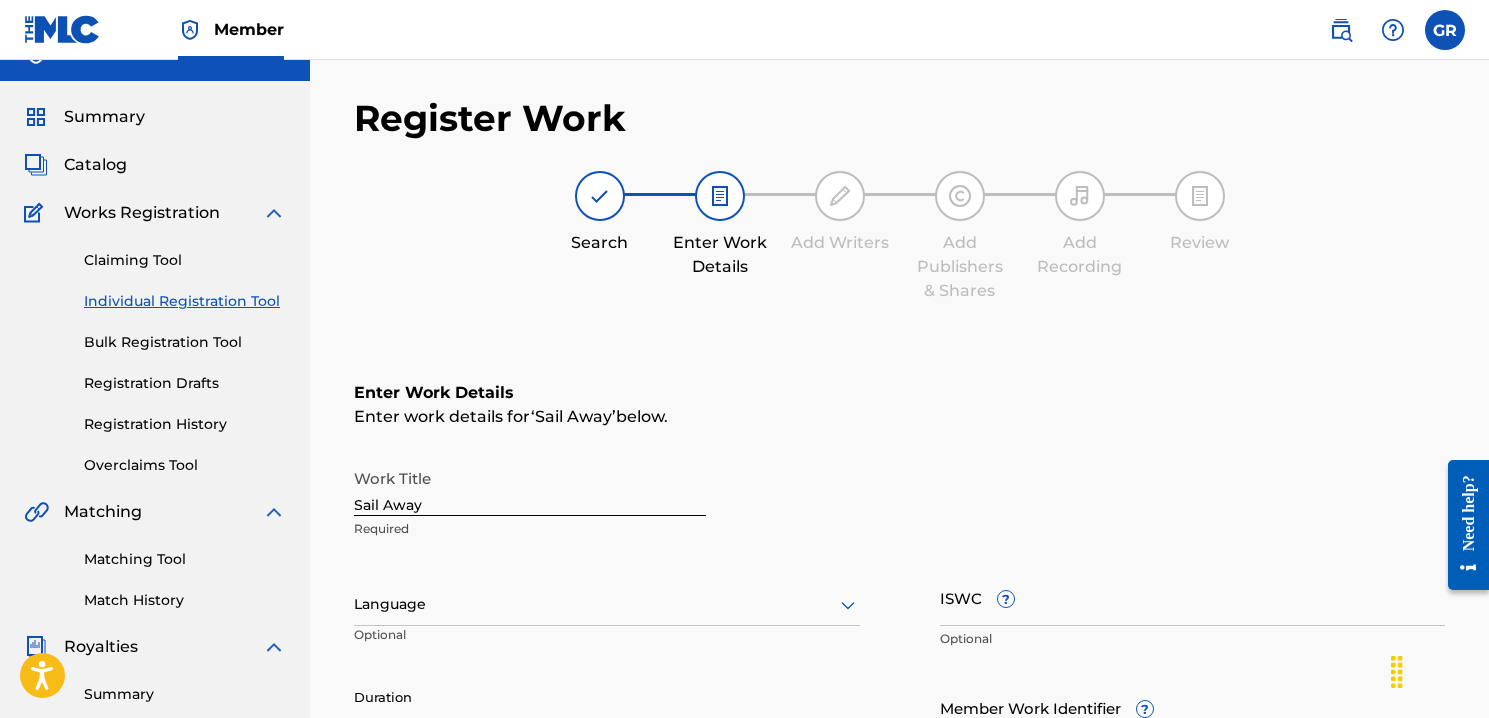 scroll, scrollTop: 37, scrollLeft: 0, axis: vertical 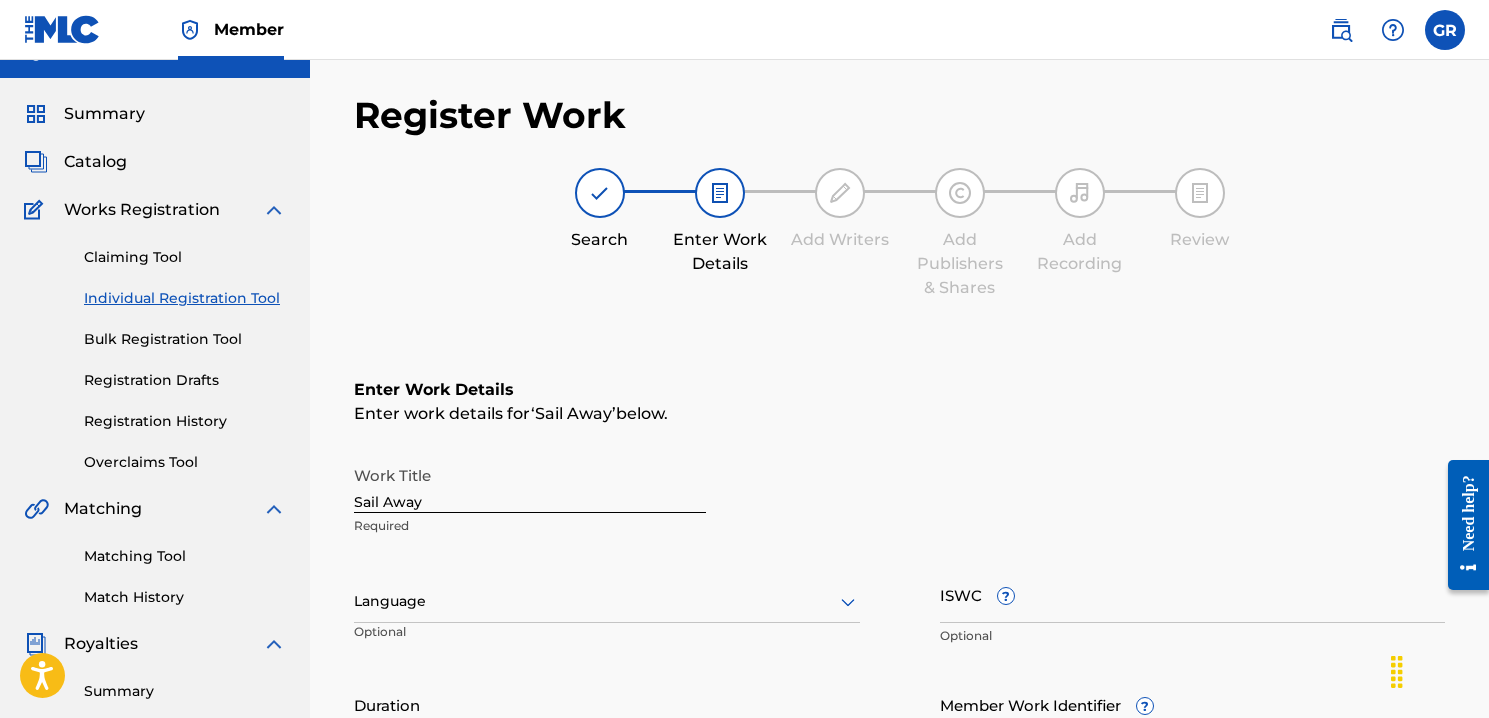 click on "Catalog" at bounding box center [95, 162] 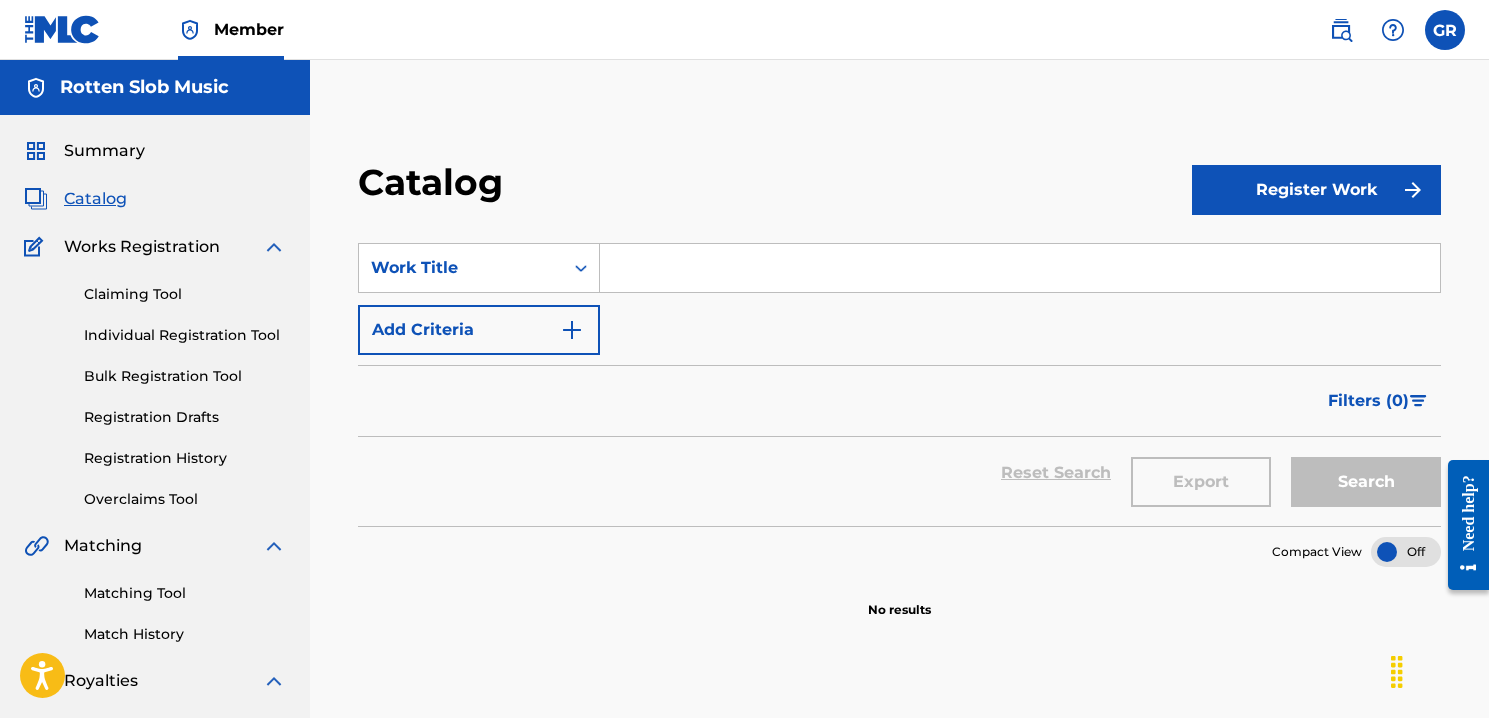 click on "Register Work" at bounding box center [1316, 190] 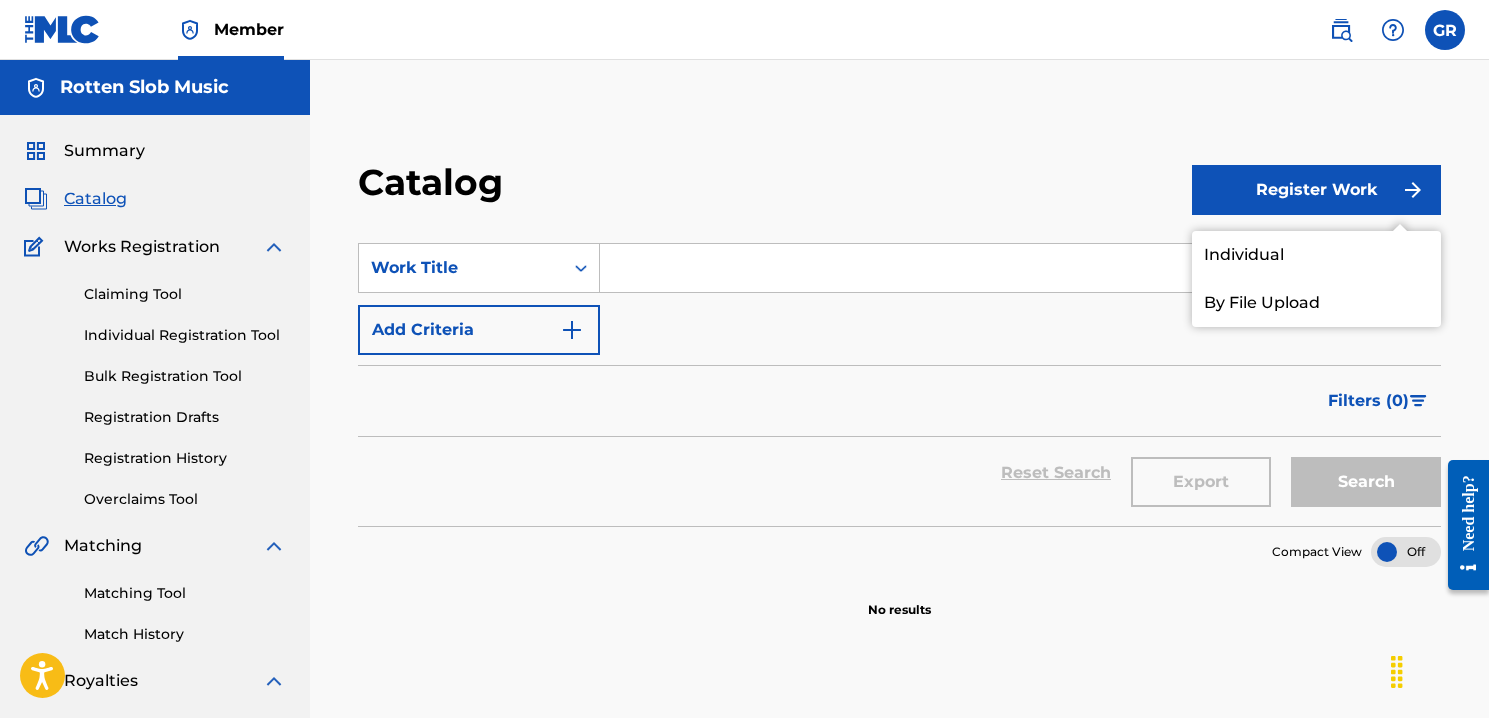 click on "Individual" at bounding box center [1316, 255] 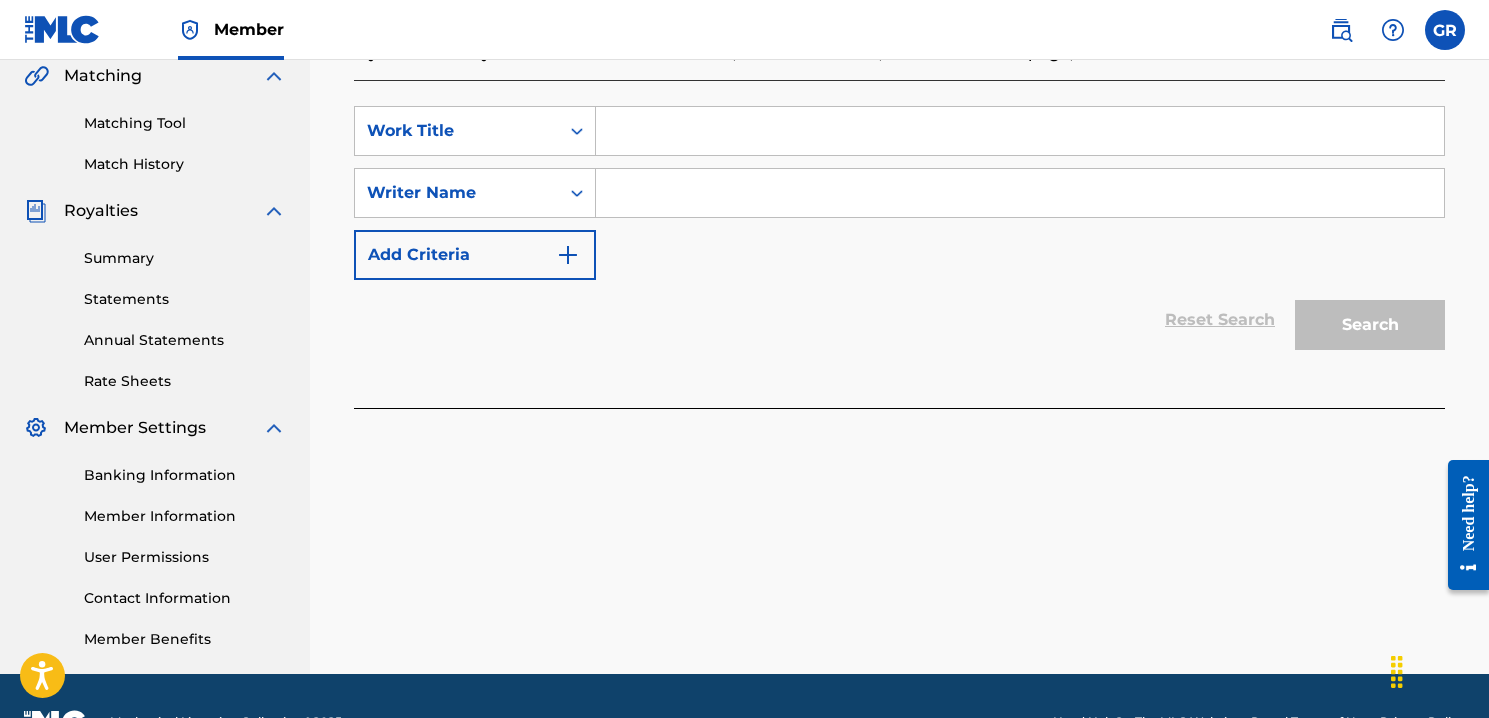 scroll, scrollTop: 423, scrollLeft: 0, axis: vertical 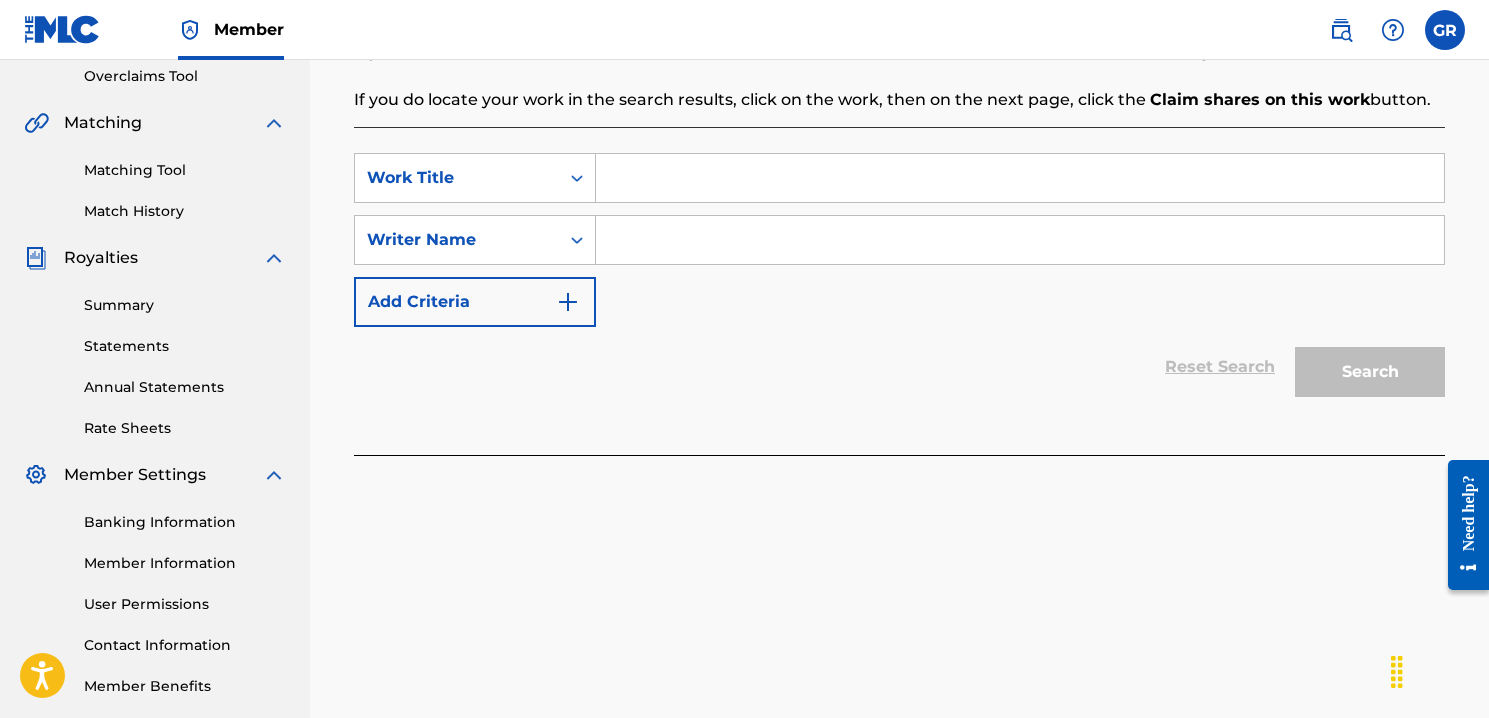 click at bounding box center [1020, 178] 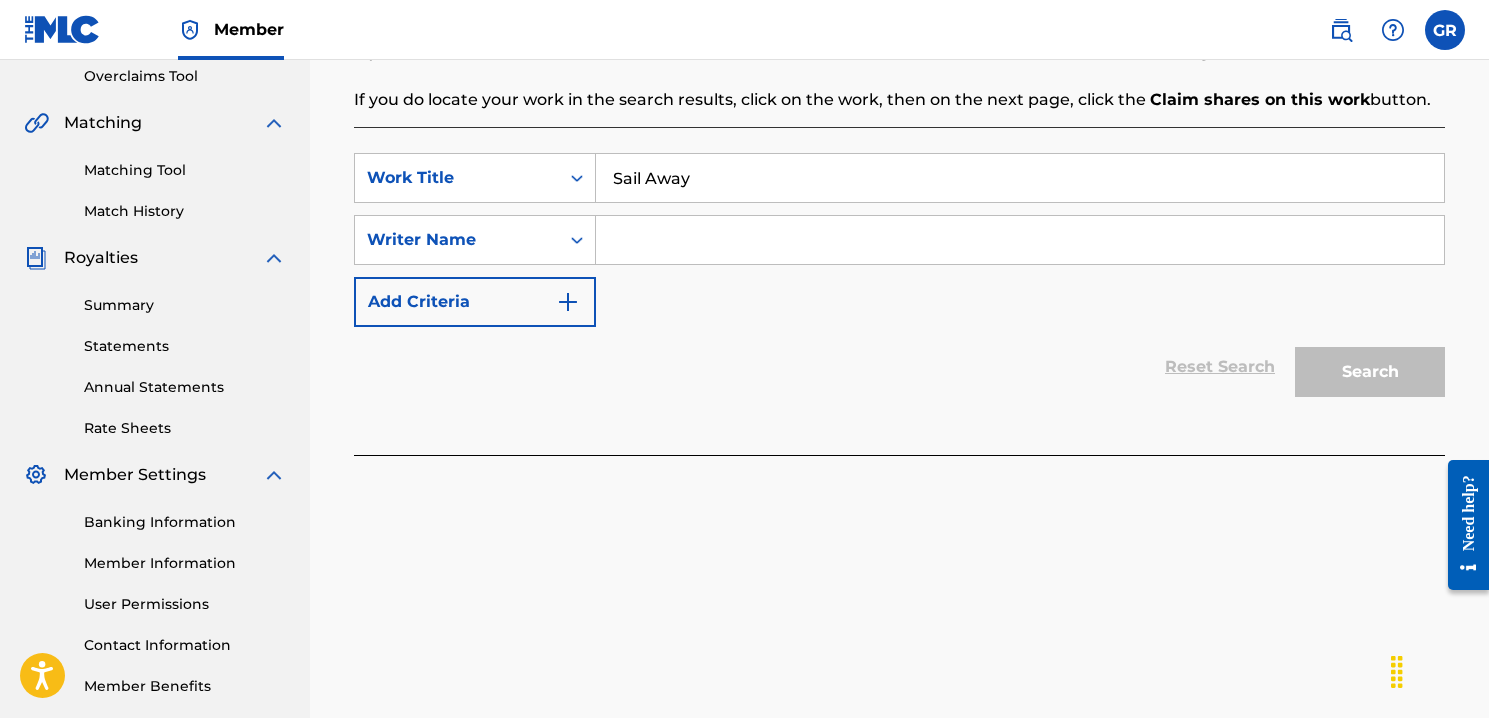 type on "Sail Away" 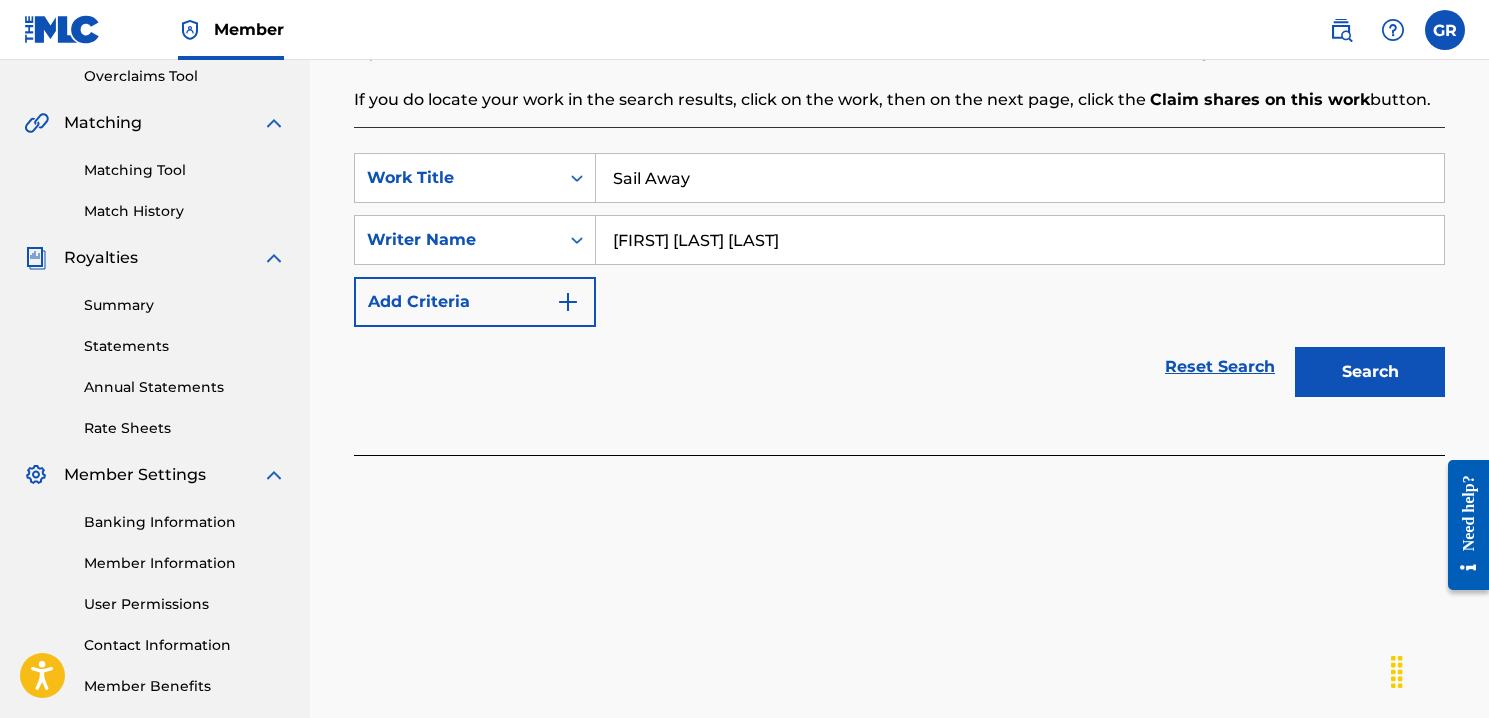 click on "Search" at bounding box center (1370, 372) 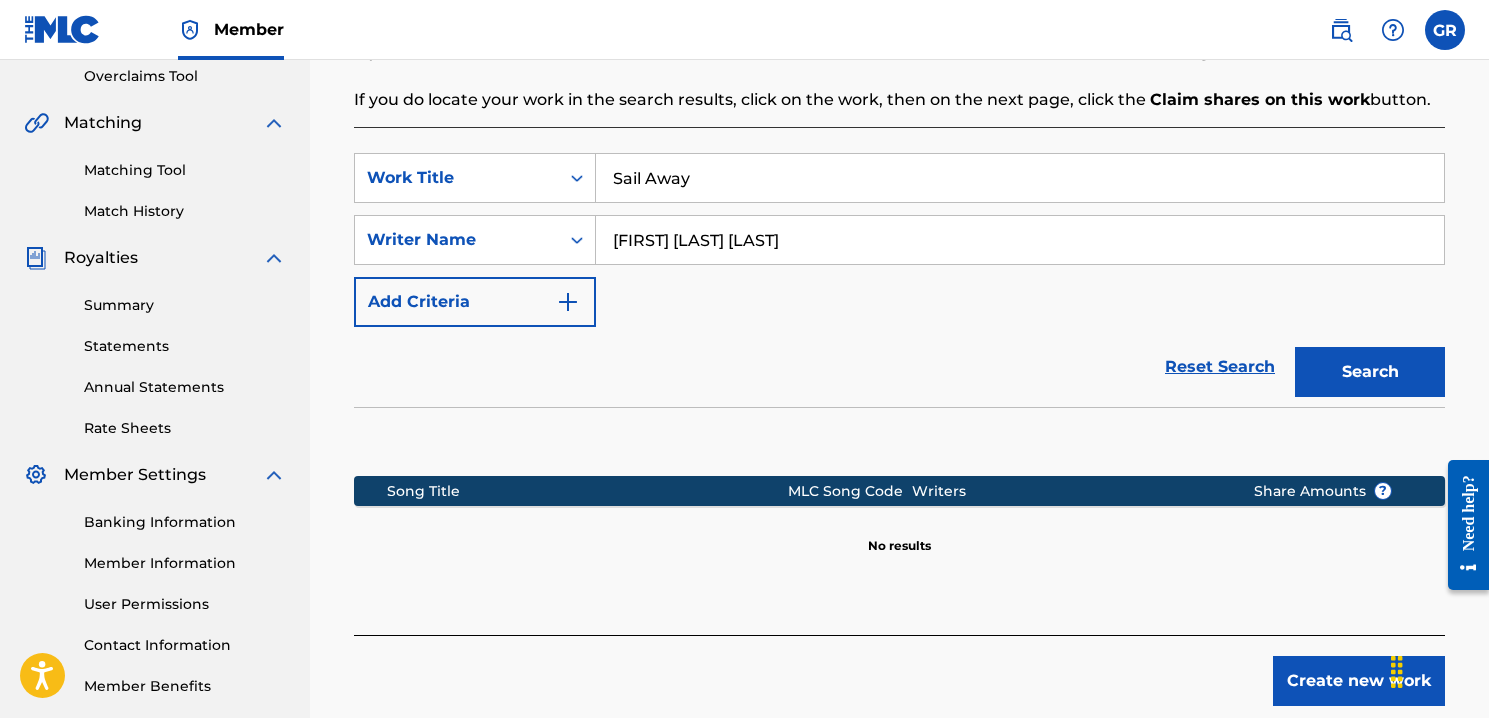 scroll, scrollTop: 527, scrollLeft: 0, axis: vertical 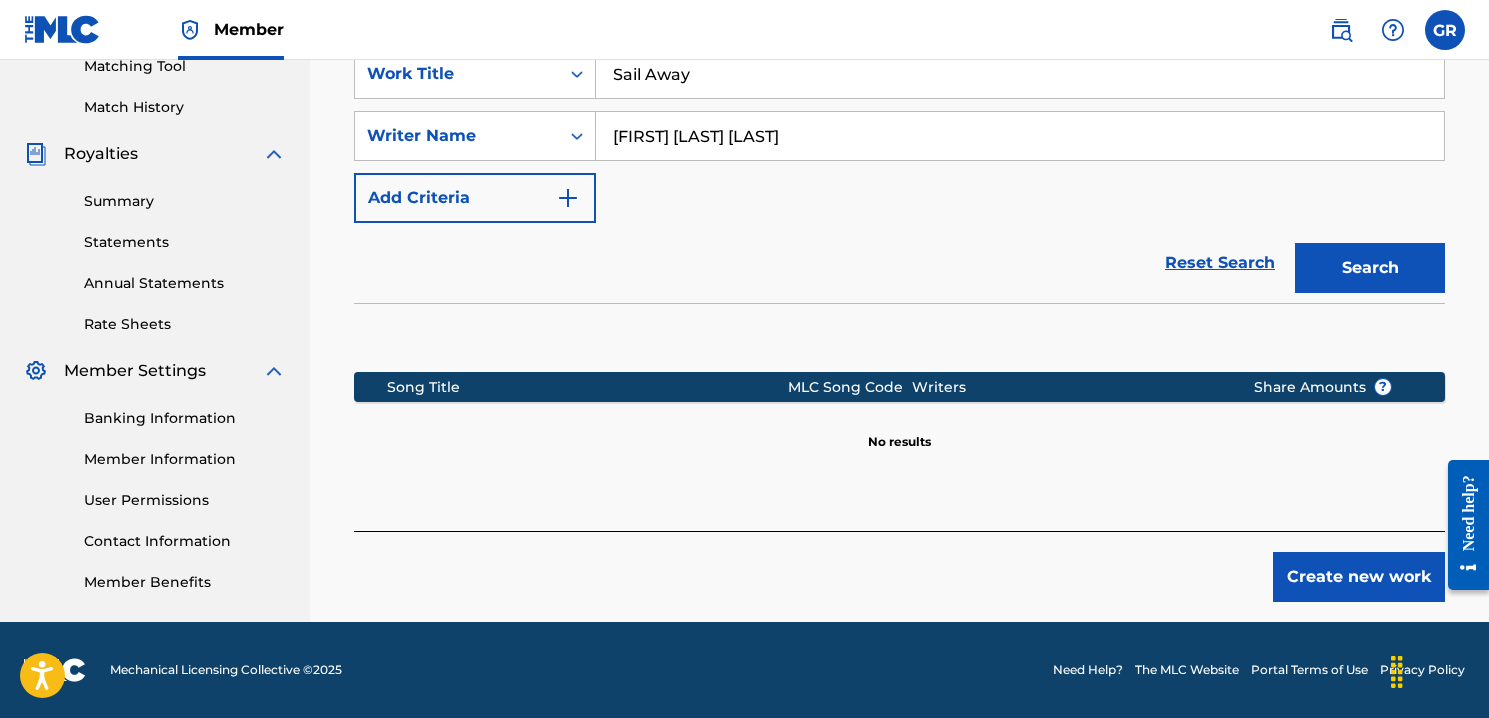 click on "Create new work" at bounding box center (1359, 577) 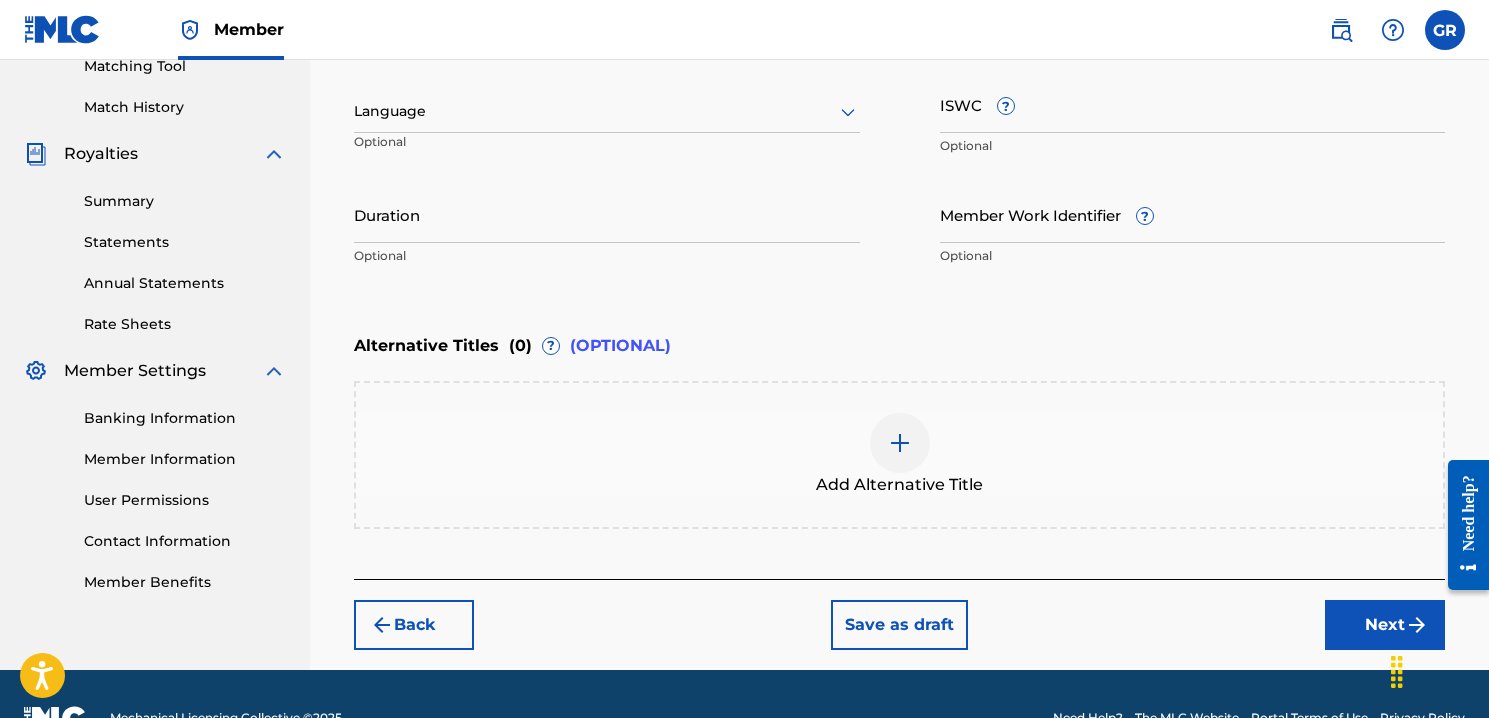 click on "Duration" at bounding box center [607, 214] 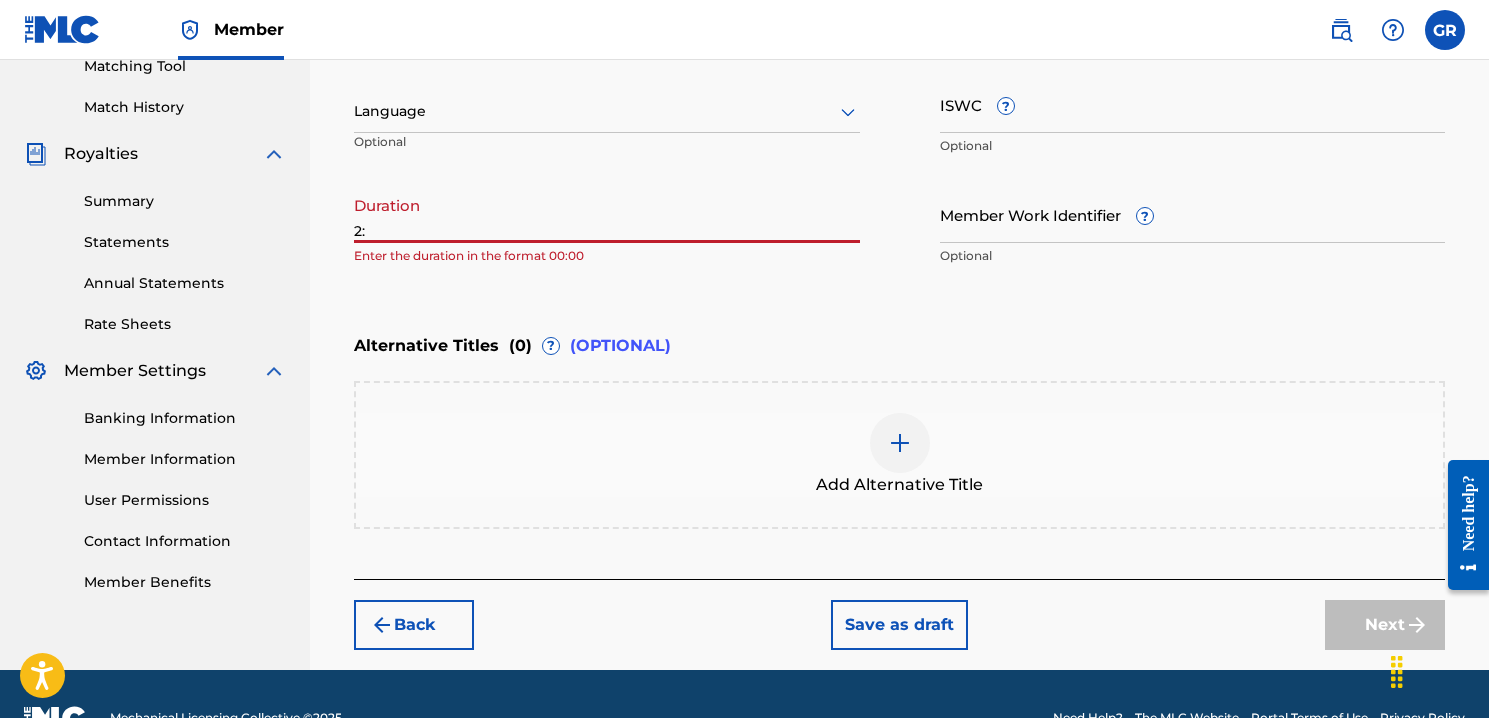 type on "2" 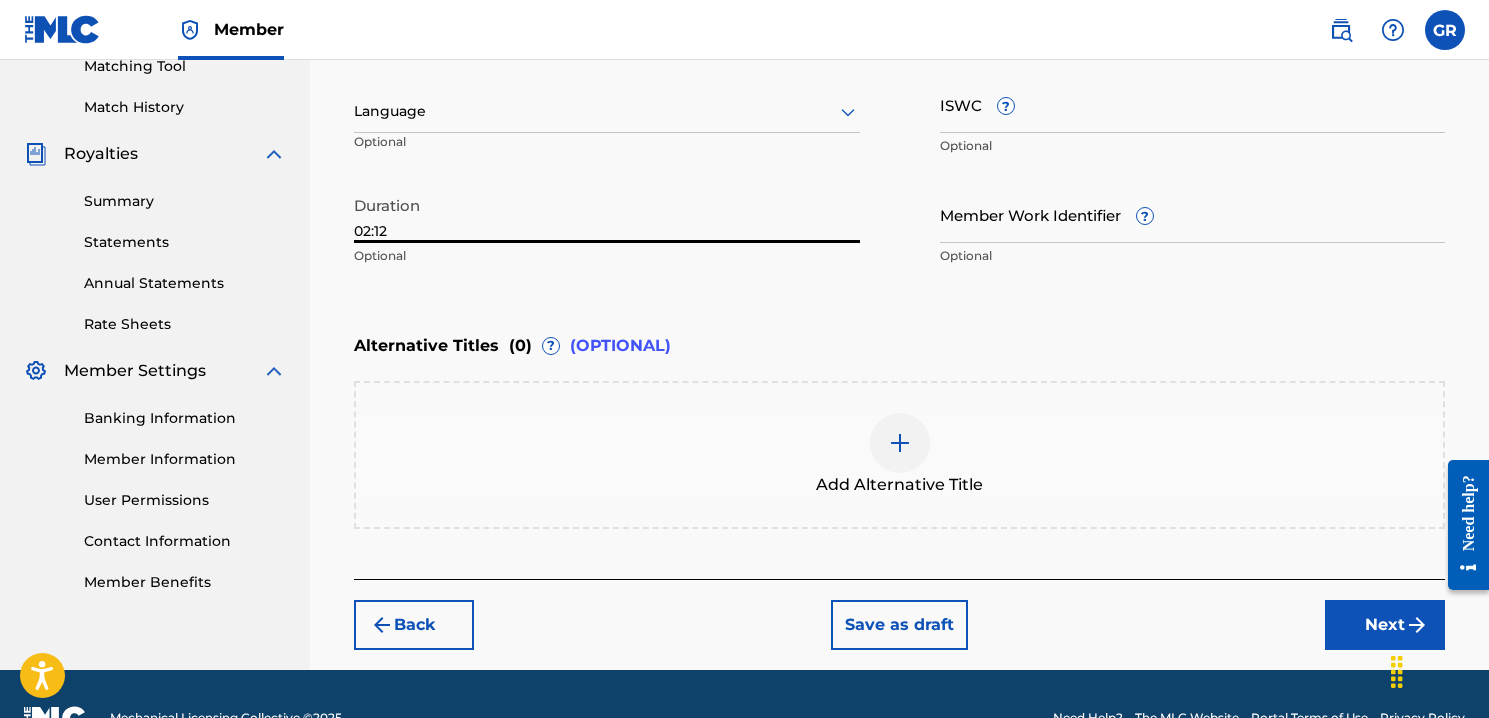 scroll, scrollTop: 574, scrollLeft: 0, axis: vertical 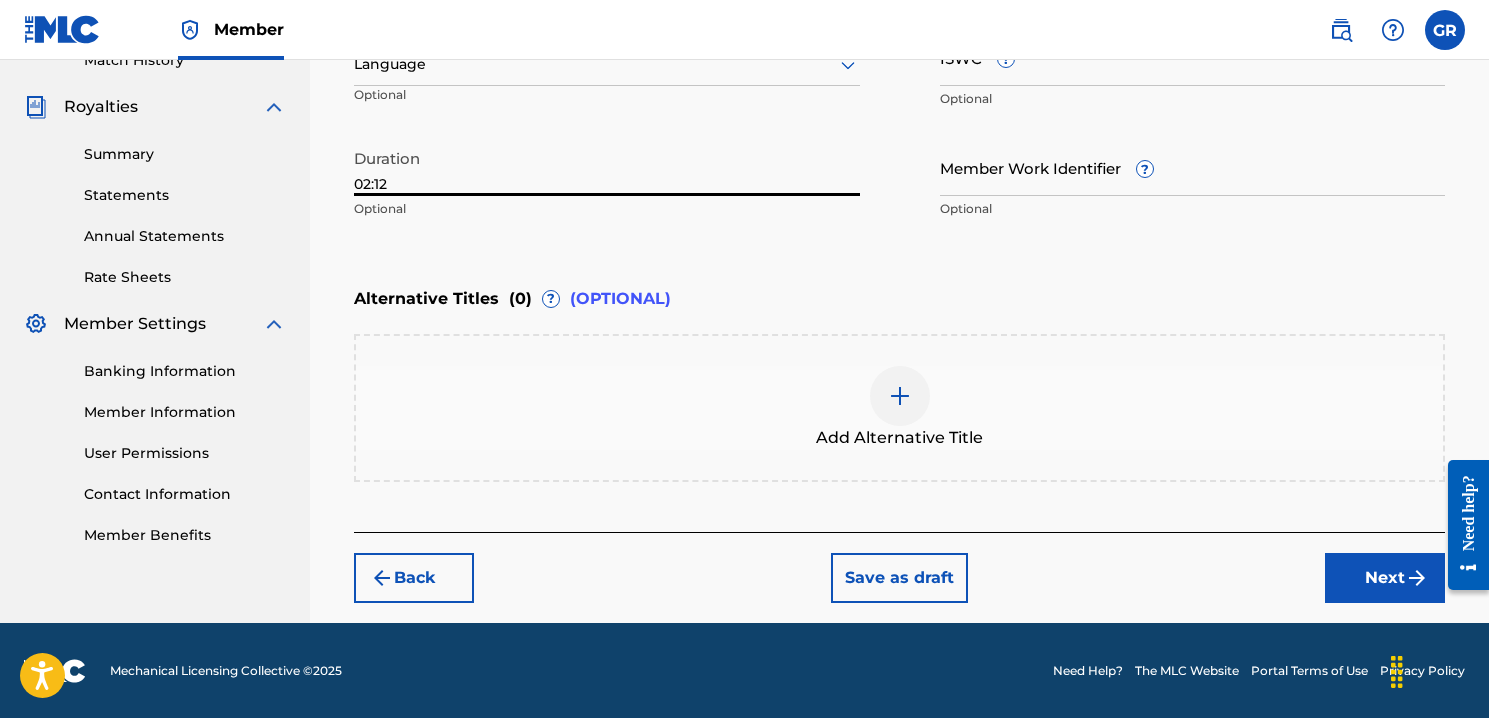 type on "02:12" 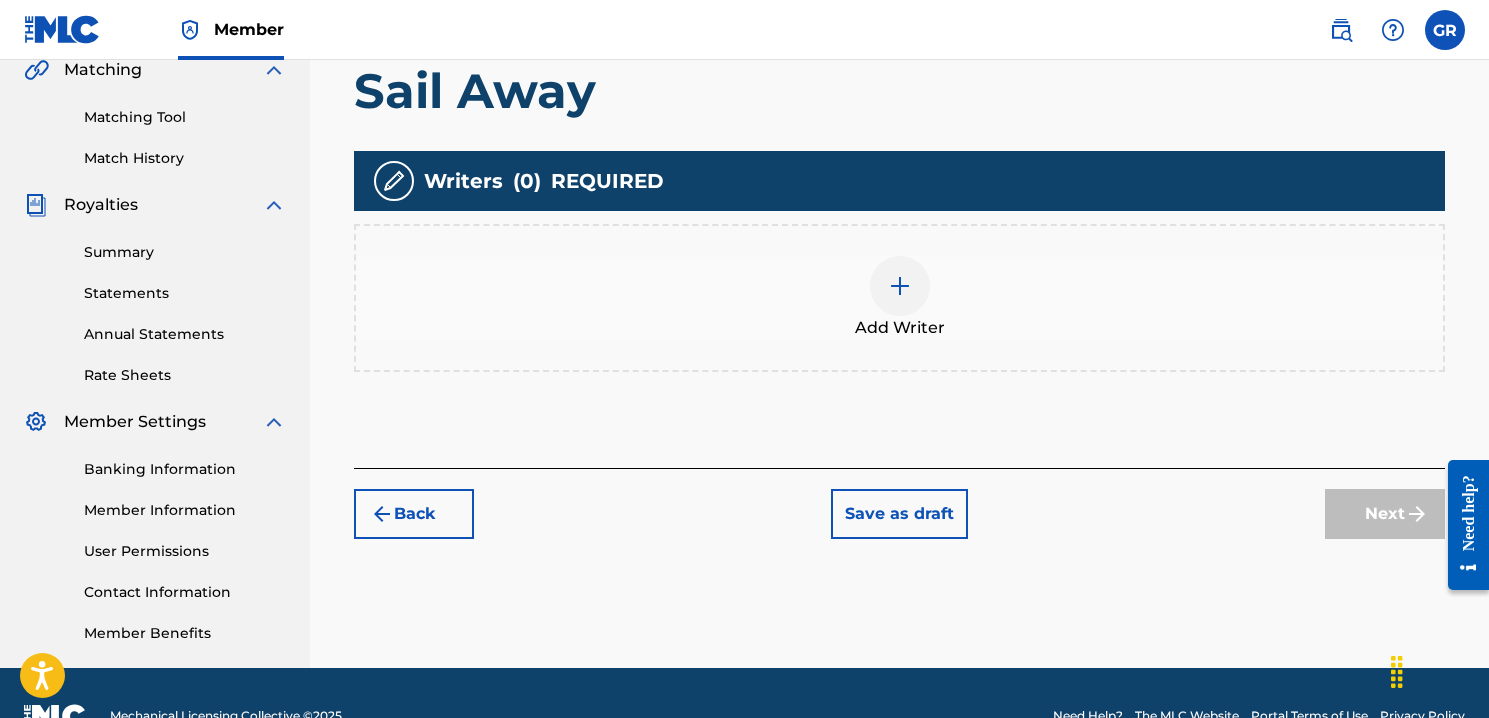 scroll, scrollTop: 477, scrollLeft: 0, axis: vertical 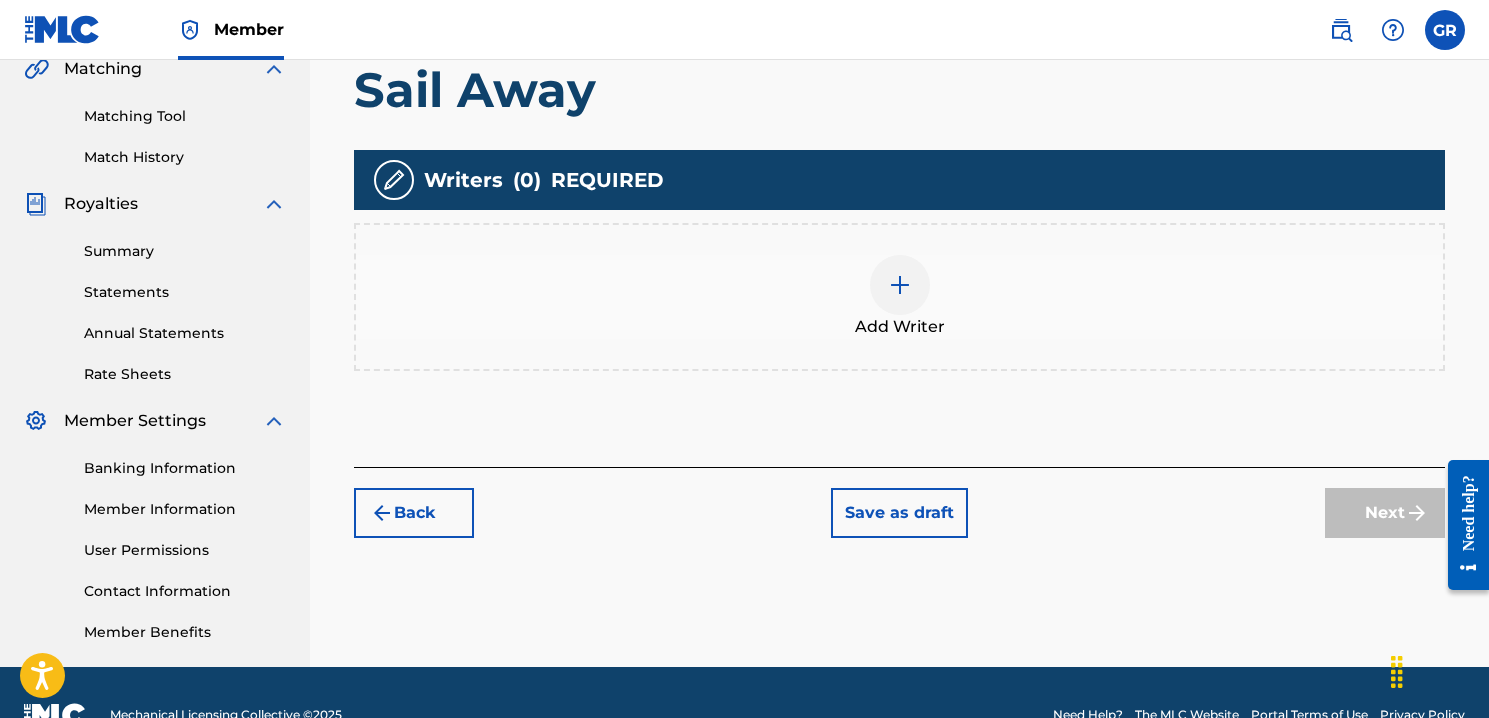 click at bounding box center [900, 285] 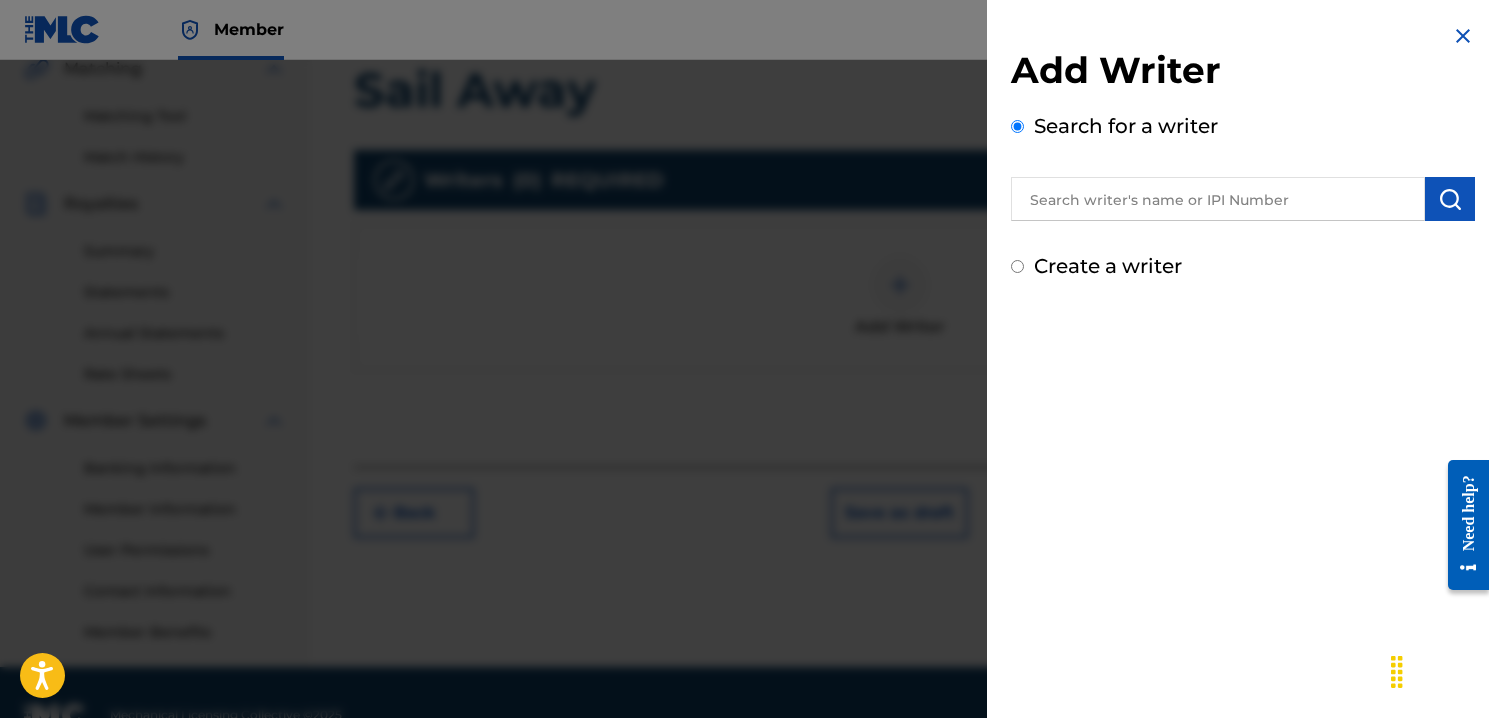 click at bounding box center (1218, 199) 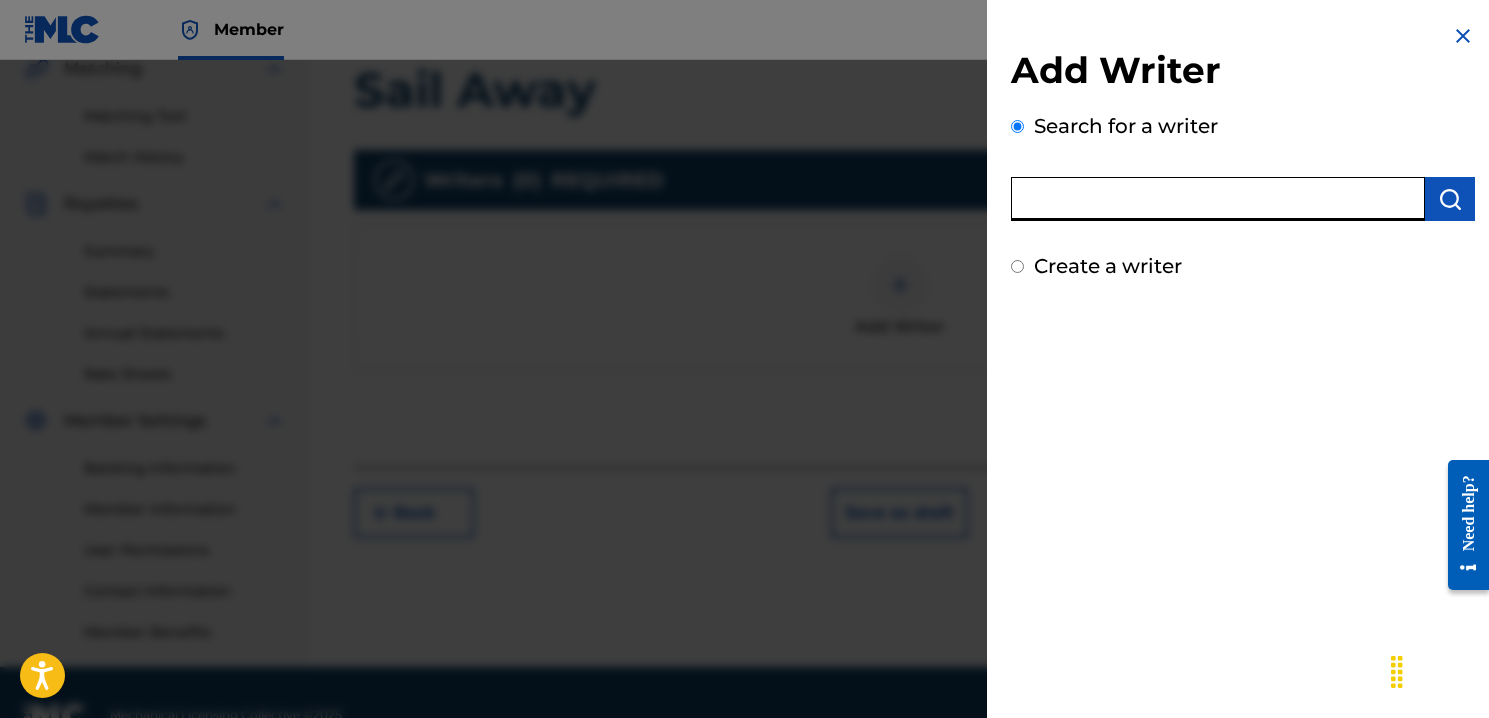 click on "Add Writer Search for a writer Create a writer" at bounding box center [1243, 359] 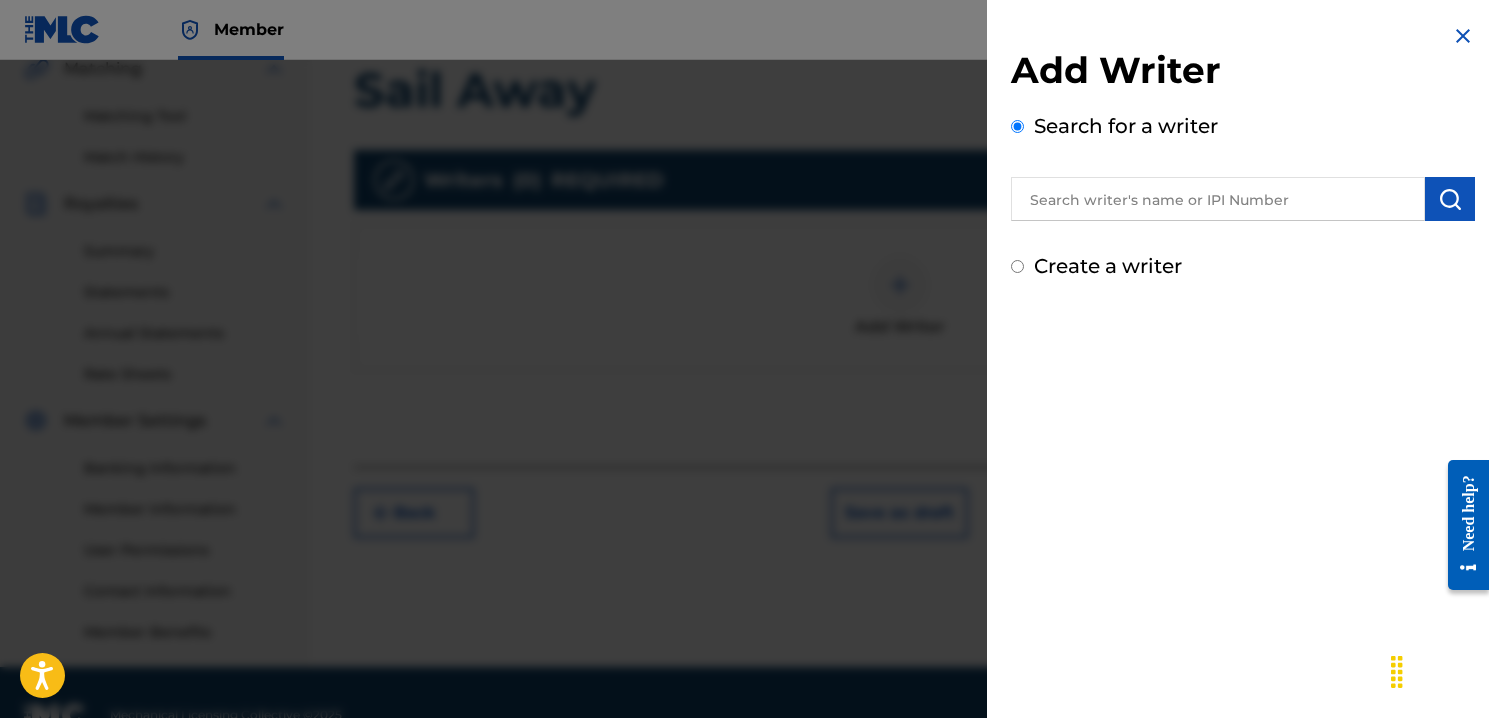 click at bounding box center (1218, 199) 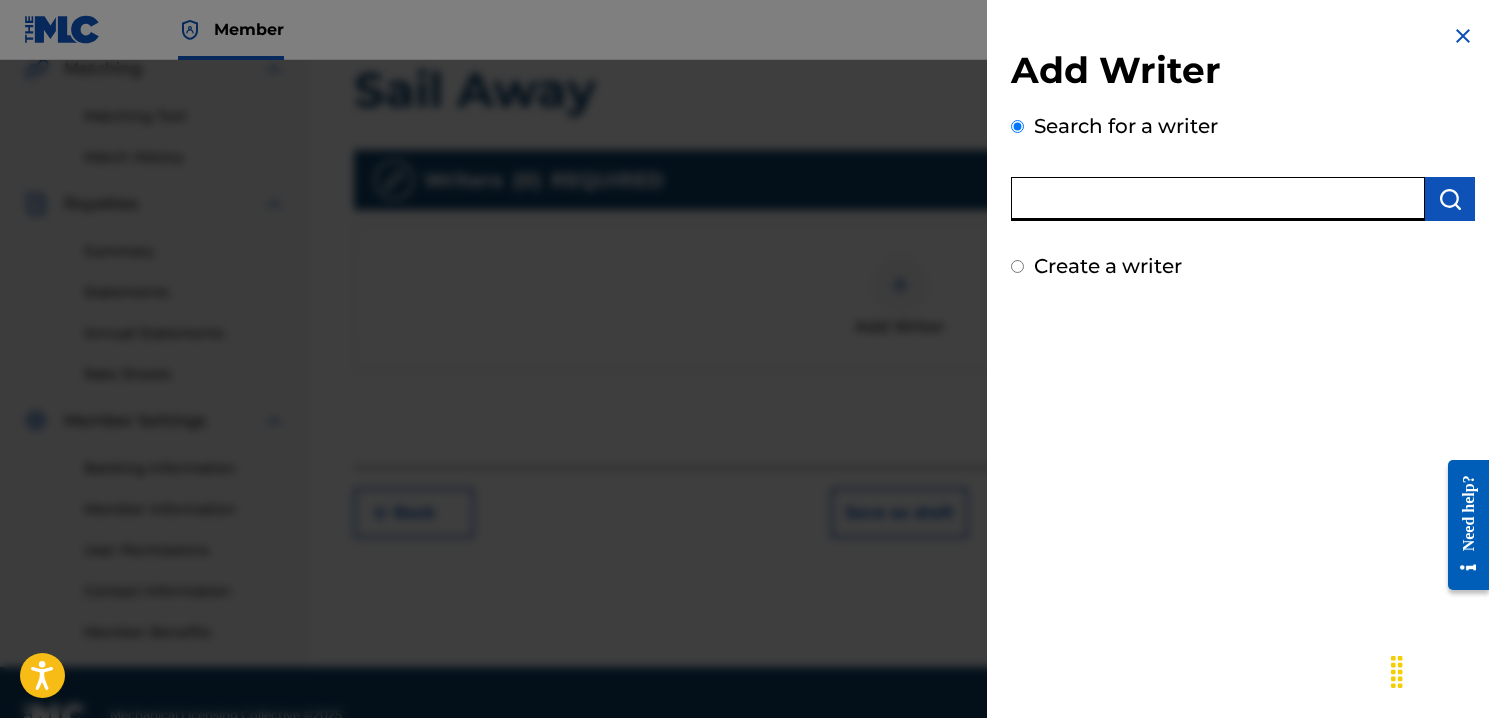 paste on "[ACCOUNT_NUMBER]" 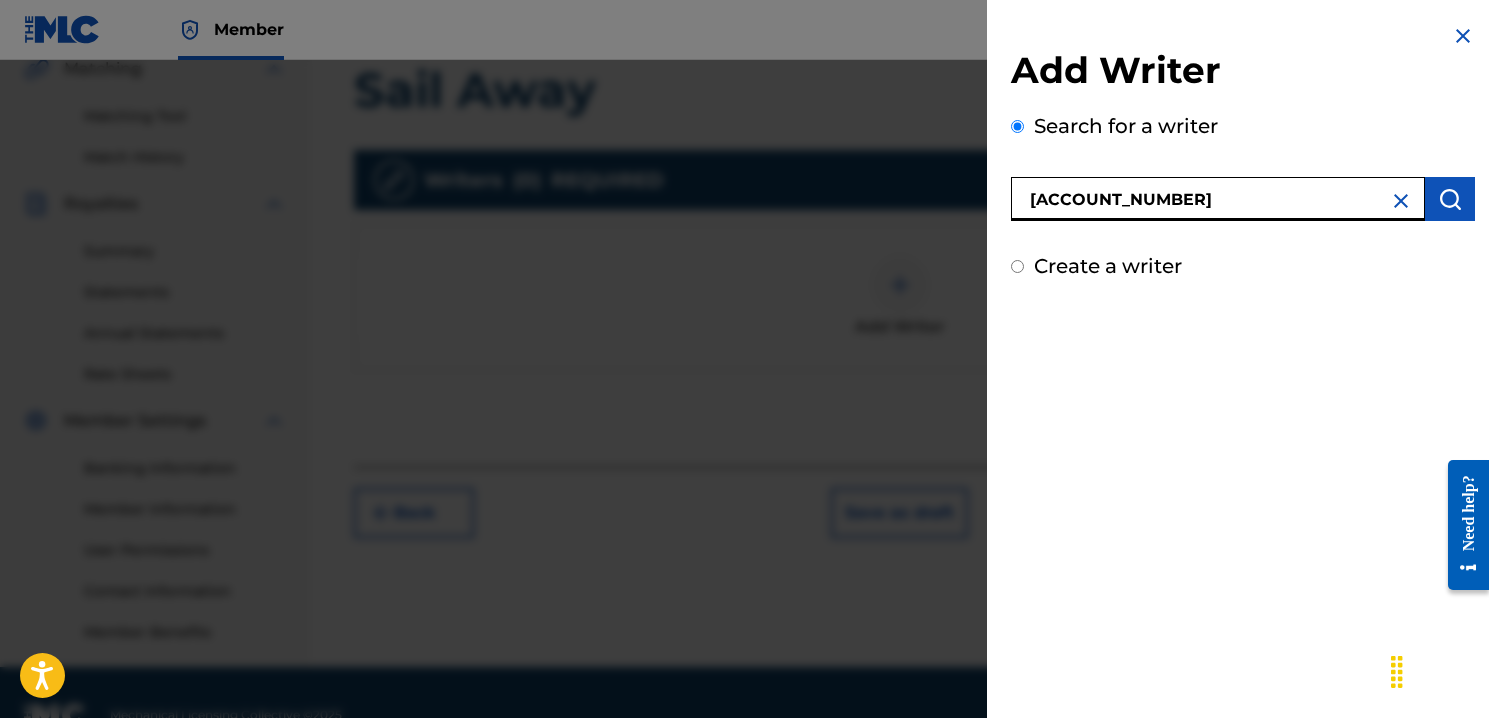 type on "[ACCOUNT_NUMBER]" 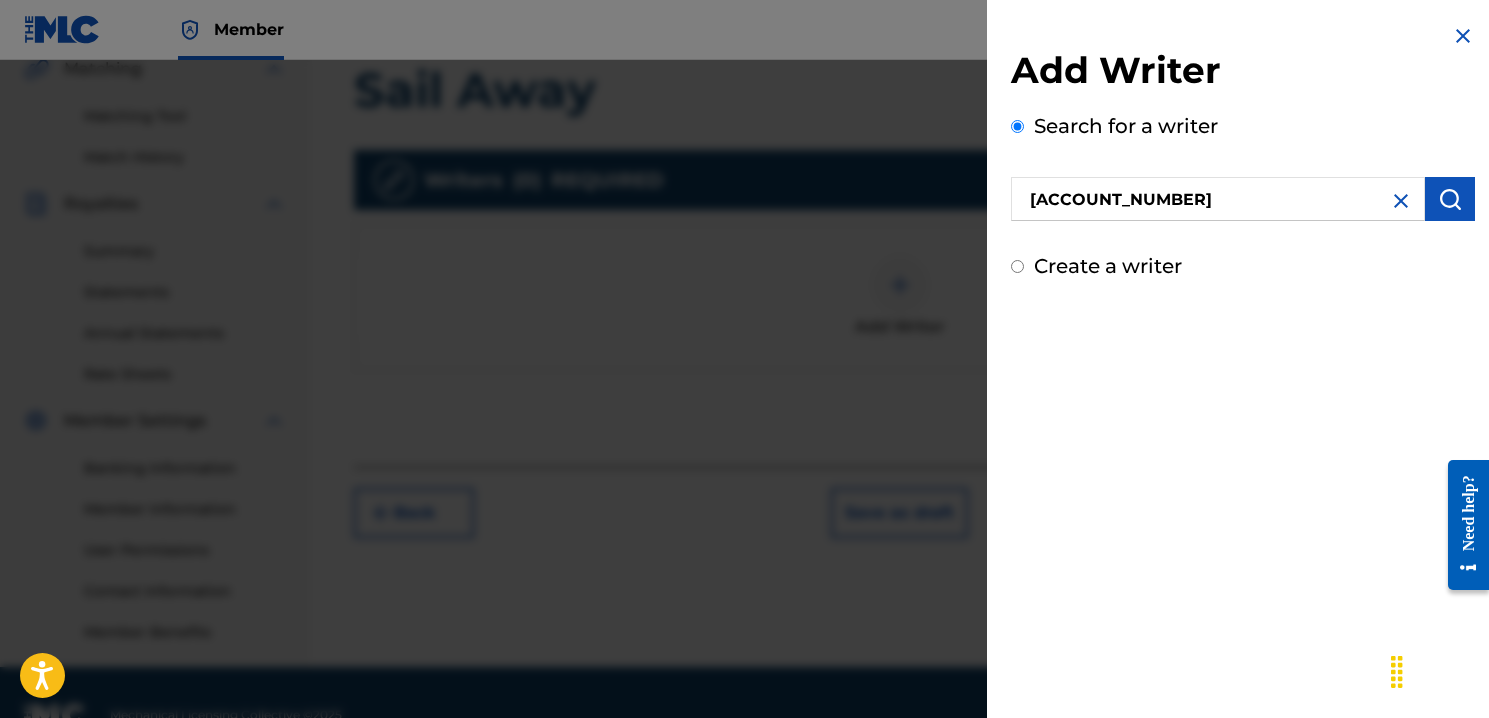 click at bounding box center (1450, 199) 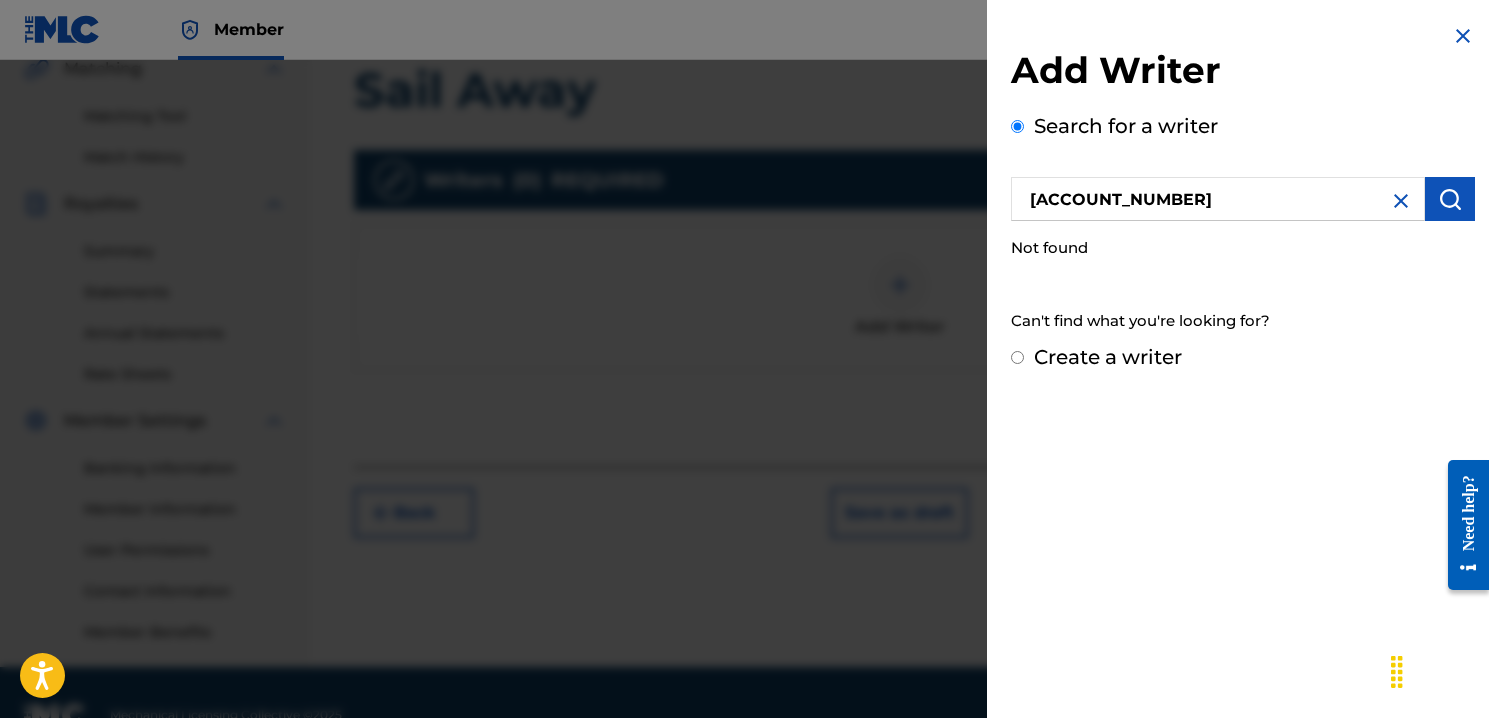 click on "Create a writer" at bounding box center (1017, 357) 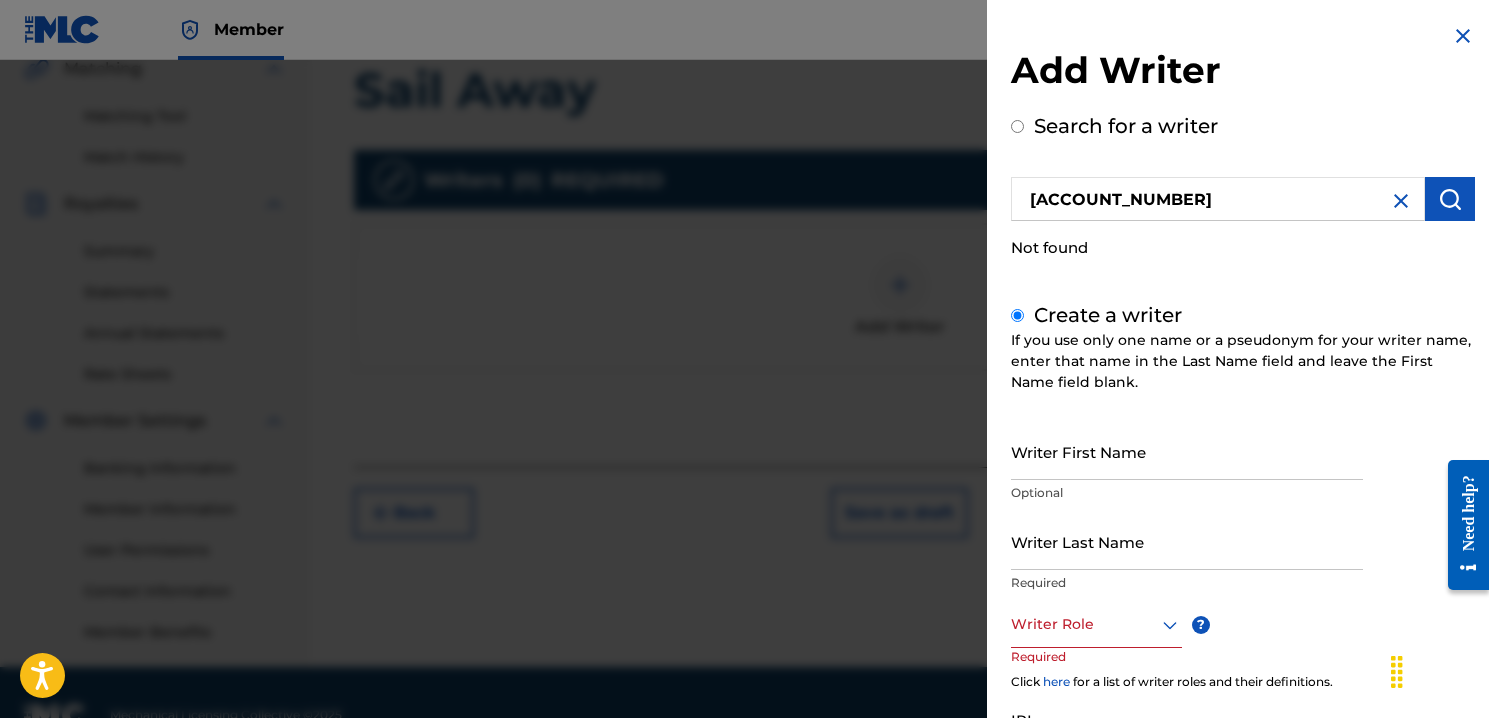 click on "Writer First Name" at bounding box center (1187, 451) 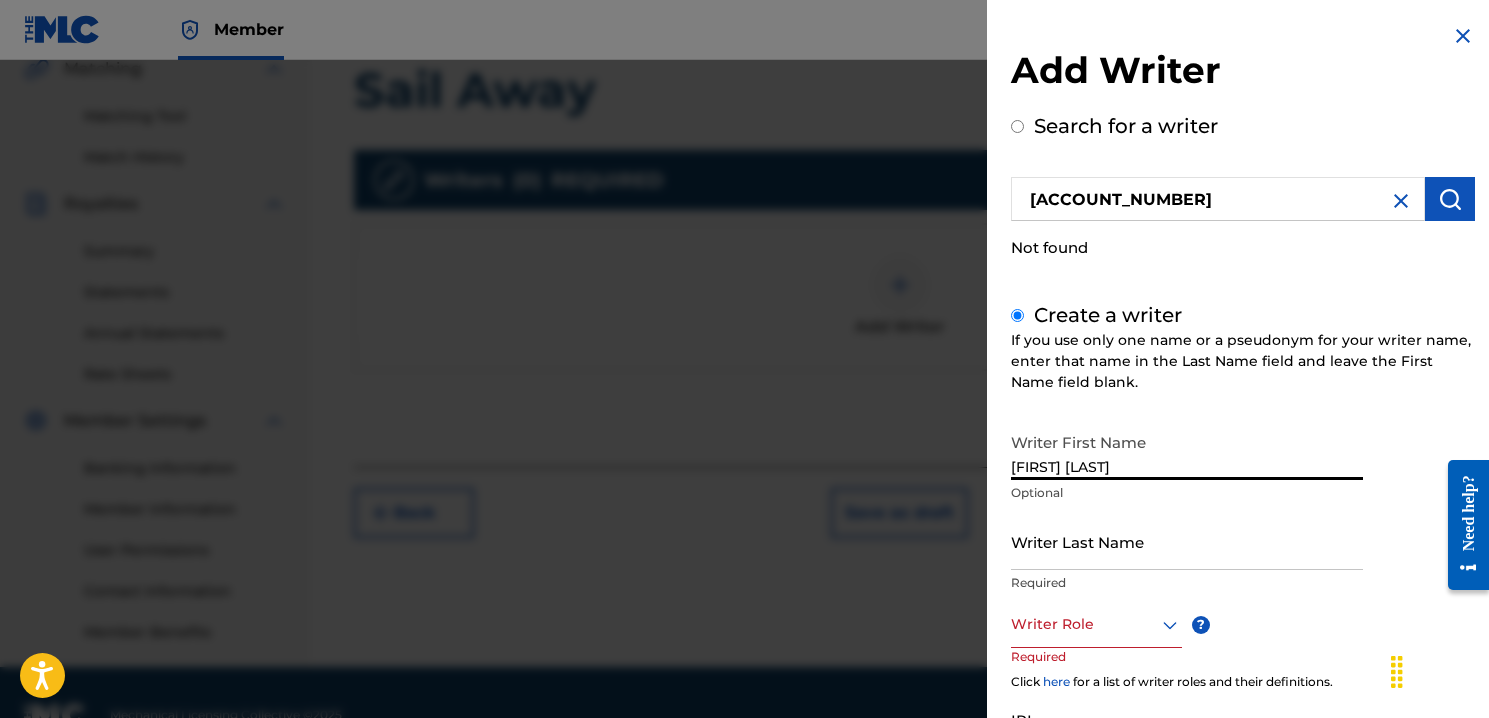 type on "[FIRST] [LAST]" 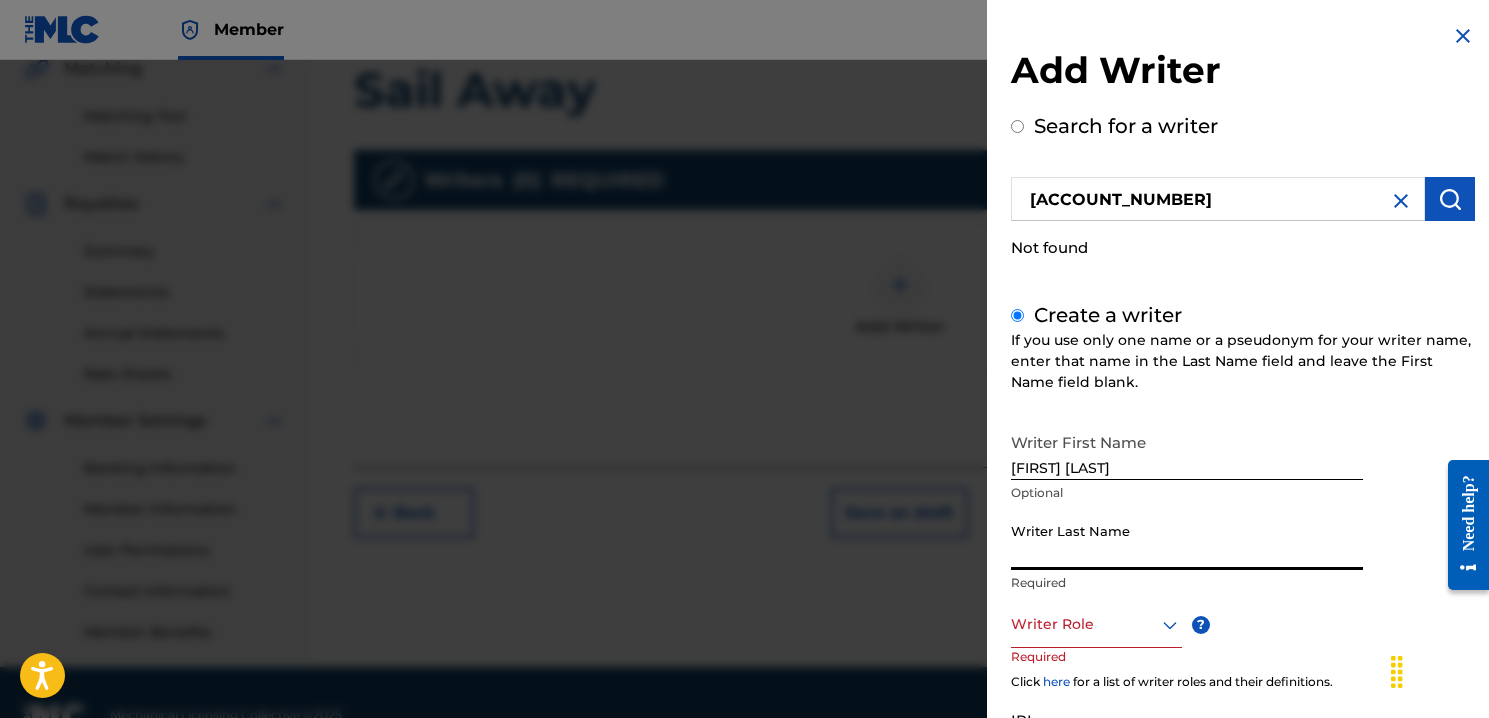 click on "Writer Last Name" at bounding box center [1187, 541] 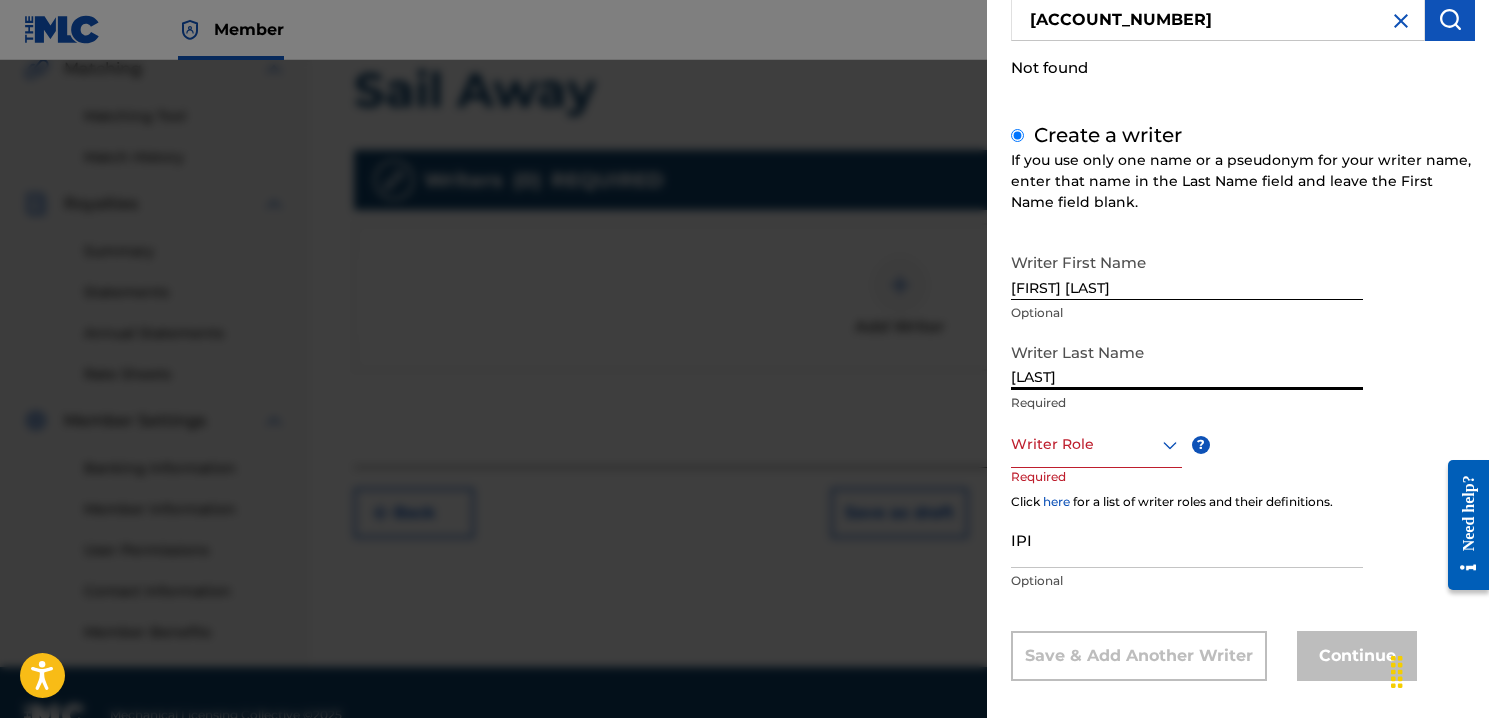 scroll, scrollTop: 196, scrollLeft: 0, axis: vertical 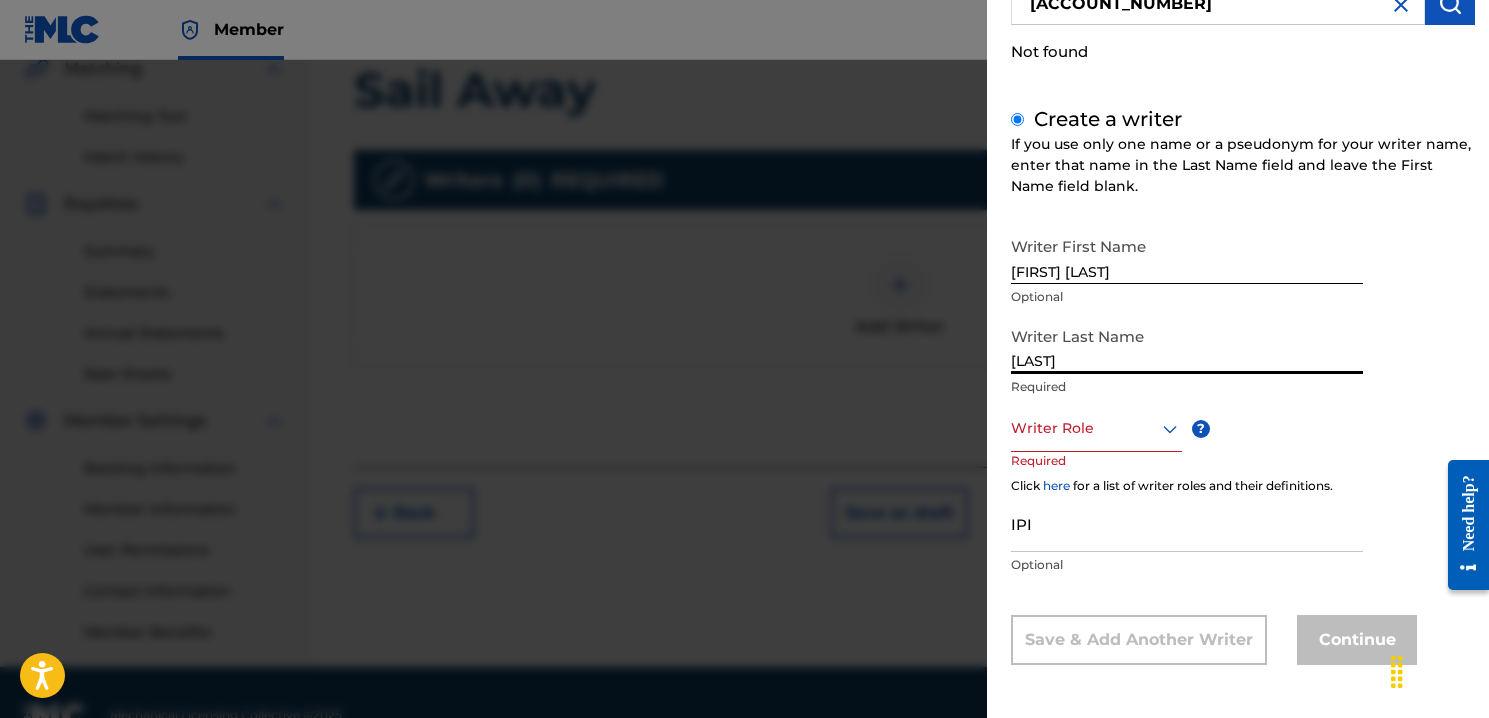 type on "[LAST]" 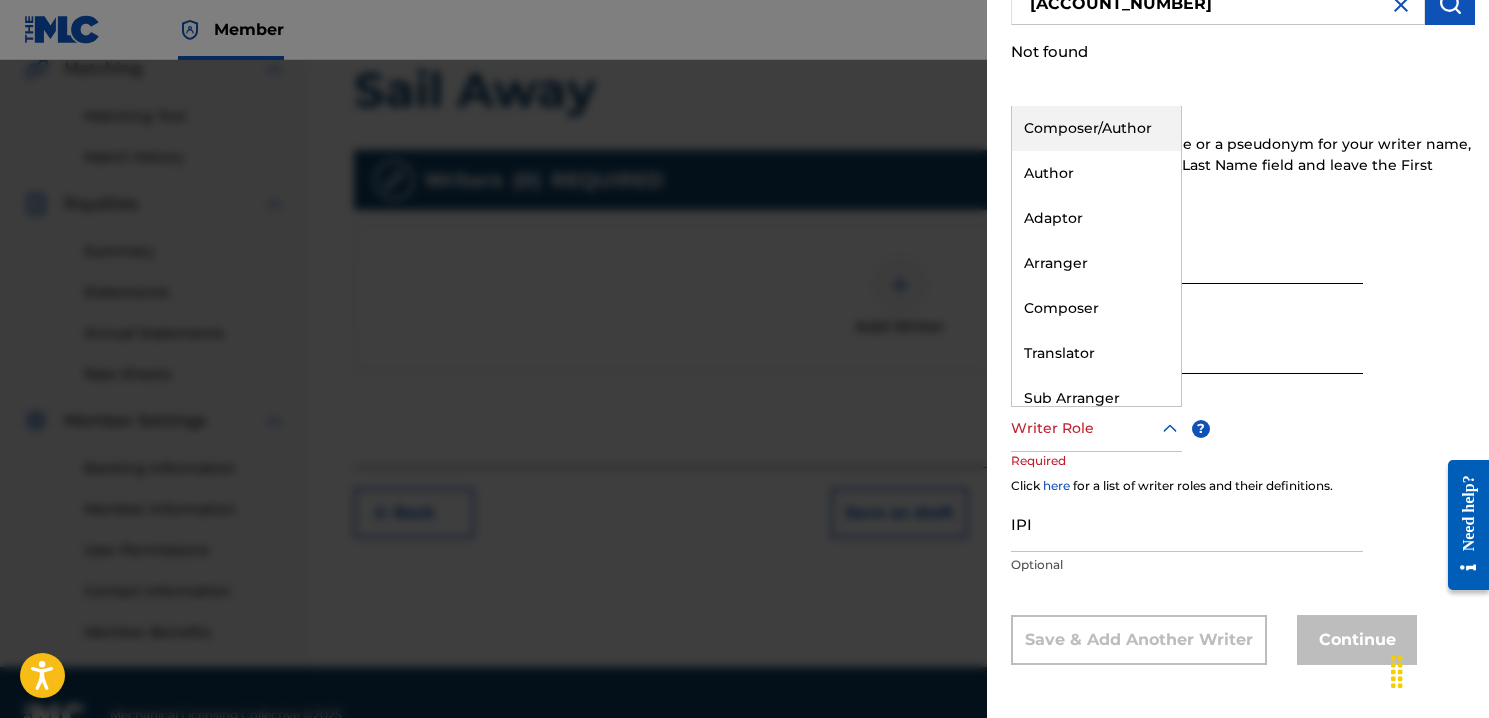 click 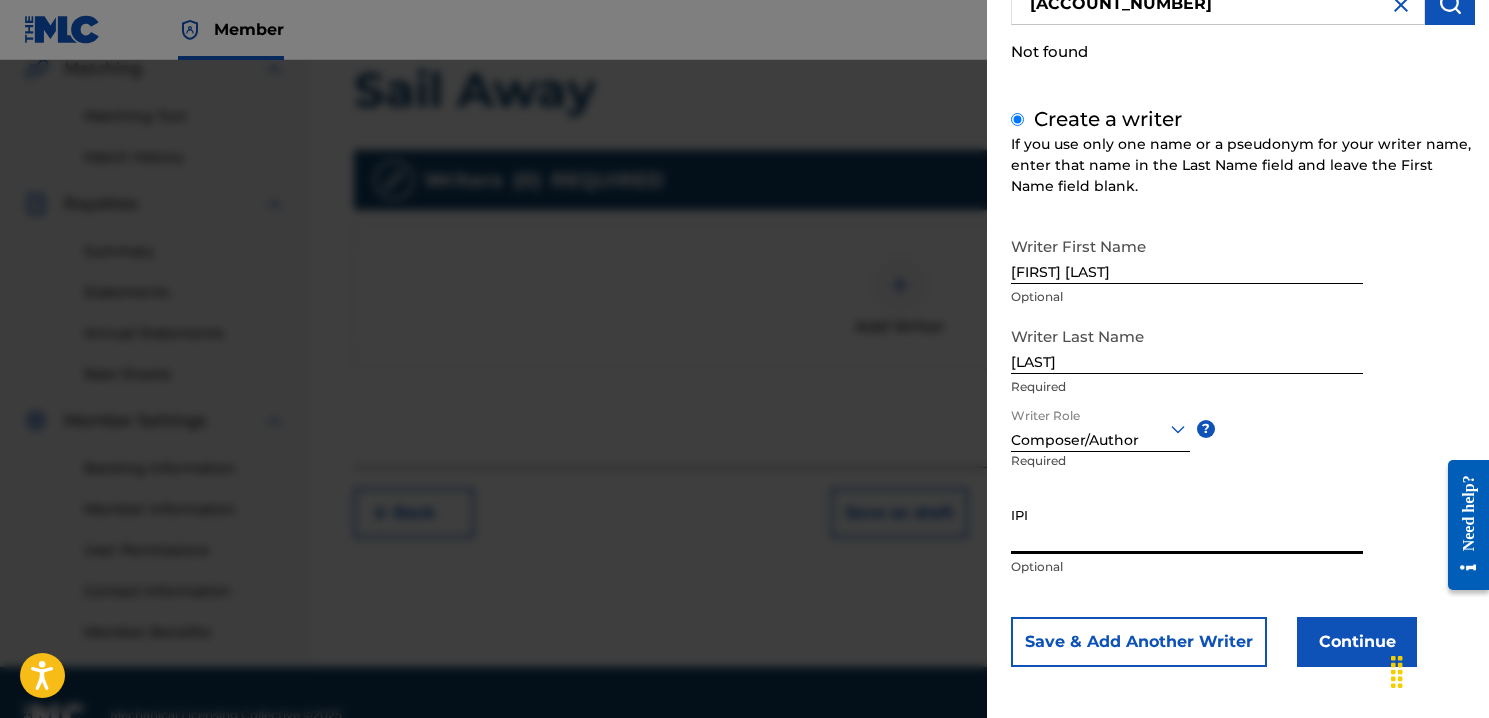 click on "IPI" at bounding box center [1187, 525] 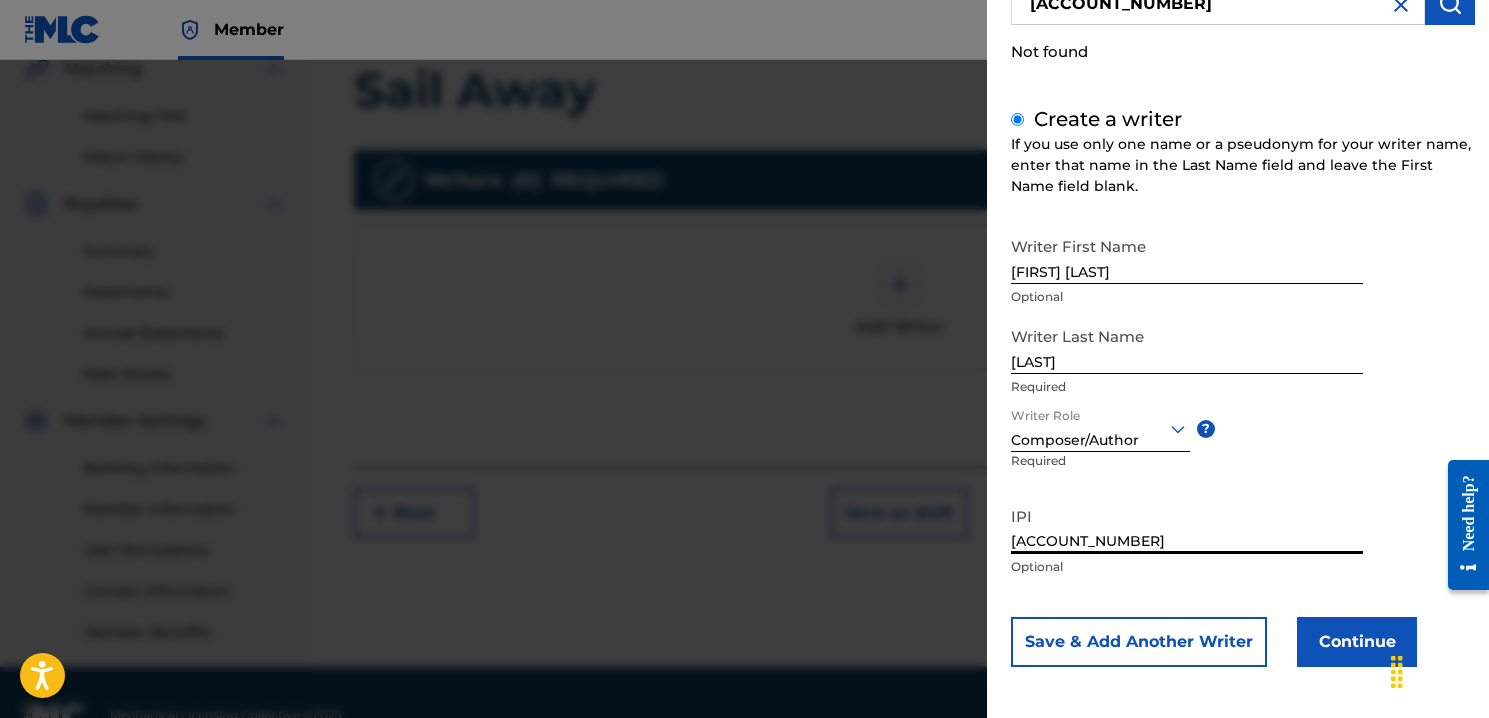 scroll, scrollTop: 198, scrollLeft: 0, axis: vertical 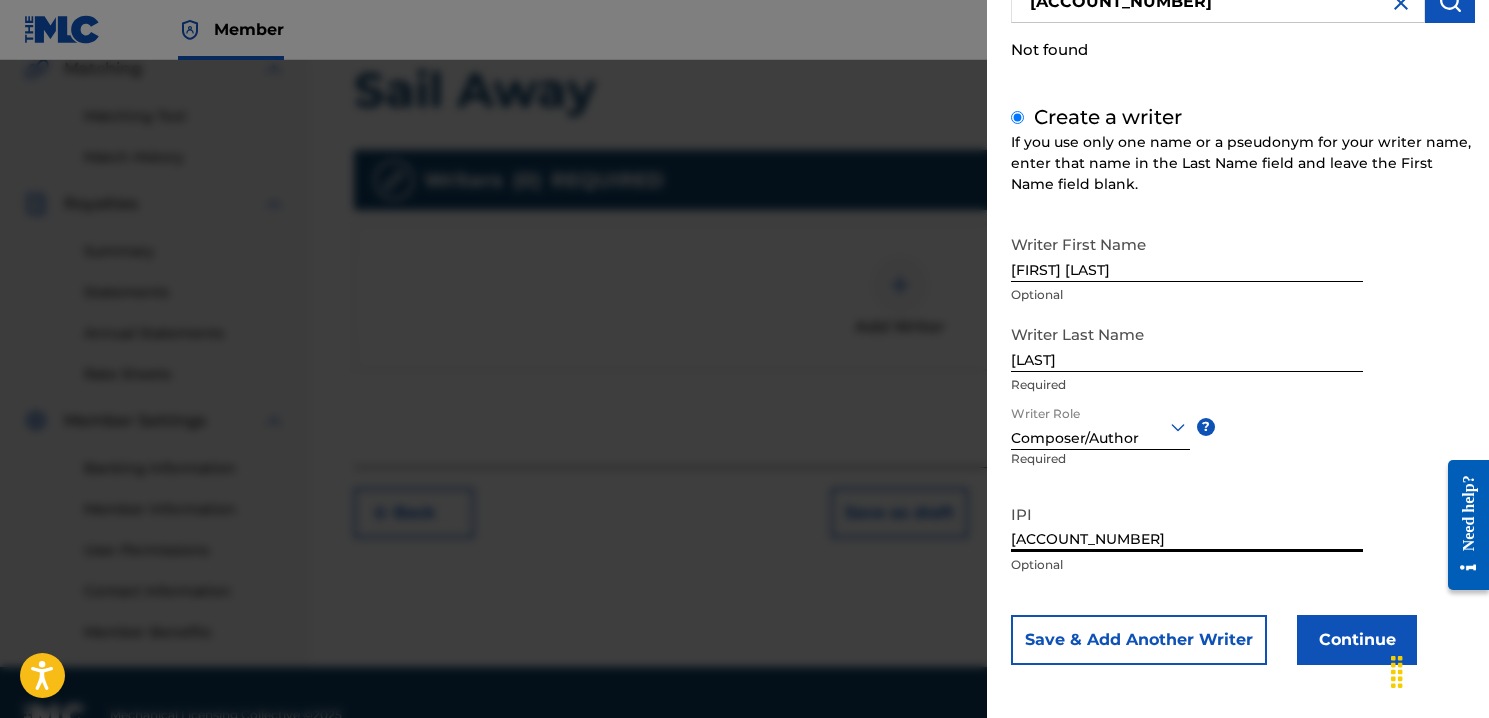 type on "[ACCOUNT_NUMBER]" 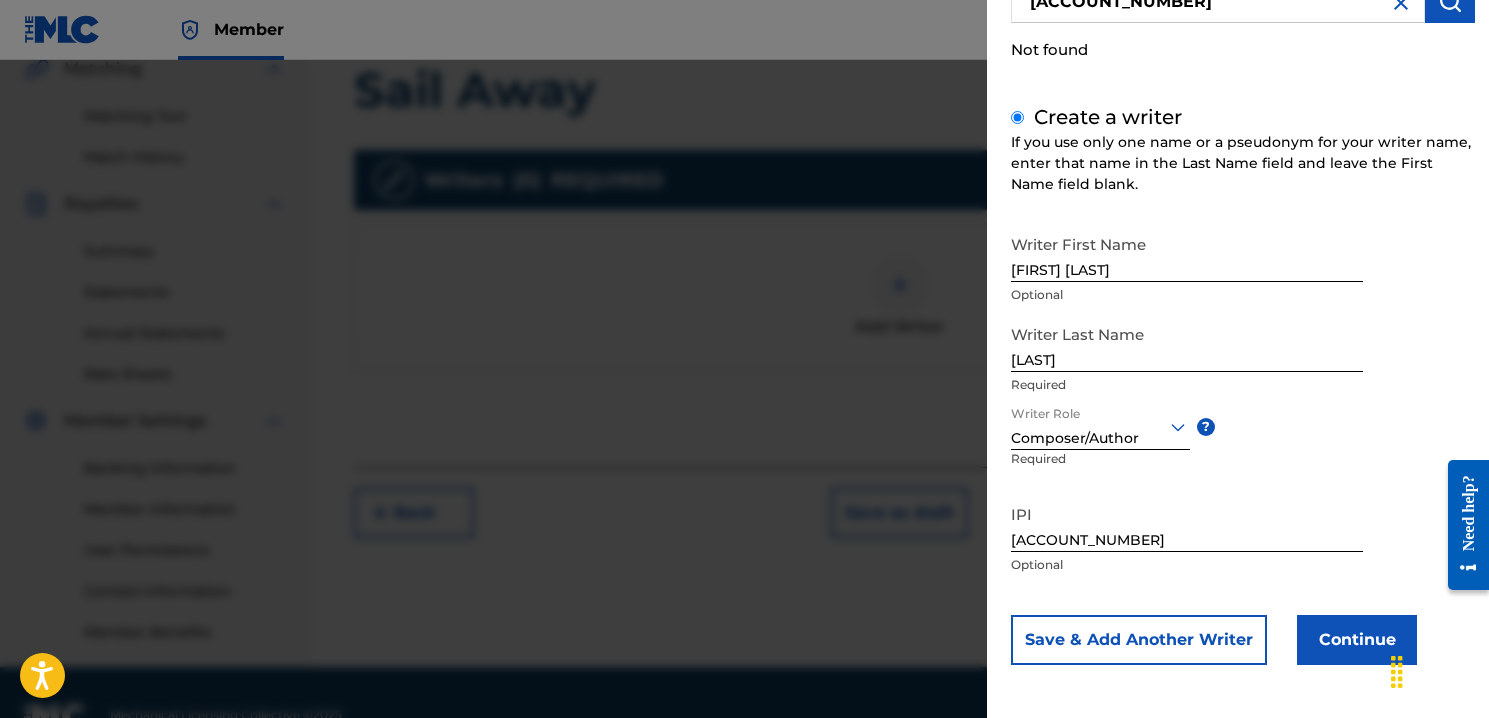 click on "Save & Add Another Writer" at bounding box center [1139, 640] 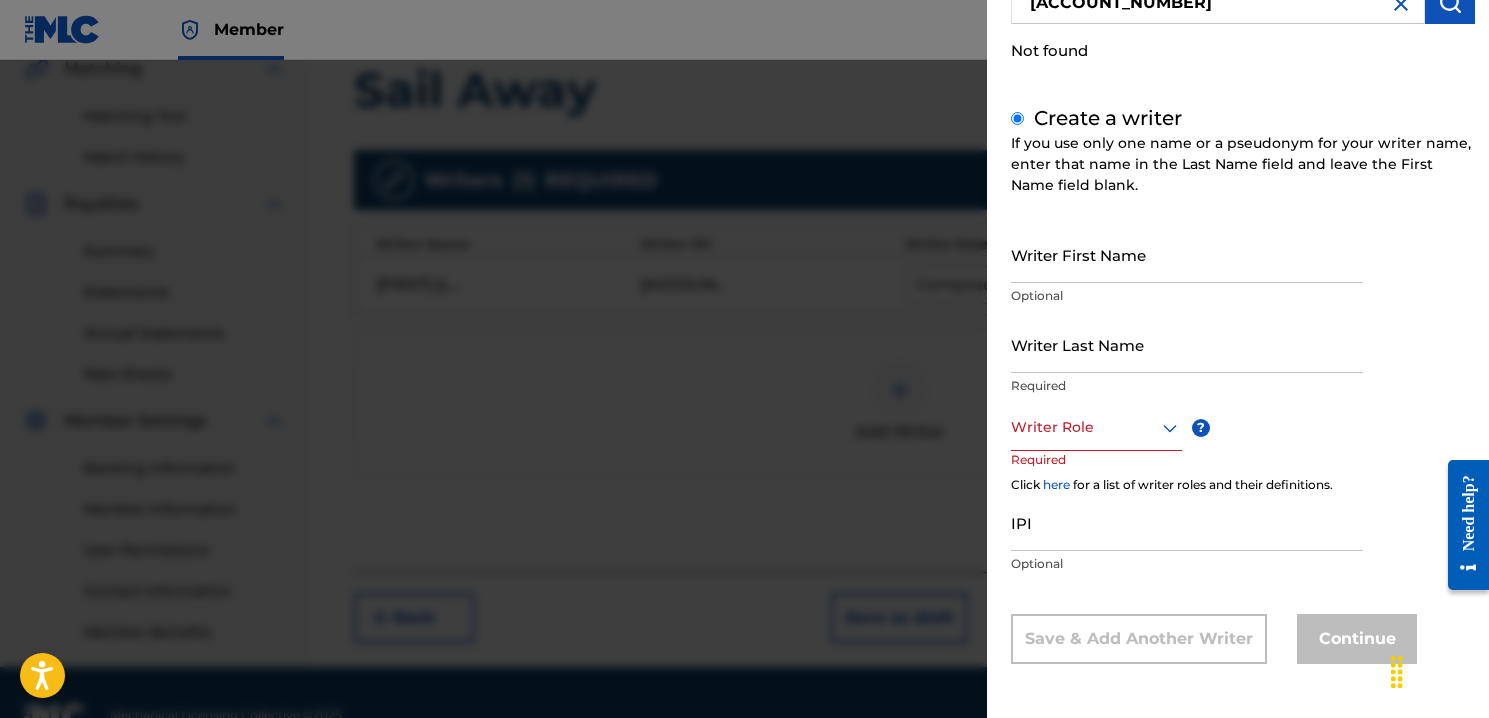 scroll, scrollTop: 196, scrollLeft: 0, axis: vertical 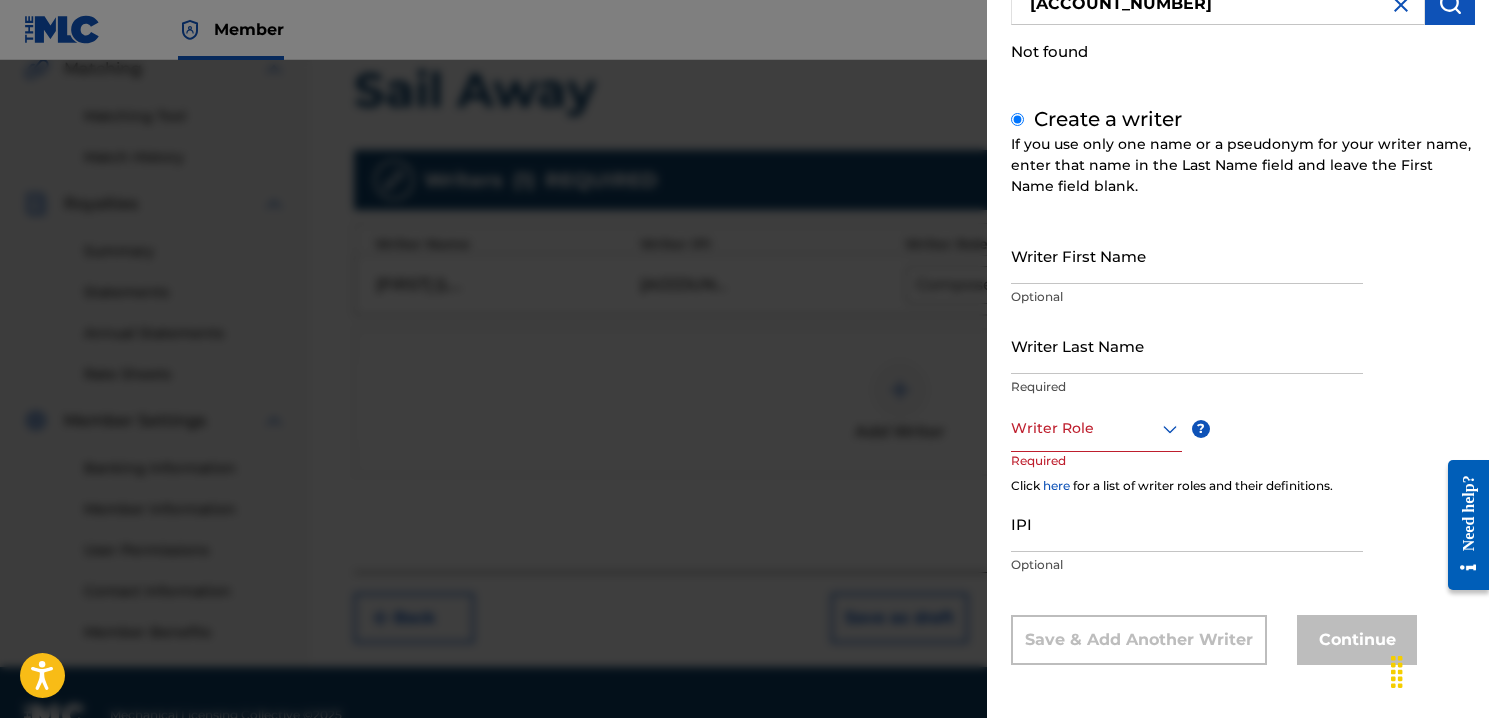 click on "Writer First Name" at bounding box center (1187, 255) 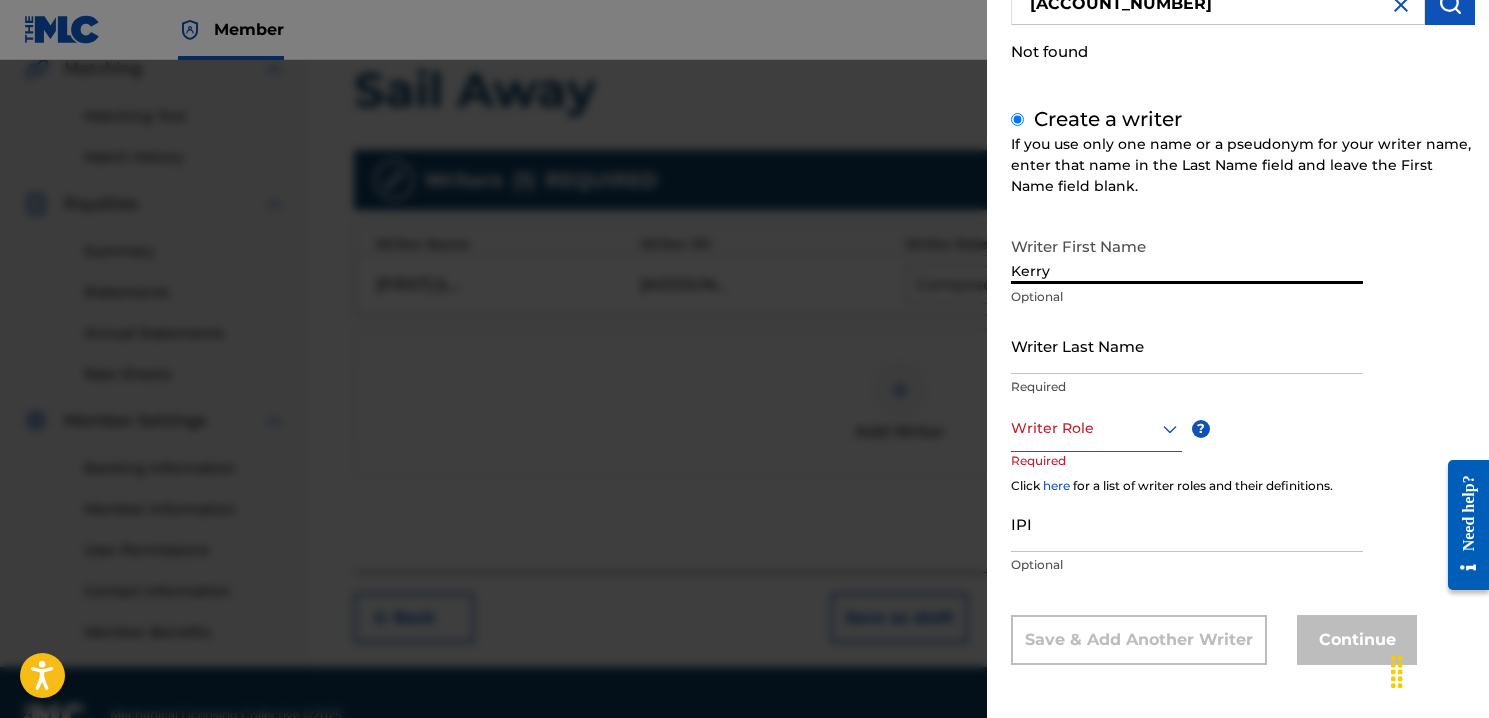 type on "Kerry" 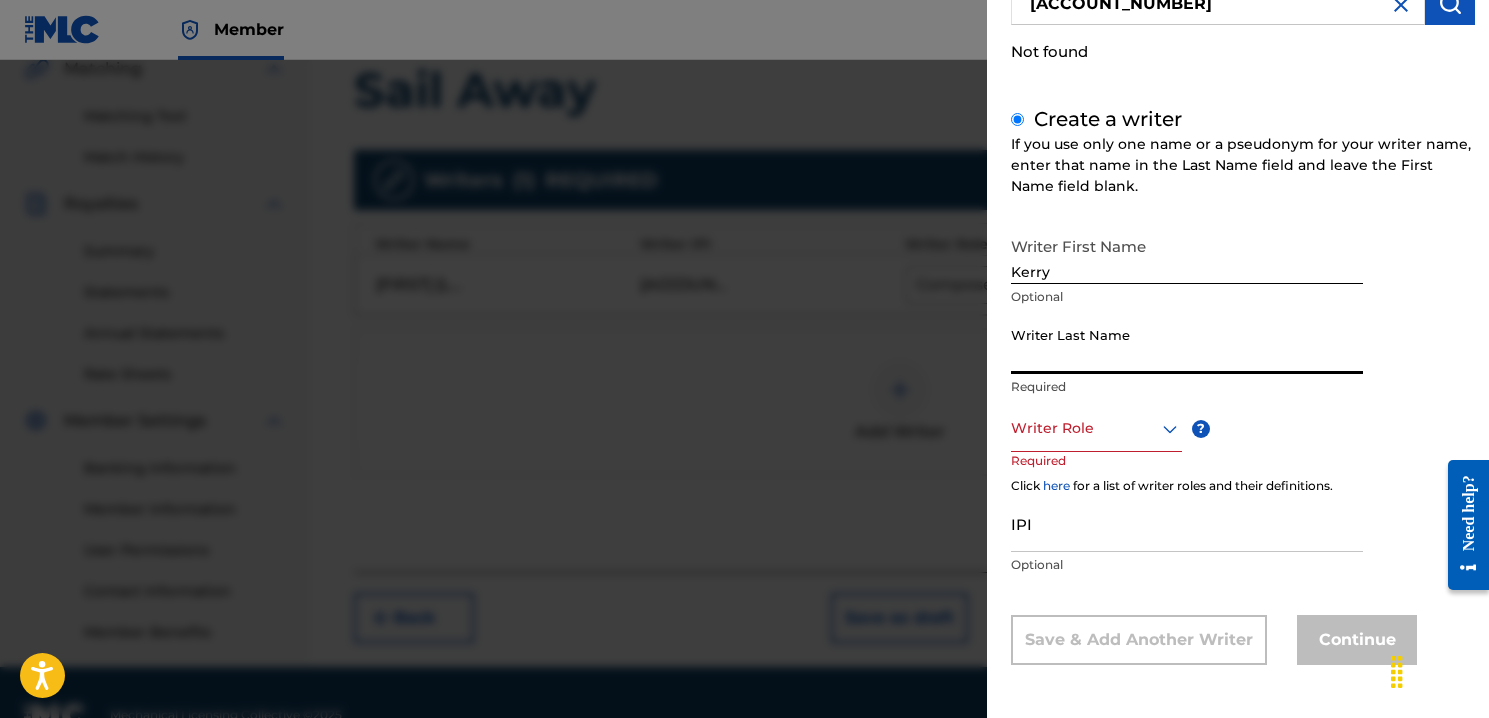 click on "Writer Last Name" at bounding box center [1187, 345] 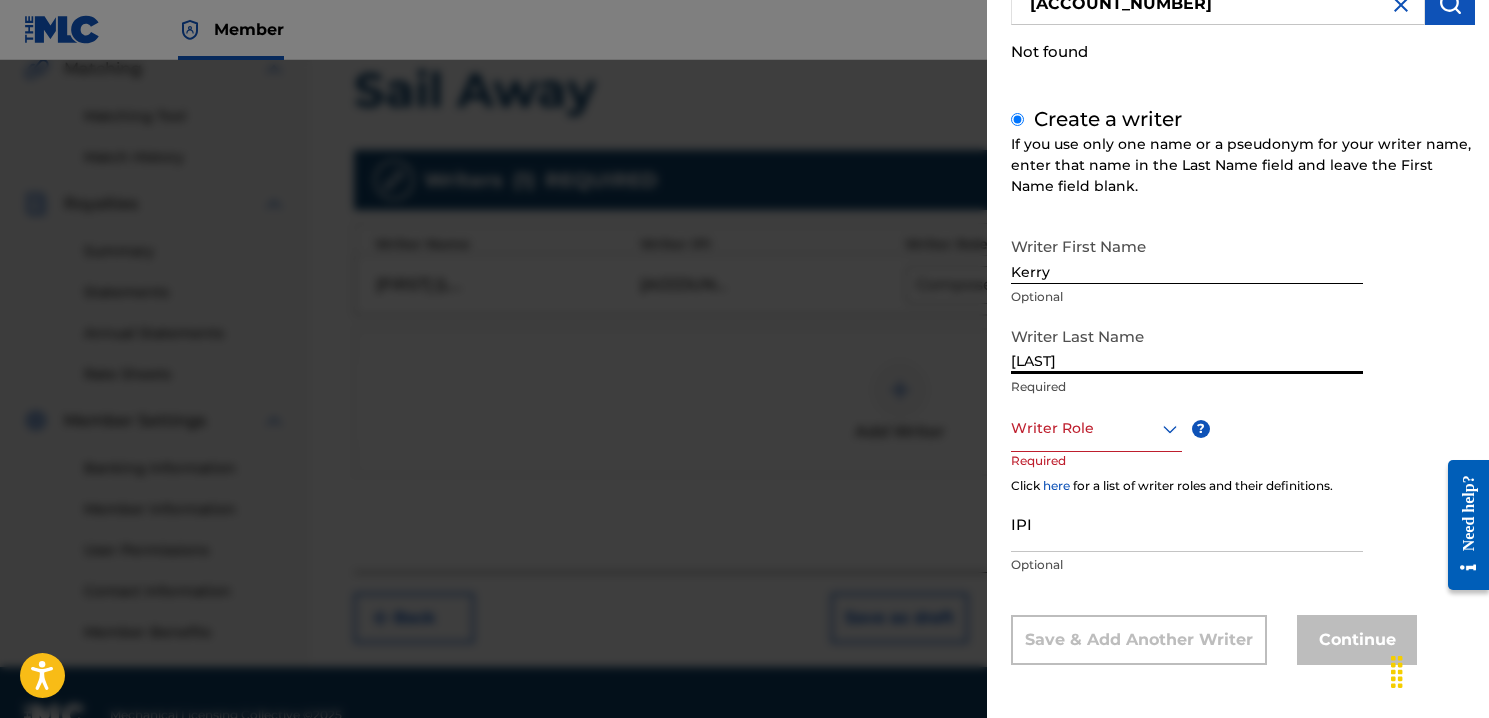type on "[LAST]" 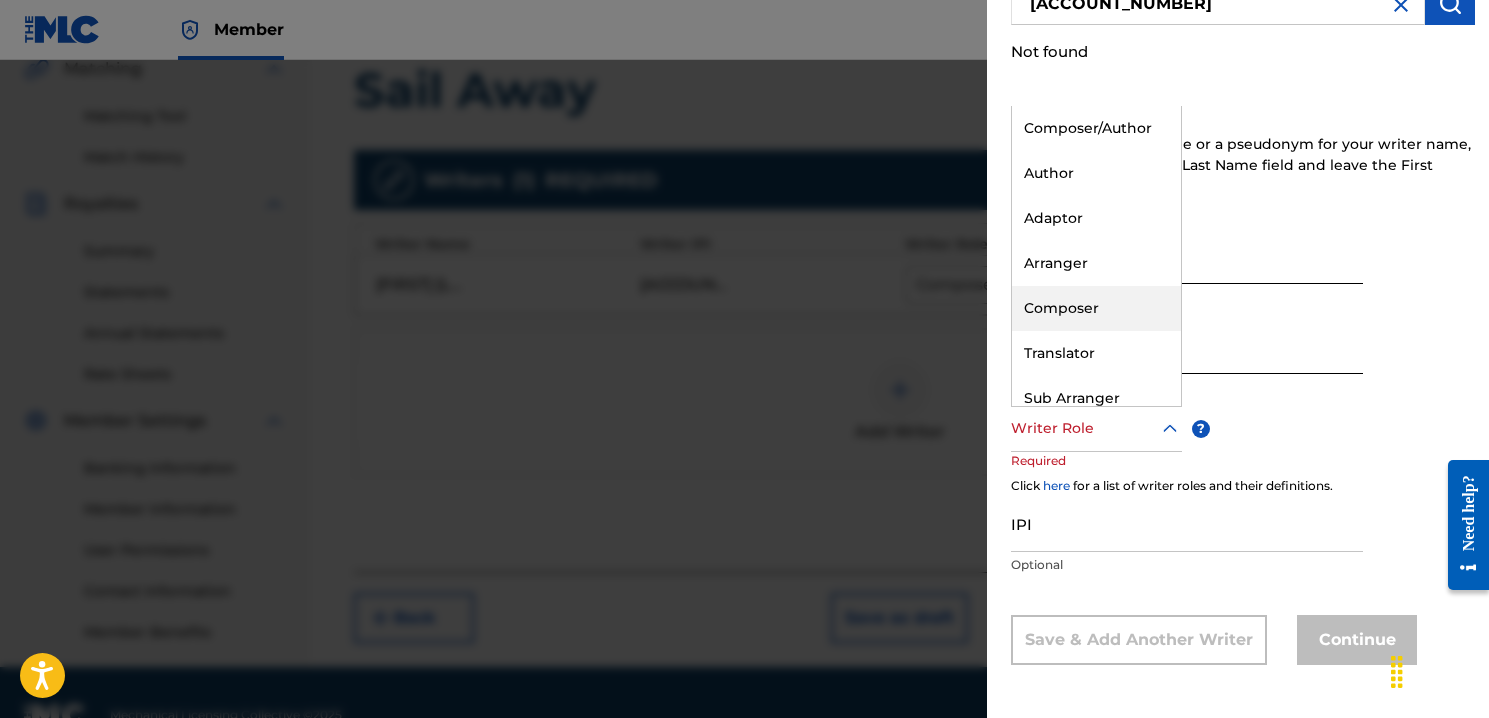 click on "Composer" at bounding box center (1096, 308) 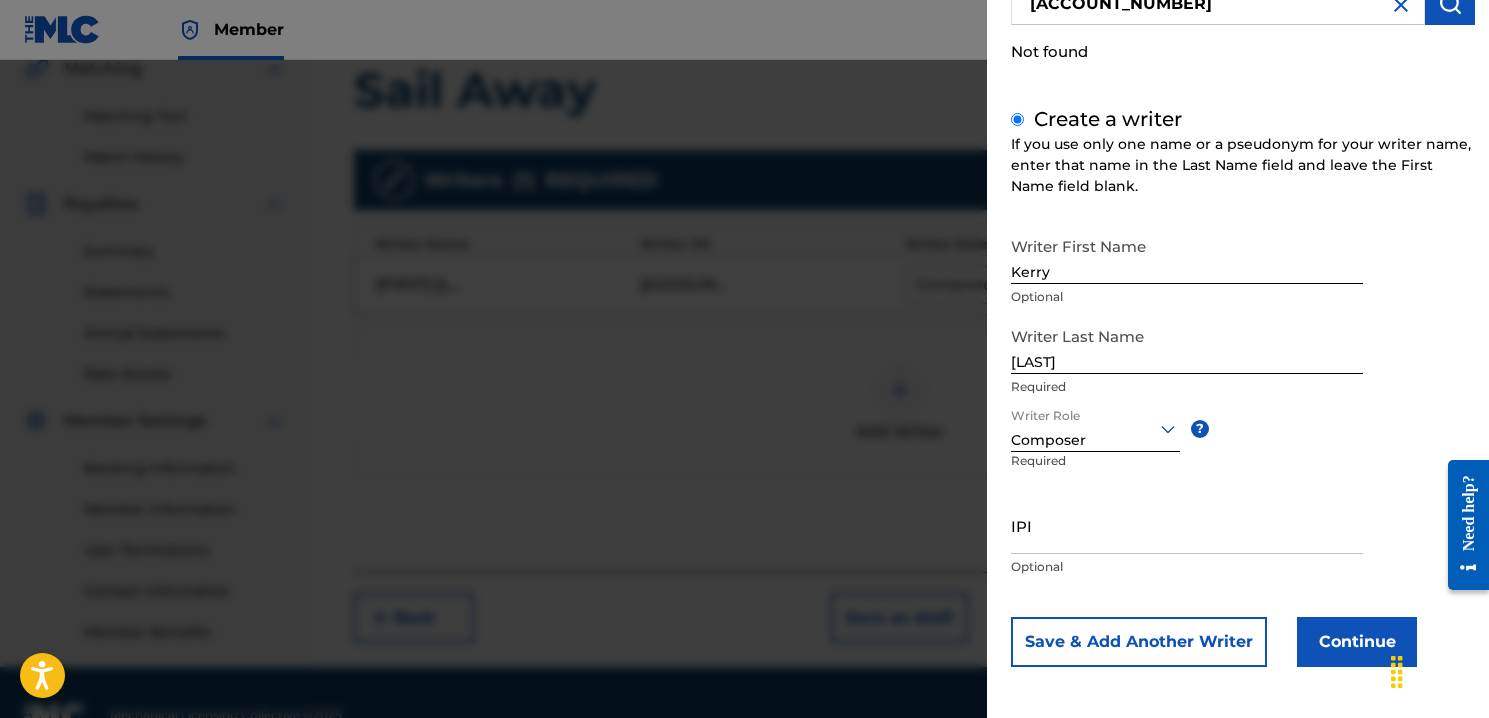 click on "Save & Add Another Writer" at bounding box center (1139, 642) 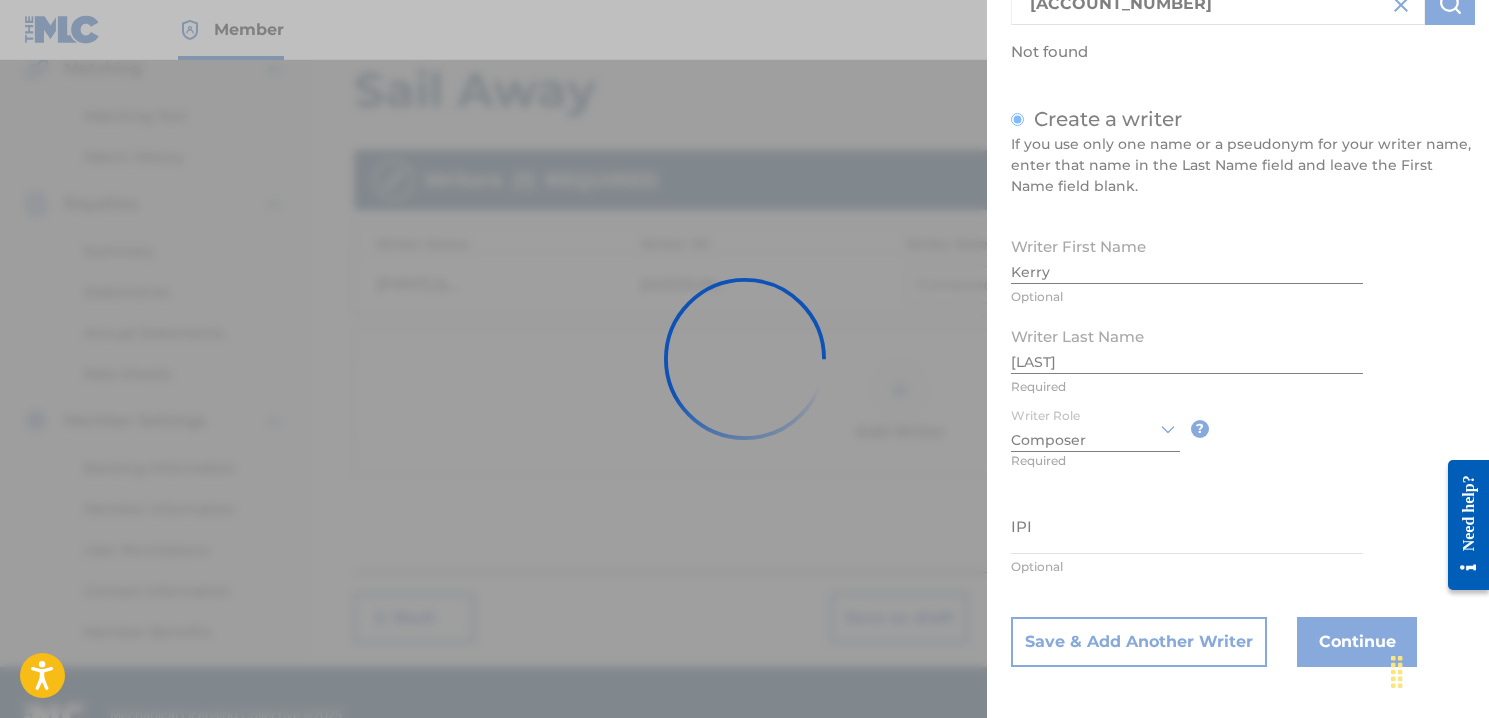 type 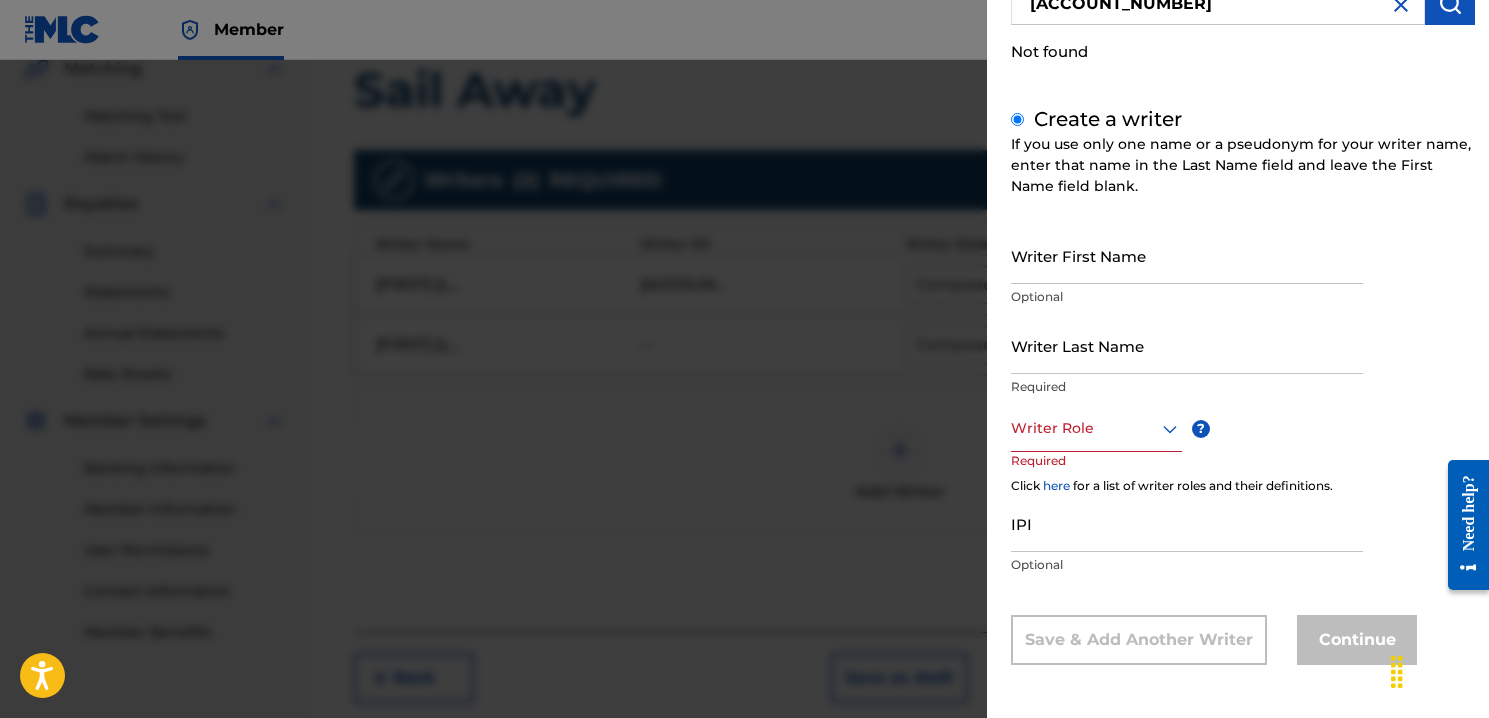 click on "Writer First Name" at bounding box center [1187, 255] 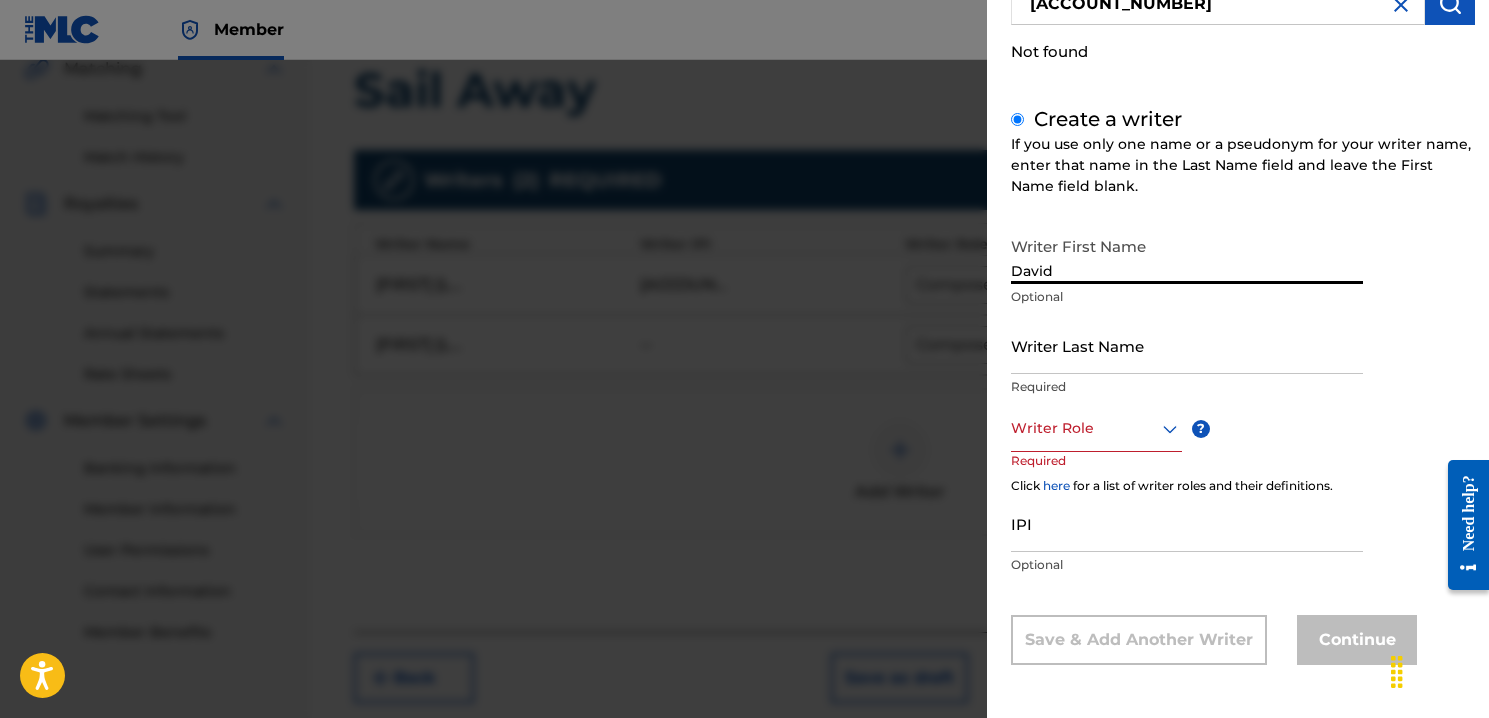 type on "David" 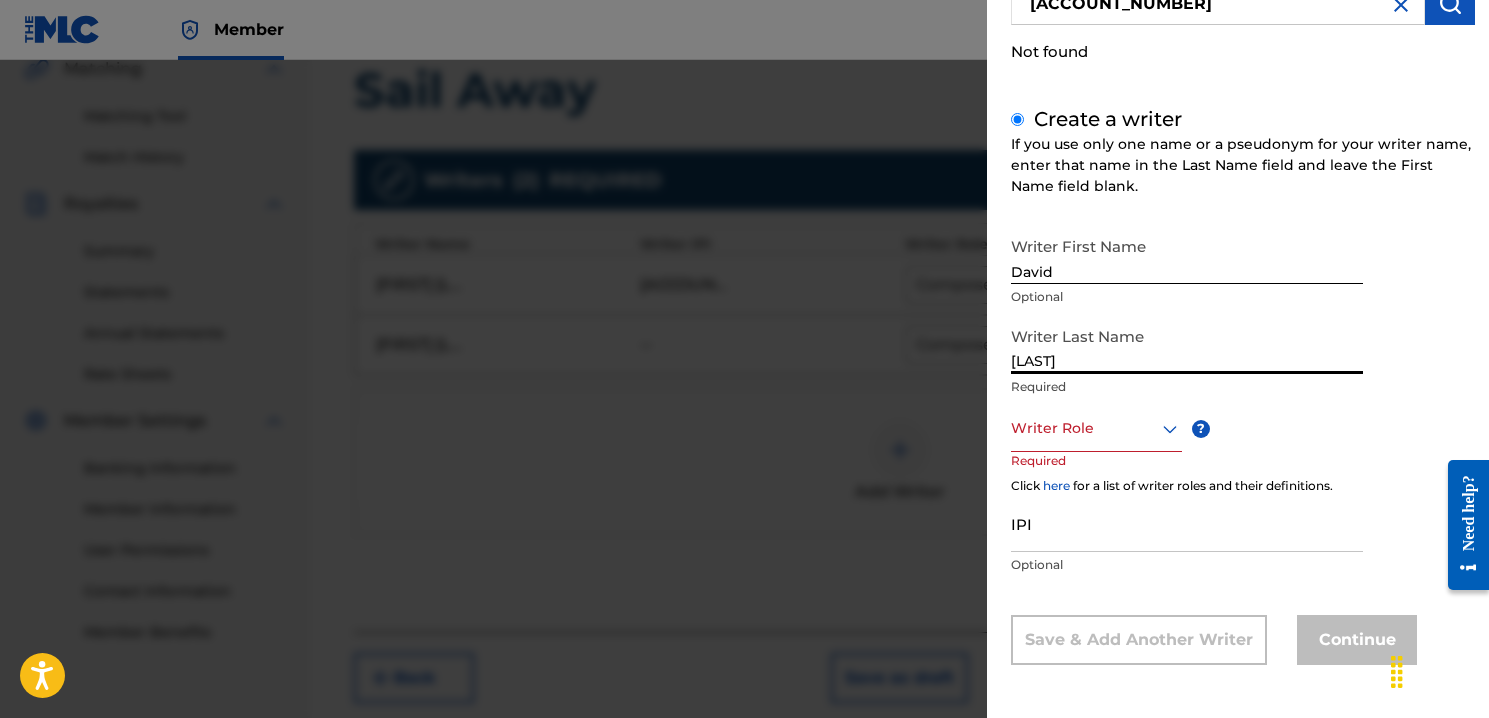 type on "[LAST]" 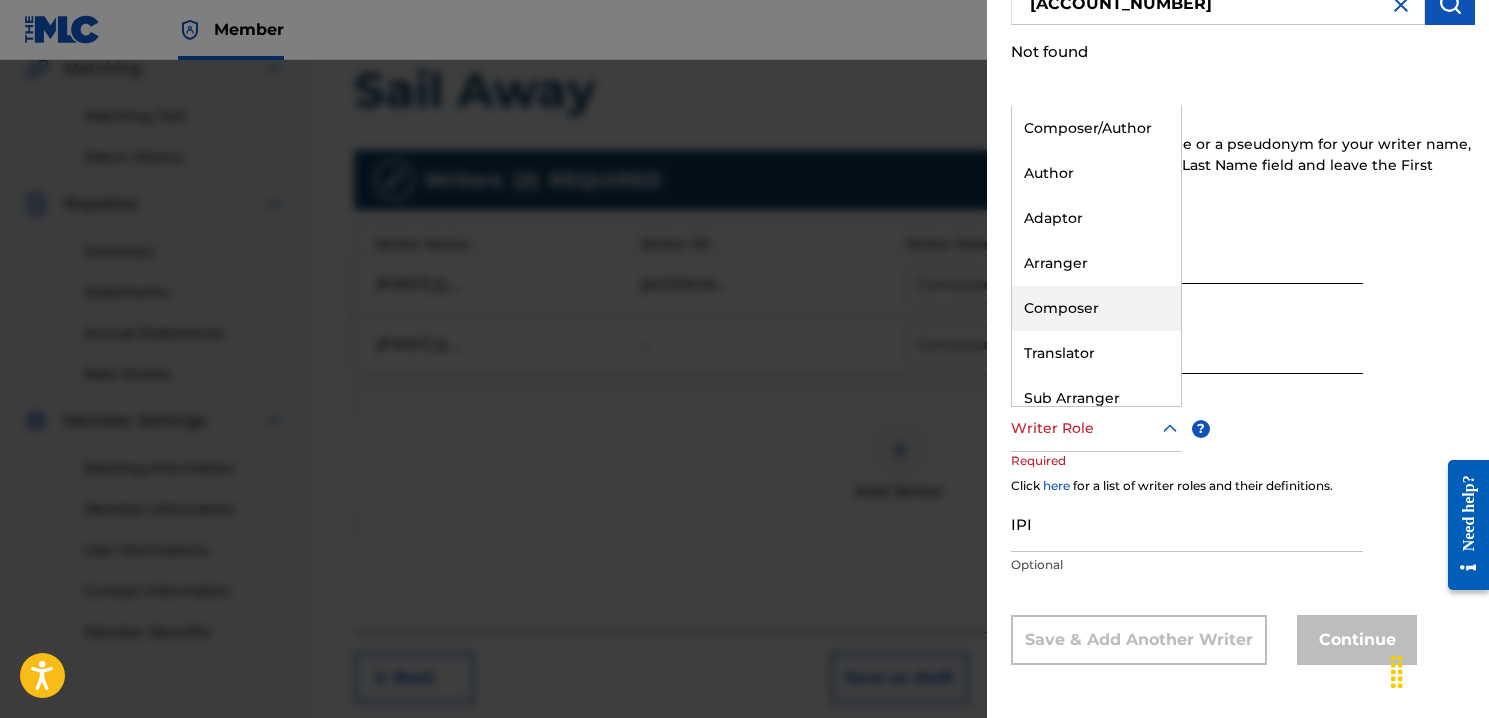 click on "Composer" at bounding box center (1096, 308) 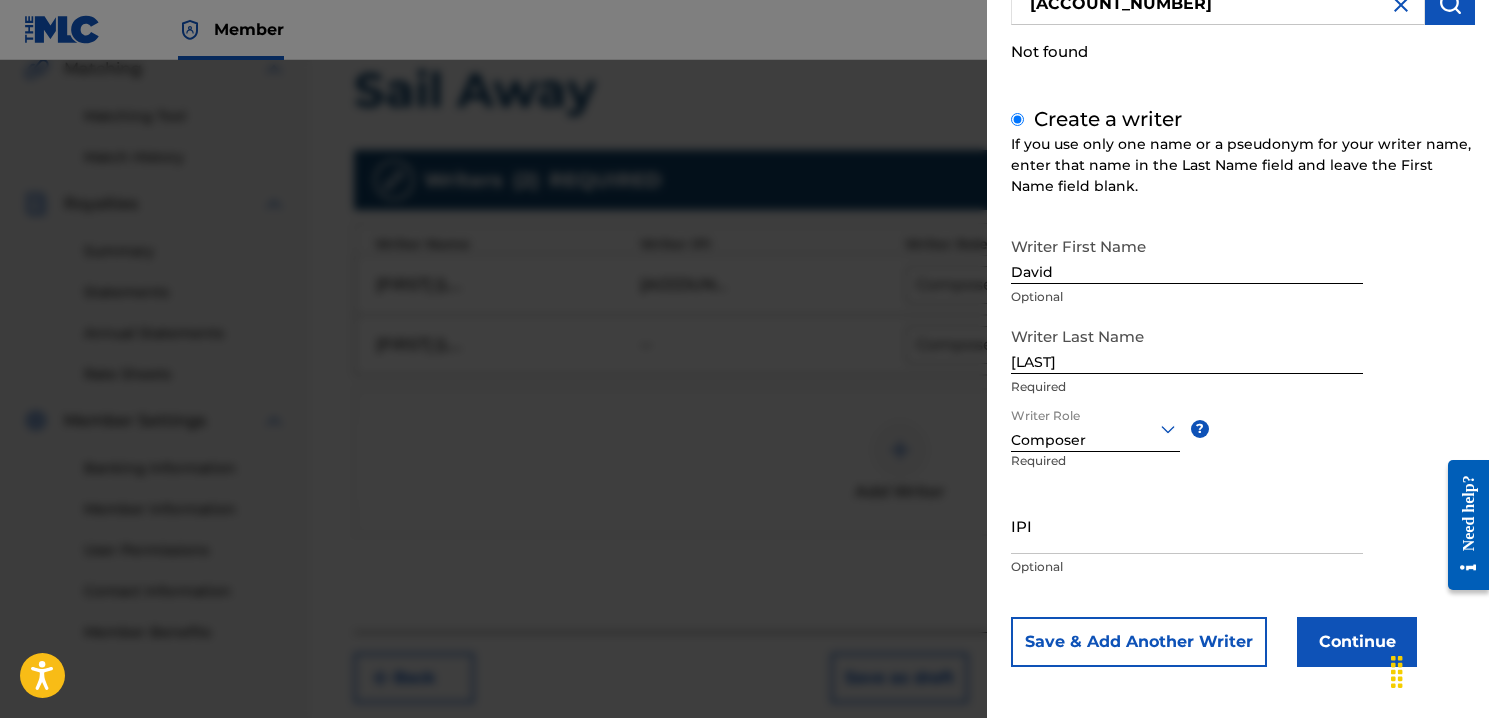 click on "Continue" at bounding box center (1357, 642) 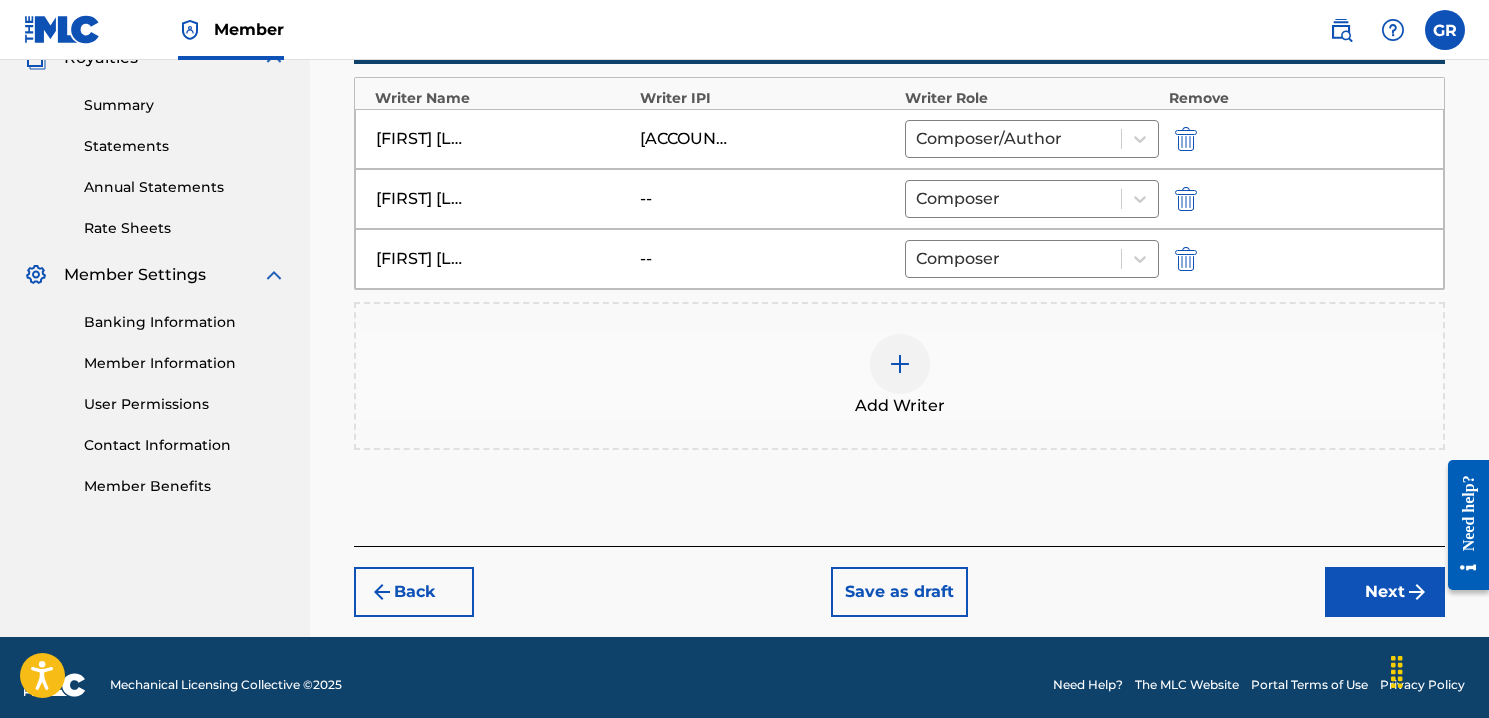 scroll, scrollTop: 638, scrollLeft: 0, axis: vertical 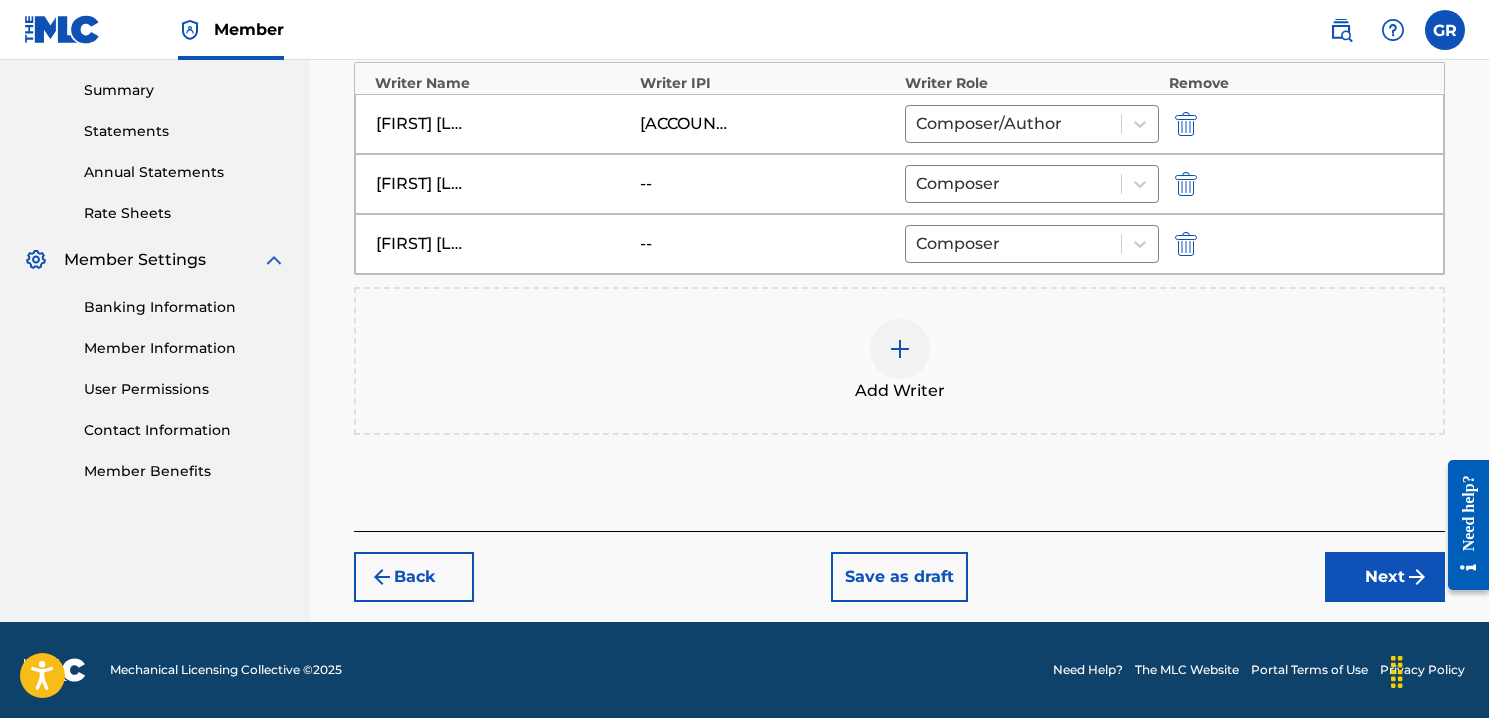 click on "Next" at bounding box center (1385, 577) 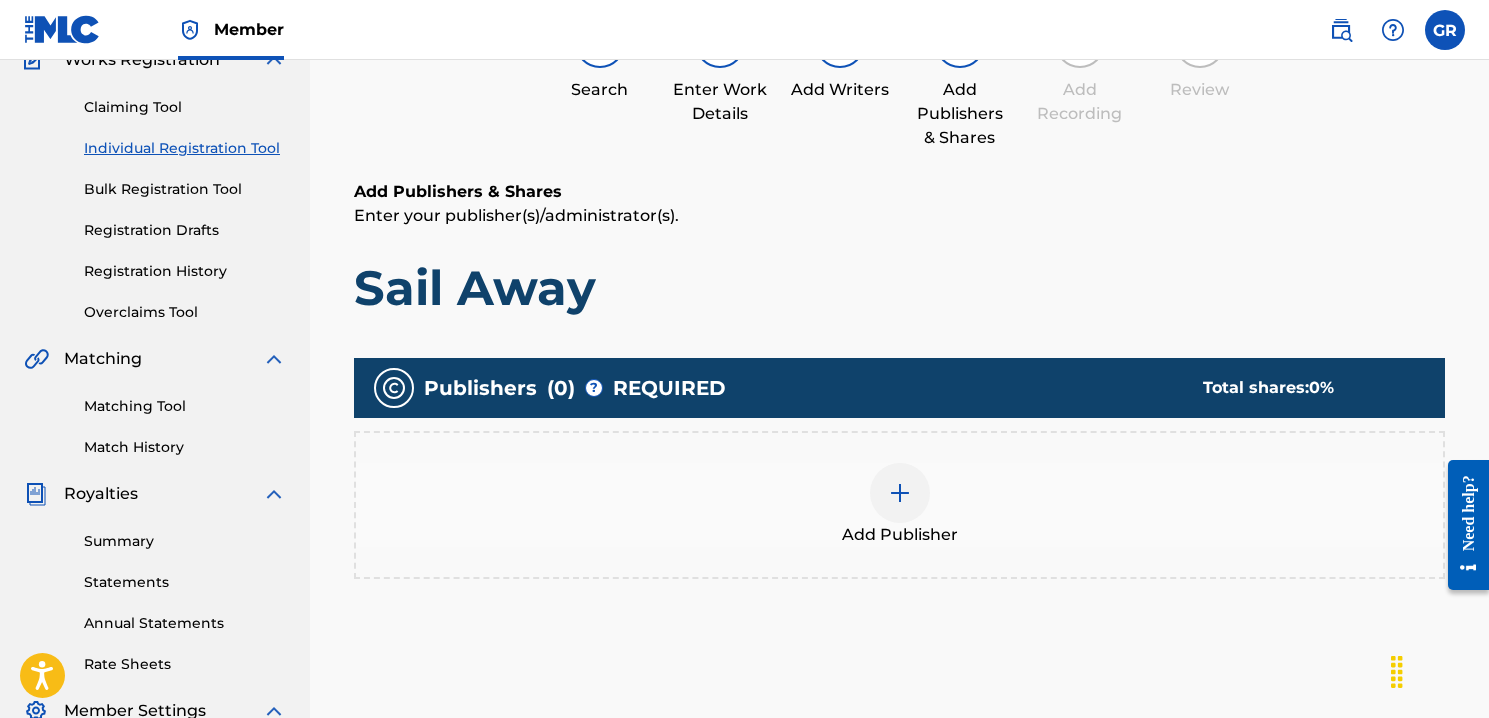 scroll, scrollTop: 90, scrollLeft: 0, axis: vertical 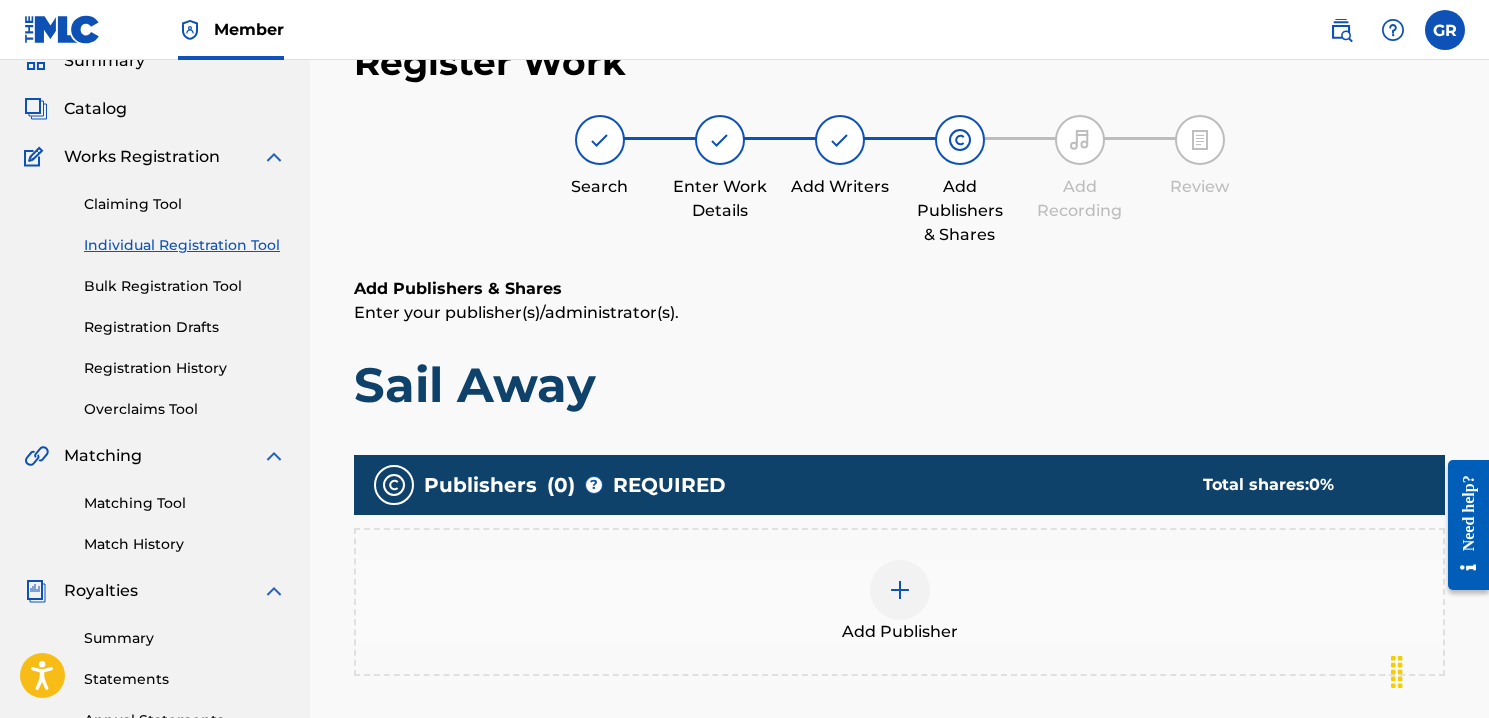 click at bounding box center (900, 590) 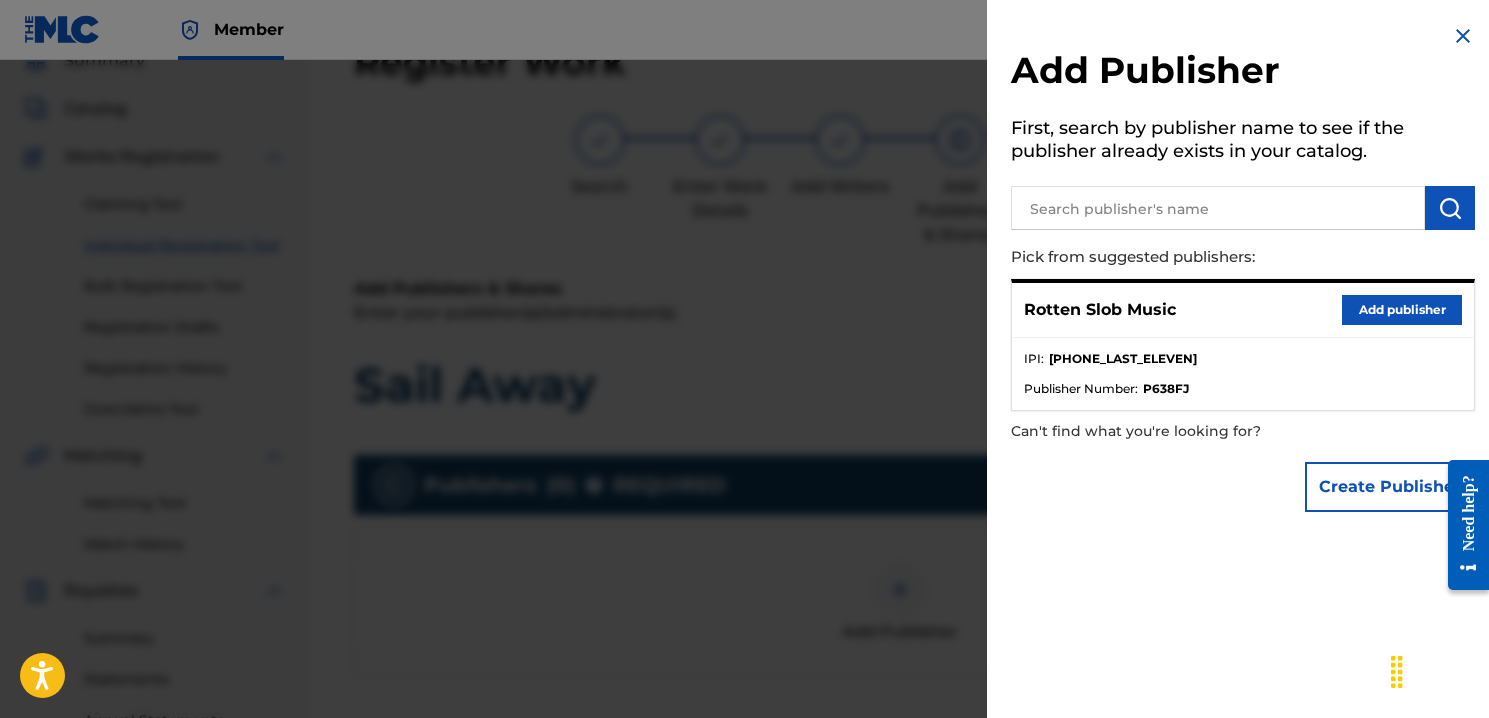 click on "Add publisher" at bounding box center (1402, 310) 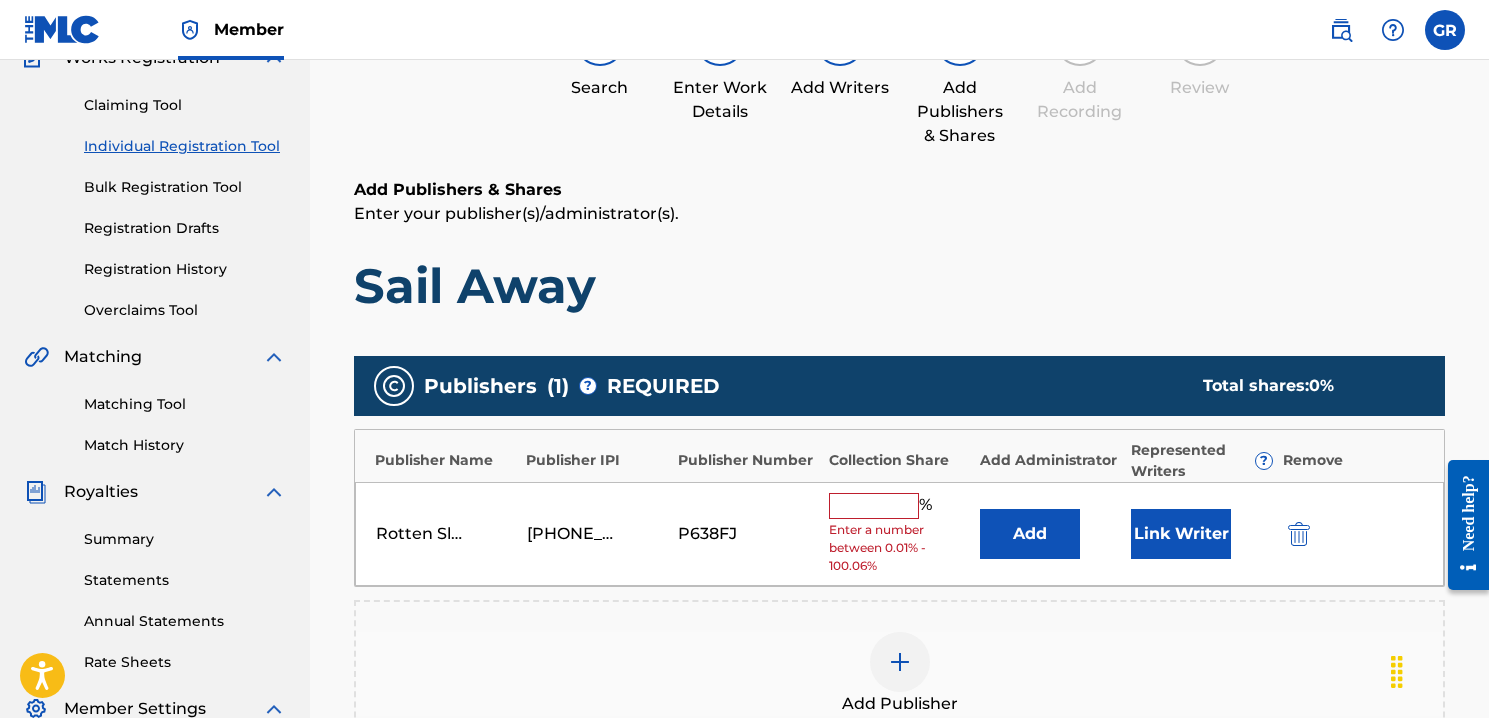 scroll, scrollTop: 198, scrollLeft: 0, axis: vertical 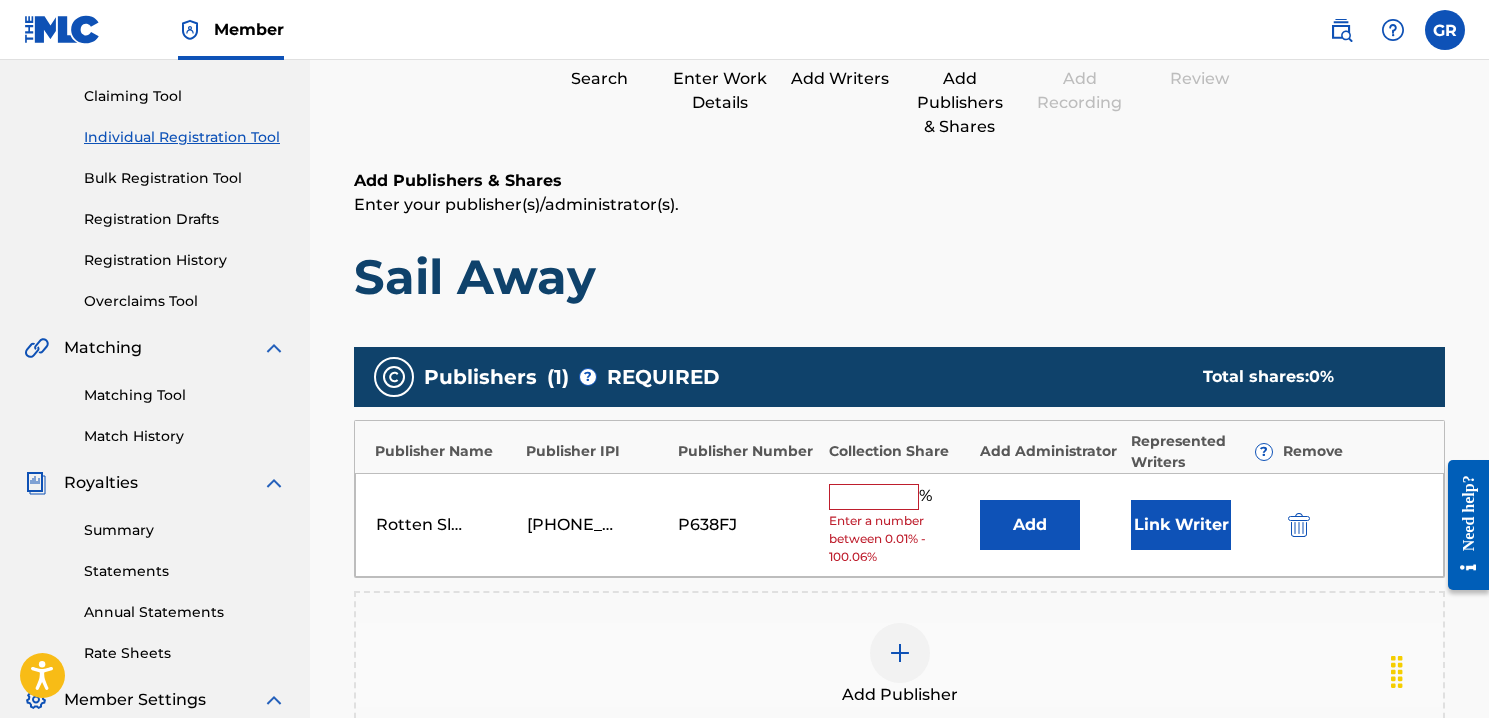 click at bounding box center (874, 497) 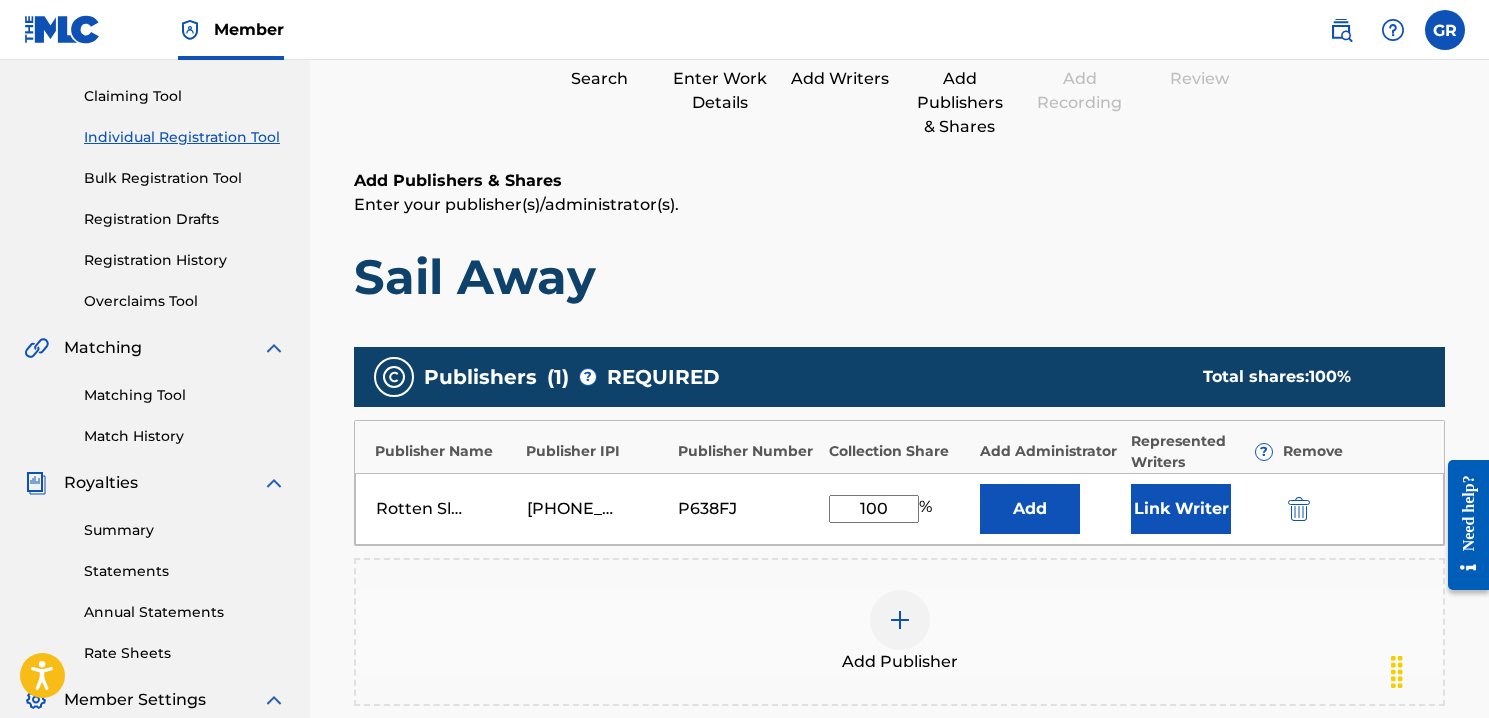 type on "100" 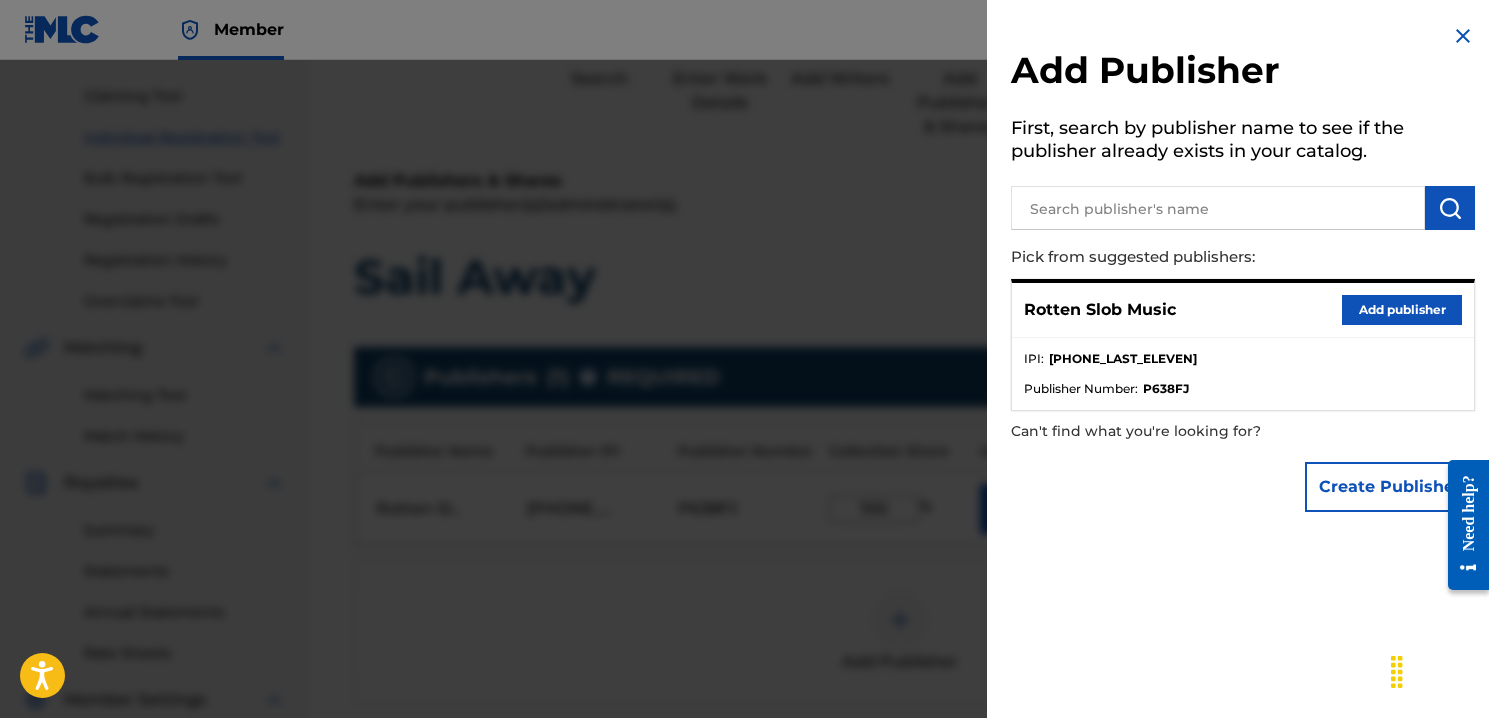 click at bounding box center [1463, 36] 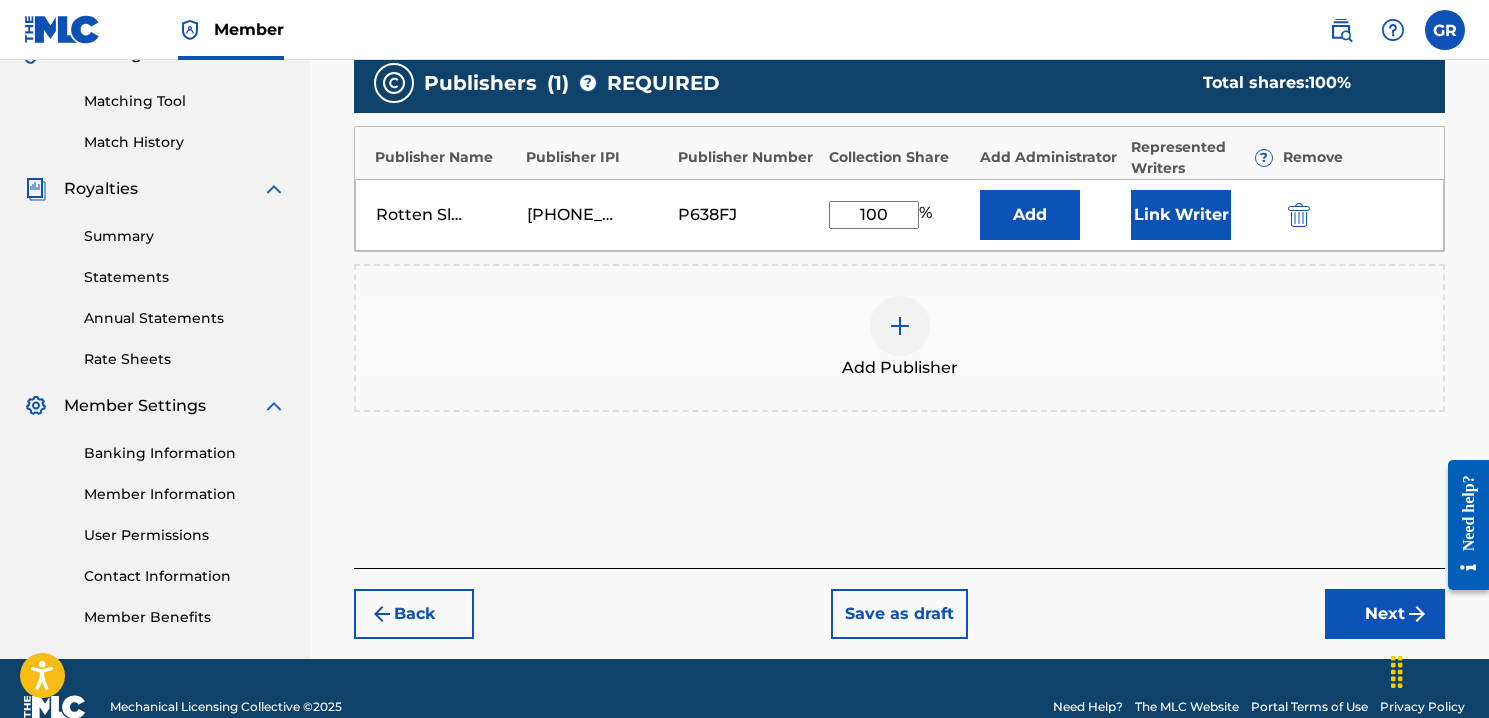 scroll, scrollTop: 529, scrollLeft: 0, axis: vertical 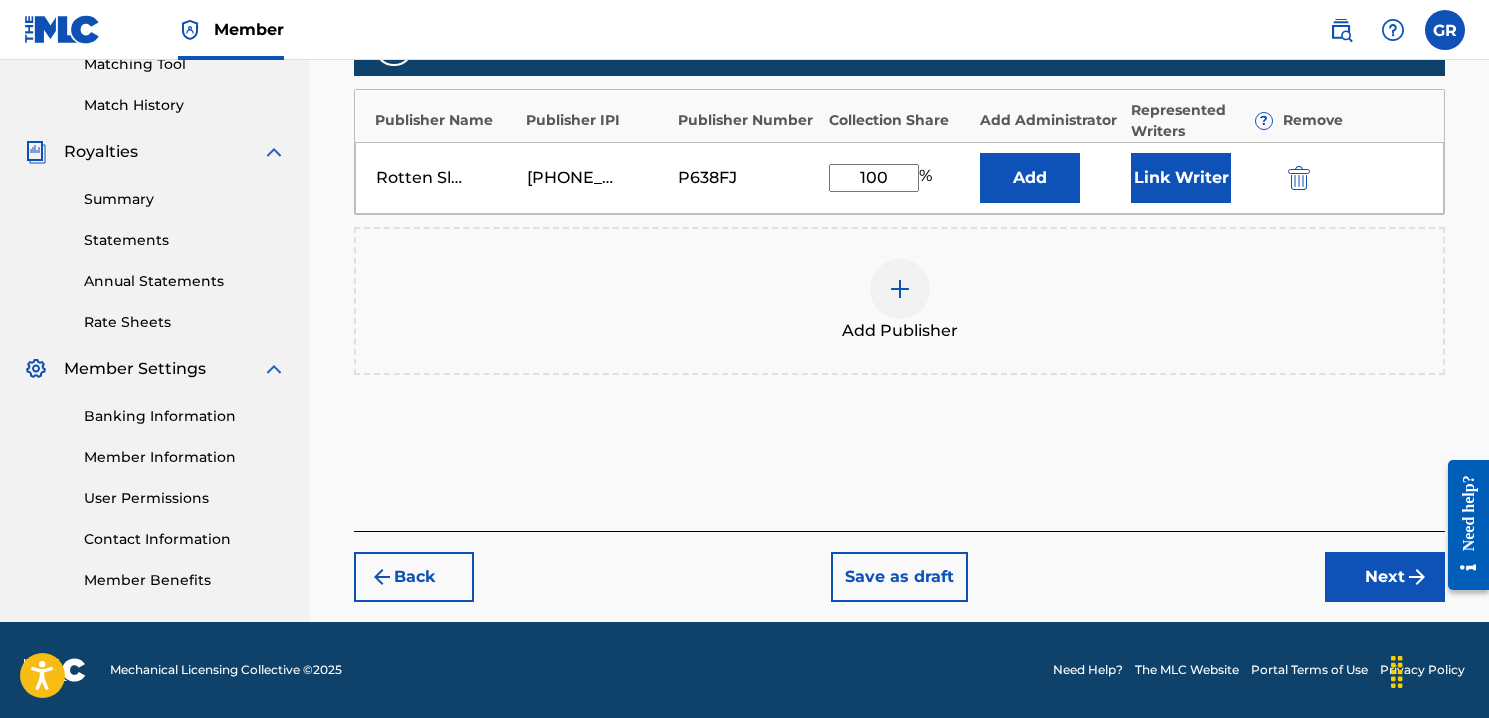 click on "Next" at bounding box center (1385, 577) 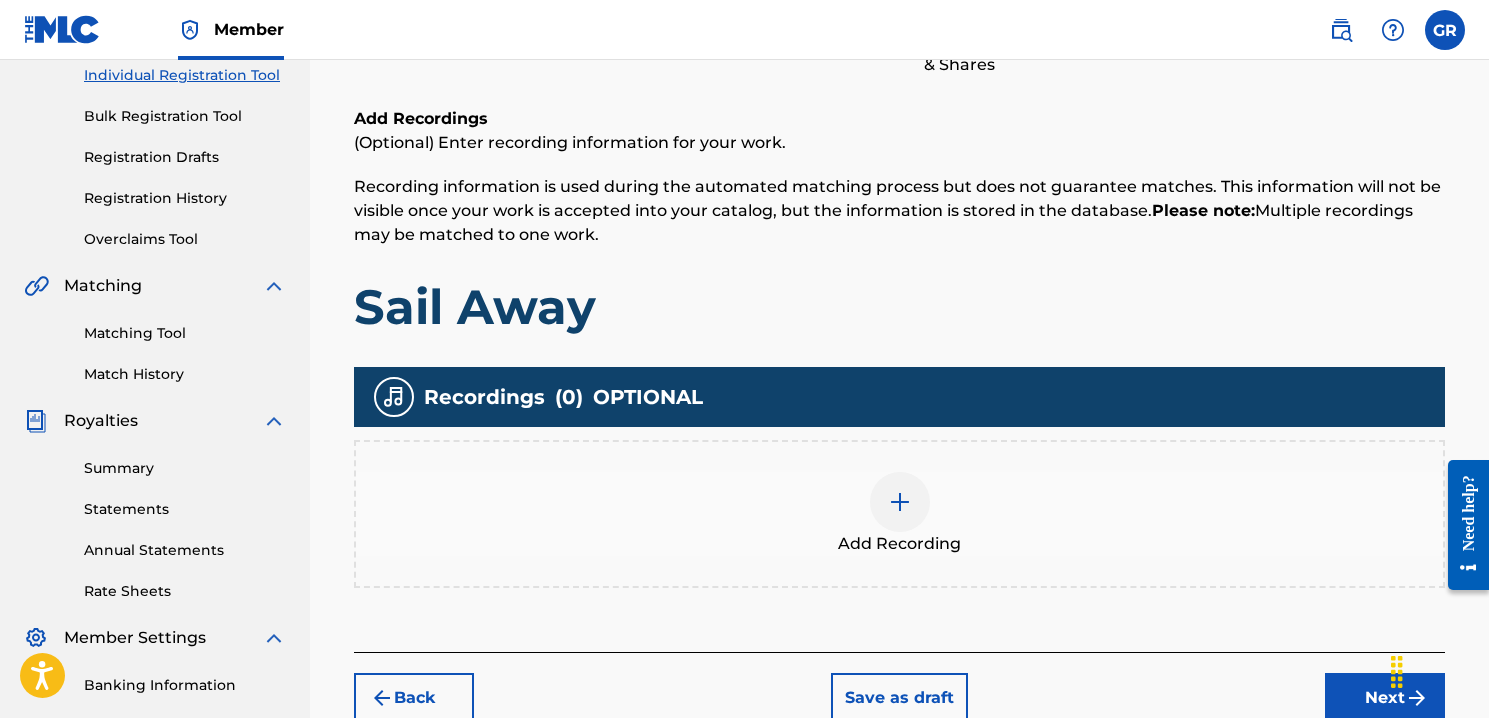 scroll, scrollTop: 267, scrollLeft: 0, axis: vertical 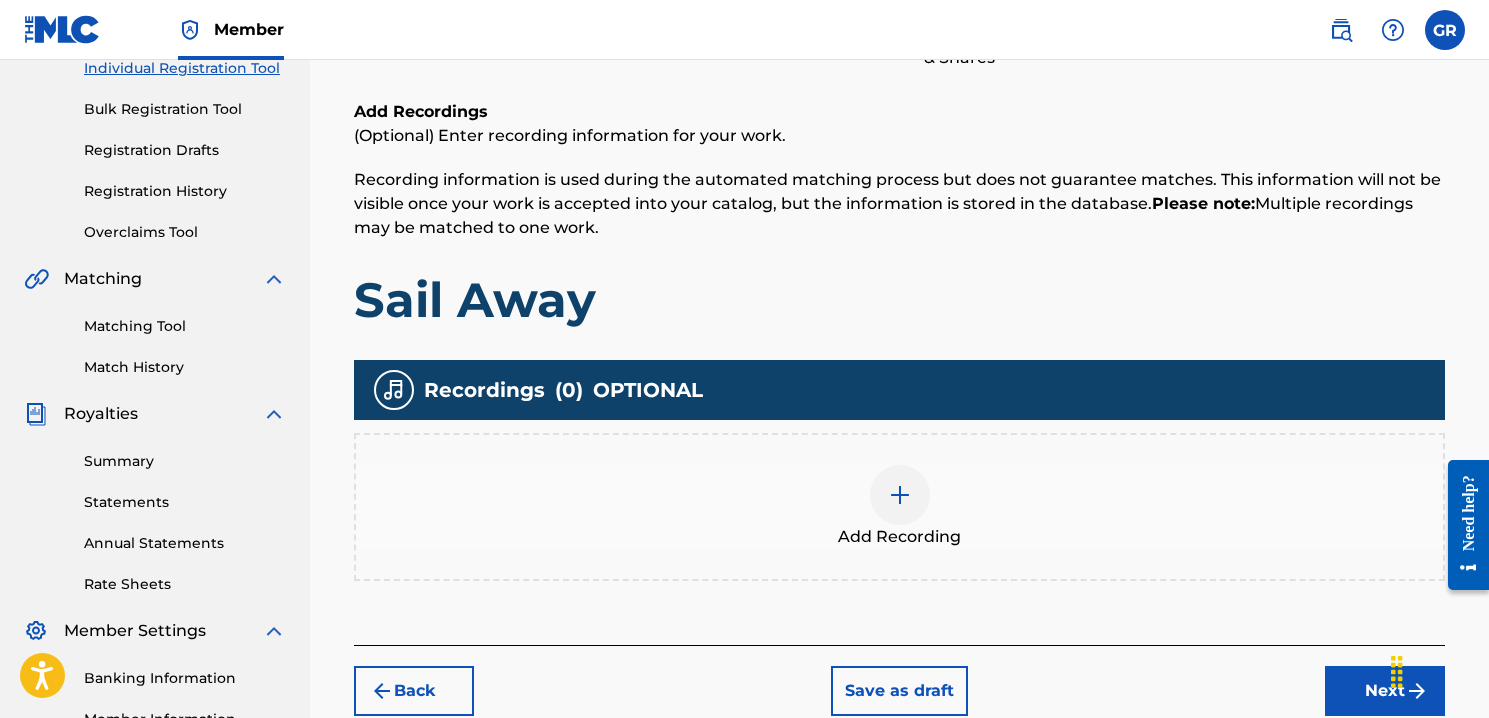 click at bounding box center [900, 495] 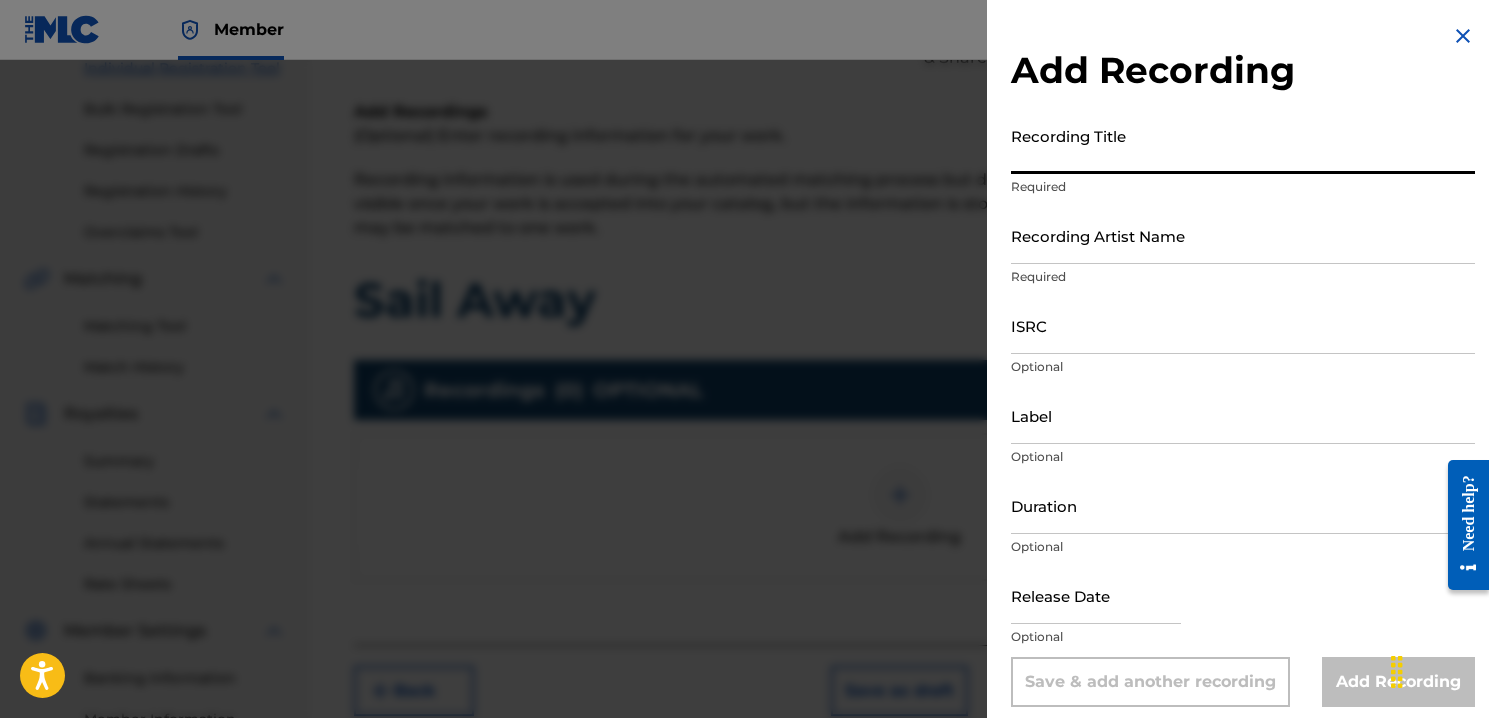 click on "Recording Title" at bounding box center (1243, 145) 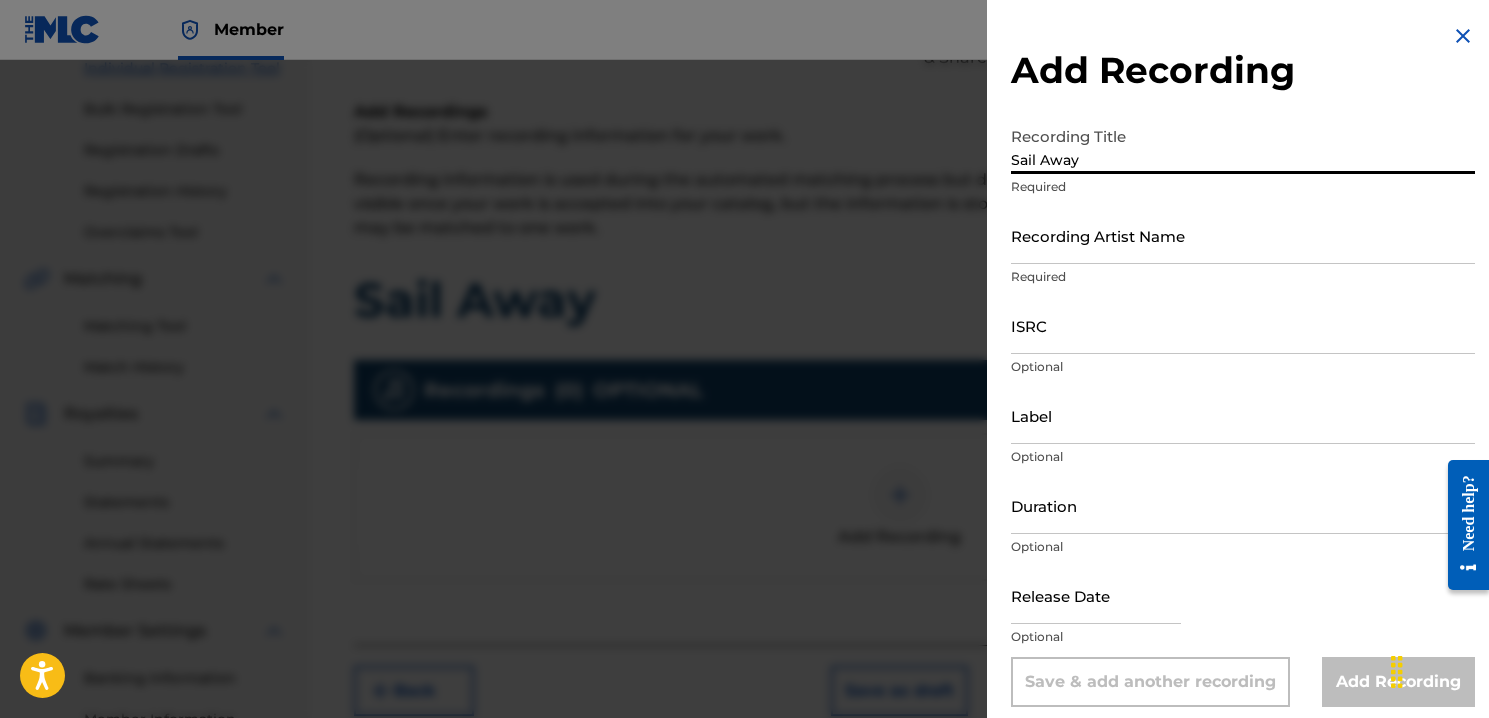 type on "Sail Away" 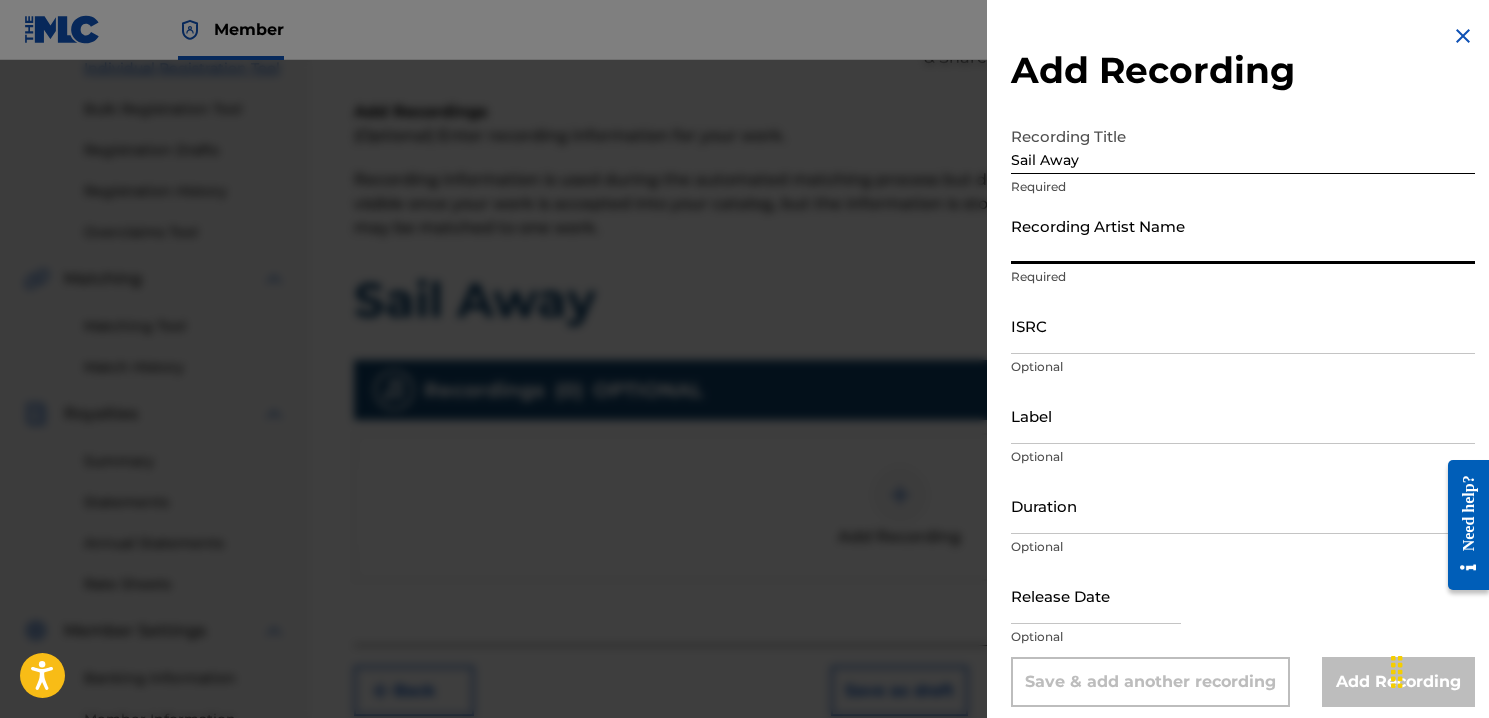 click on "Recording Artist Name" at bounding box center (1243, 235) 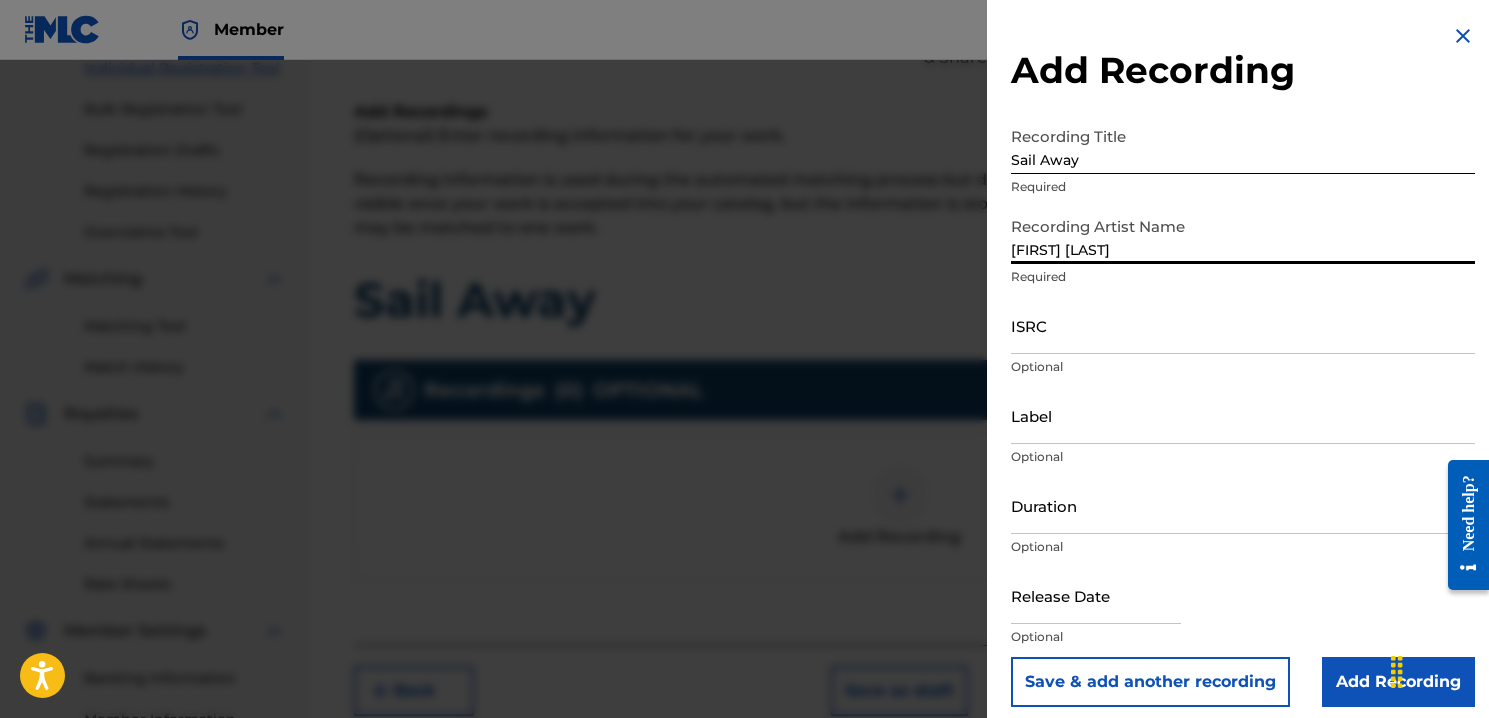 type on "[FIRST] [LAST]" 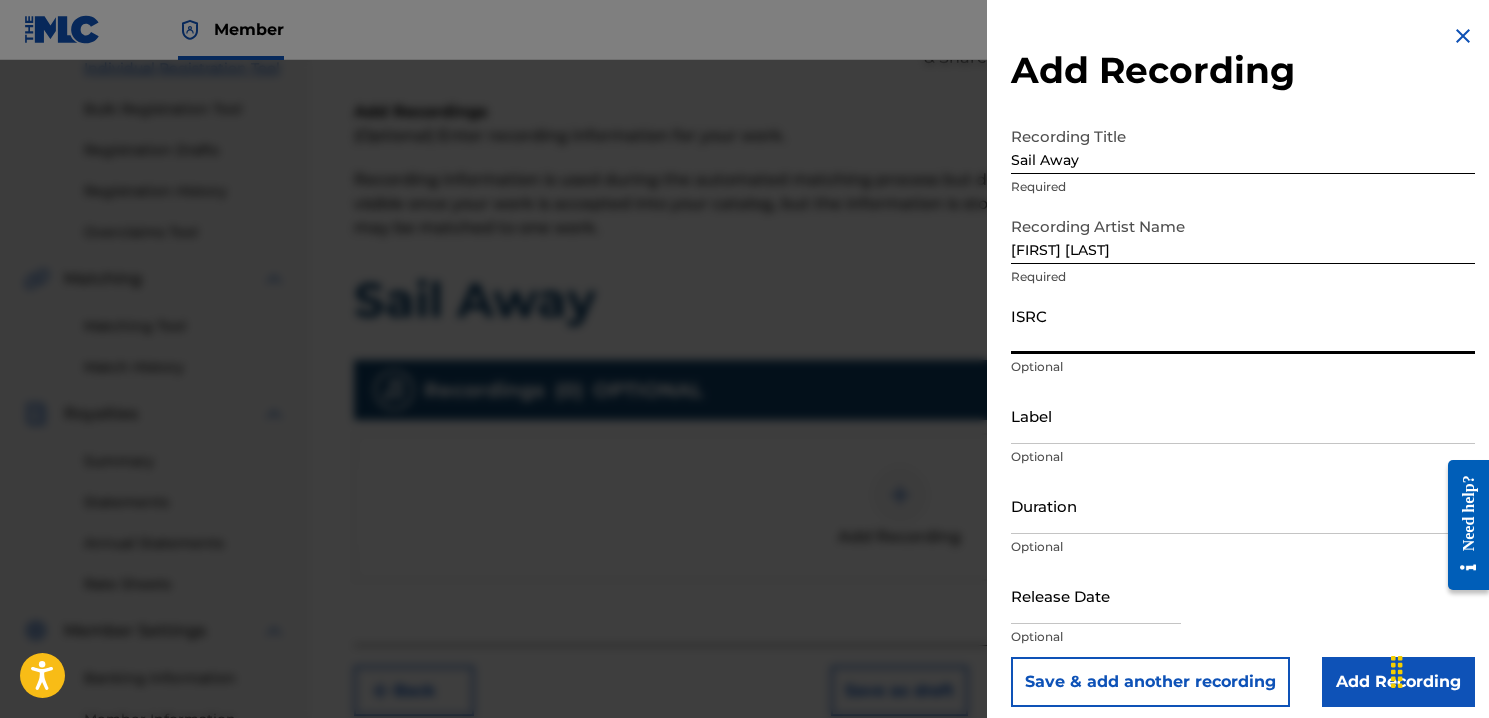click on "ISRC" at bounding box center (1243, 325) 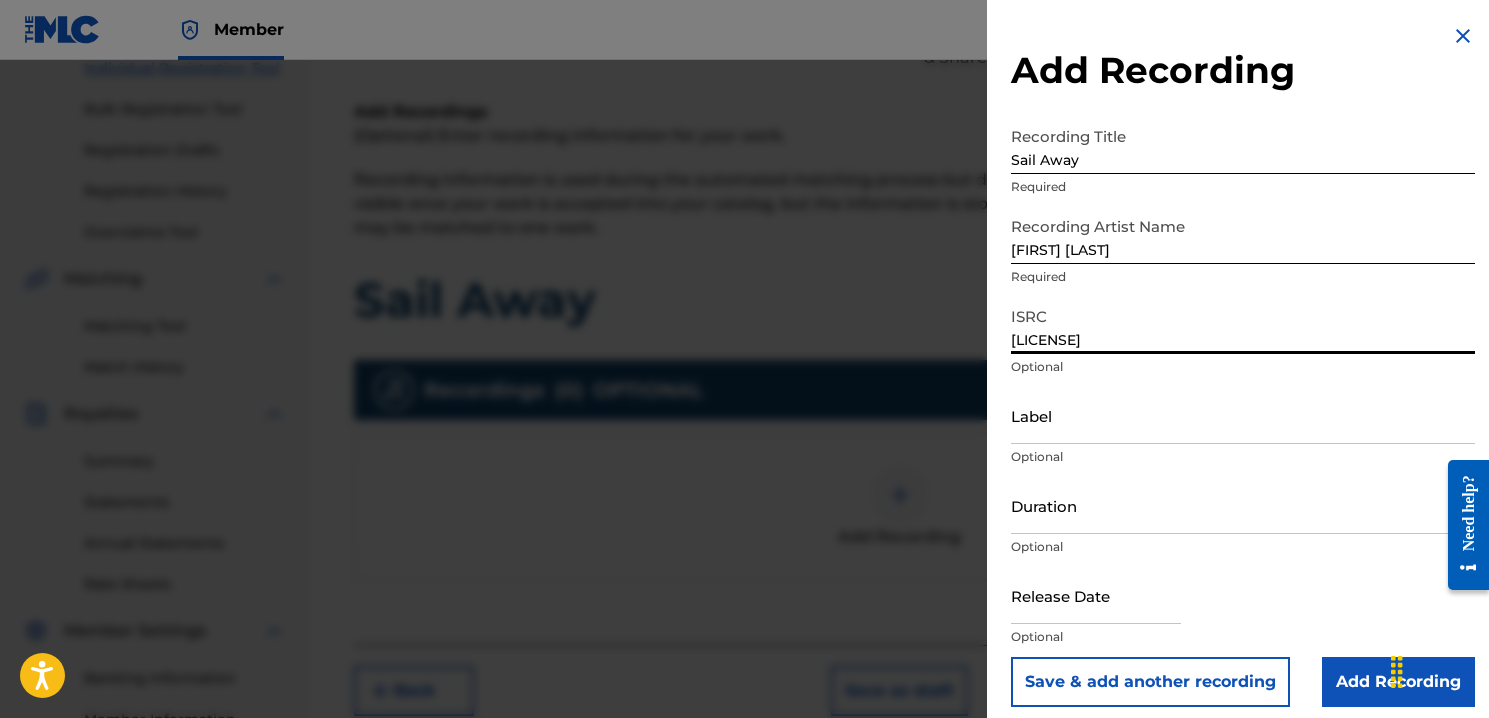 type on "[LICENSE]" 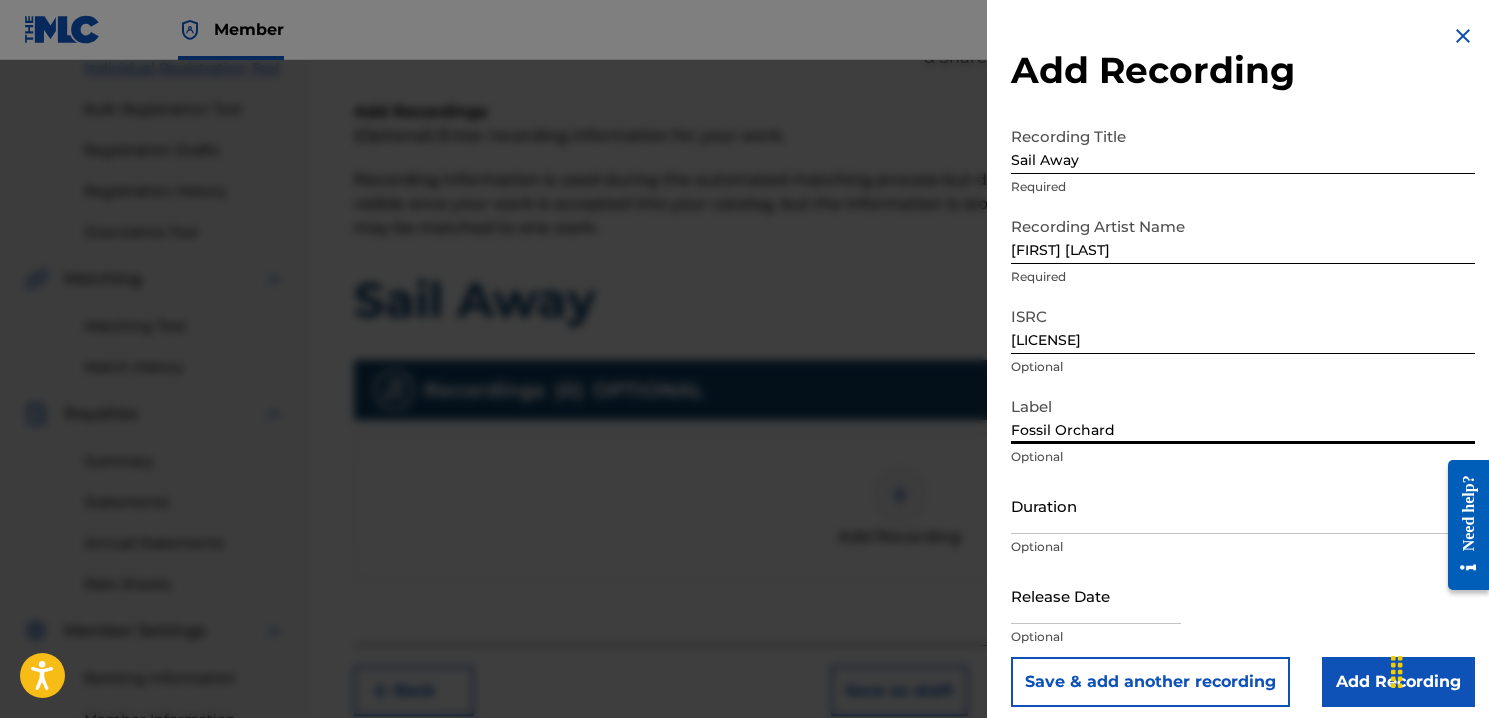 type on "Fossil Orchard" 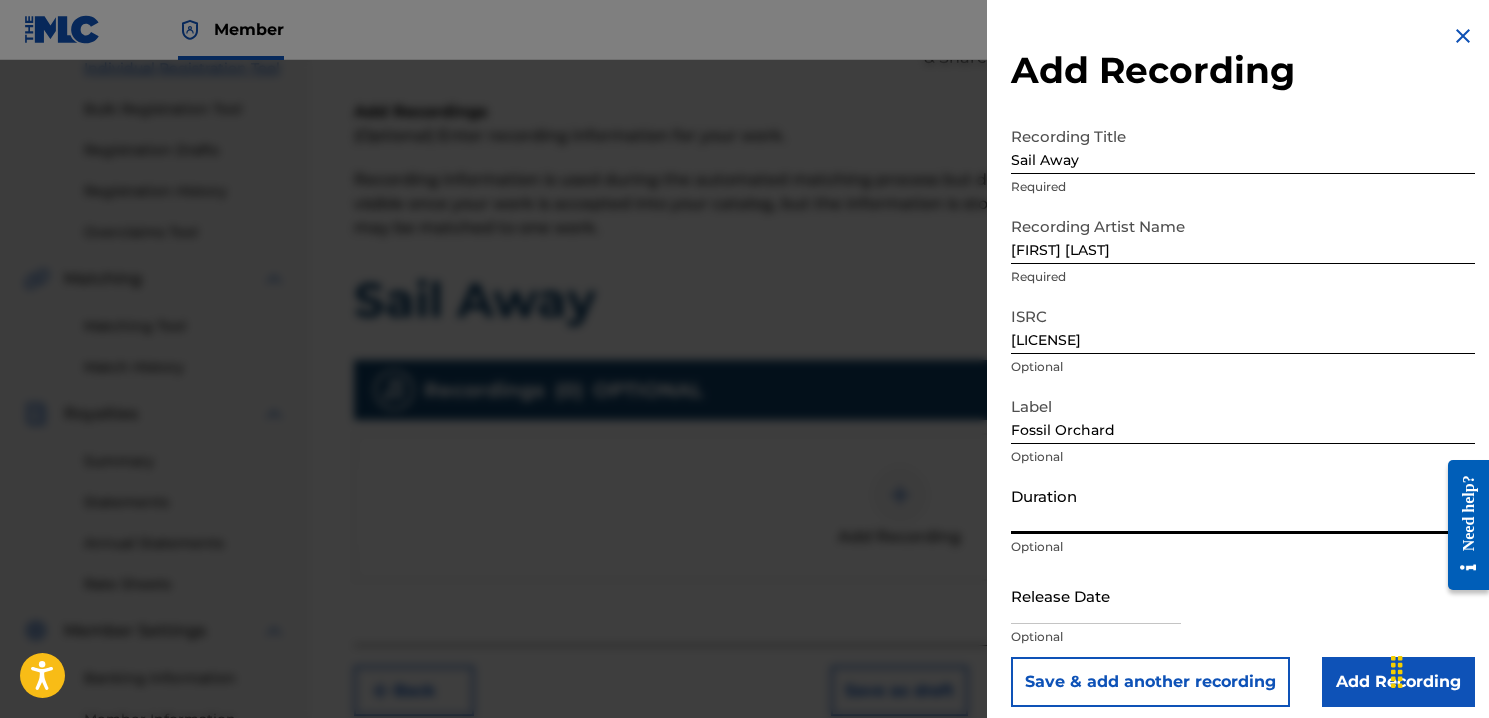 type on "2" 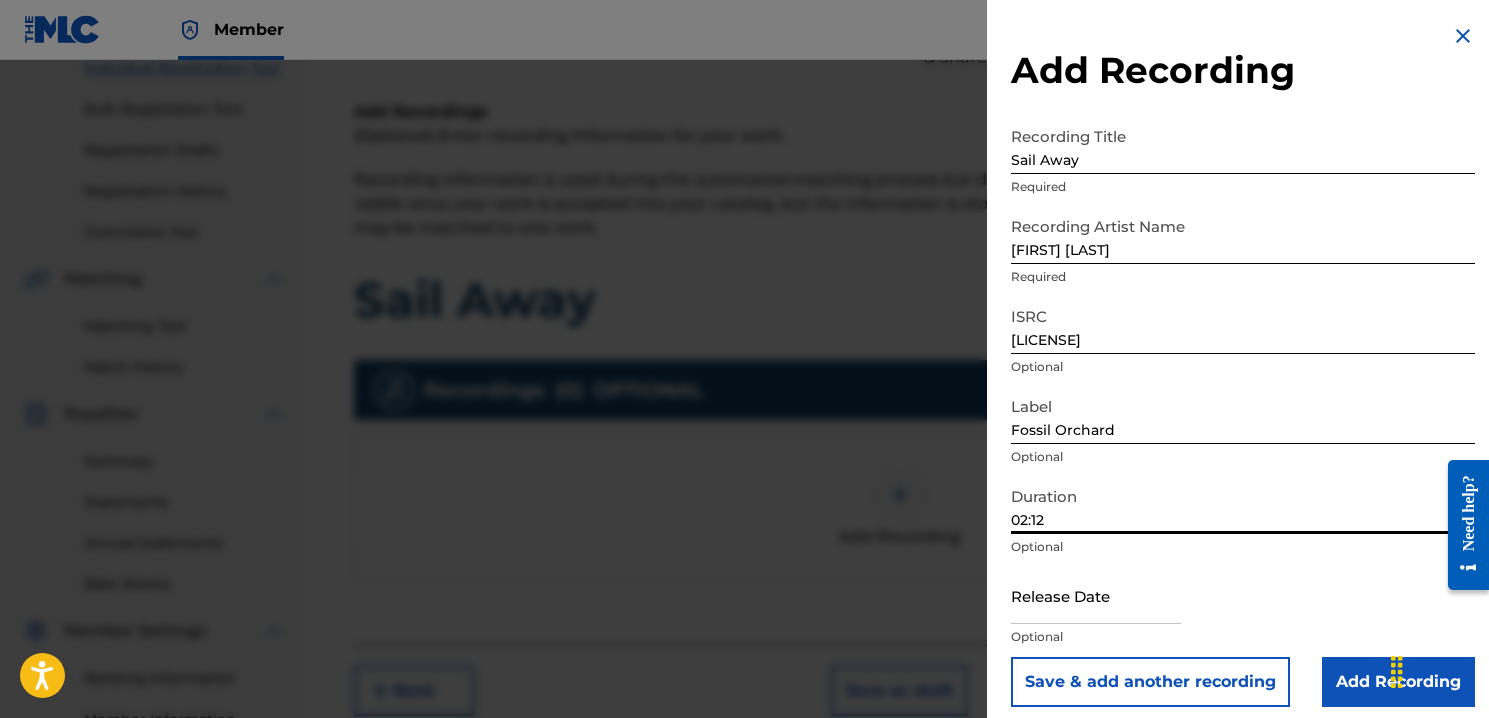 type on "02:12" 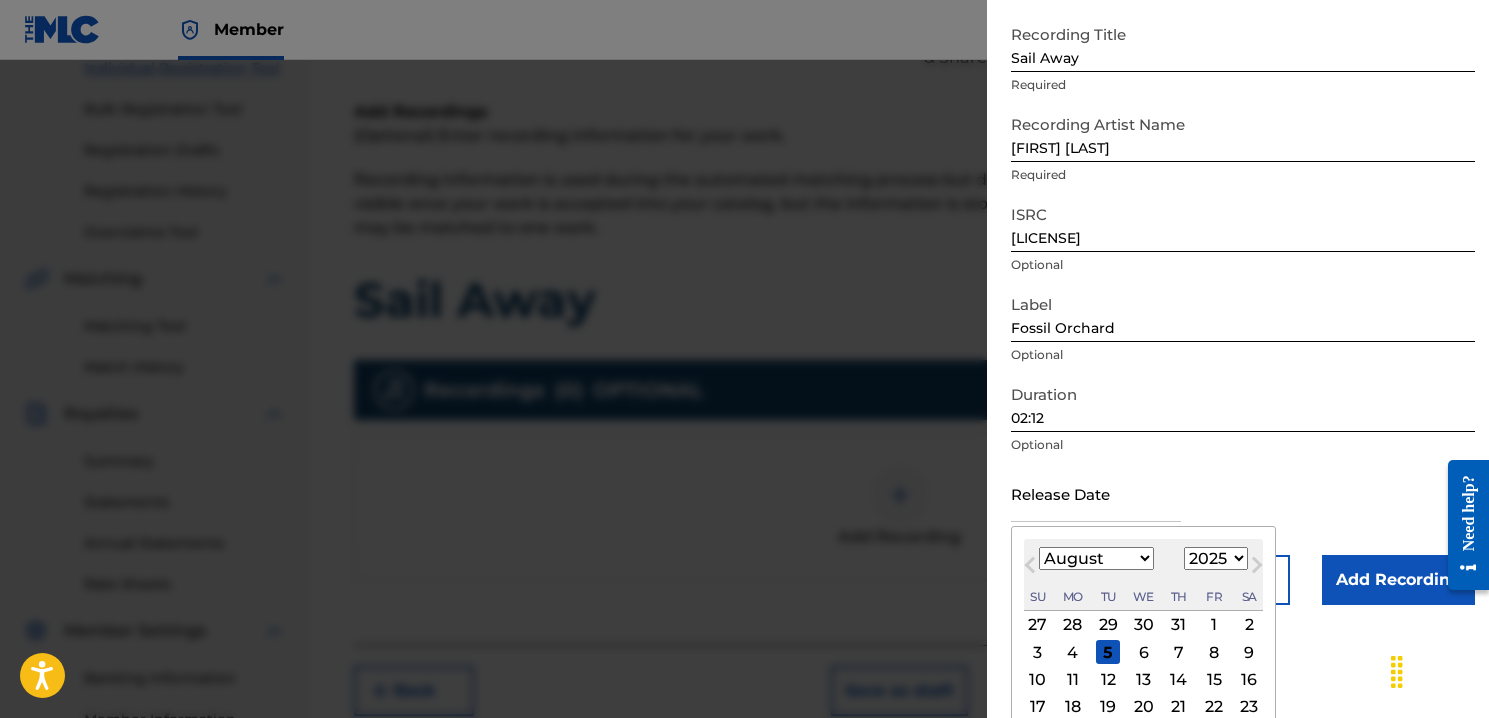 scroll, scrollTop: 130, scrollLeft: 0, axis: vertical 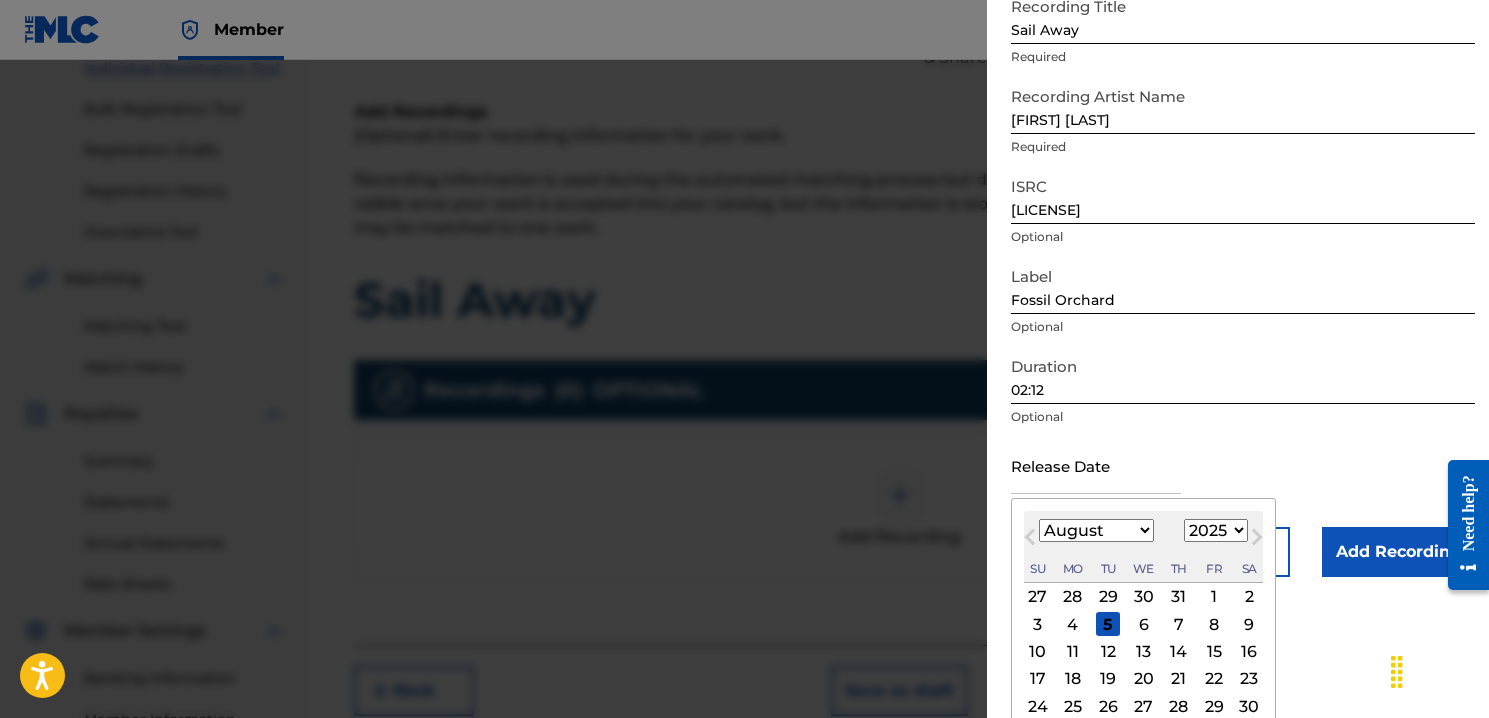 click on "8" at bounding box center [1214, 624] 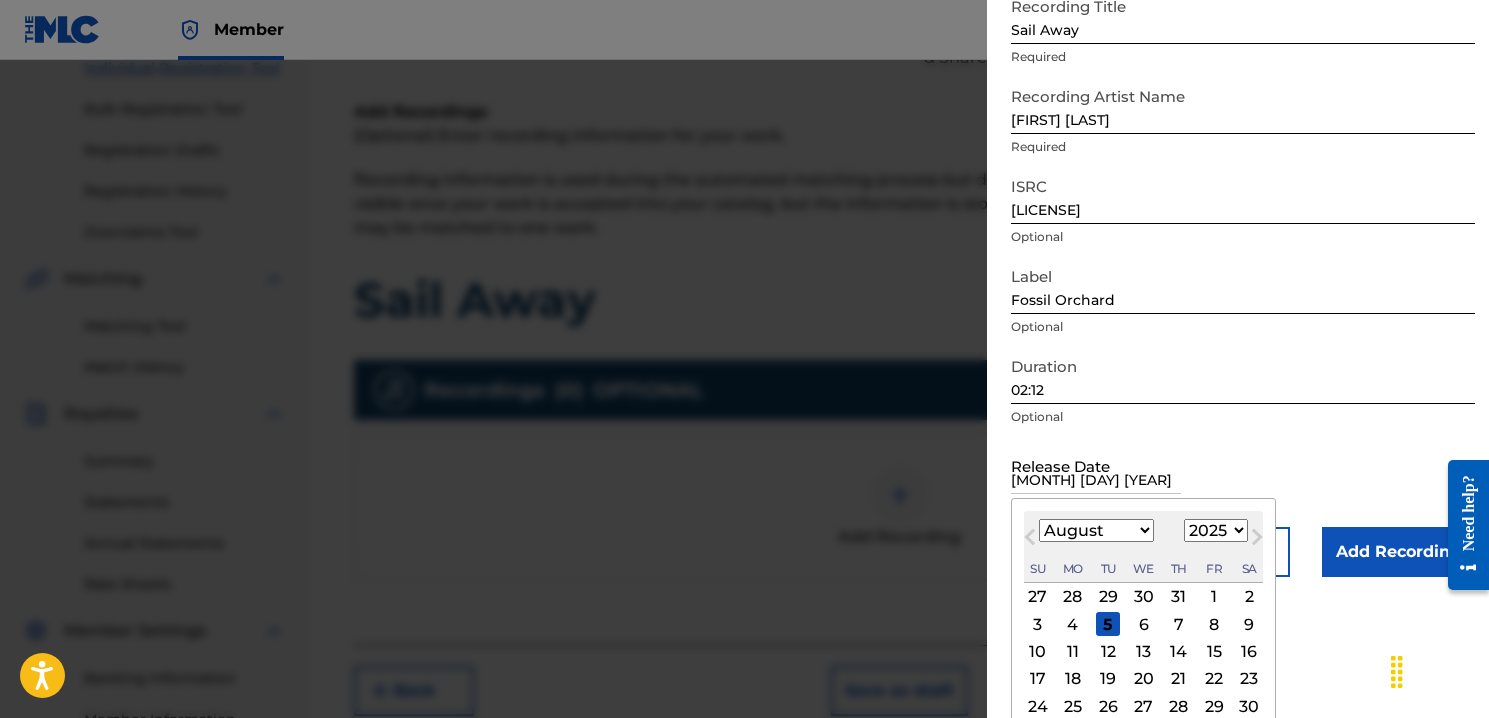 scroll, scrollTop: 13, scrollLeft: 0, axis: vertical 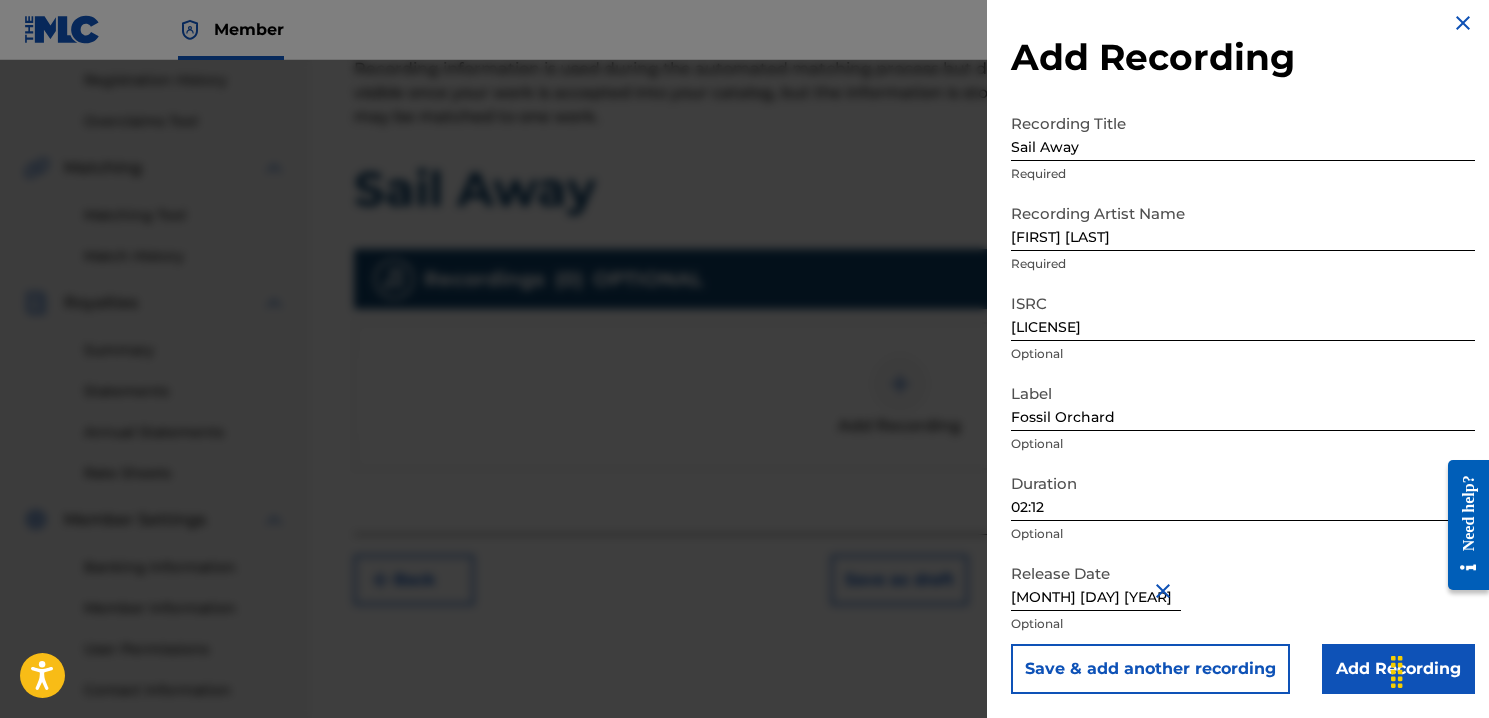 click on "Add Recording" at bounding box center [1398, 669] 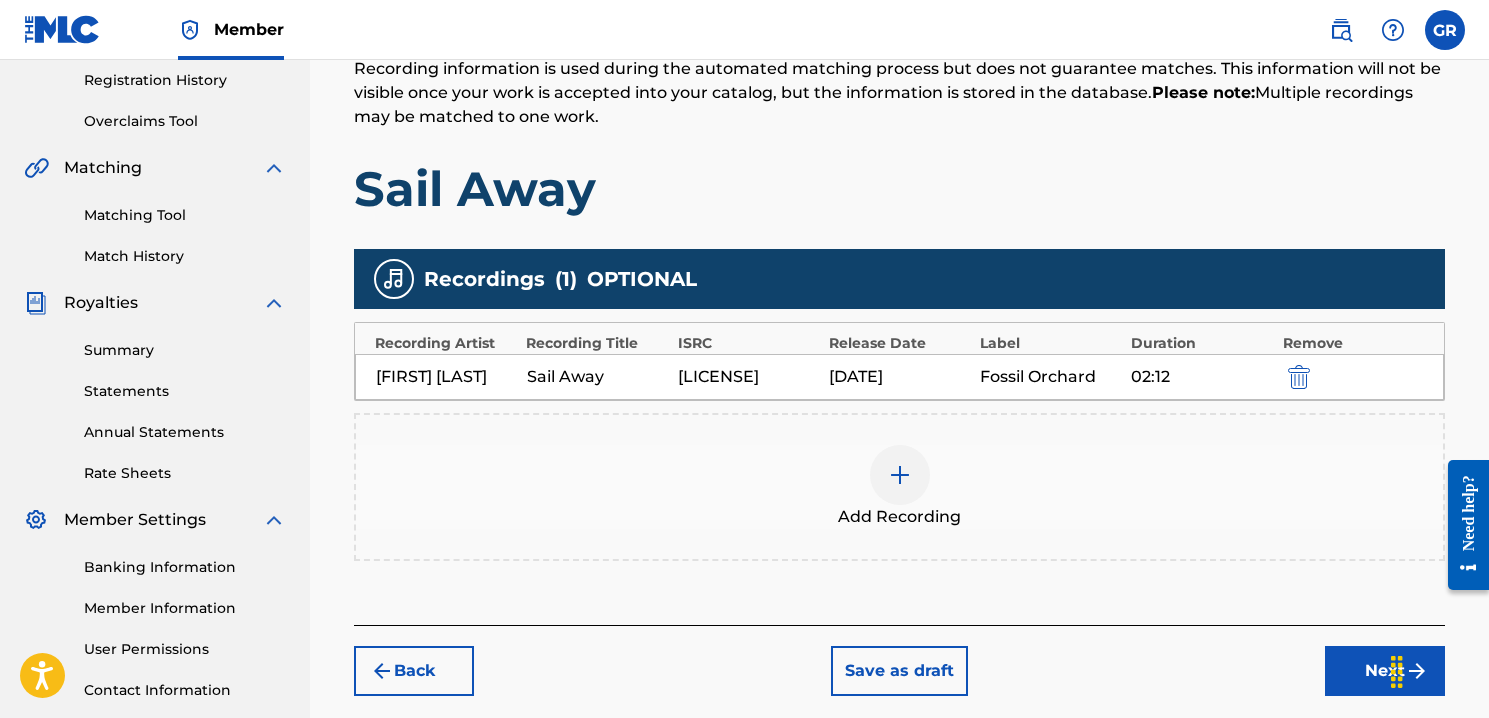 click on "[FIRST] [LAST]" at bounding box center [446, 377] 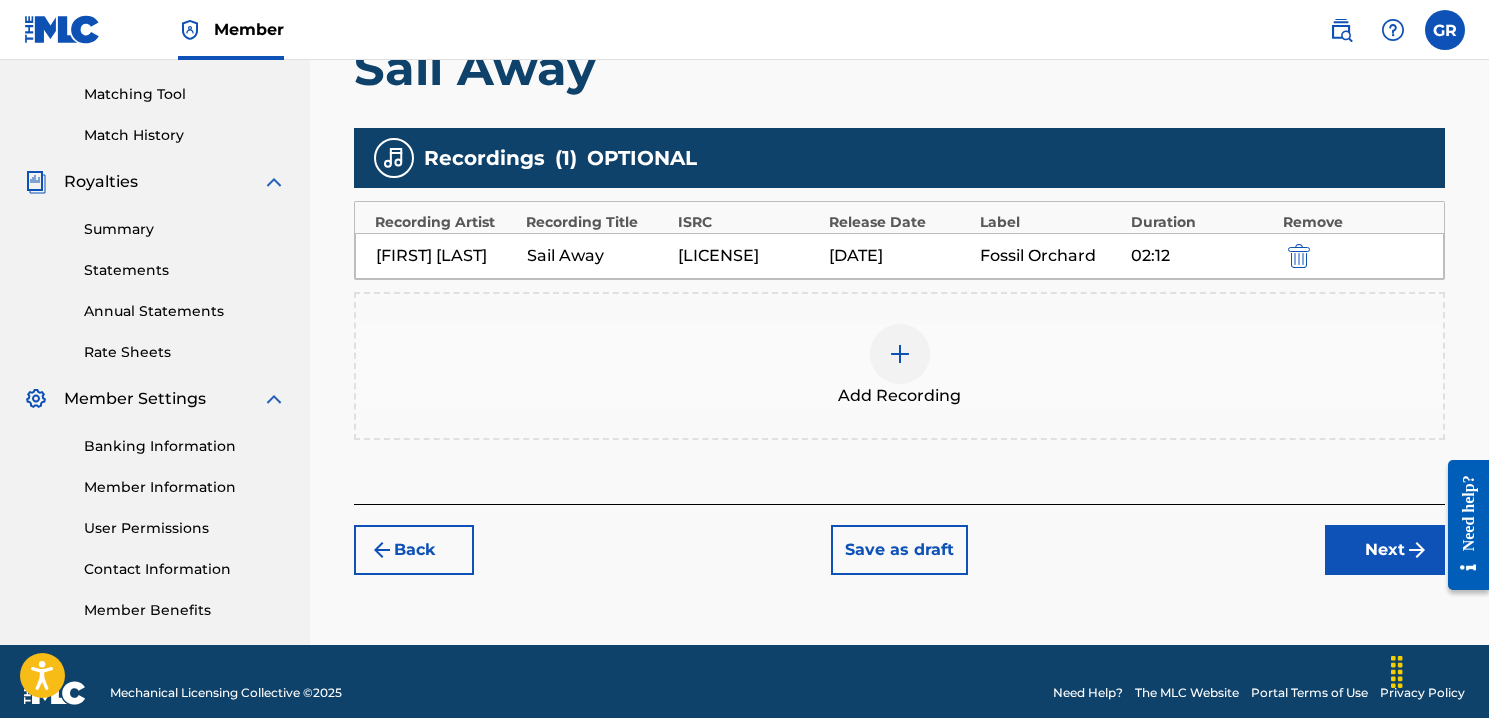 scroll, scrollTop: 501, scrollLeft: 0, axis: vertical 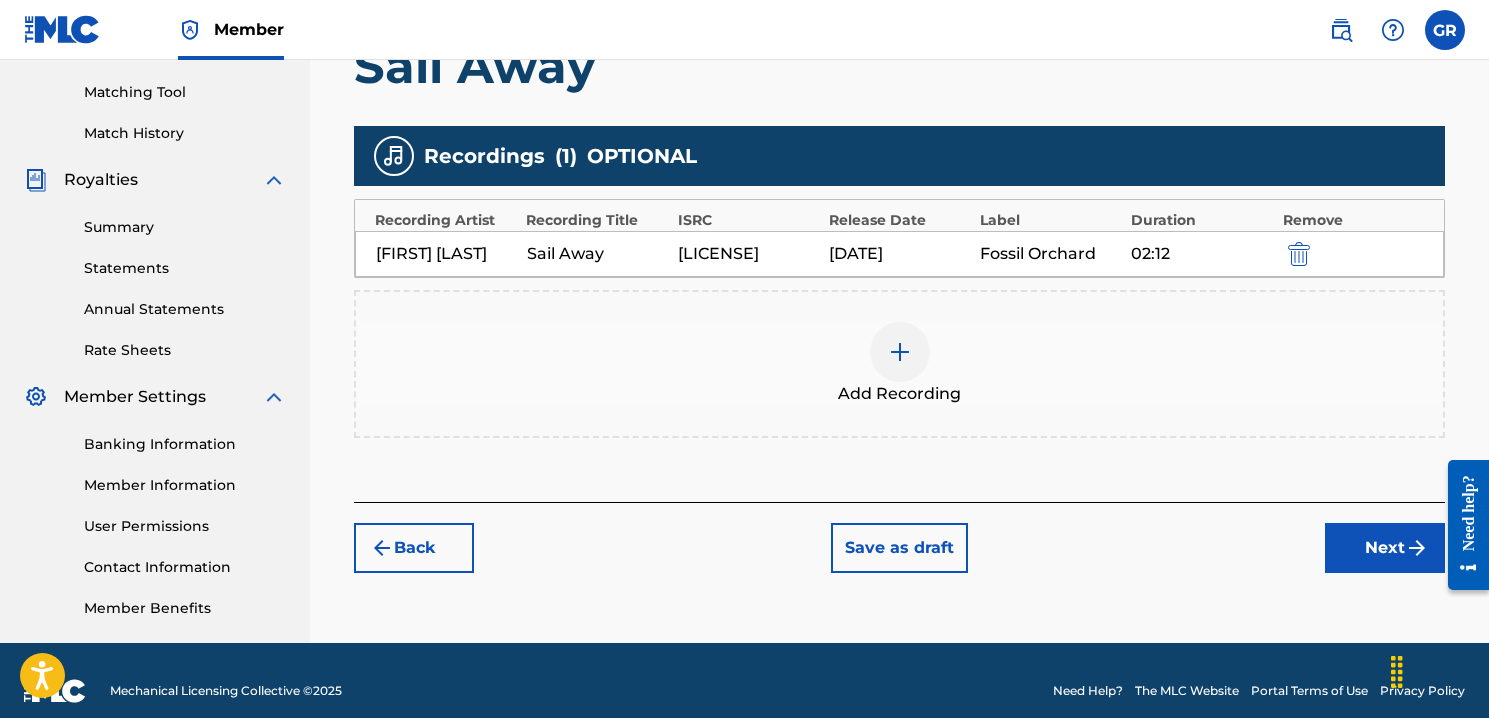 click on "Next" at bounding box center [1385, 548] 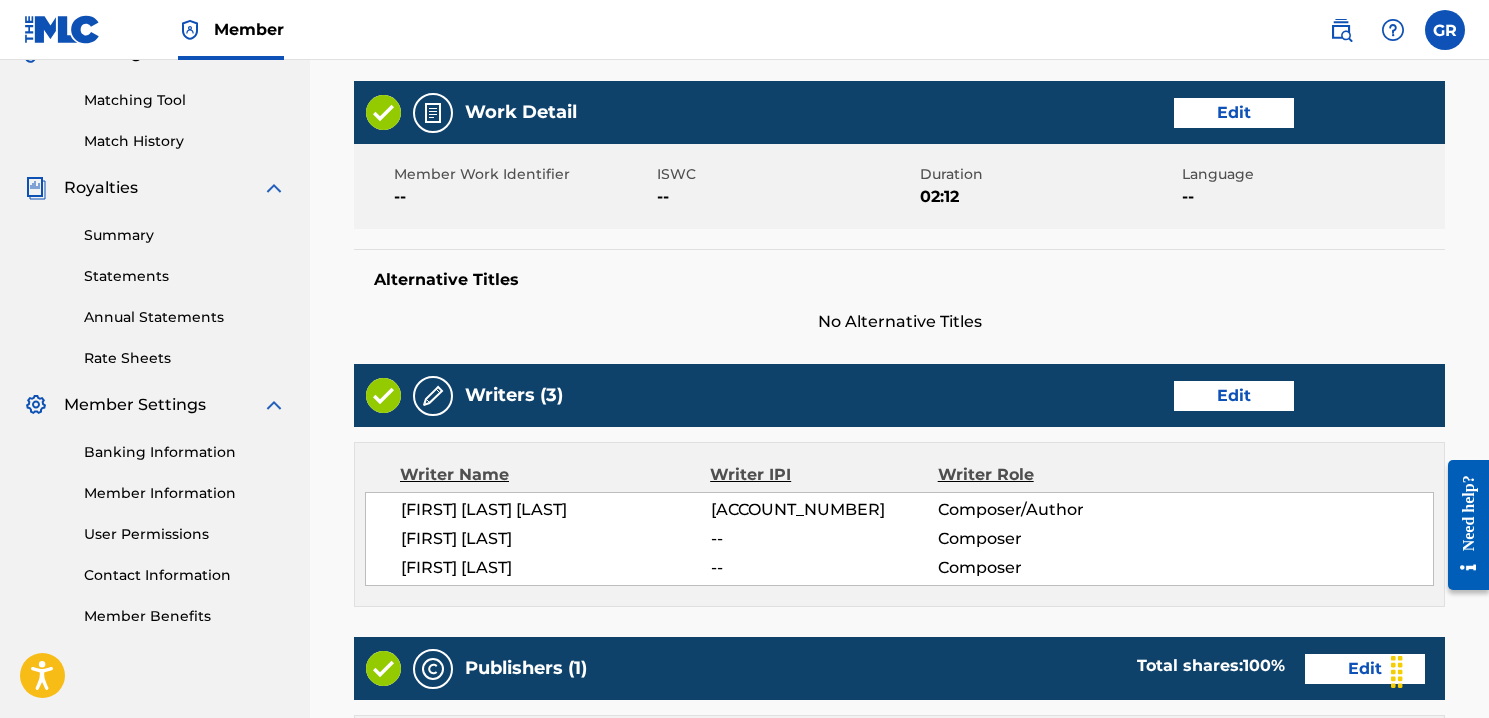 scroll, scrollTop: 497, scrollLeft: 0, axis: vertical 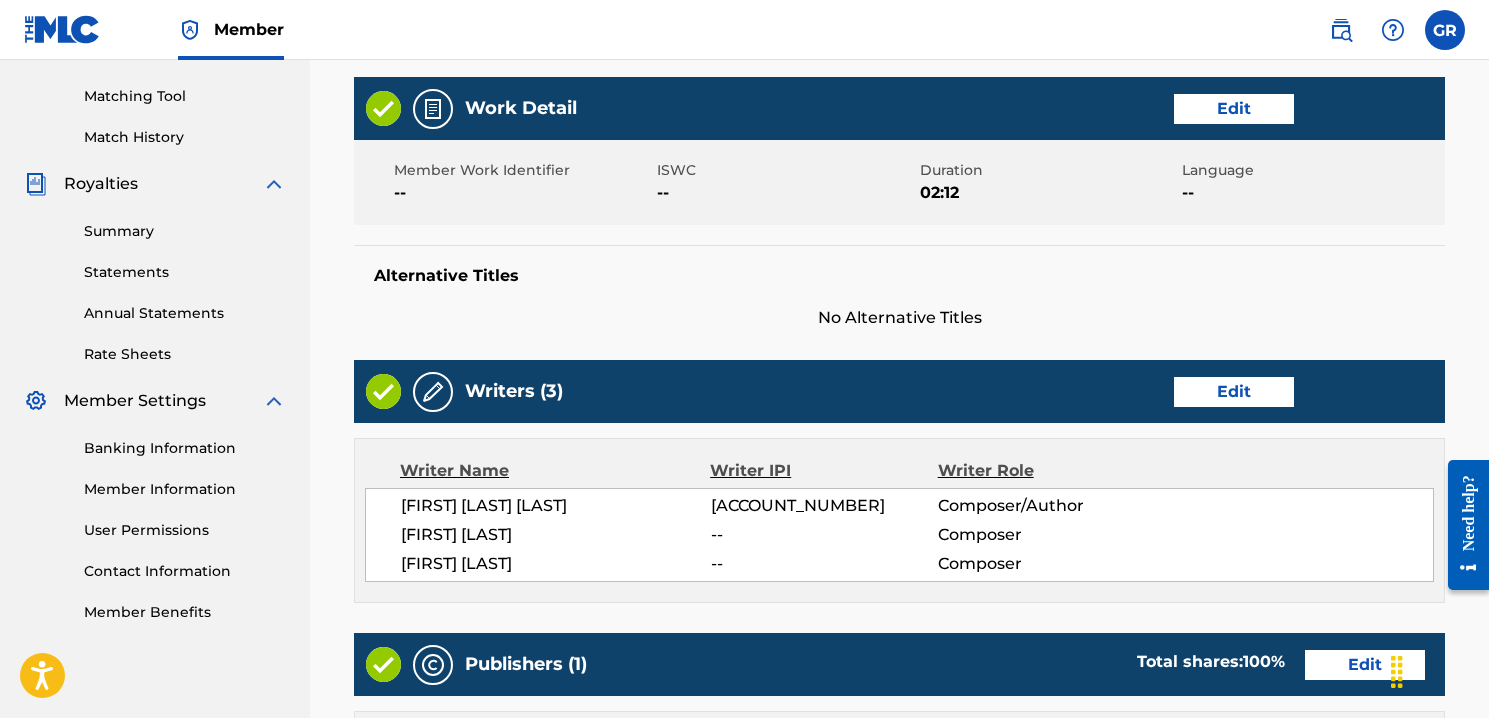 click on "Edit" at bounding box center (1234, 392) 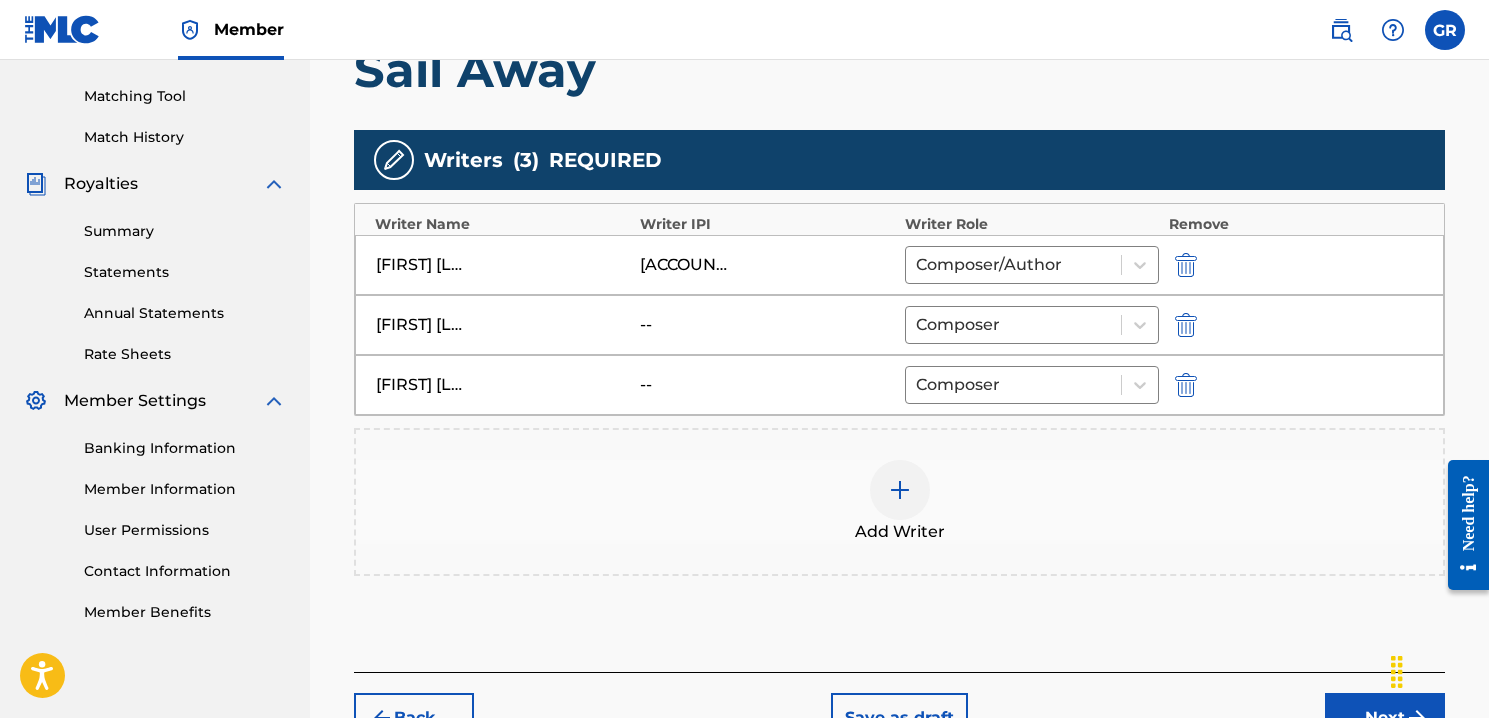click on "--" at bounding box center [767, 325] 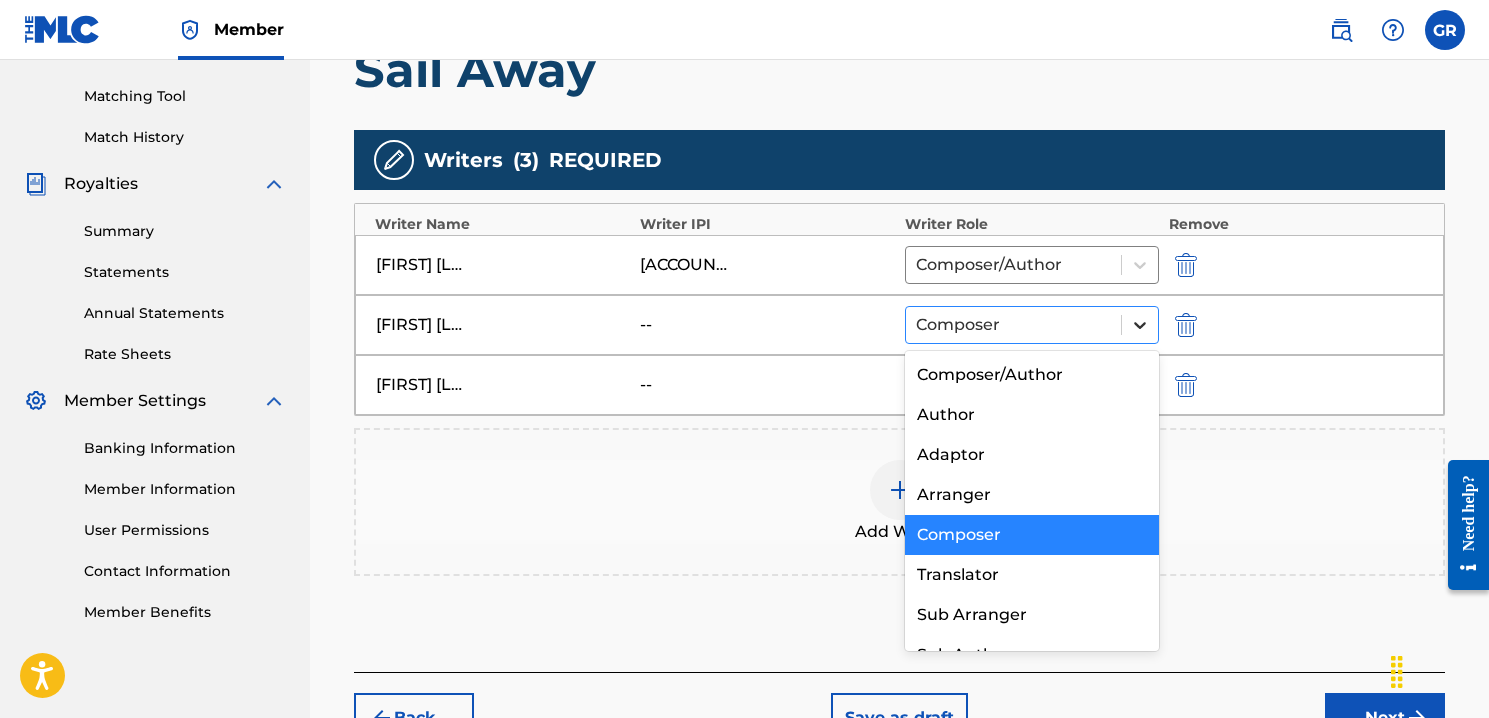 click 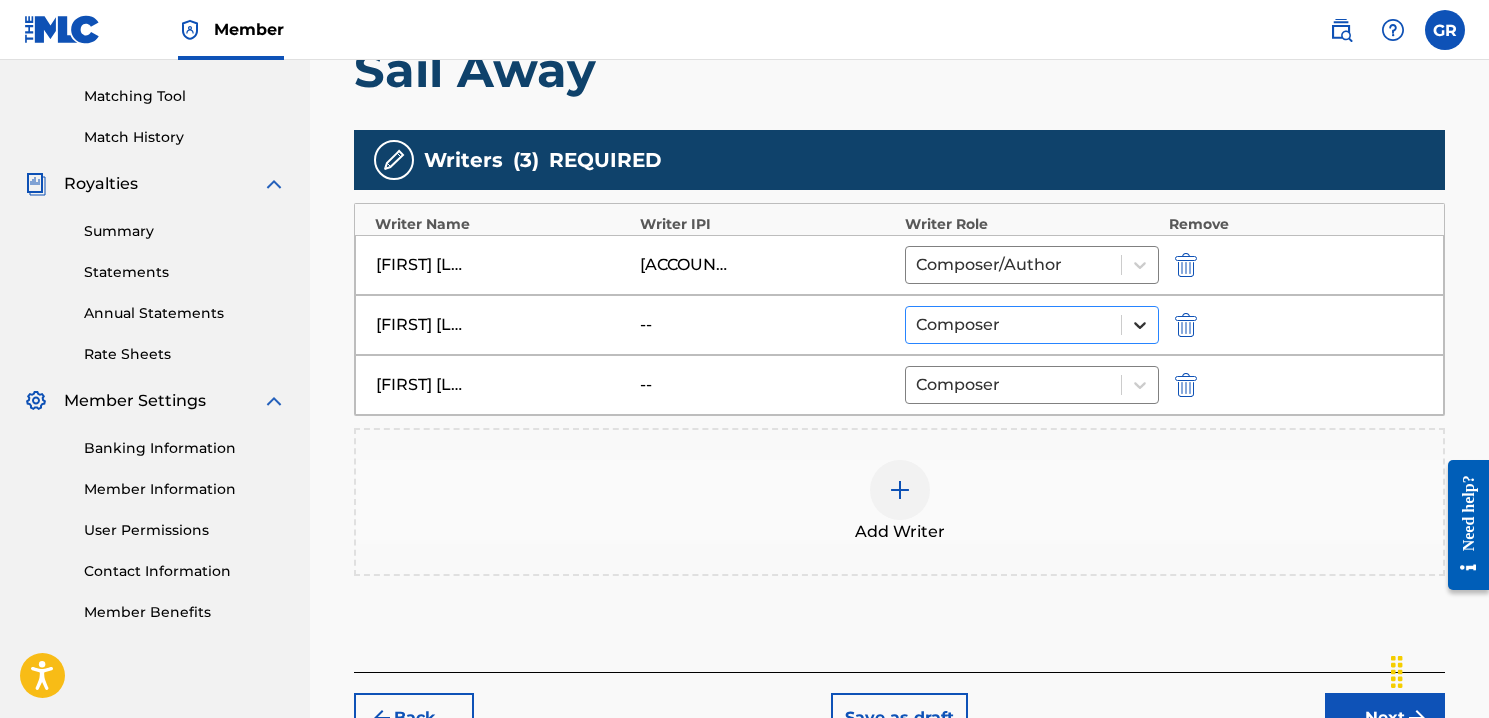 click 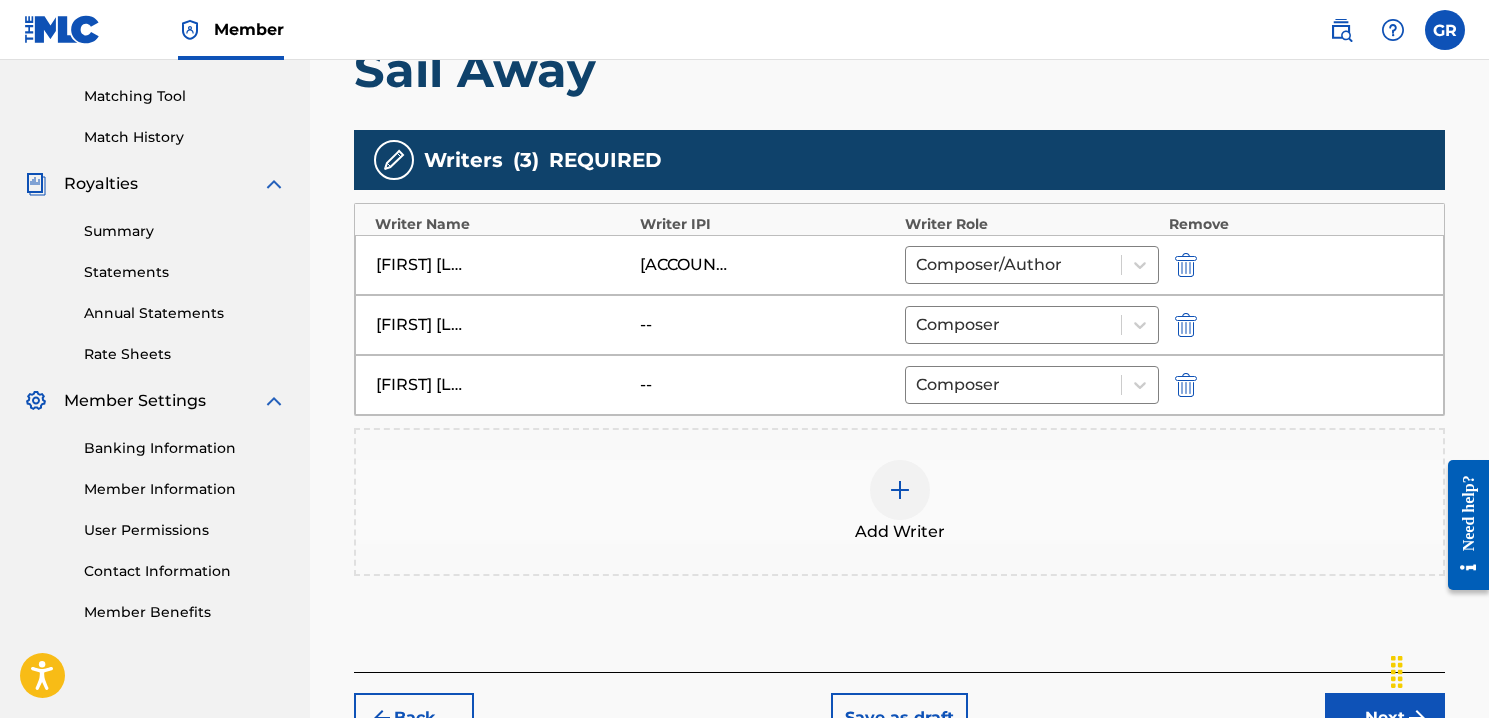 click on "[FIRST] [LAST] -- Composer" at bounding box center [899, 325] 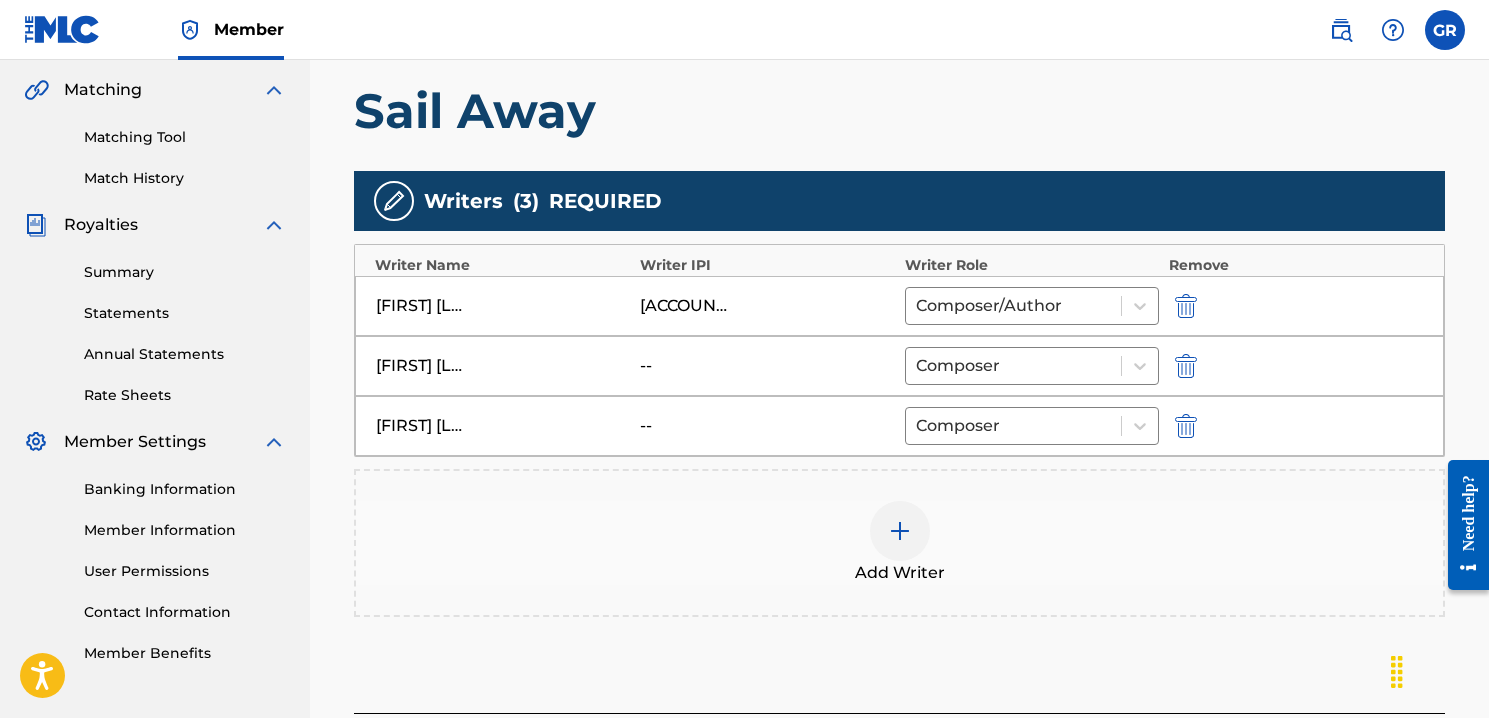 scroll, scrollTop: 448, scrollLeft: 0, axis: vertical 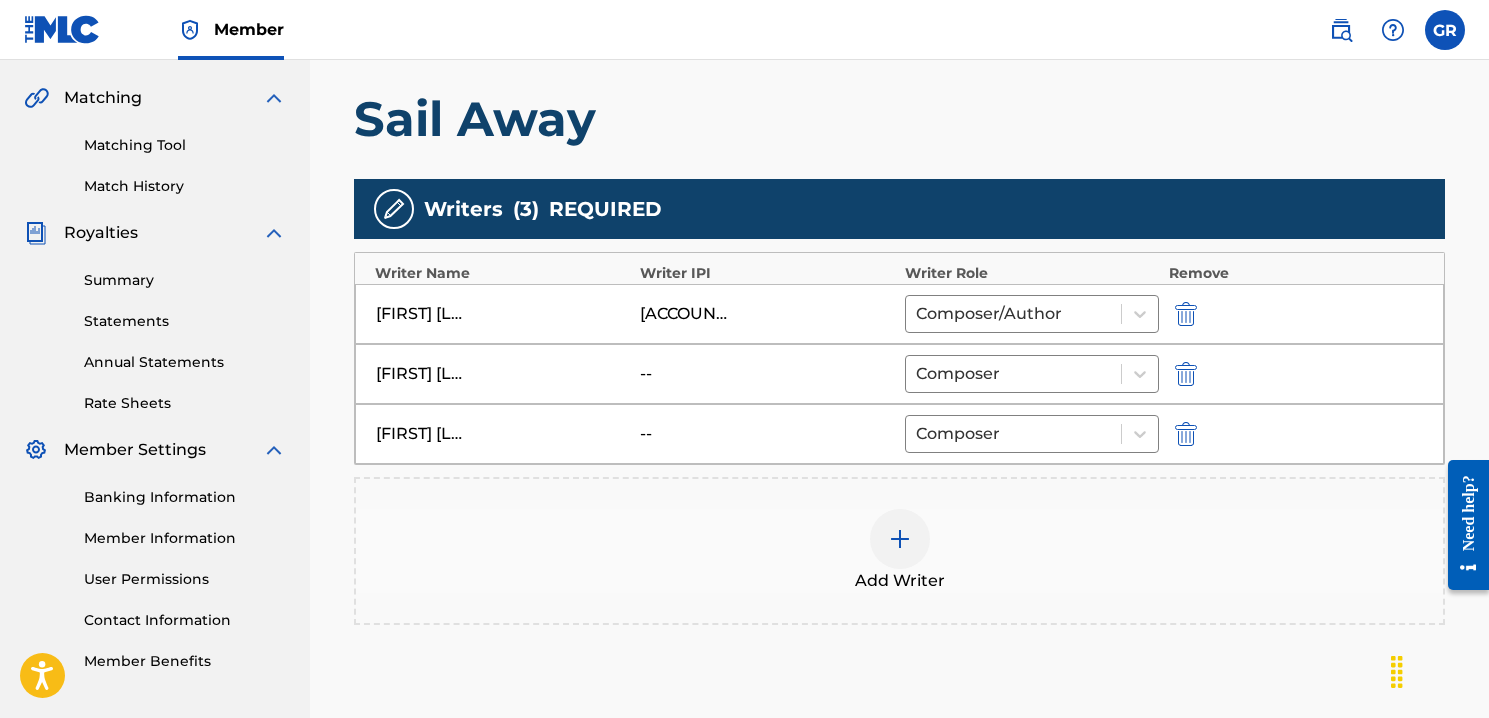 click at bounding box center (1186, 374) 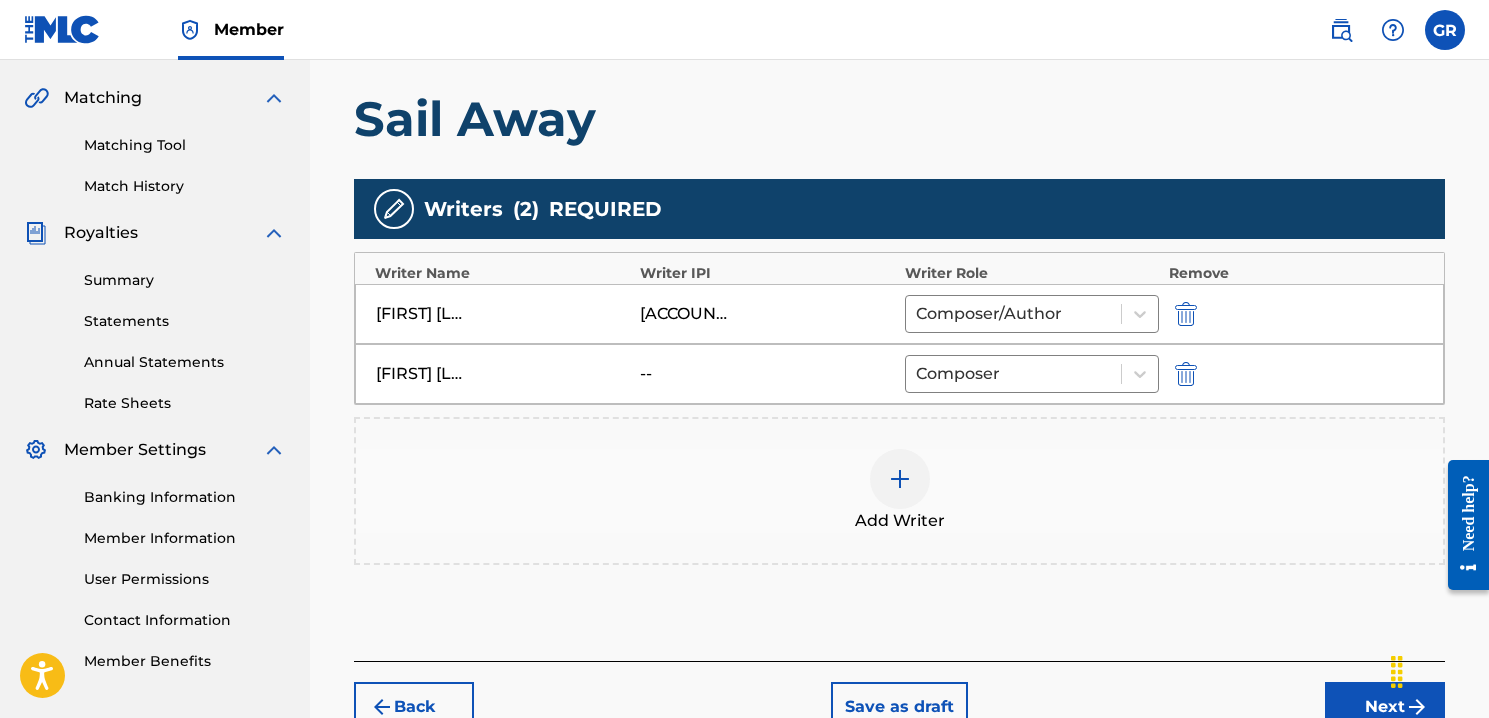 click at bounding box center [1186, 374] 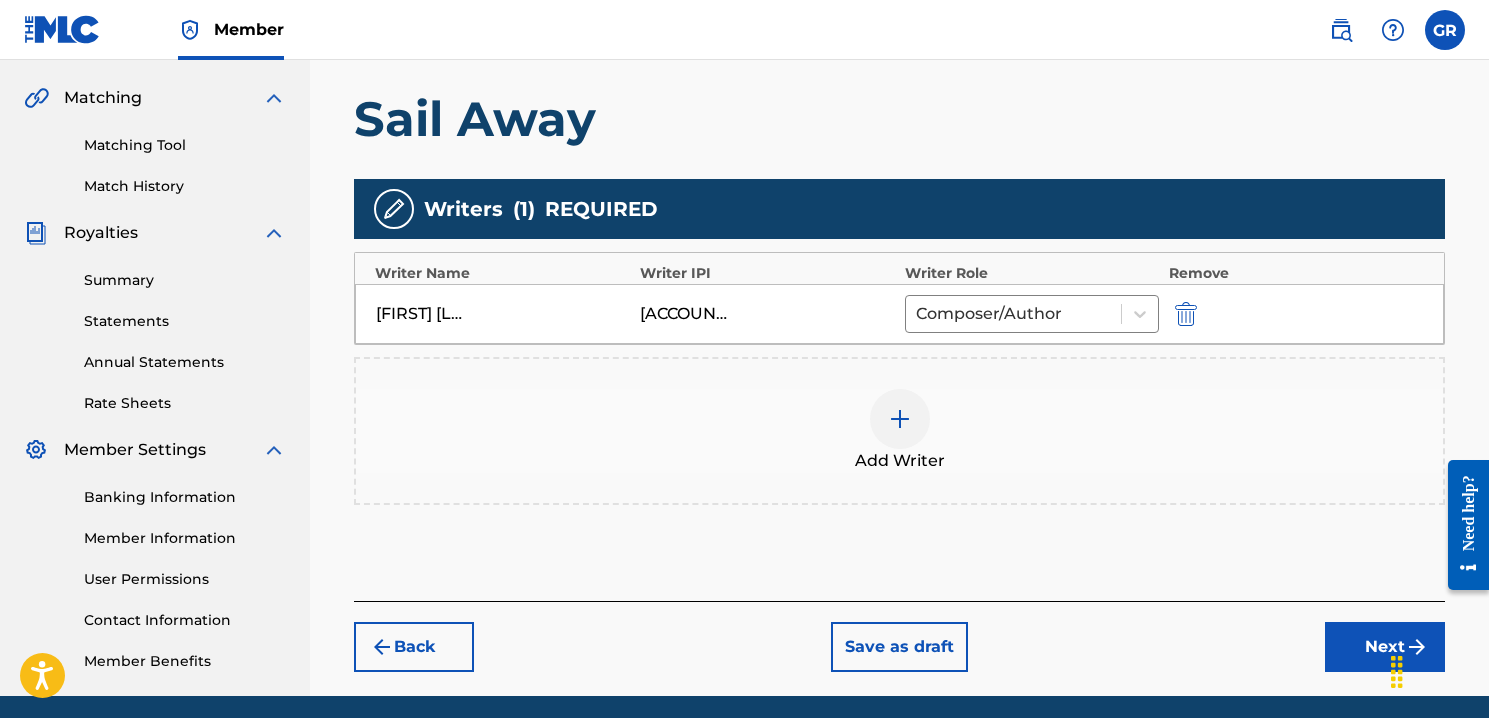 click at bounding box center [900, 419] 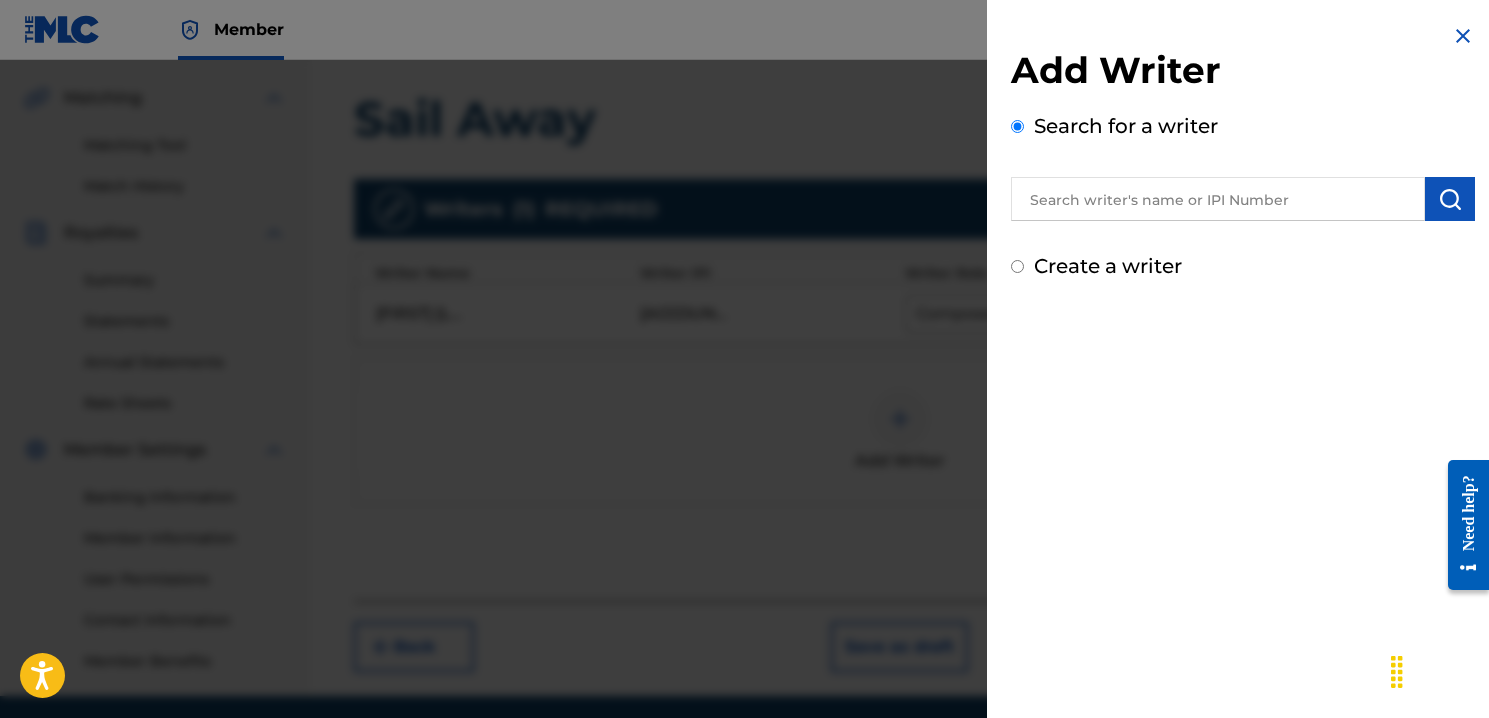 click on "Create a writer" at bounding box center [1017, 266] 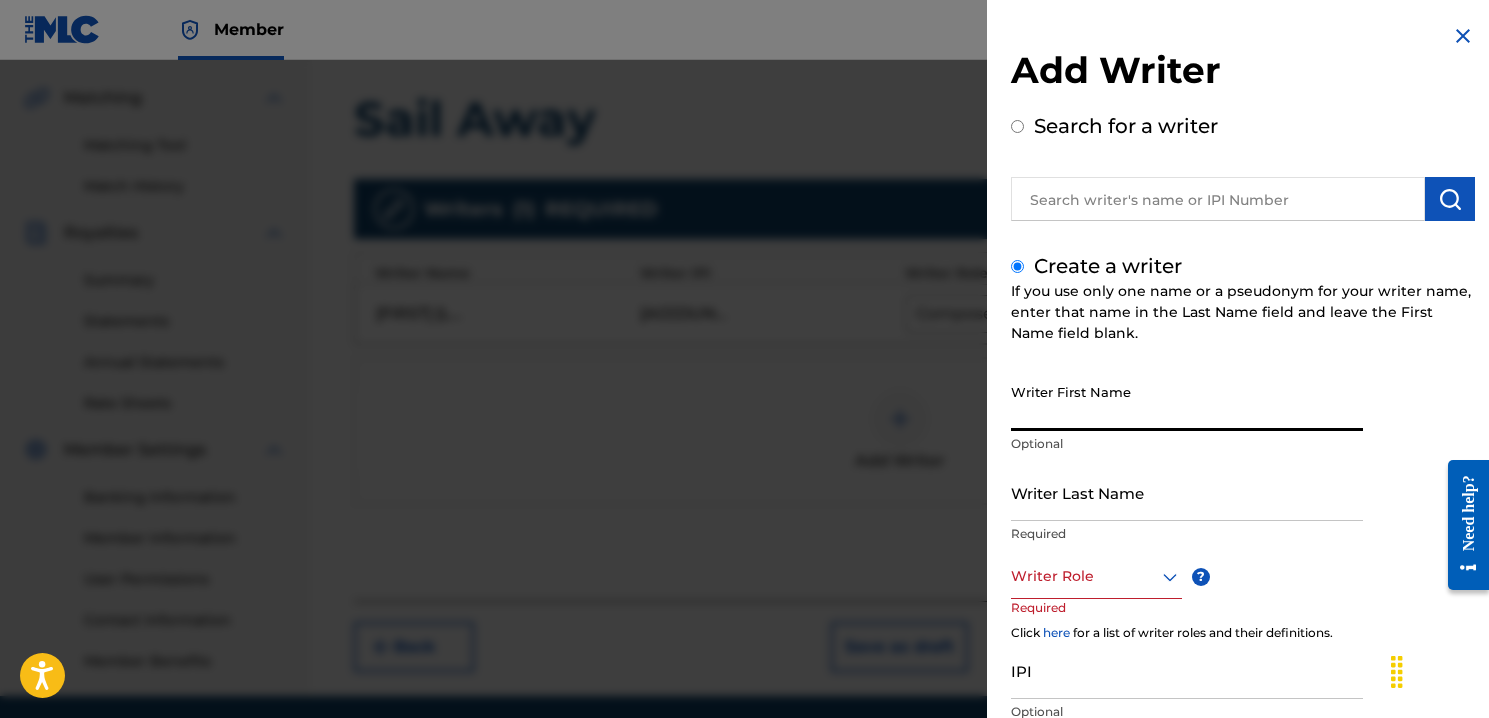 click on "Writer First Name" at bounding box center (1187, 402) 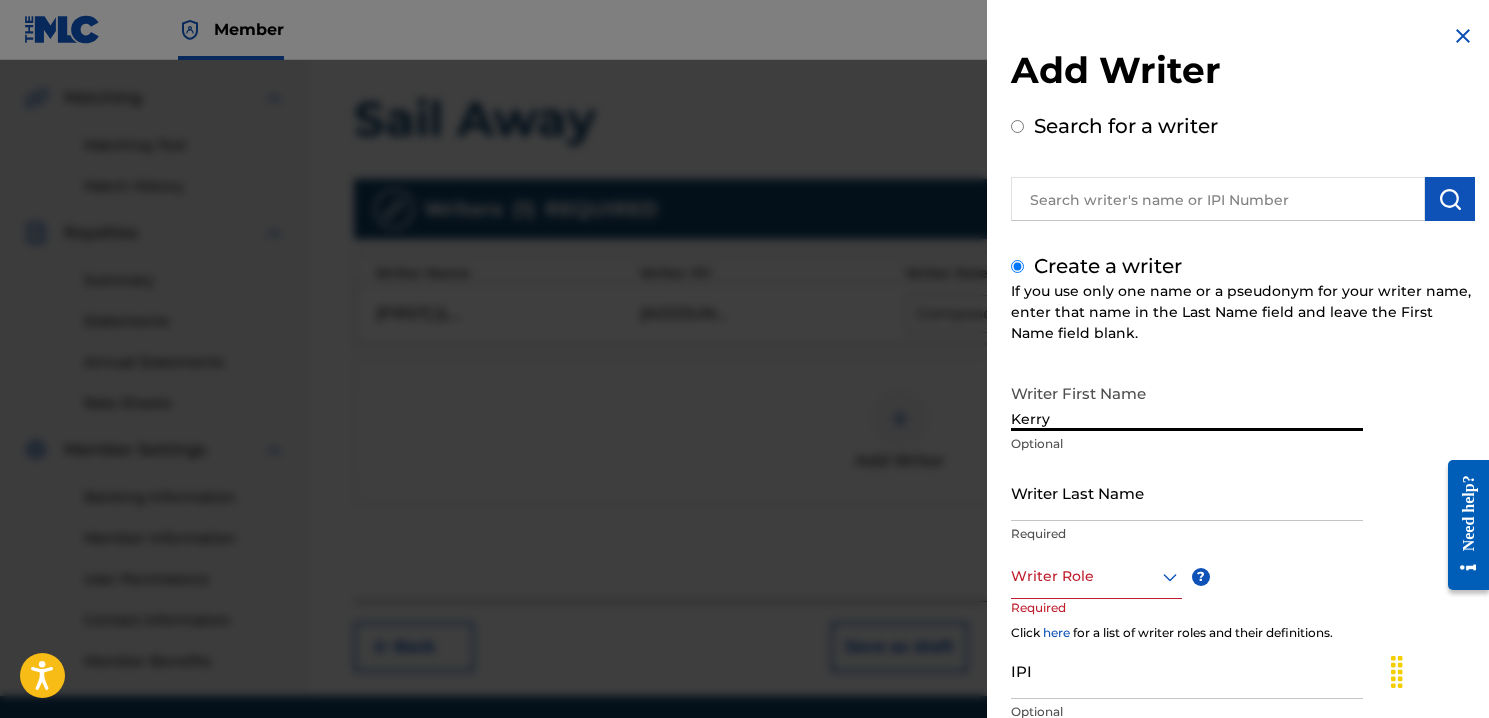 type on "Kerry" 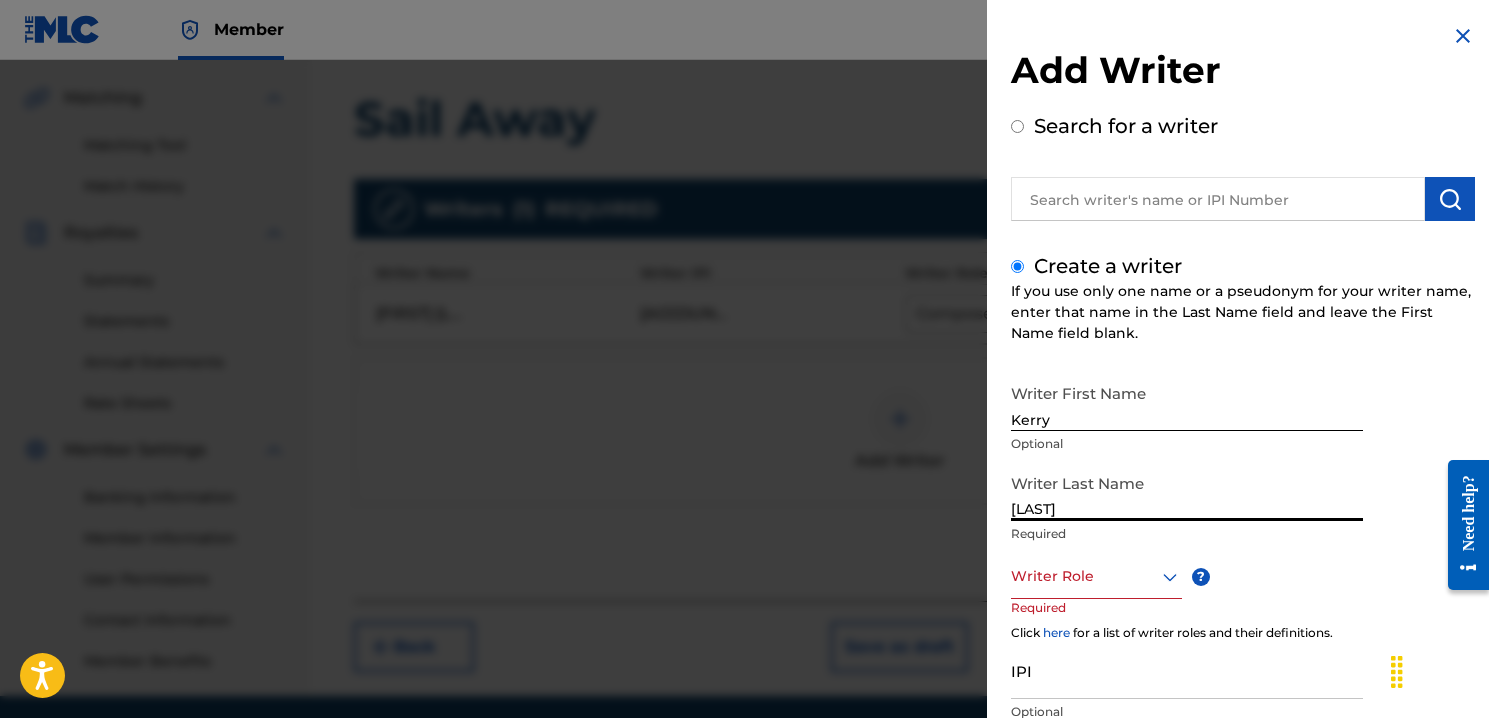 type on "[LAST]" 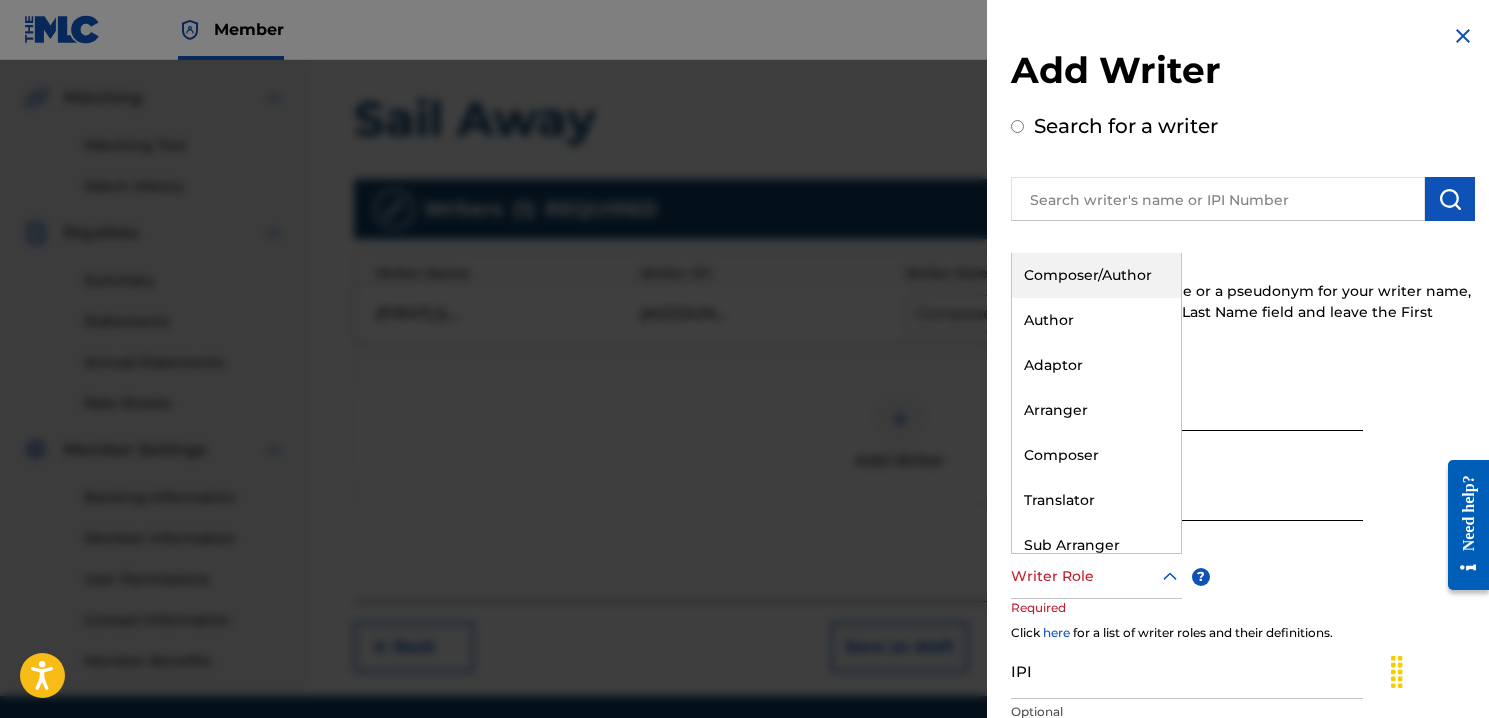 click at bounding box center [1096, 576] 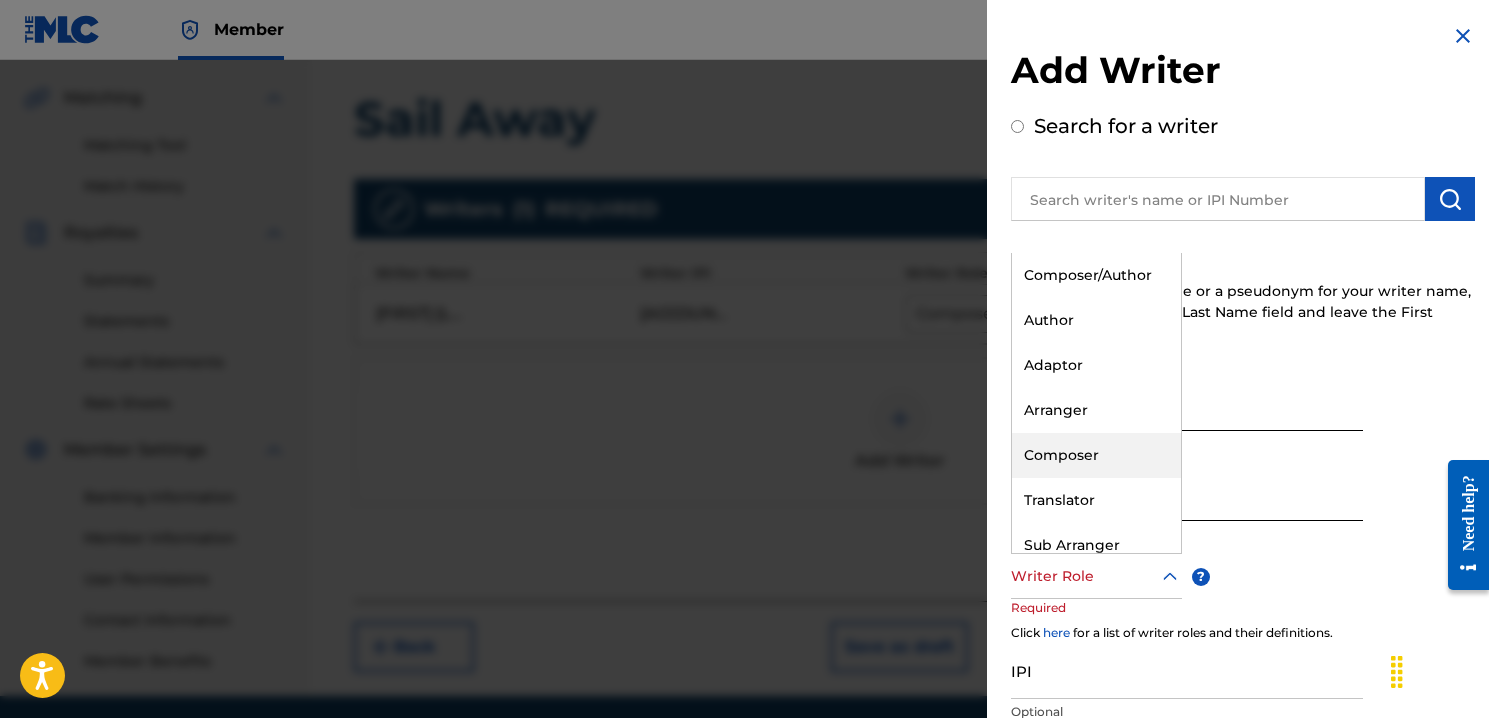 click on "Composer" at bounding box center [1096, 455] 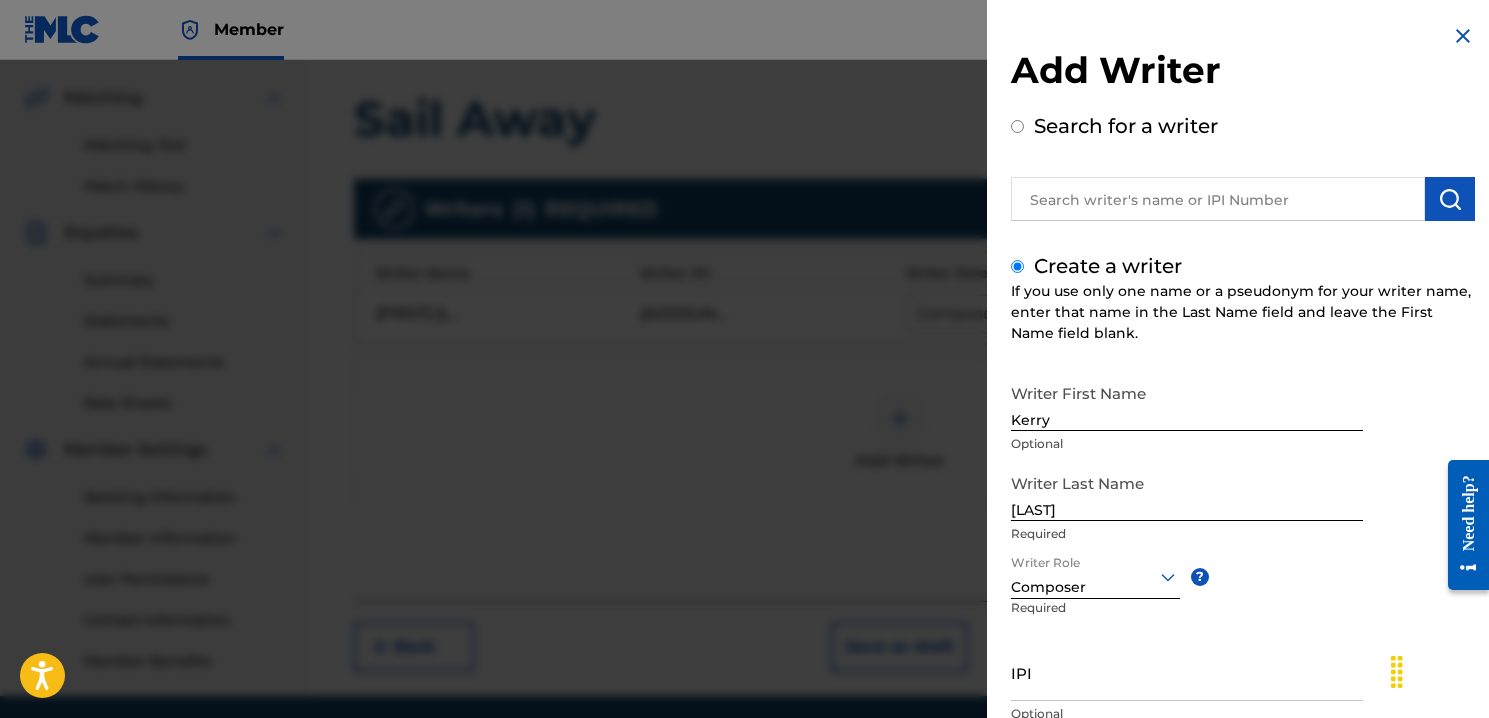 click on "IPI" at bounding box center (1187, 672) 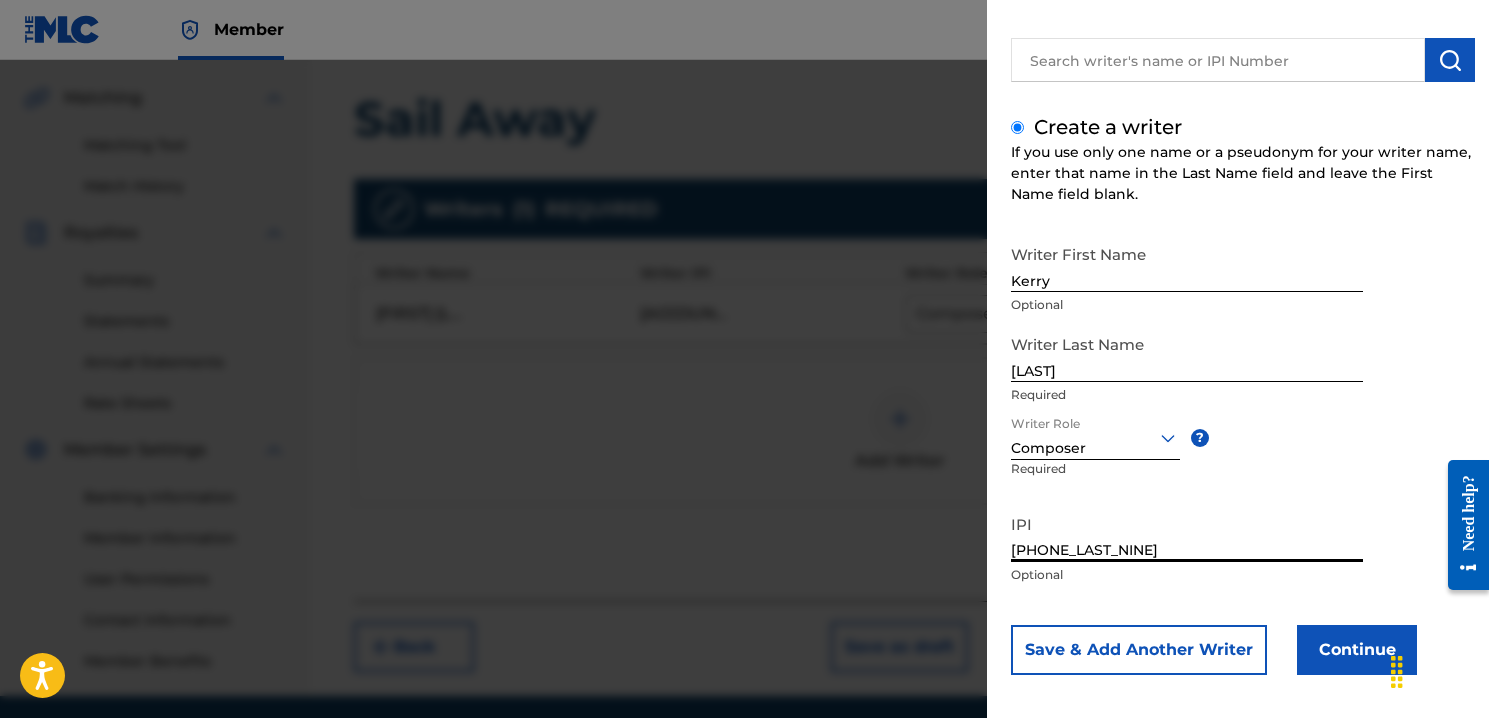 scroll, scrollTop: 150, scrollLeft: 0, axis: vertical 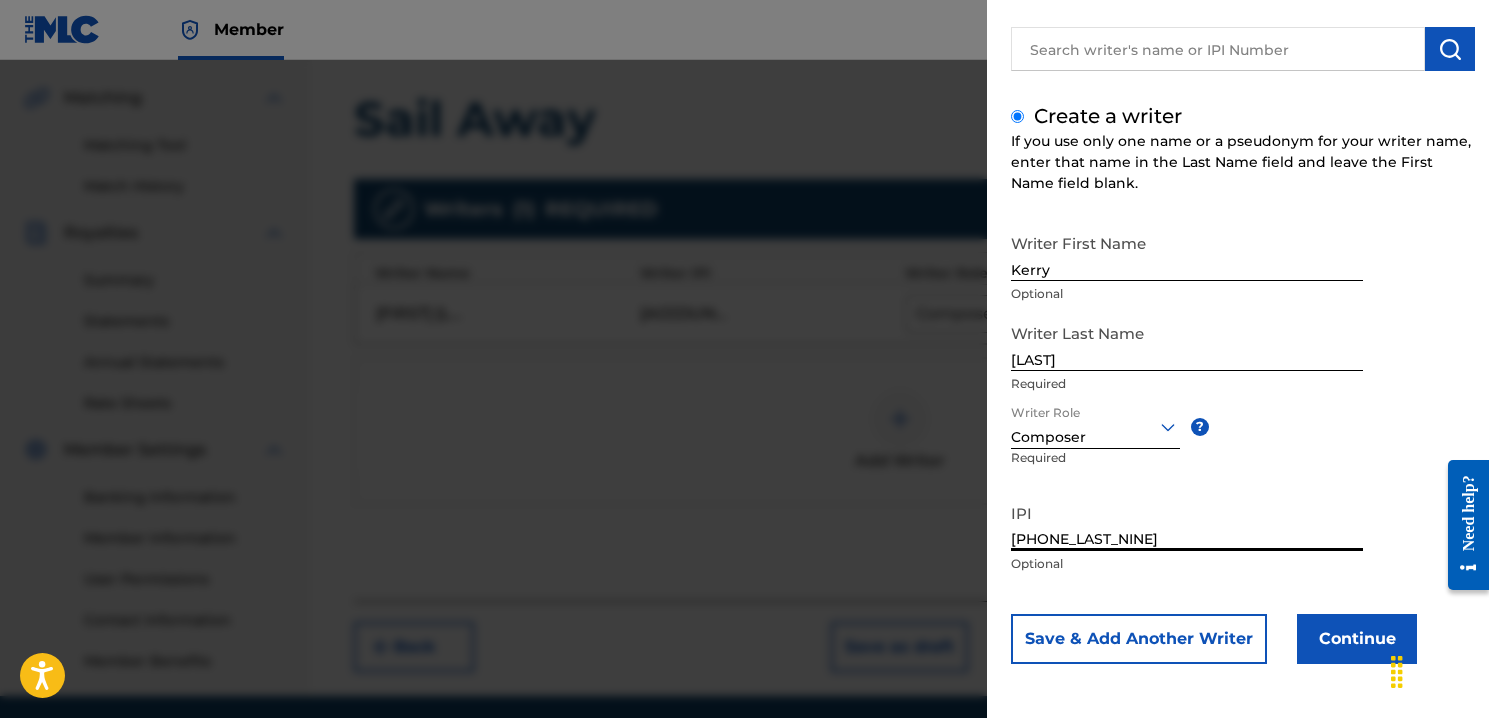 type on "[PHONE_LAST_NINE]" 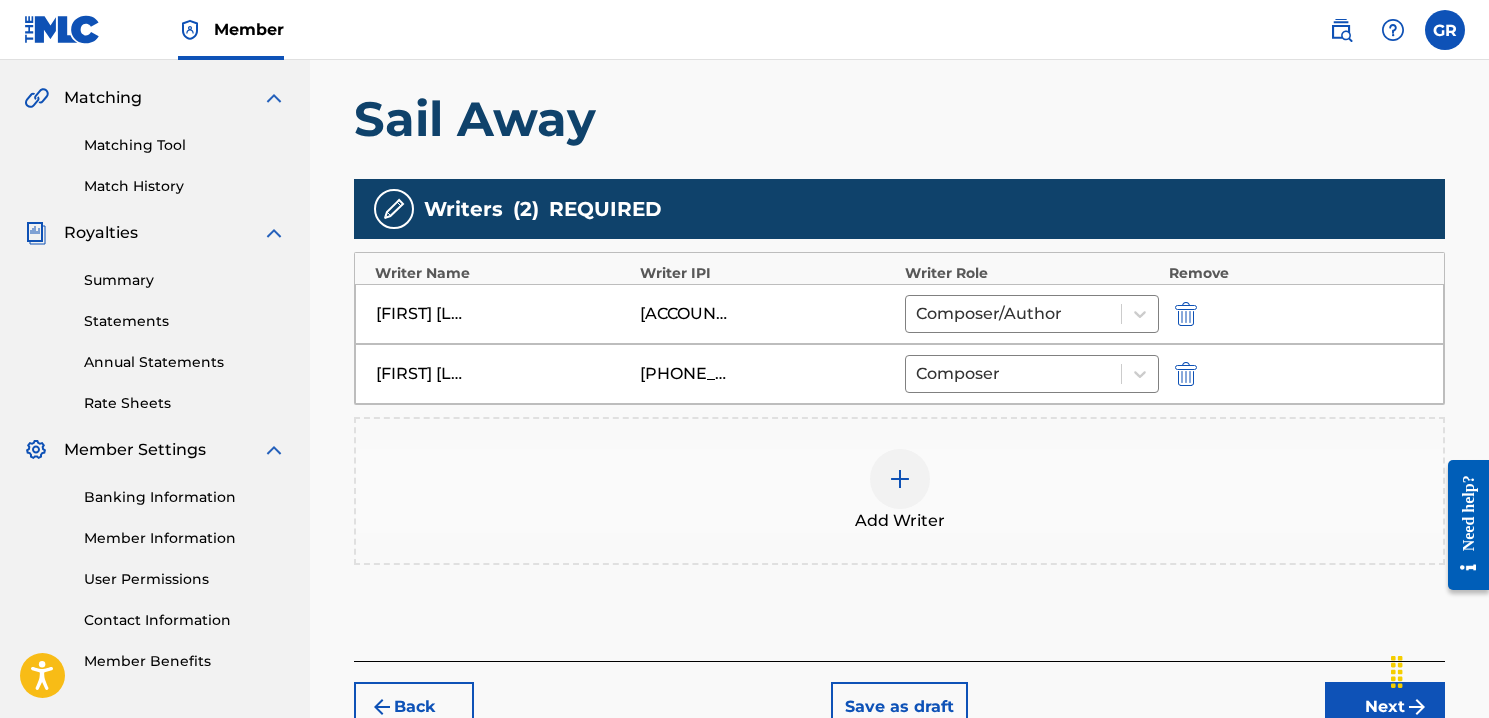 click at bounding box center [900, 479] 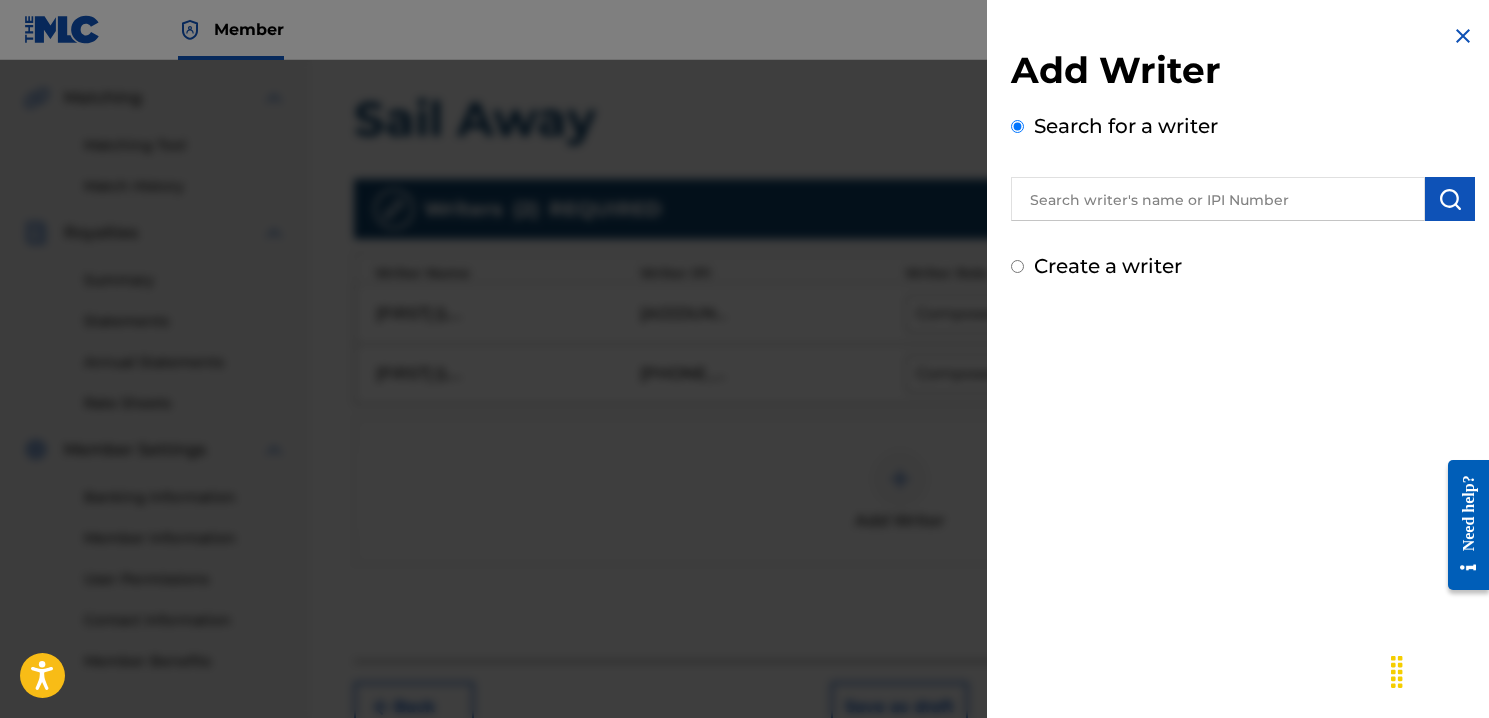 click on "Create a writer" at bounding box center (1017, 266) 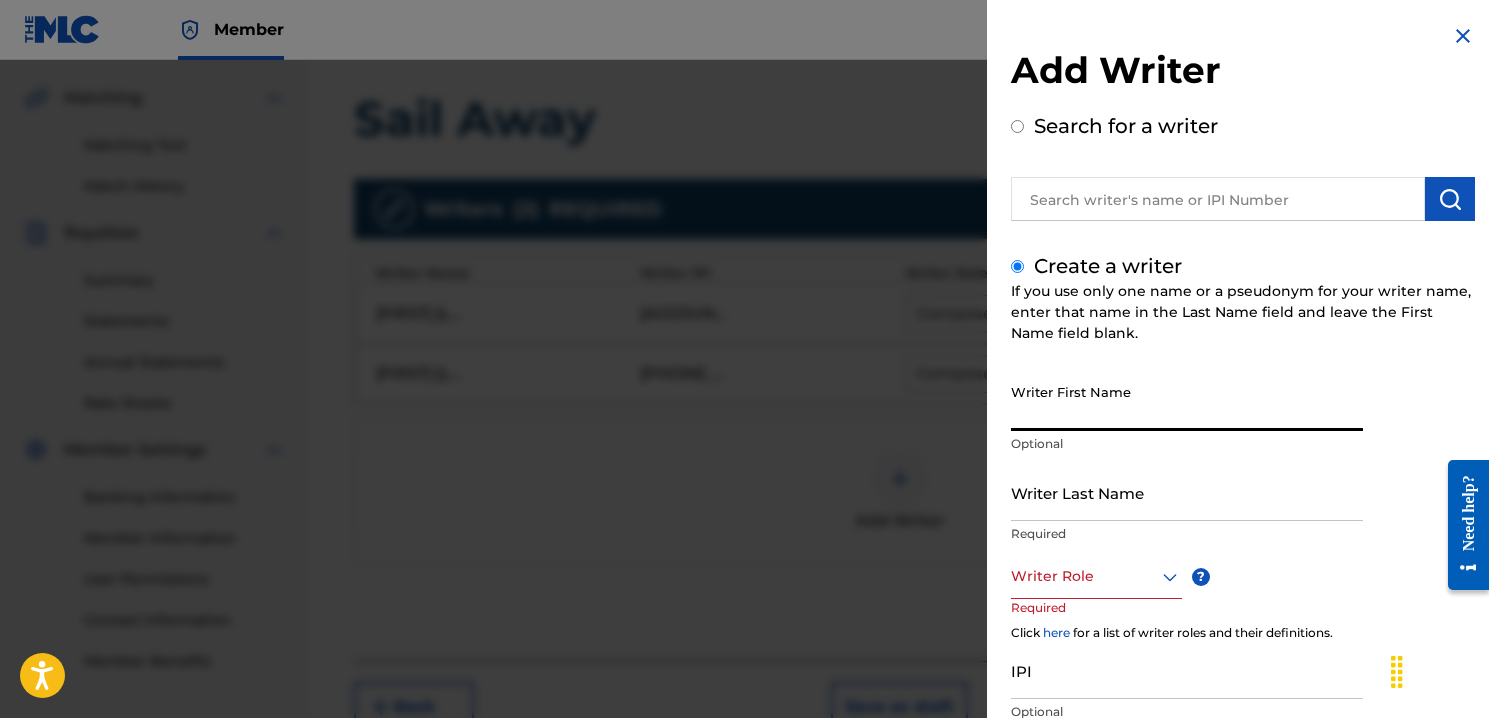 click on "Writer First Name" at bounding box center [1187, 402] 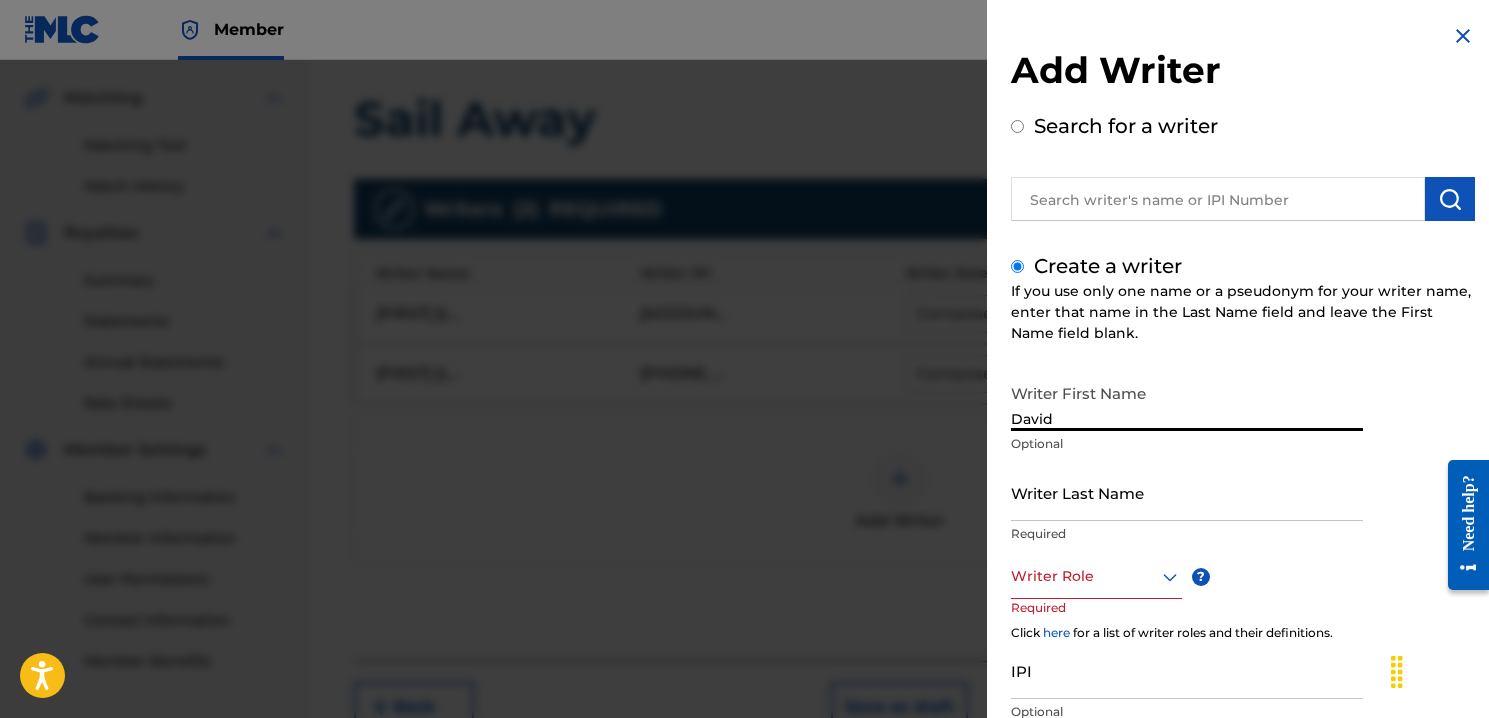 type on "David" 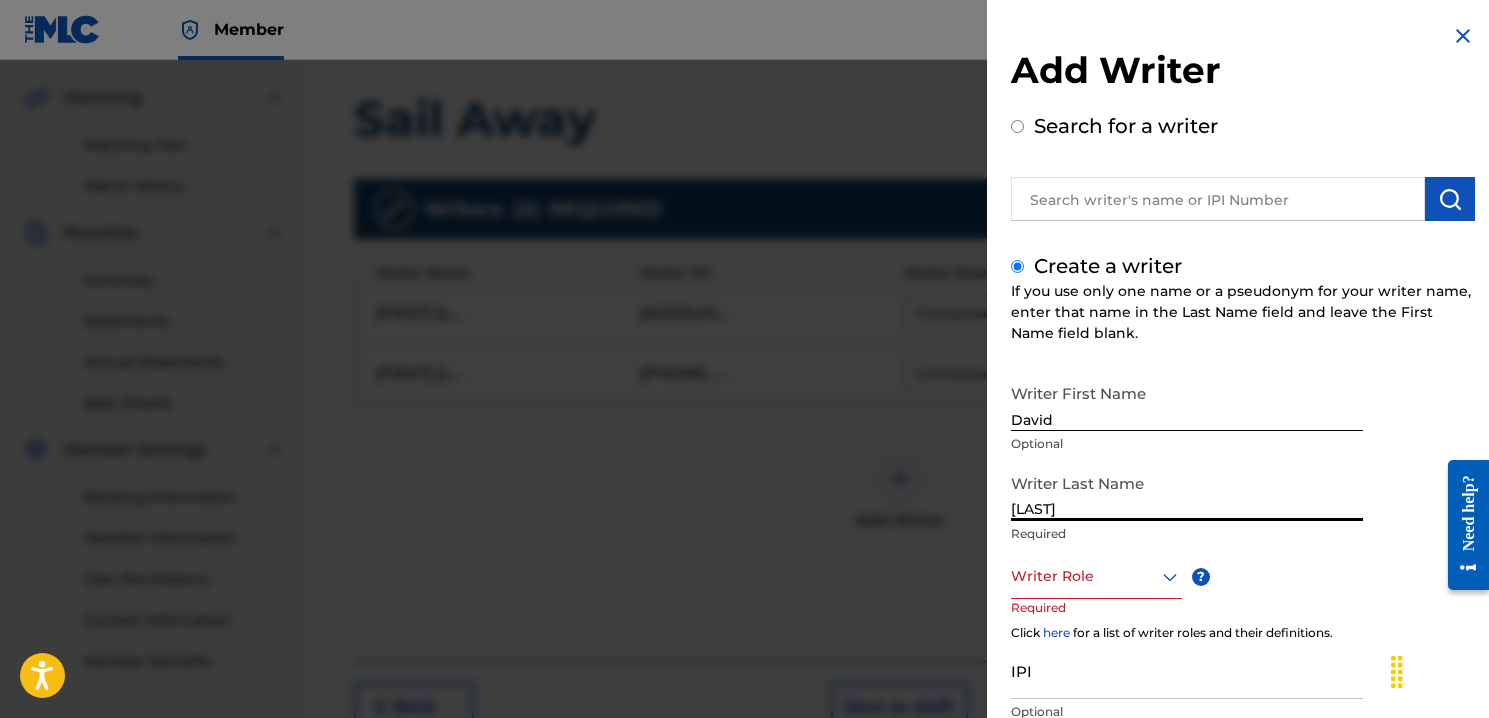 type on "[LAST]" 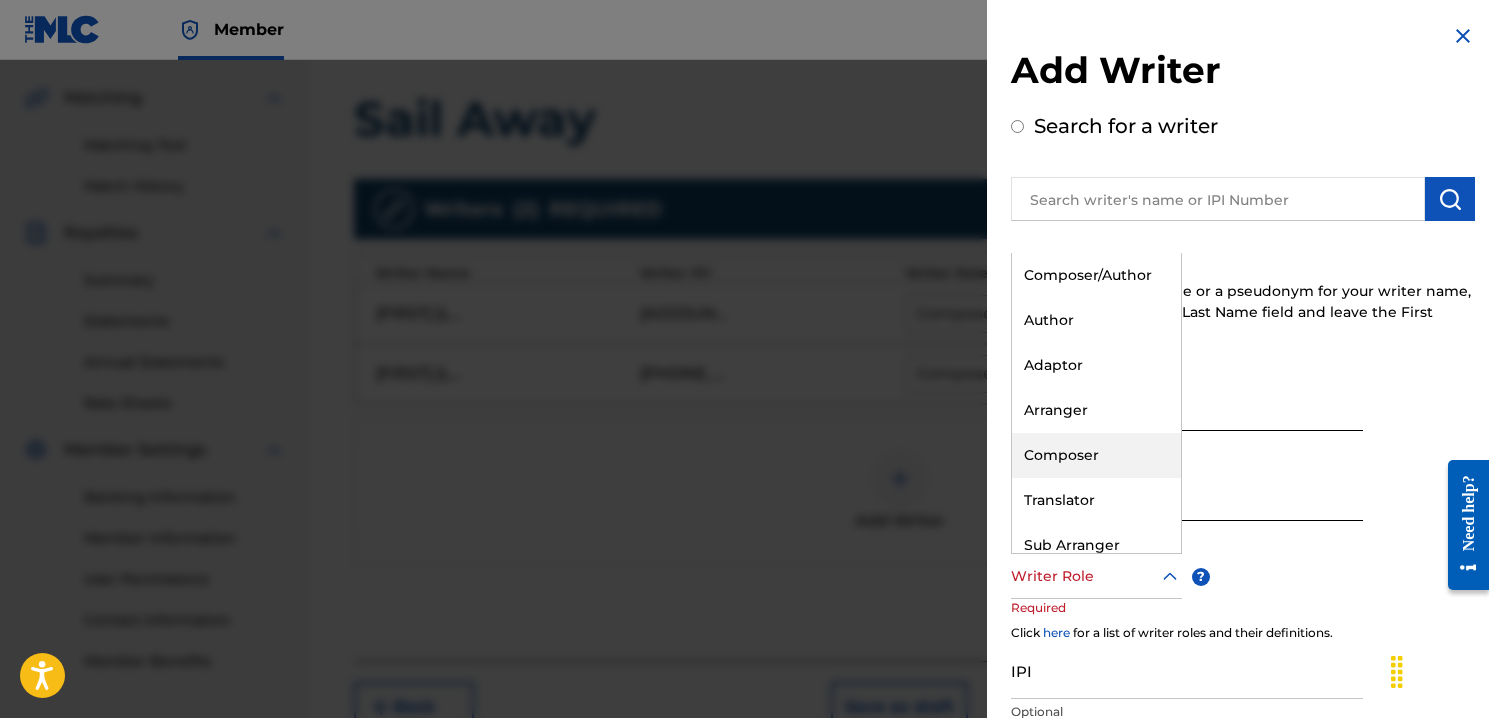 click on "Composer" at bounding box center (1096, 455) 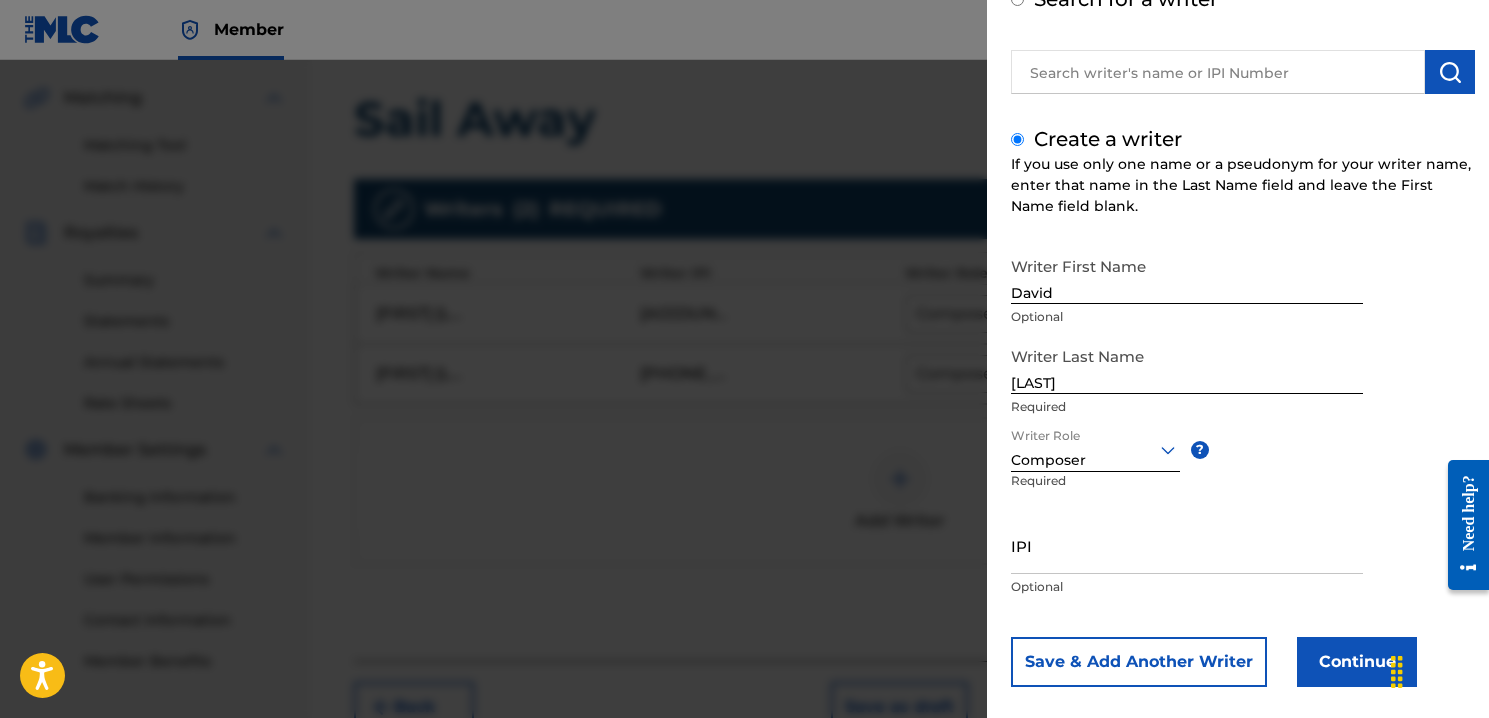 scroll, scrollTop: 150, scrollLeft: 0, axis: vertical 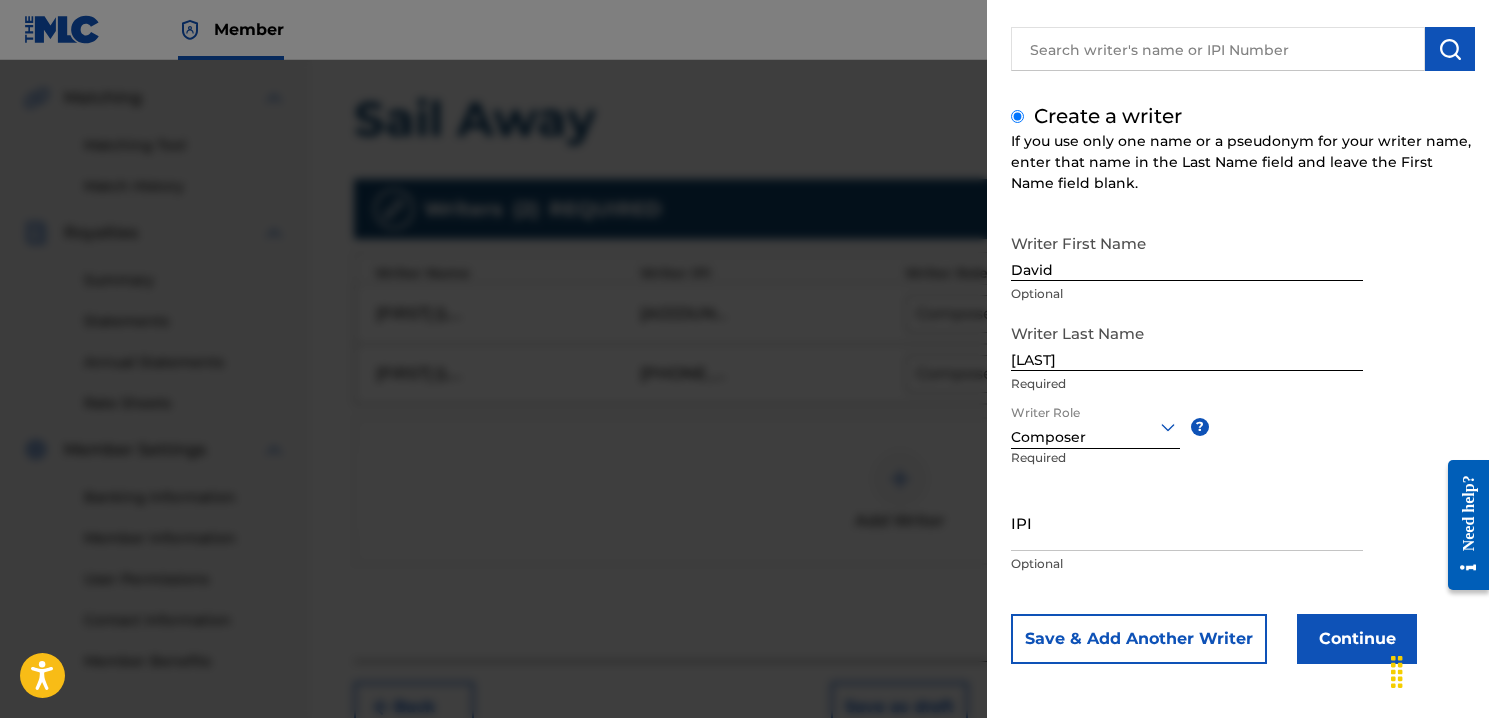 click on "Continue" at bounding box center [1357, 639] 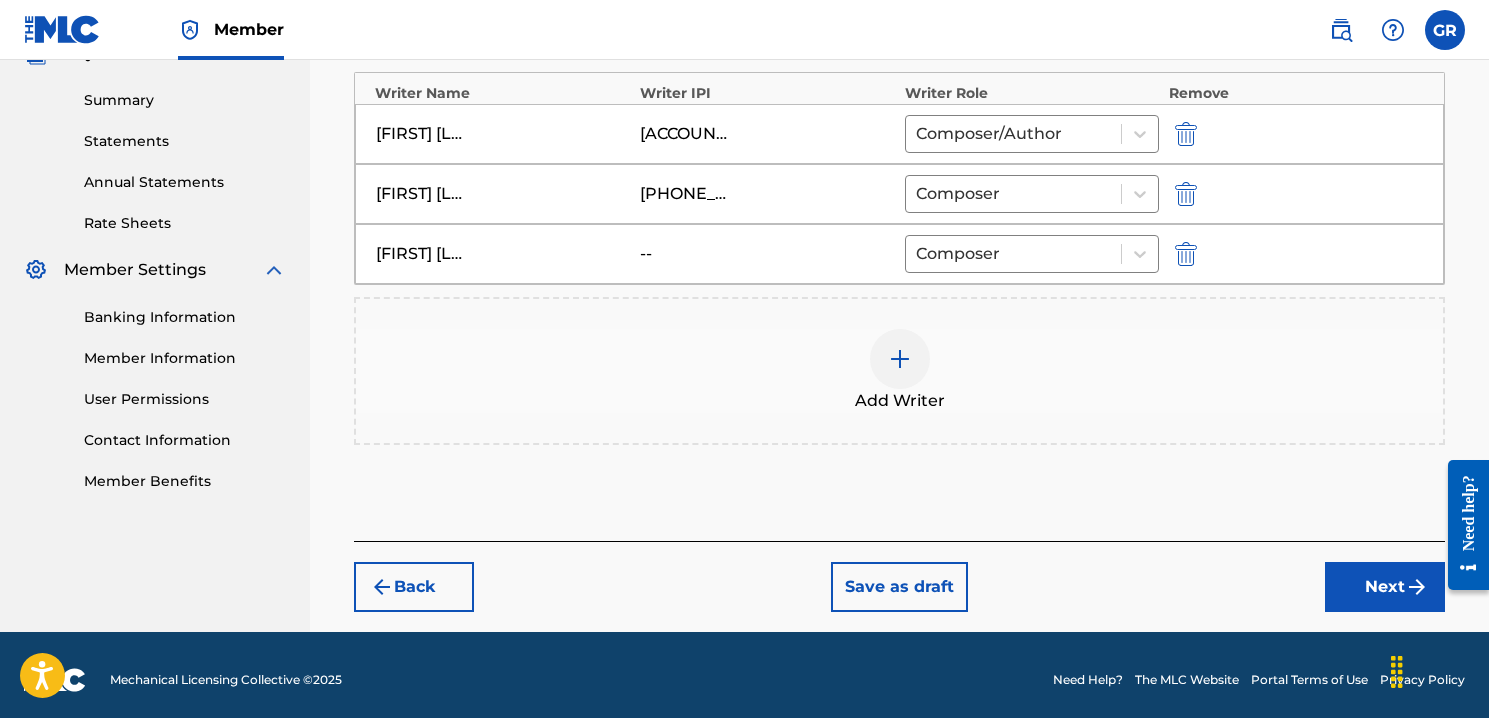 scroll, scrollTop: 638, scrollLeft: 0, axis: vertical 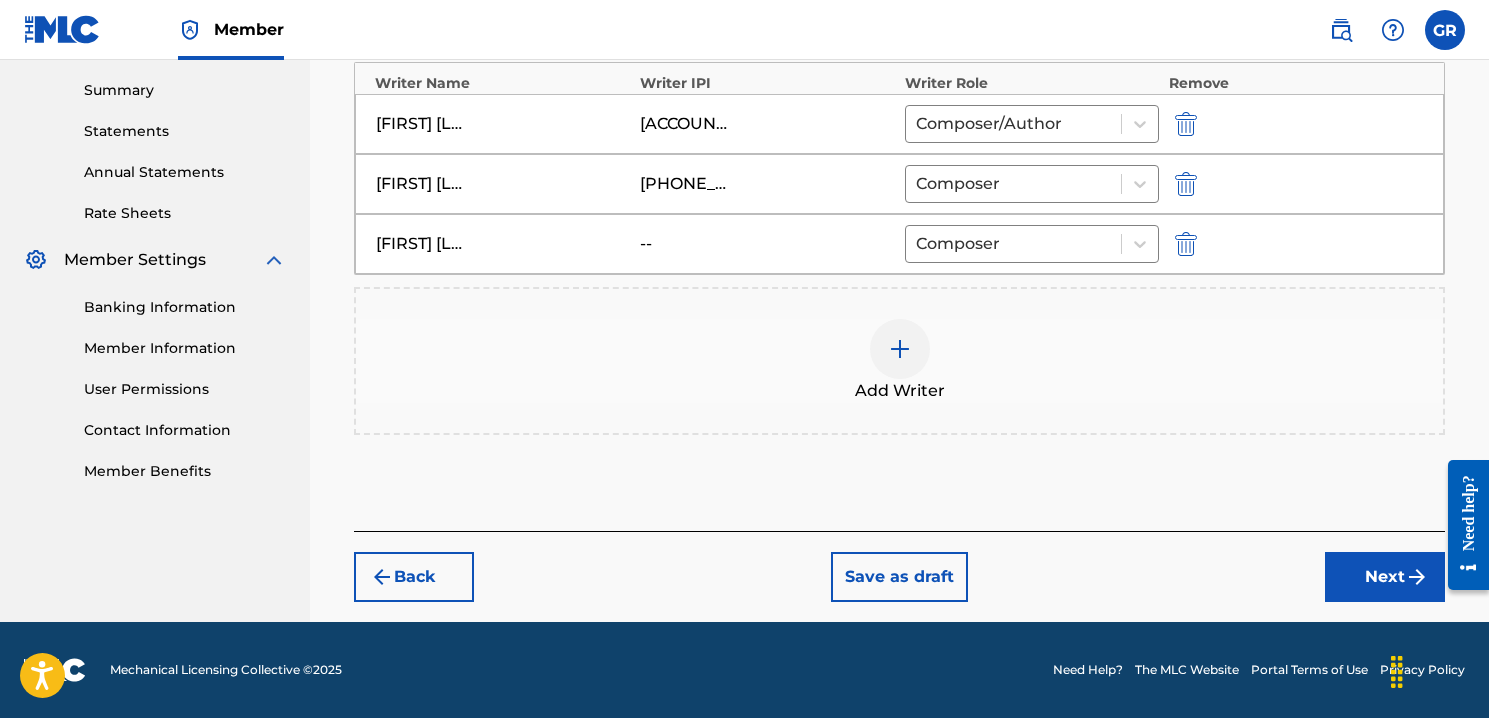 click on "Next" at bounding box center (1385, 577) 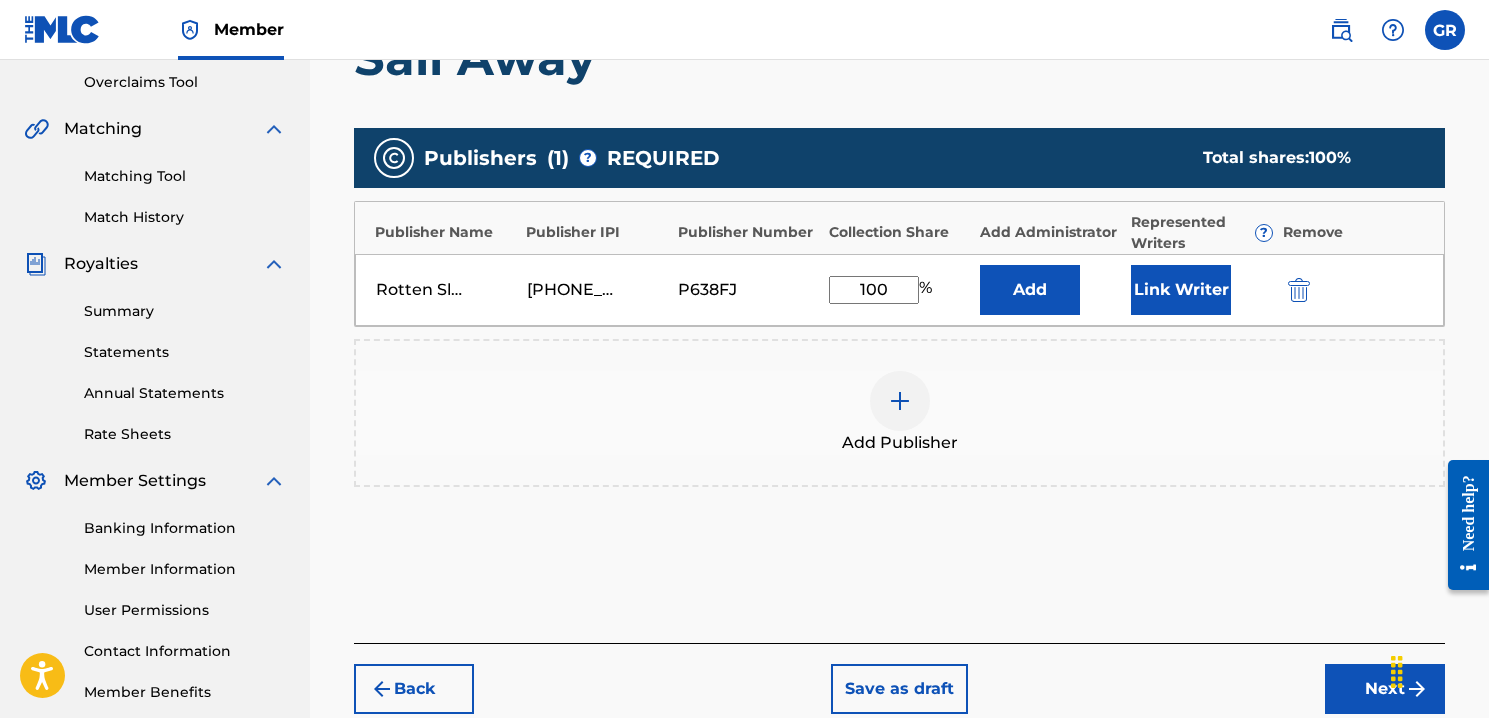 scroll, scrollTop: 438, scrollLeft: 0, axis: vertical 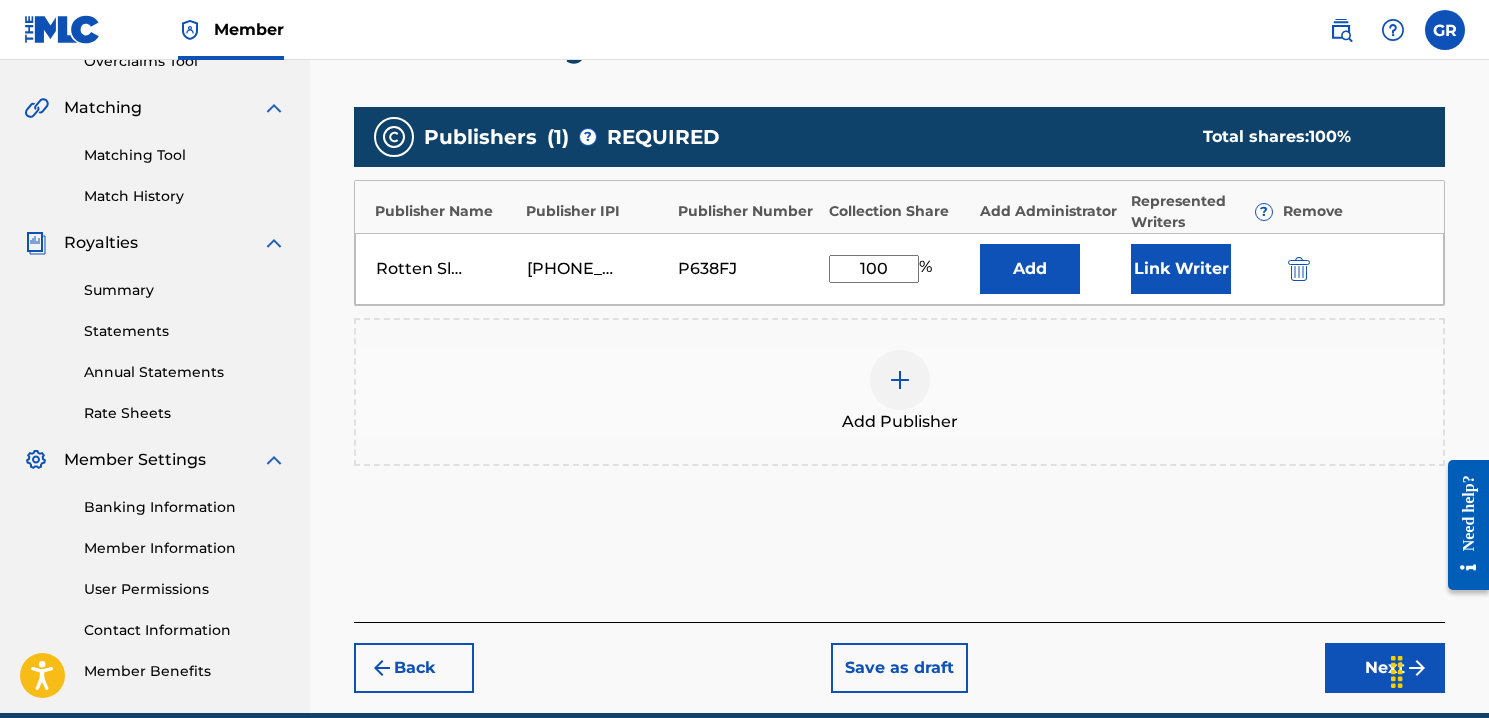 click on "Next" at bounding box center (1385, 668) 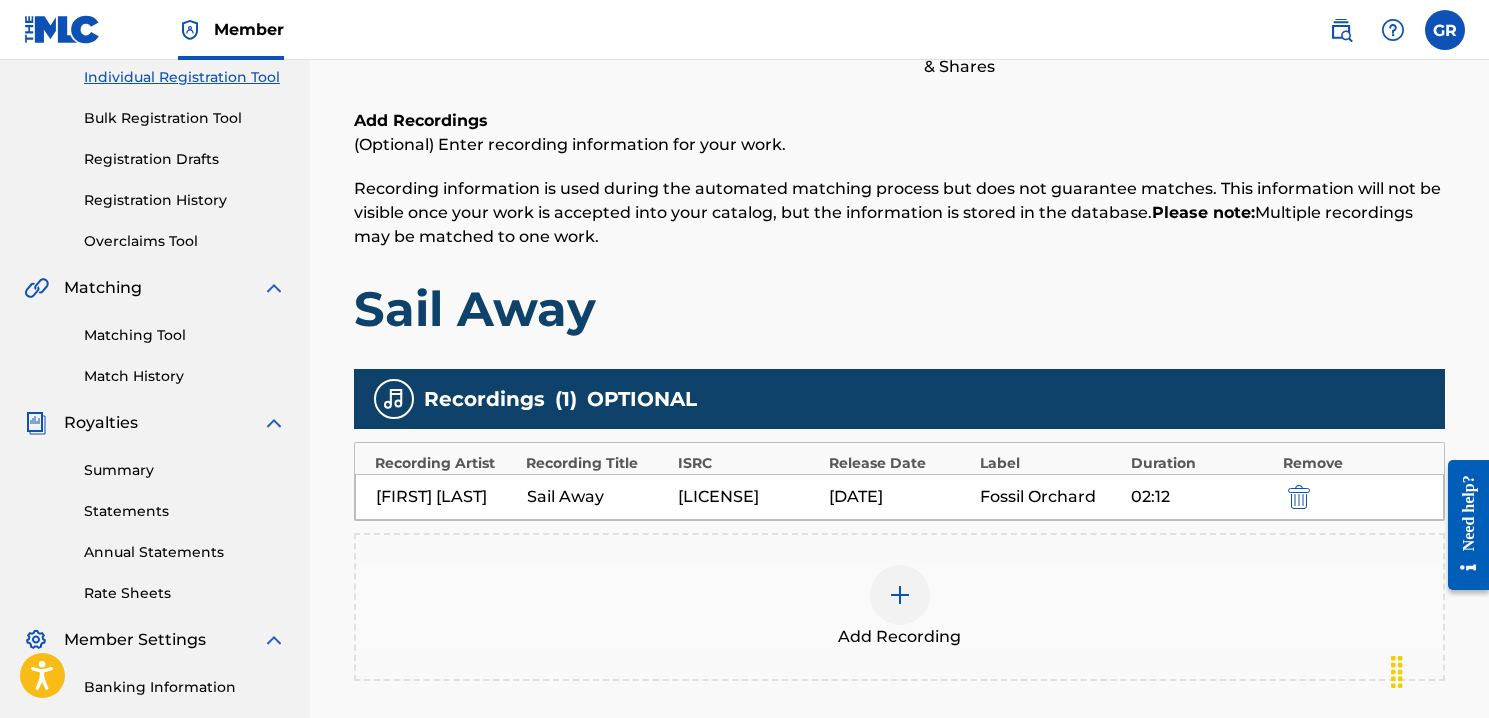 scroll, scrollTop: 275, scrollLeft: 0, axis: vertical 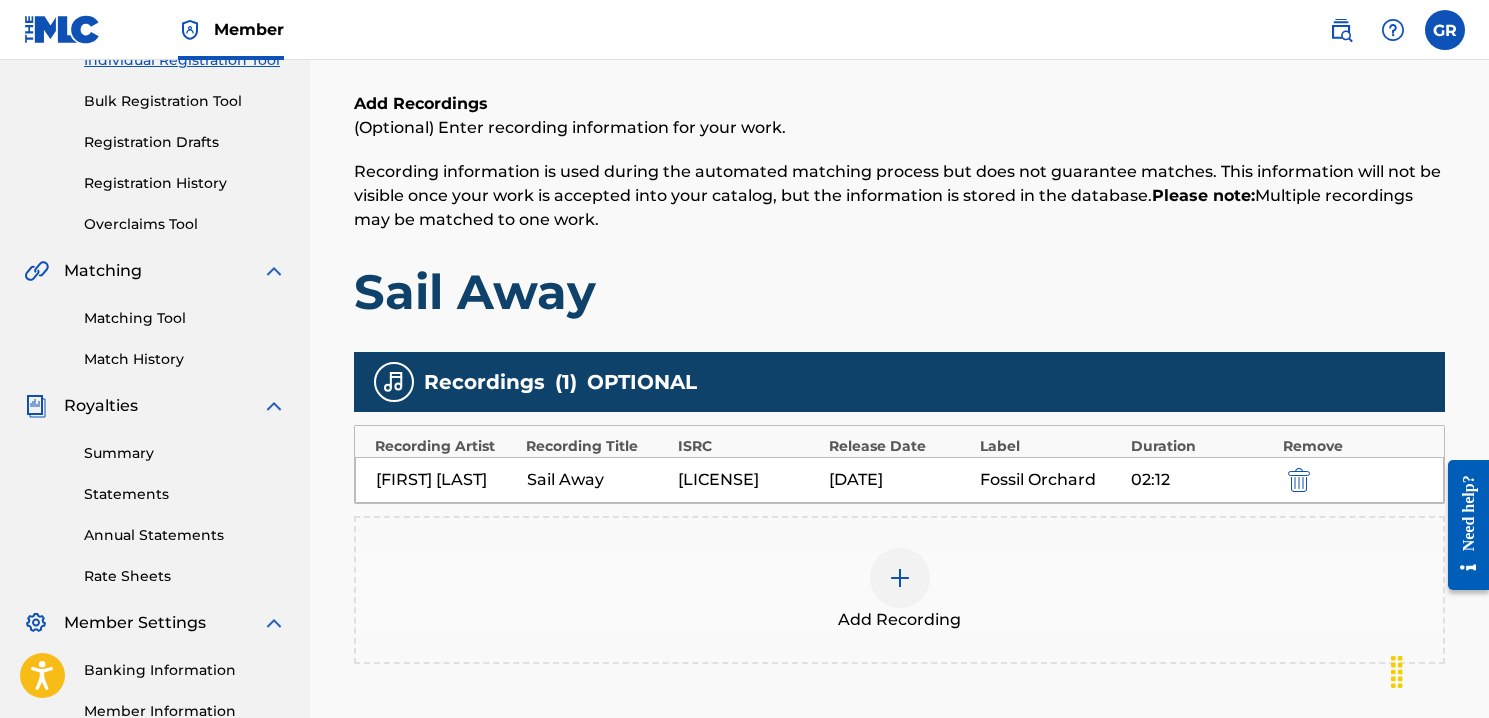 click at bounding box center (900, 578) 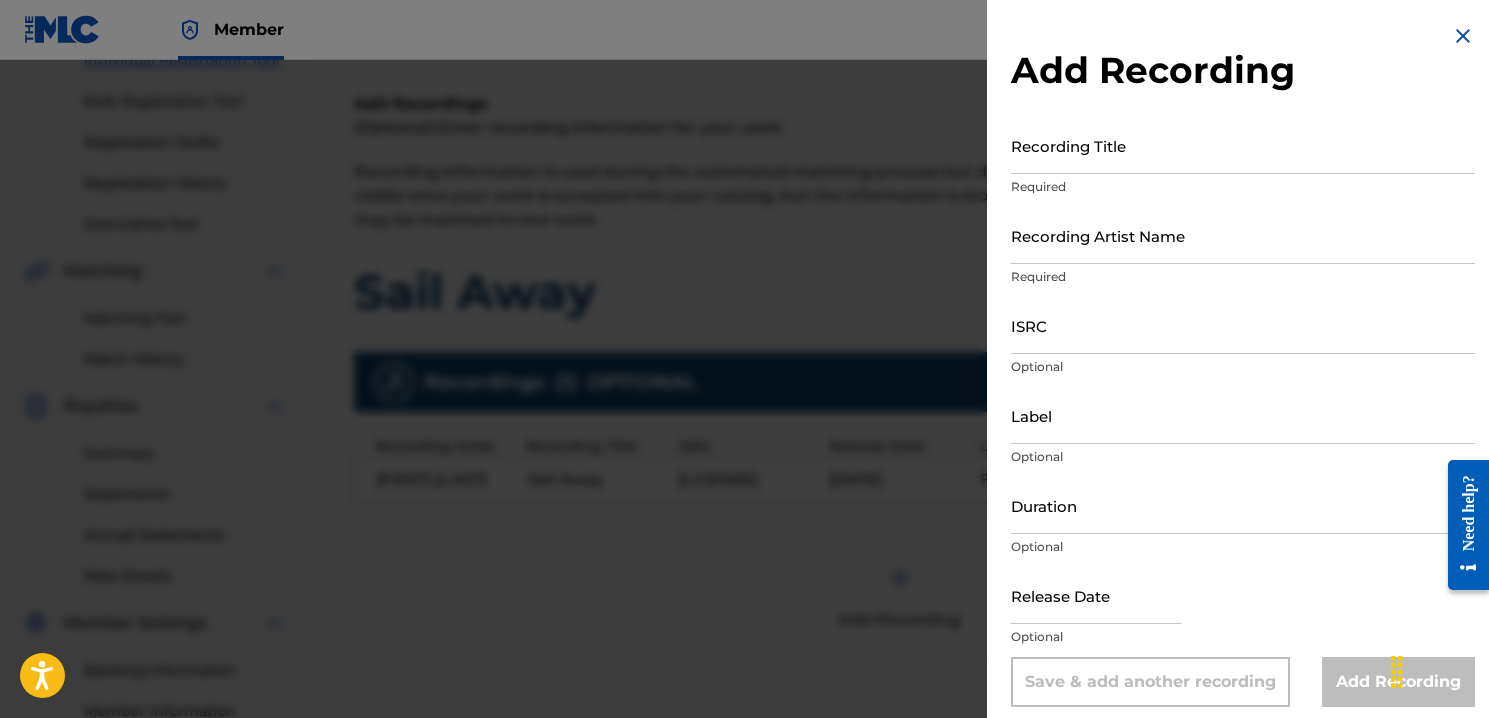 scroll, scrollTop: 13, scrollLeft: 0, axis: vertical 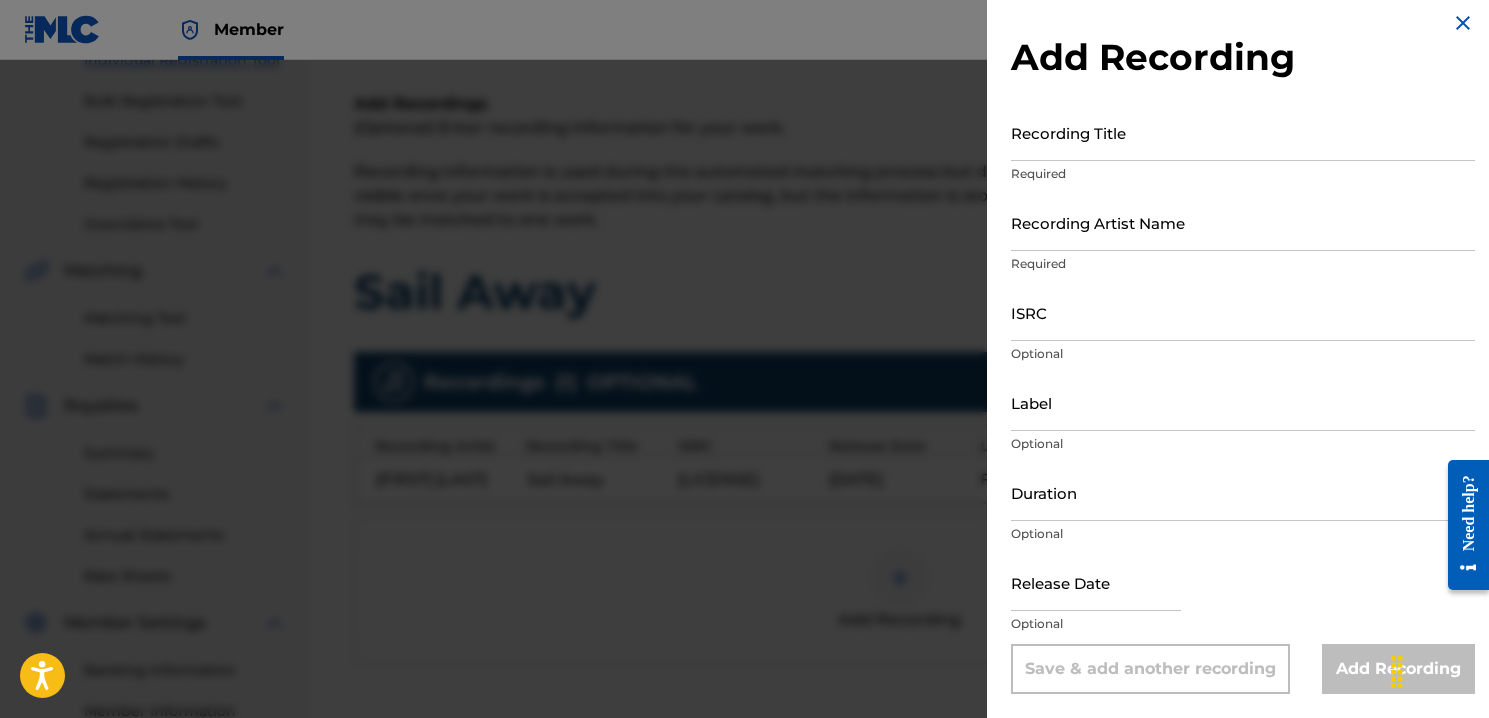 click at bounding box center [1463, 23] 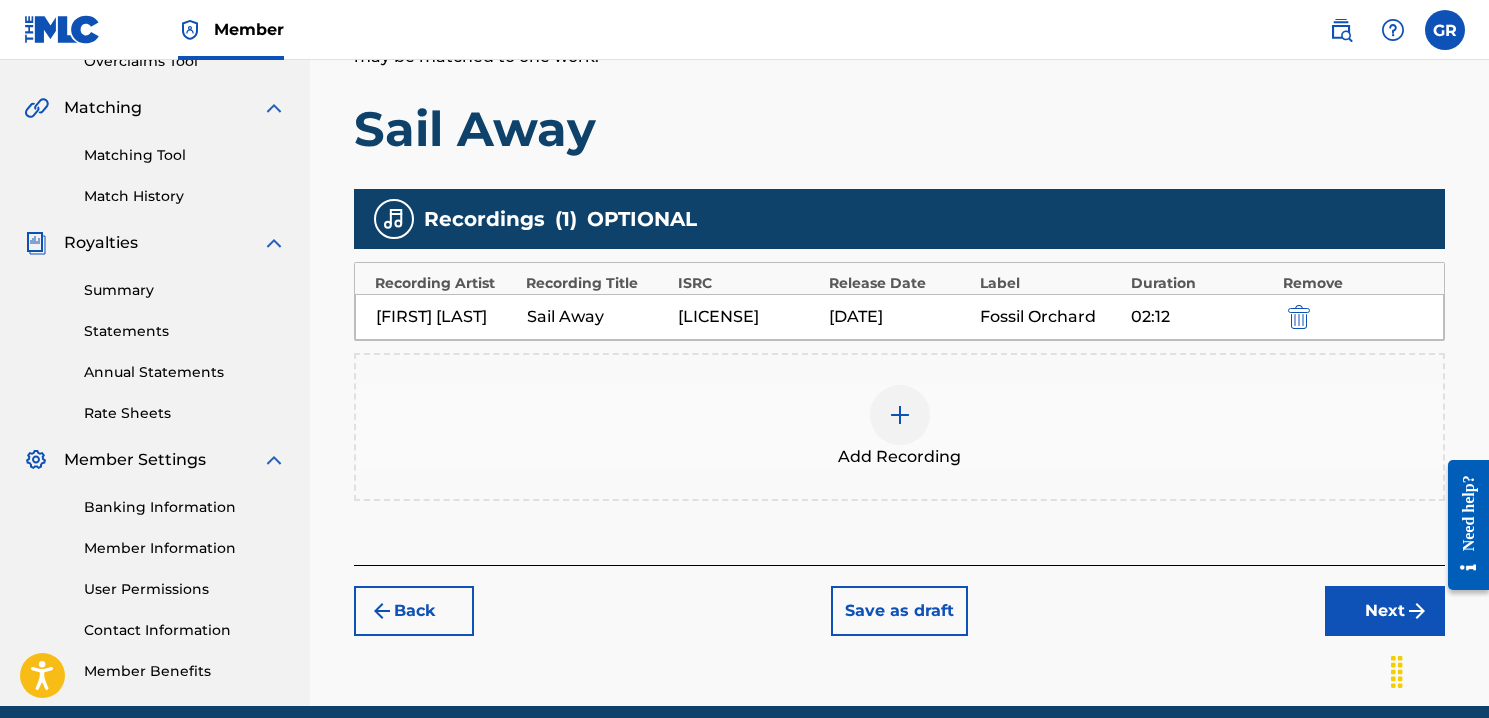 scroll, scrollTop: 454, scrollLeft: 0, axis: vertical 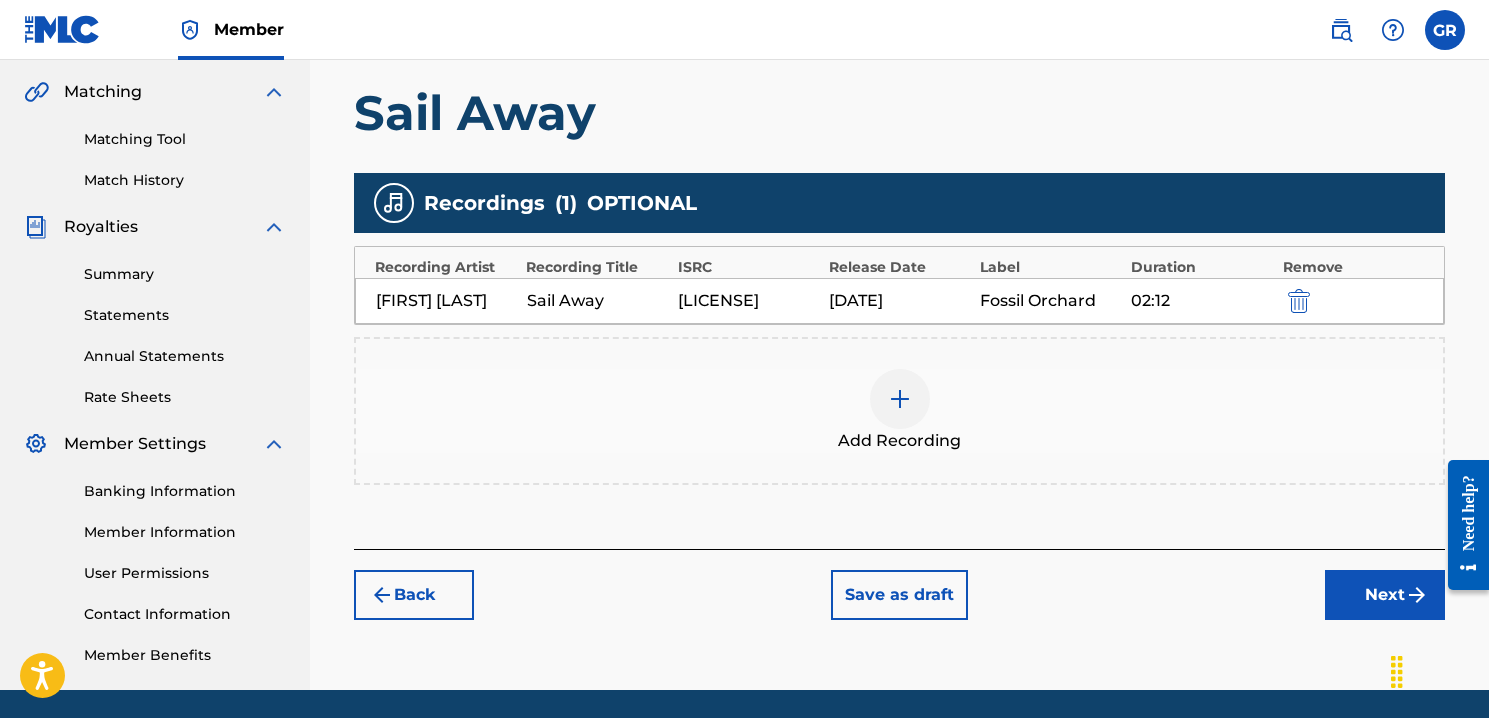 click on "Next" at bounding box center (1385, 595) 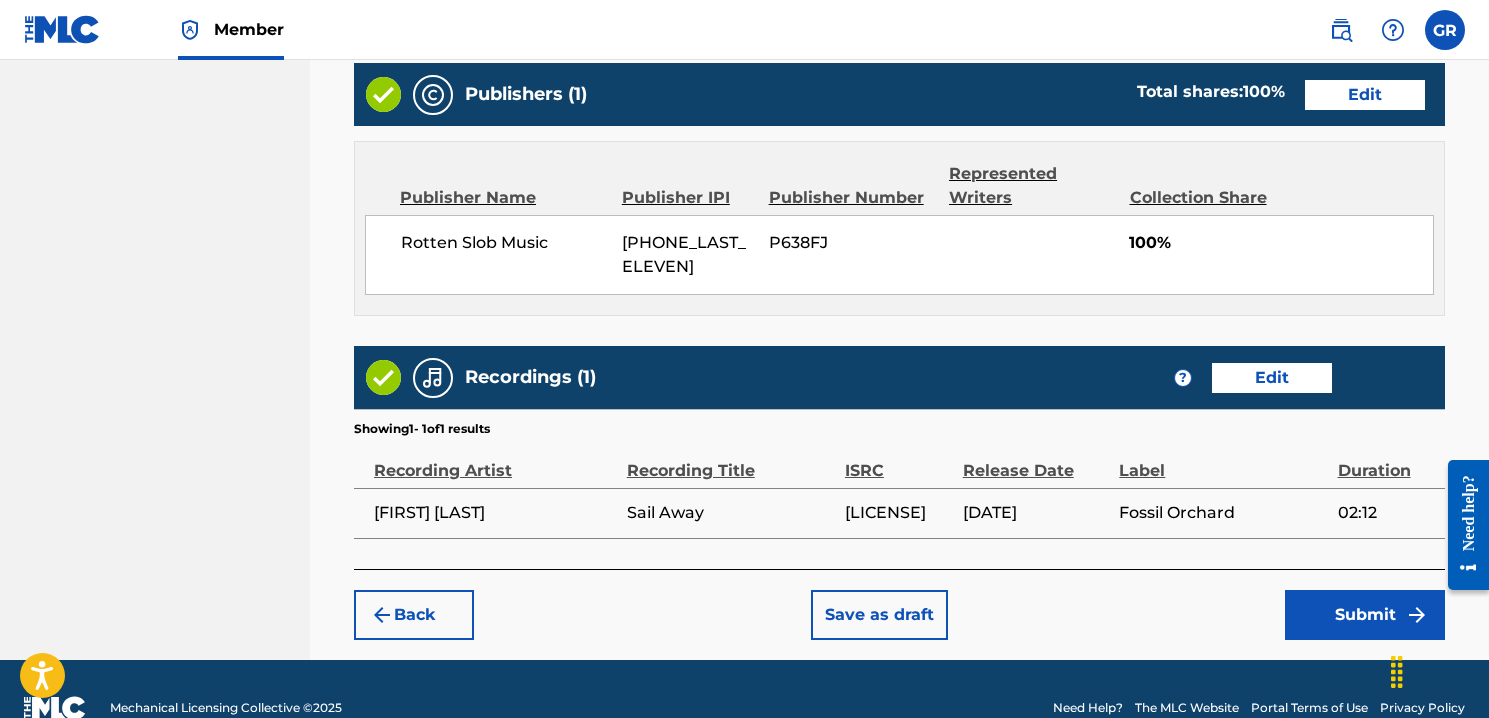 scroll, scrollTop: 1078, scrollLeft: 0, axis: vertical 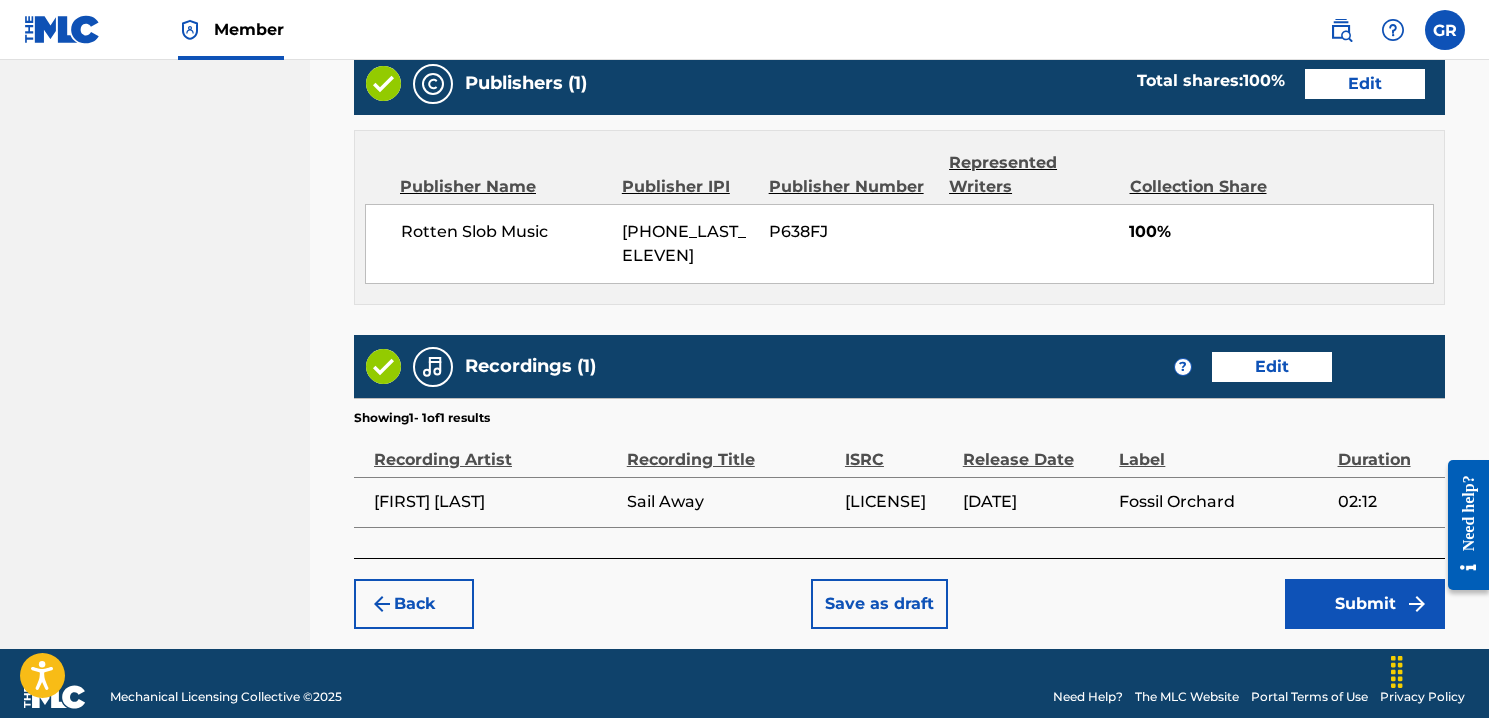click on "Submit" at bounding box center (1365, 604) 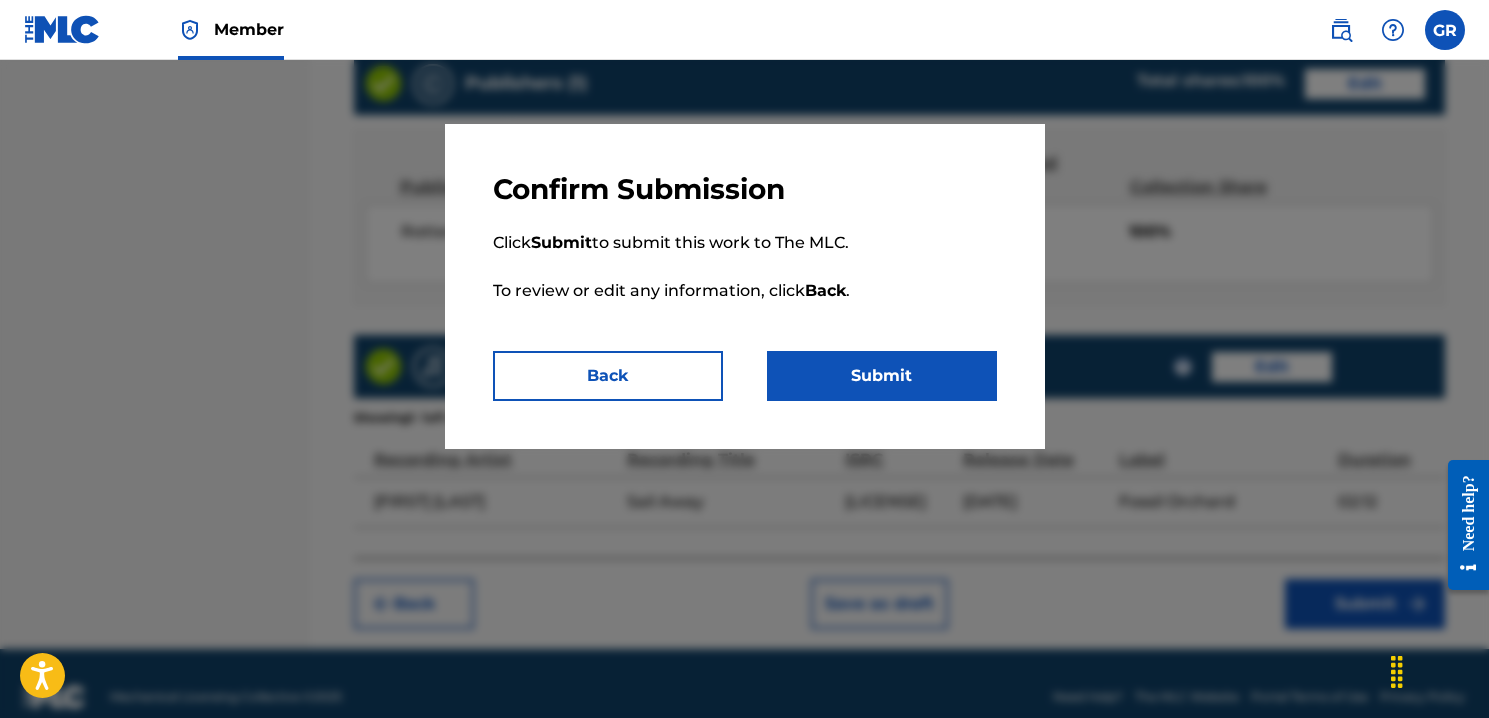 click on "Submit" at bounding box center [882, 376] 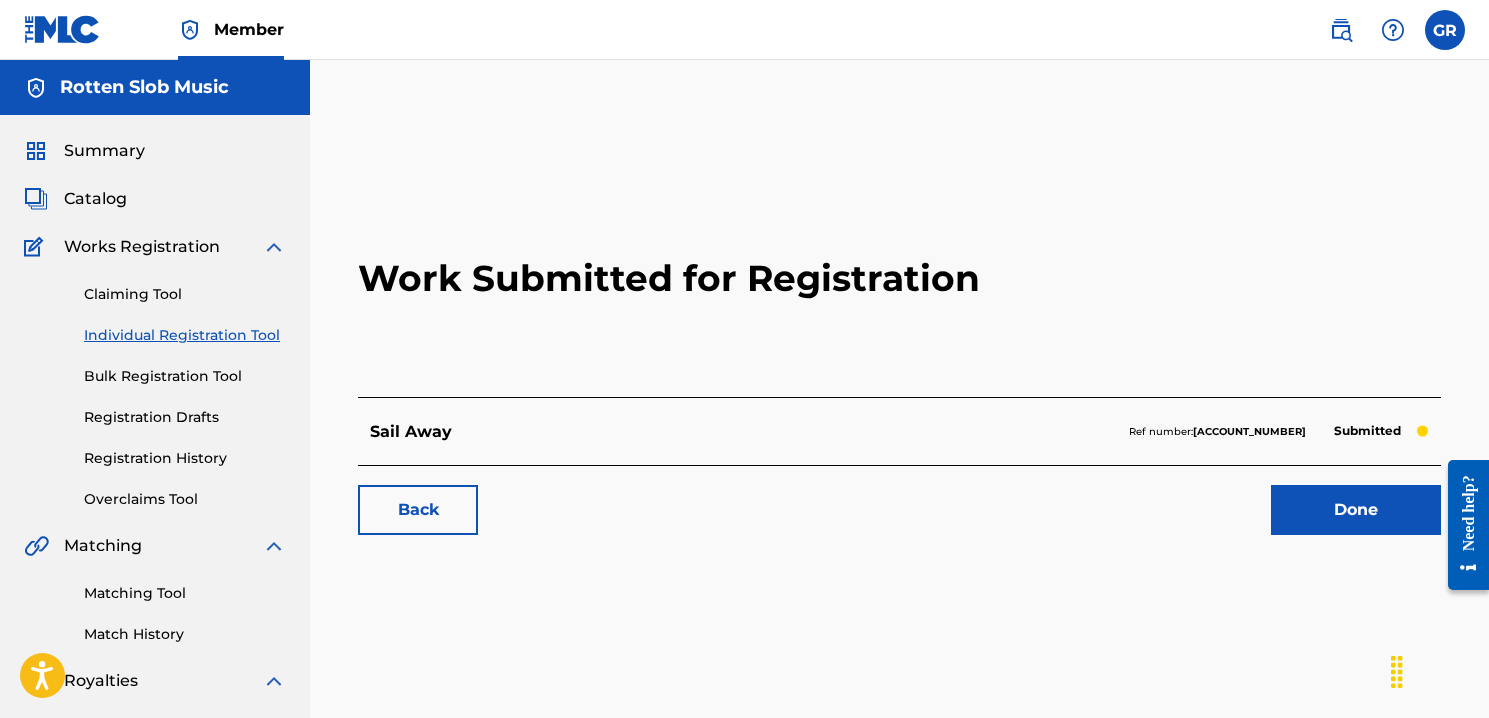 click at bounding box center (274, 247) 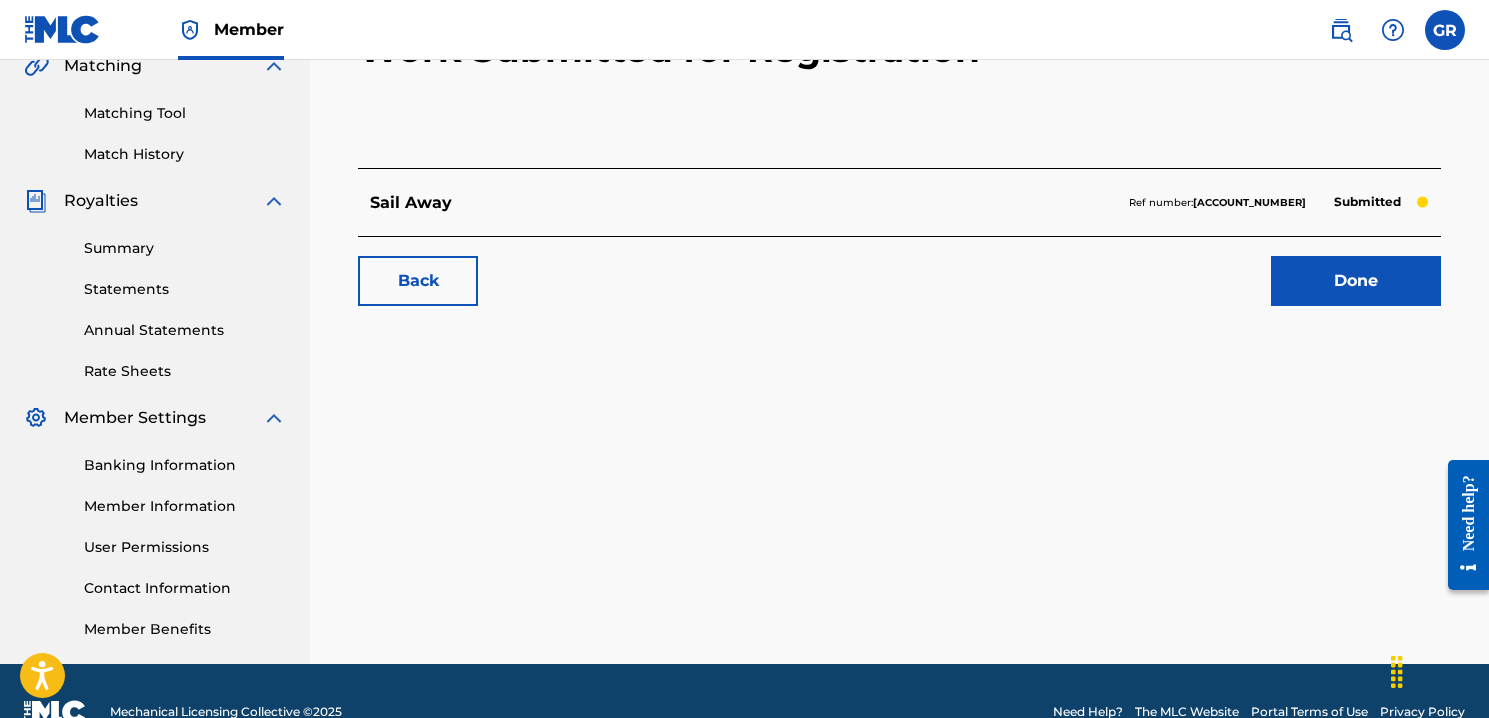 scroll, scrollTop: 271, scrollLeft: 0, axis: vertical 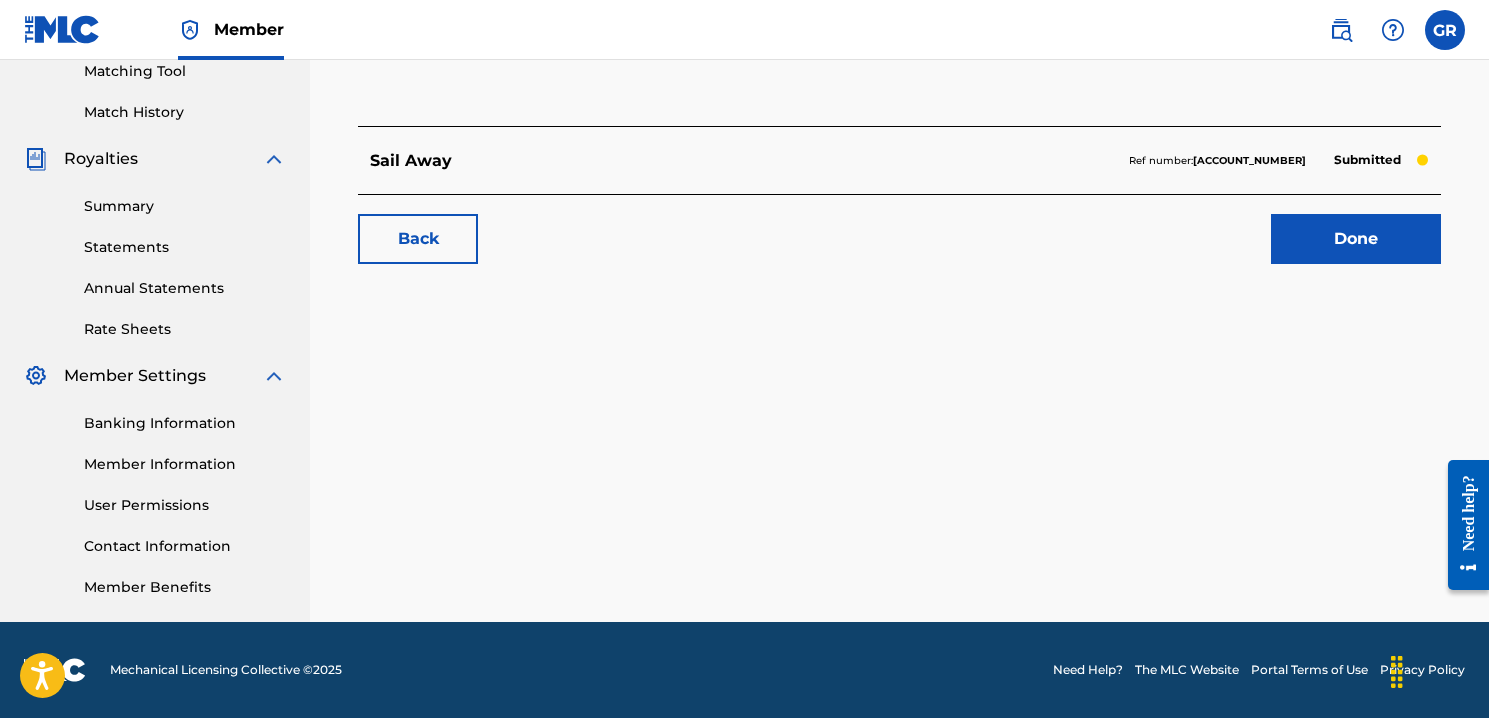 click on "Done" at bounding box center (1356, 239) 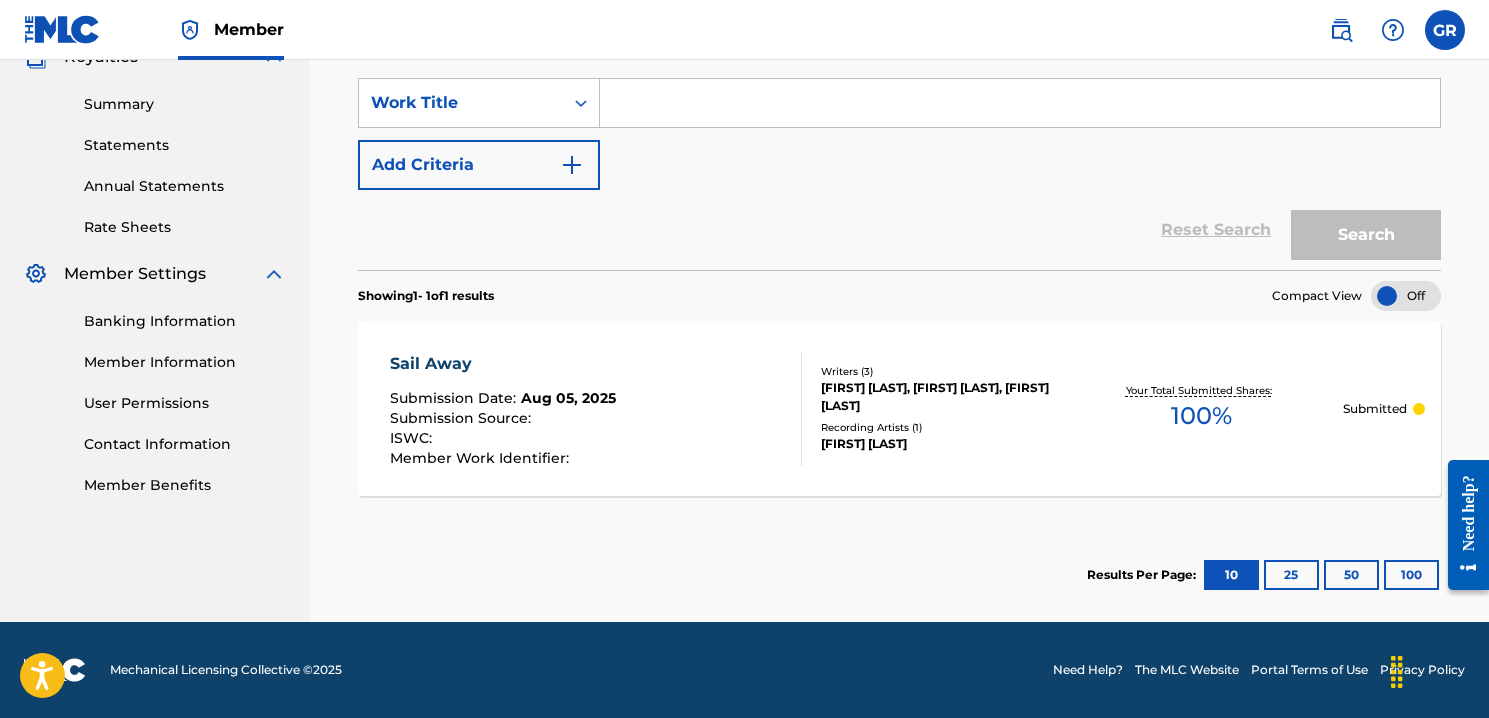 scroll, scrollTop: 0, scrollLeft: 0, axis: both 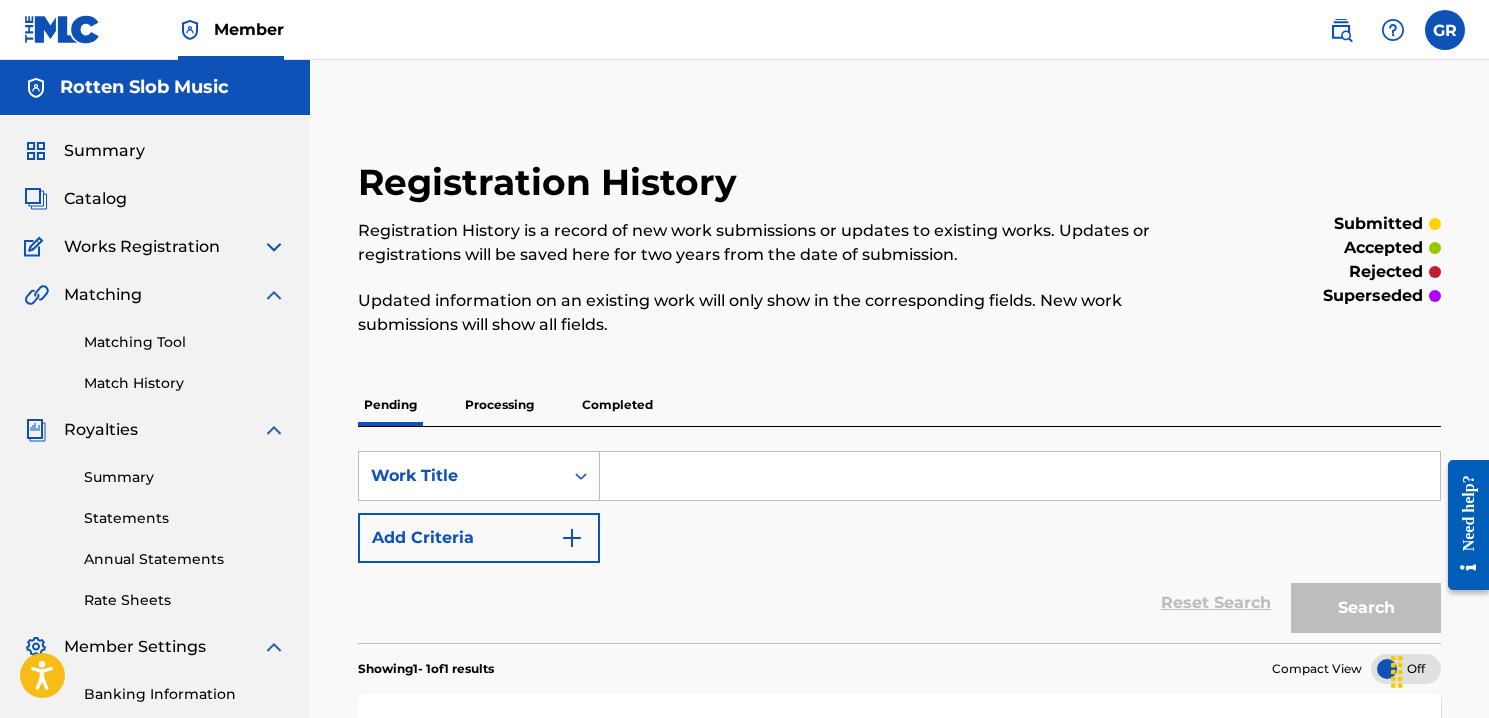 click at bounding box center [1445, 30] 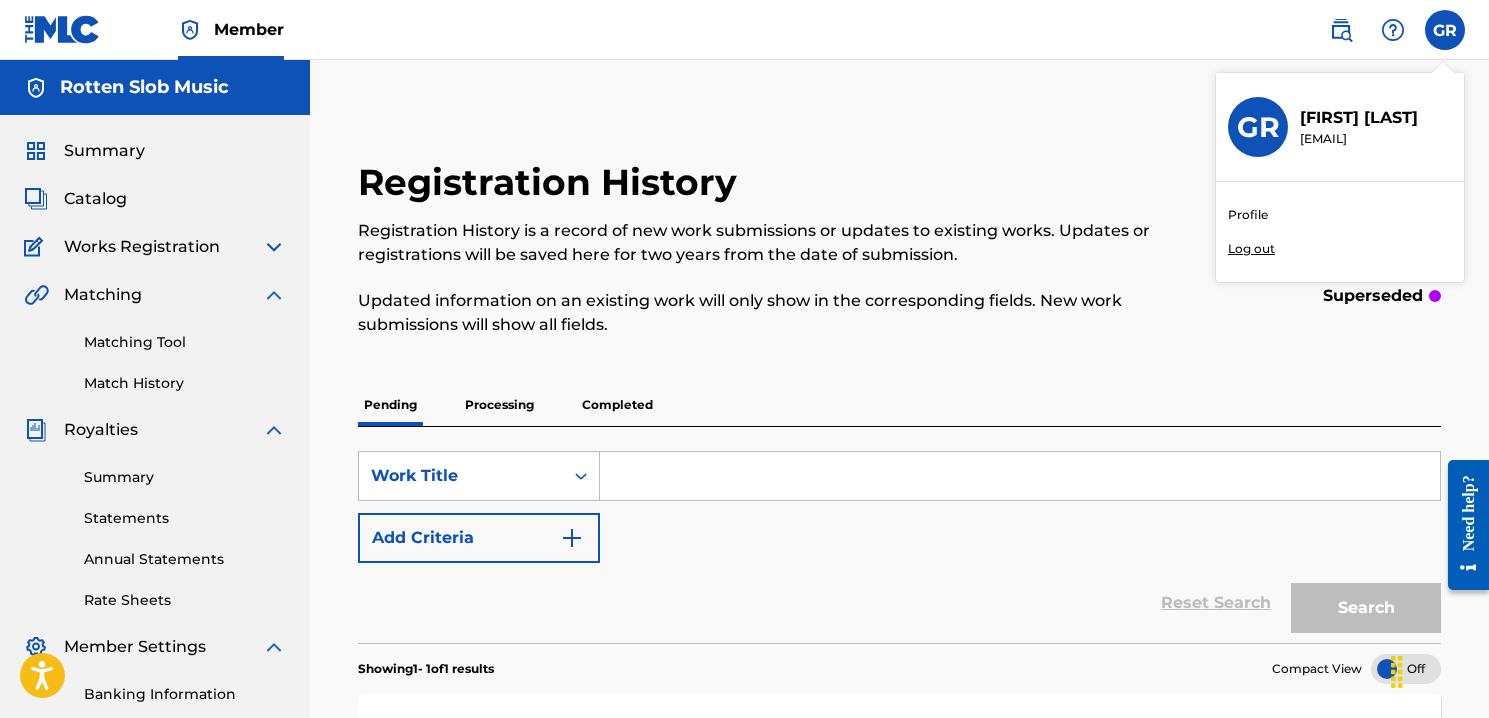 click on "Profile" at bounding box center [1248, 215] 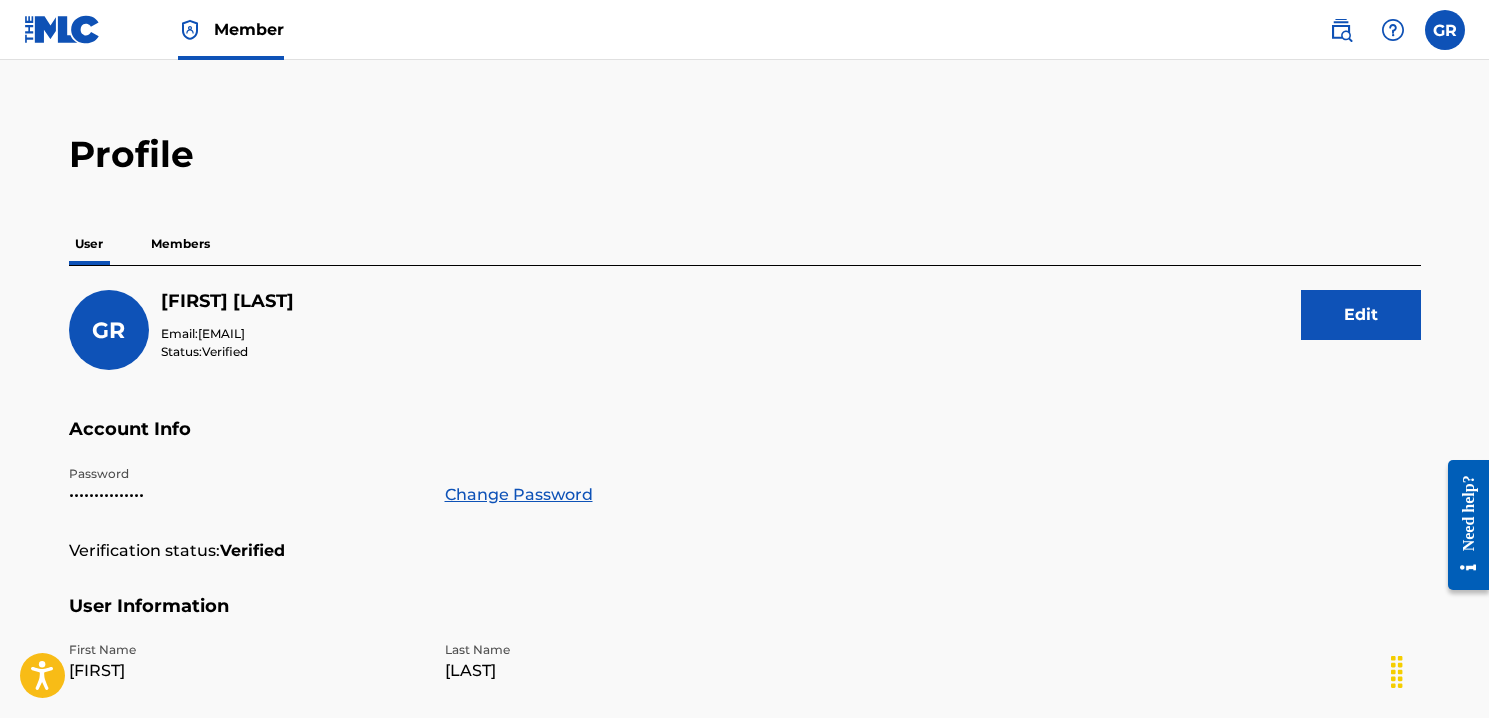 scroll, scrollTop: 19, scrollLeft: 0, axis: vertical 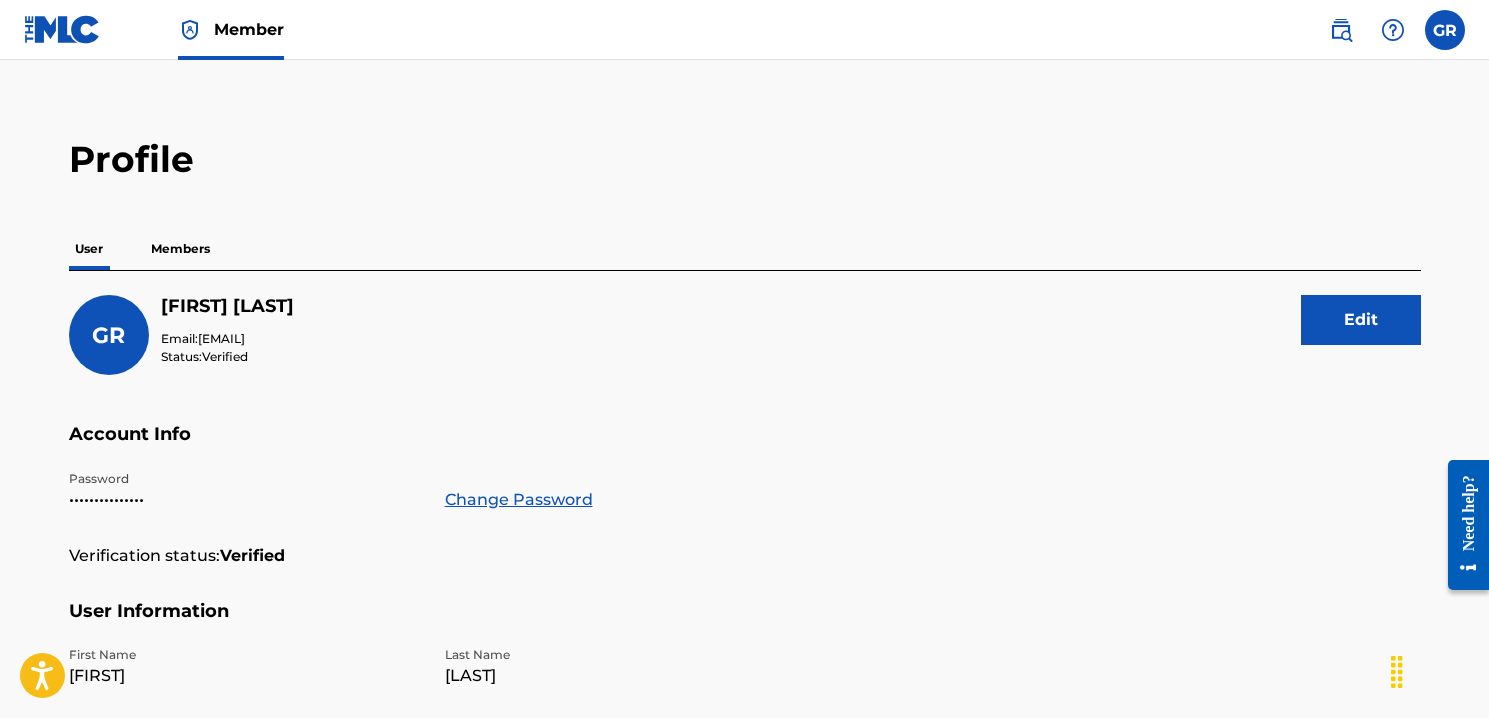 click on "Members" at bounding box center (180, 249) 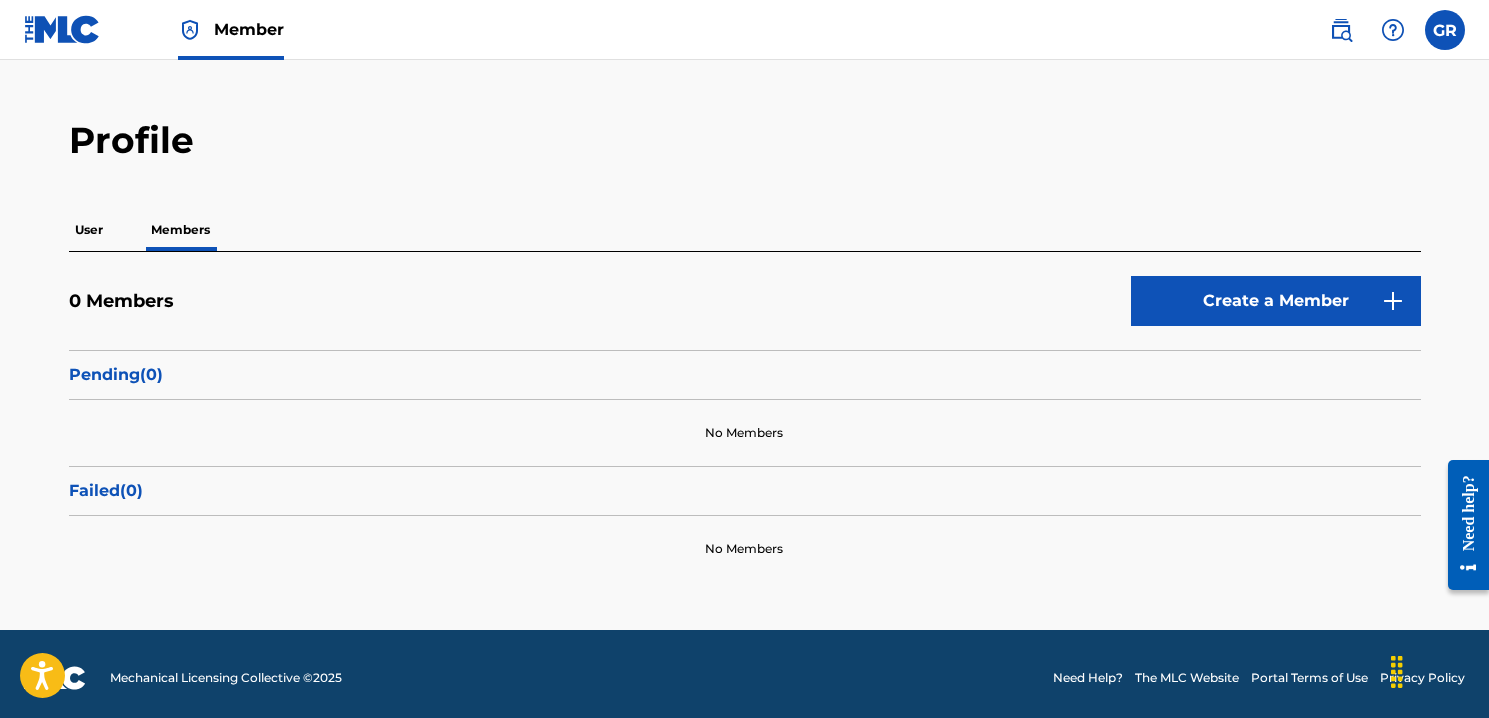 scroll, scrollTop: 46, scrollLeft: 0, axis: vertical 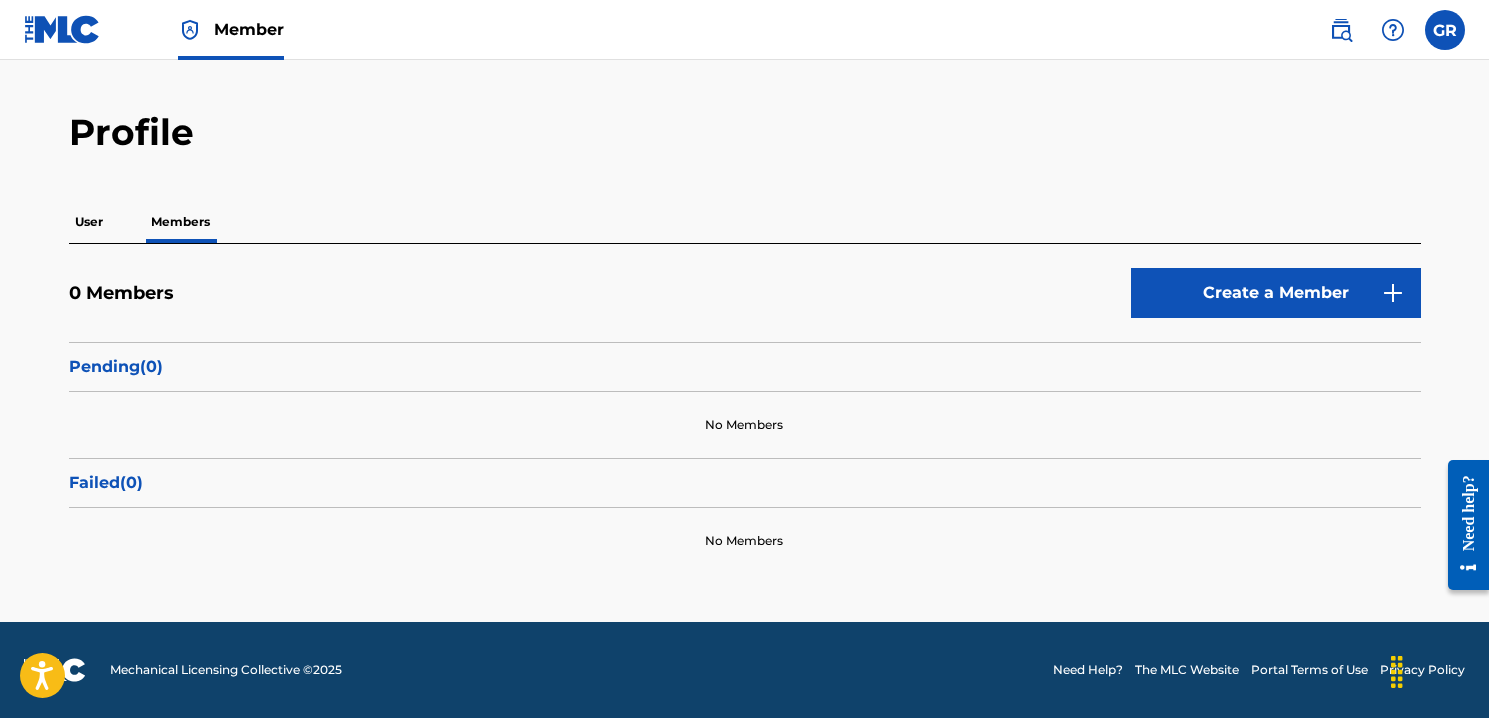 click on "Create a Member" at bounding box center (1276, 293) 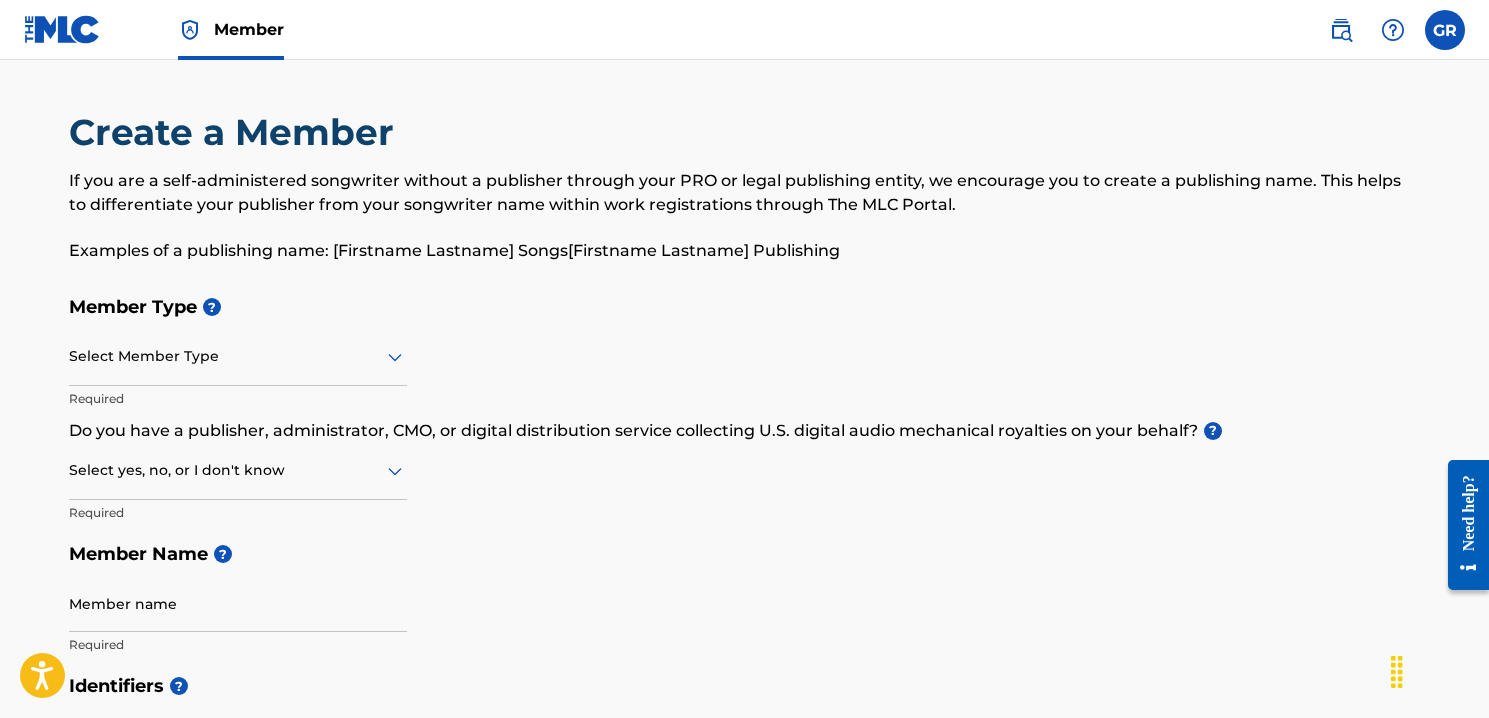 click 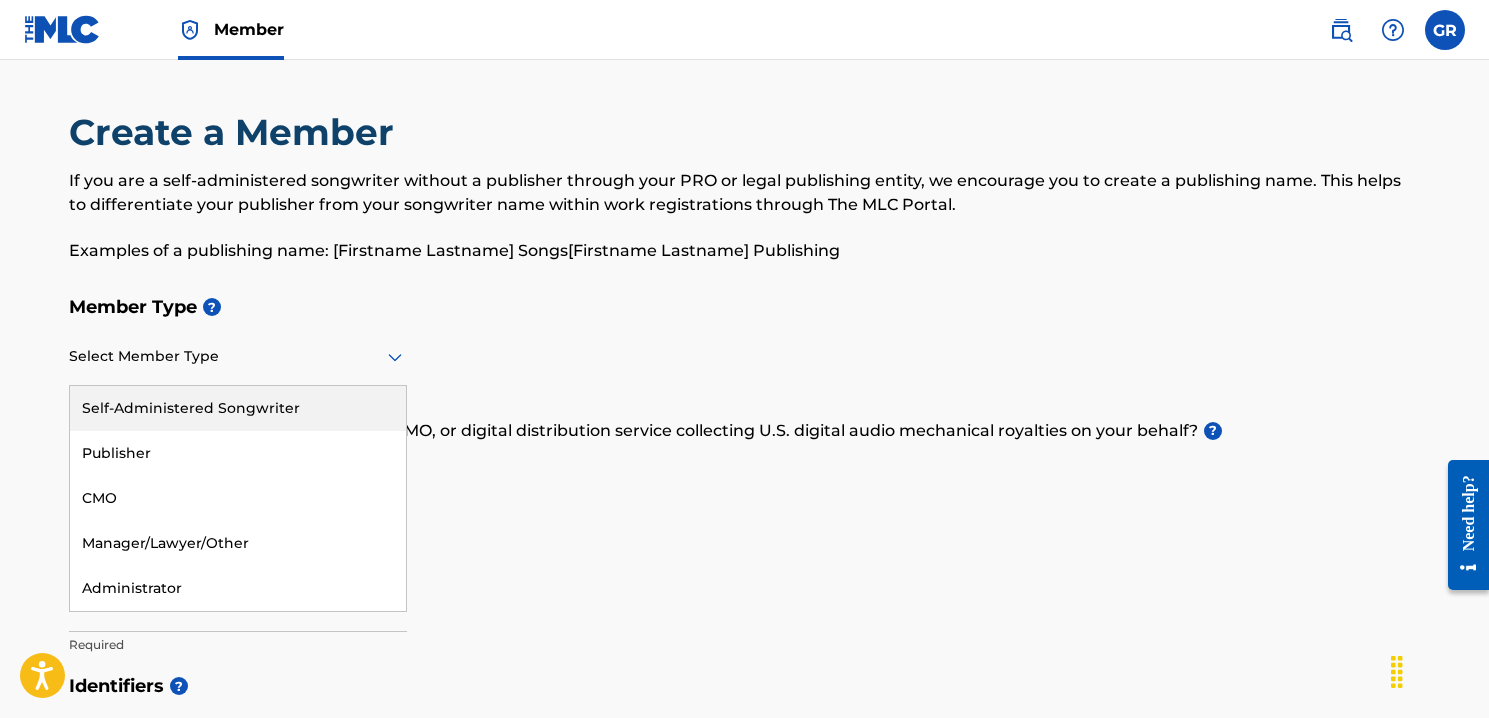 click on "Member Type ?" at bounding box center (745, 307) 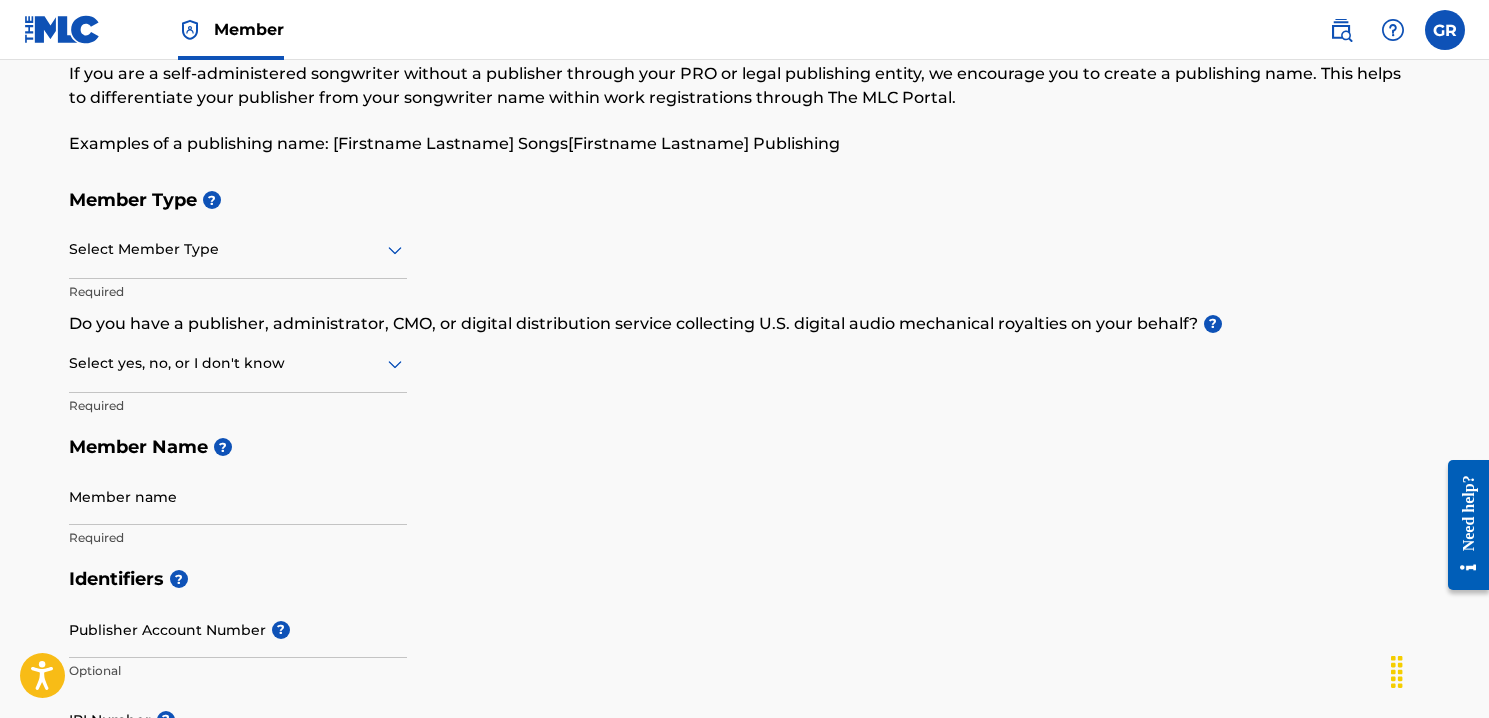 scroll, scrollTop: 0, scrollLeft: 0, axis: both 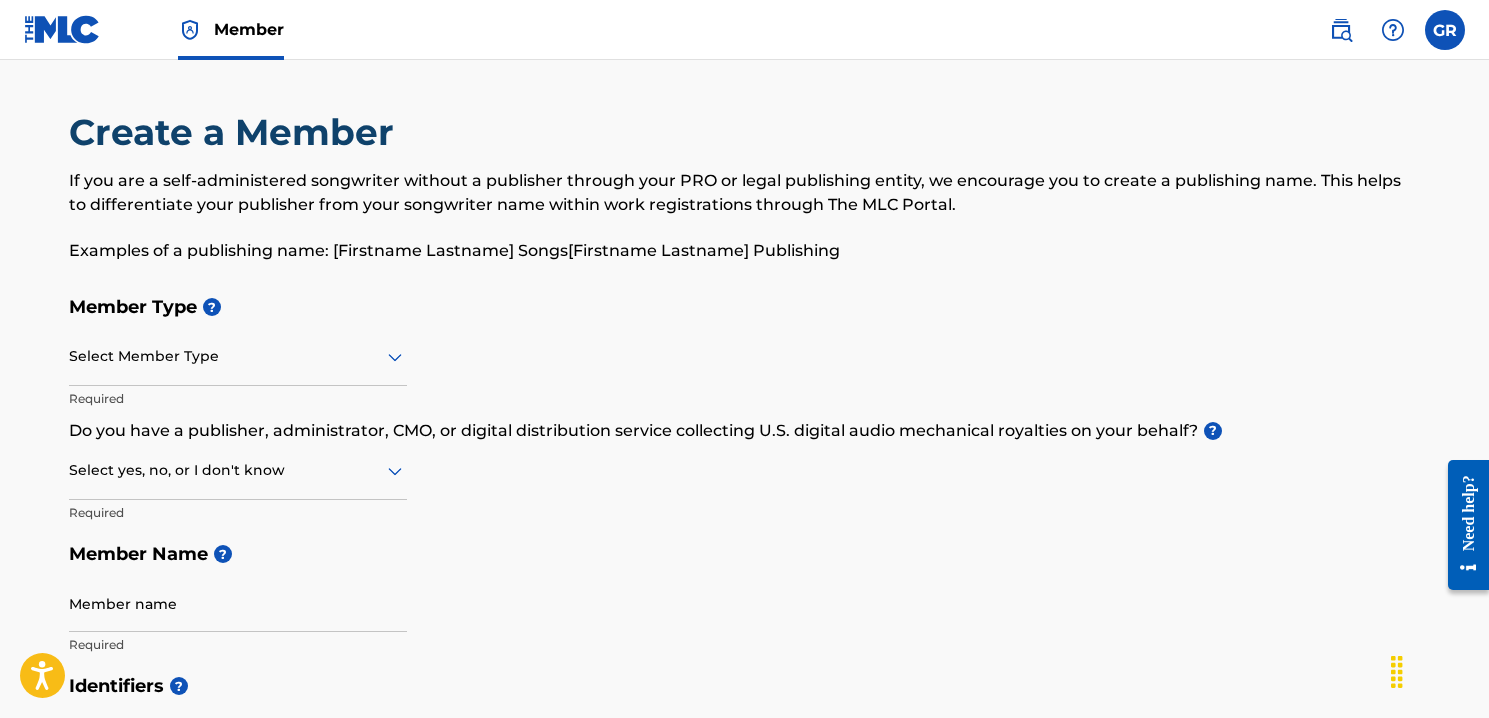 click at bounding box center (1445, 30) 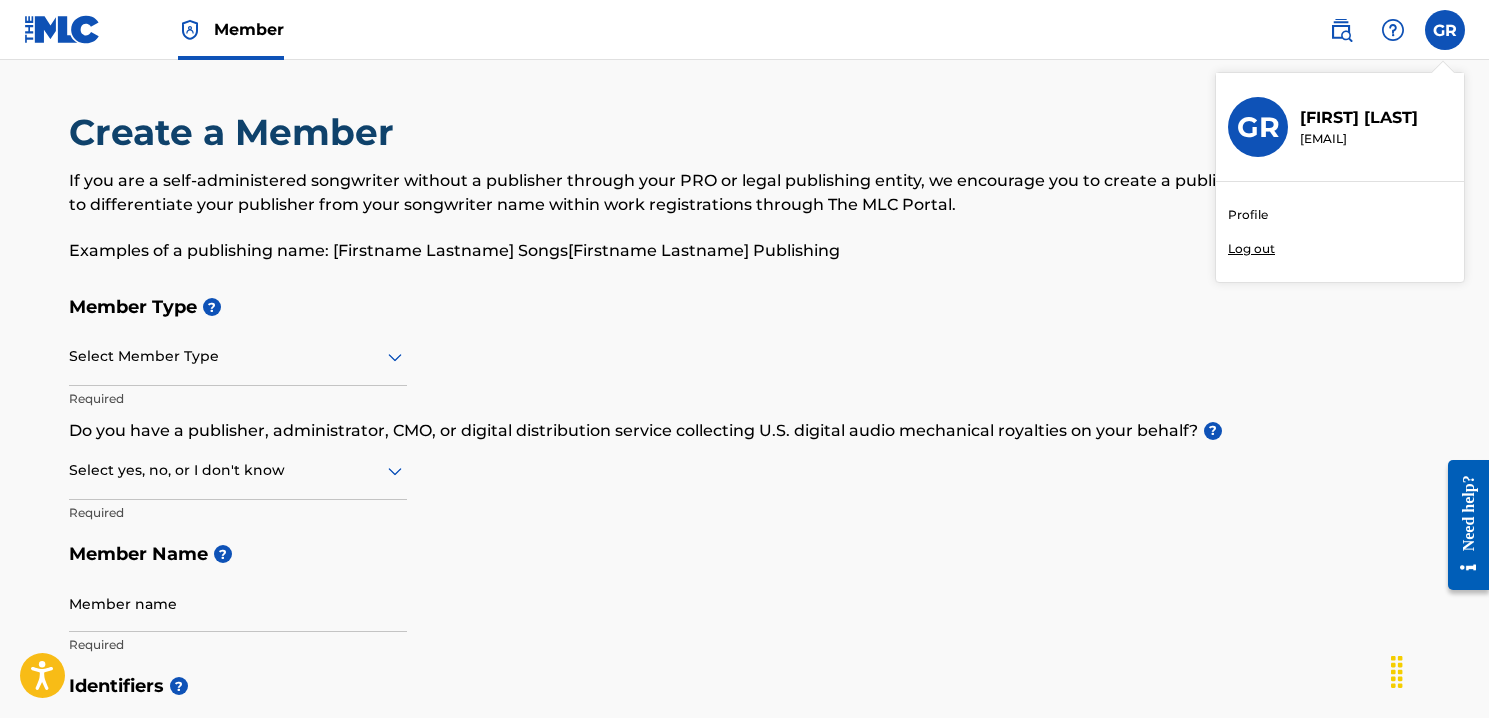 click on "Profile" at bounding box center [1248, 215] 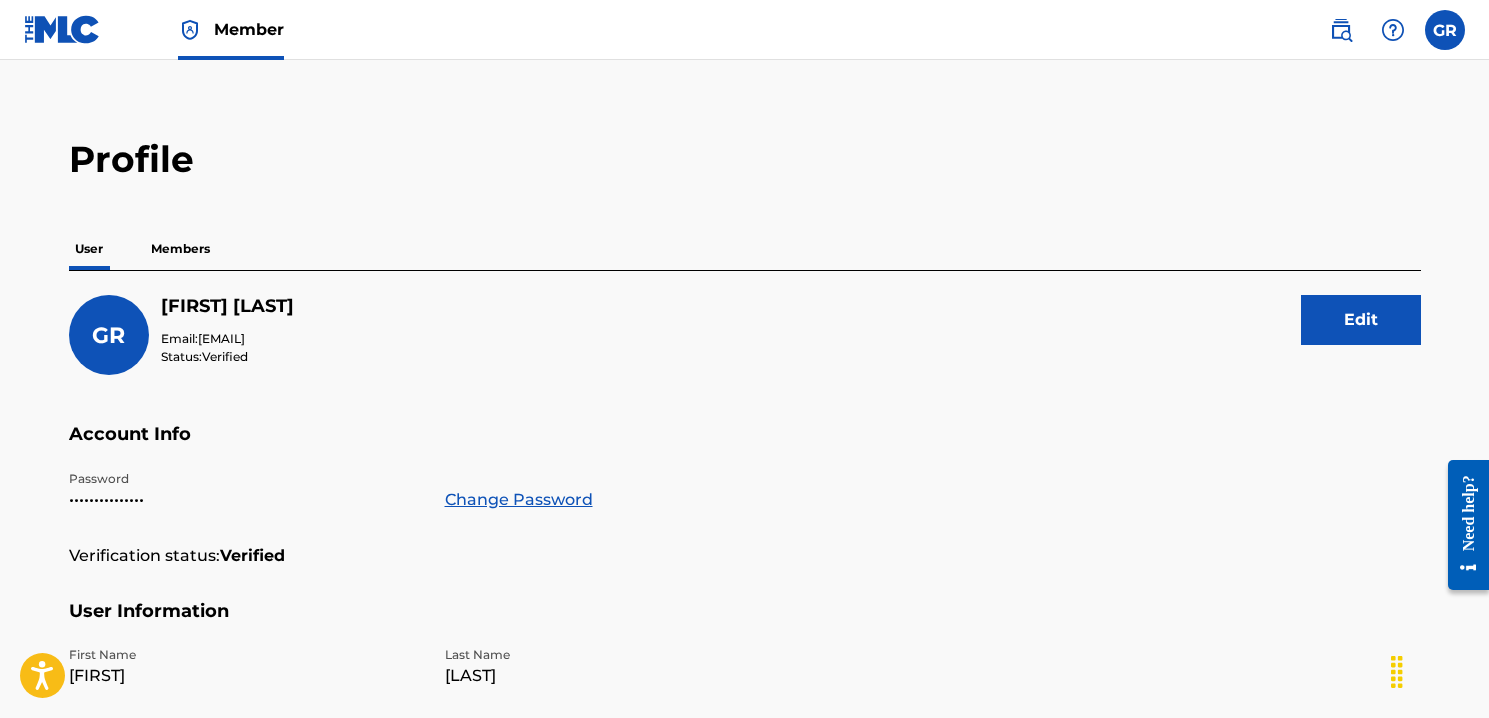 scroll, scrollTop: 0, scrollLeft: 0, axis: both 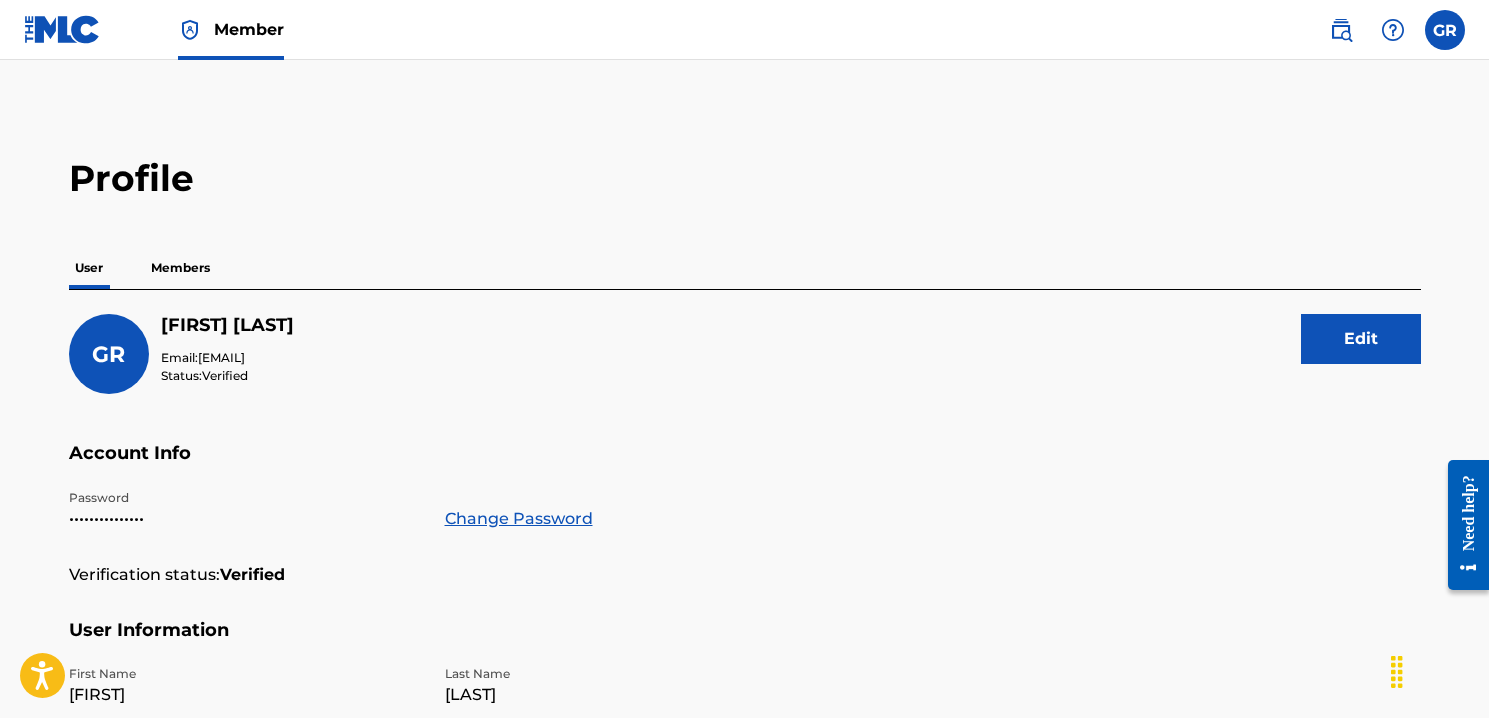 click on "Members" at bounding box center [180, 268] 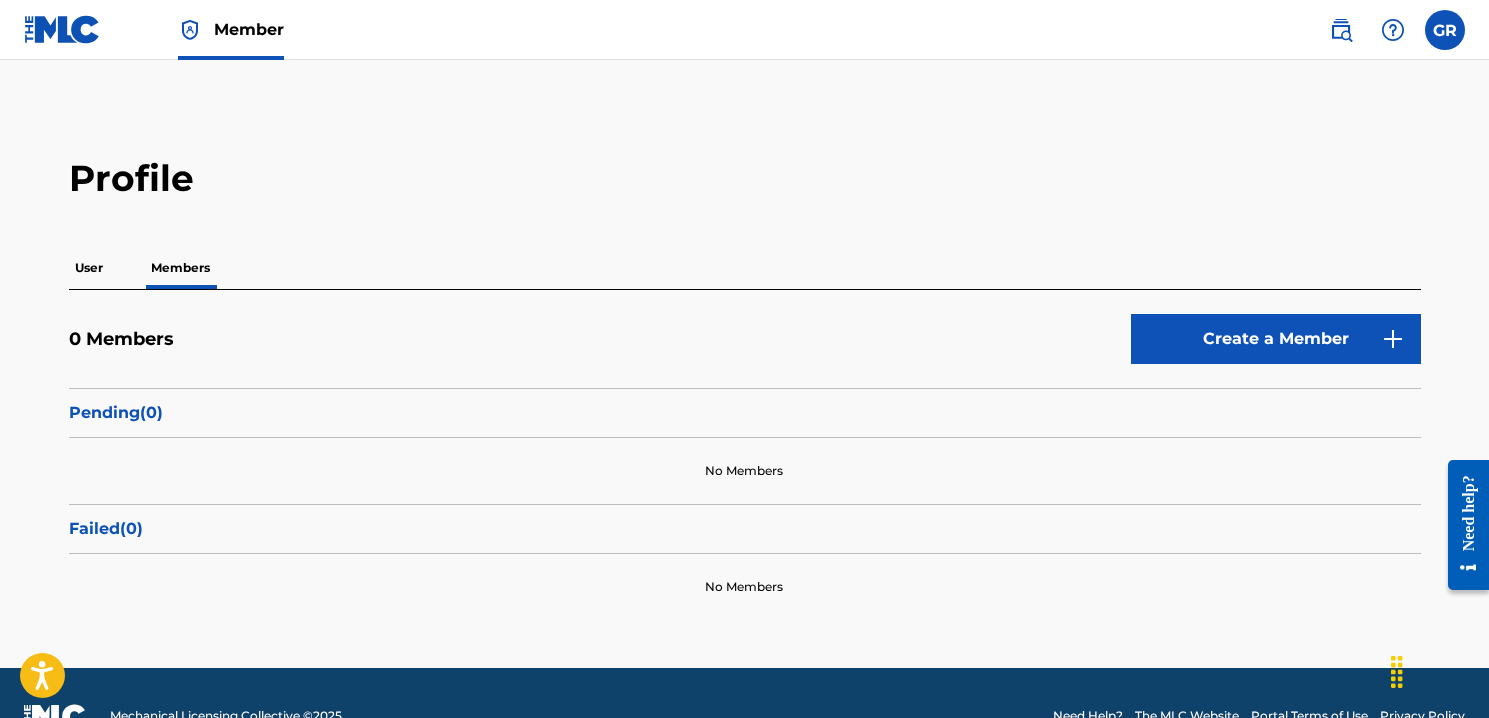 click on "Create a Member" at bounding box center [1276, 339] 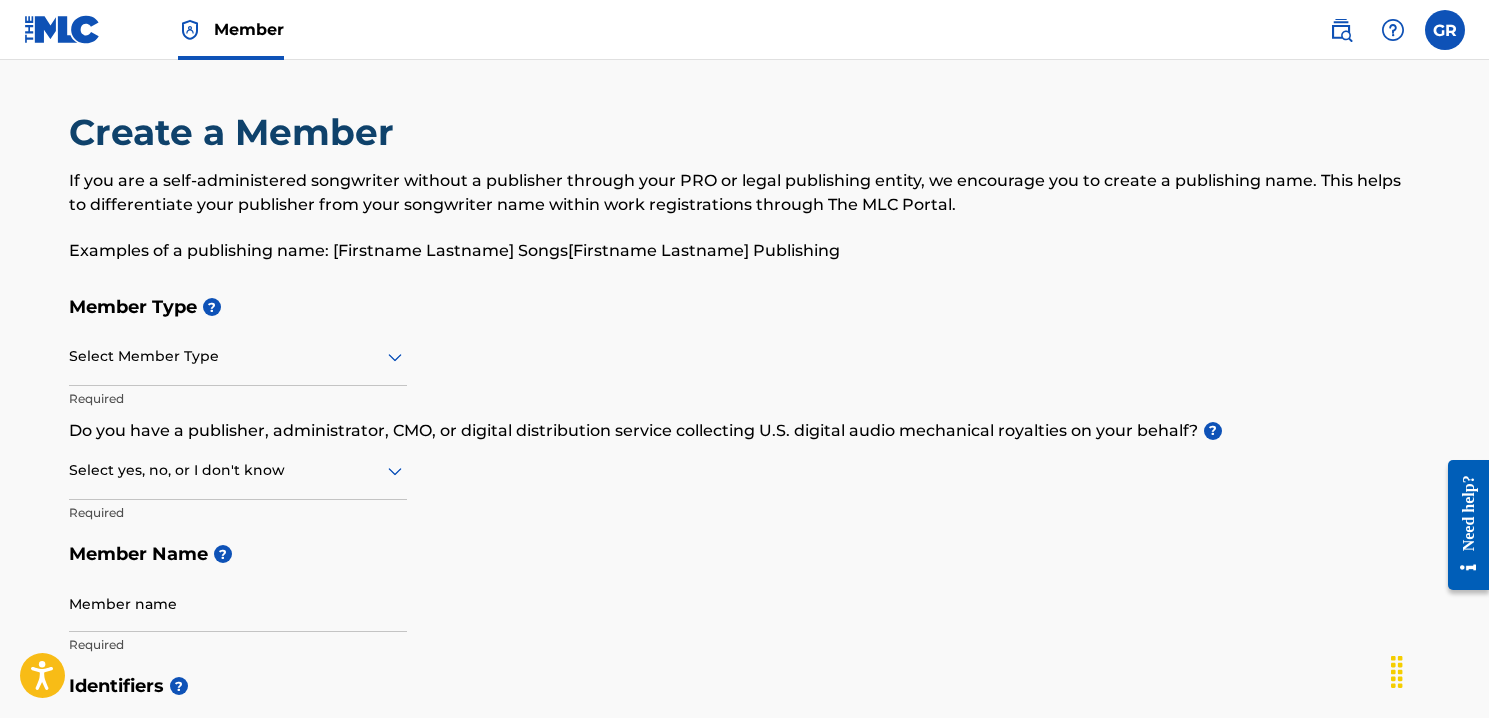 click 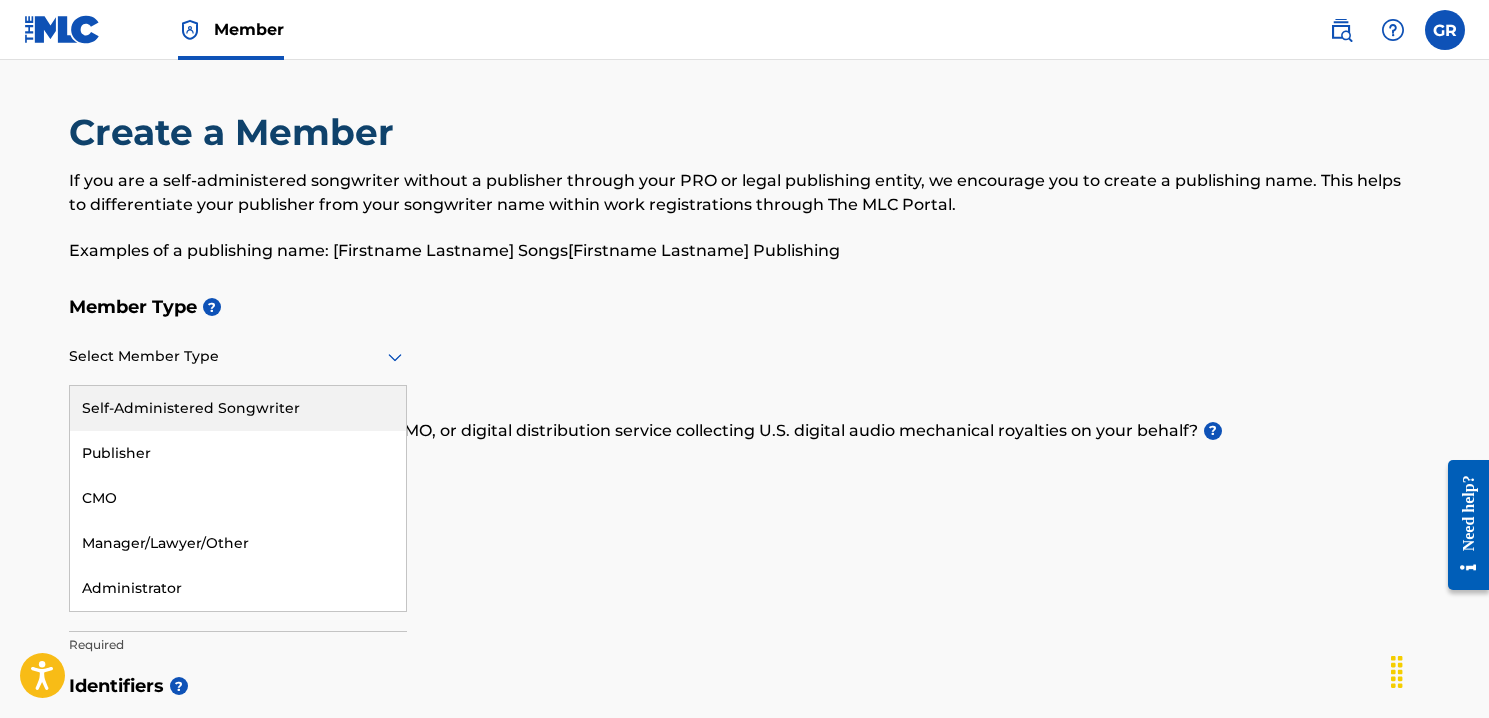 click on "Self-Administered Songwriter" at bounding box center [238, 408] 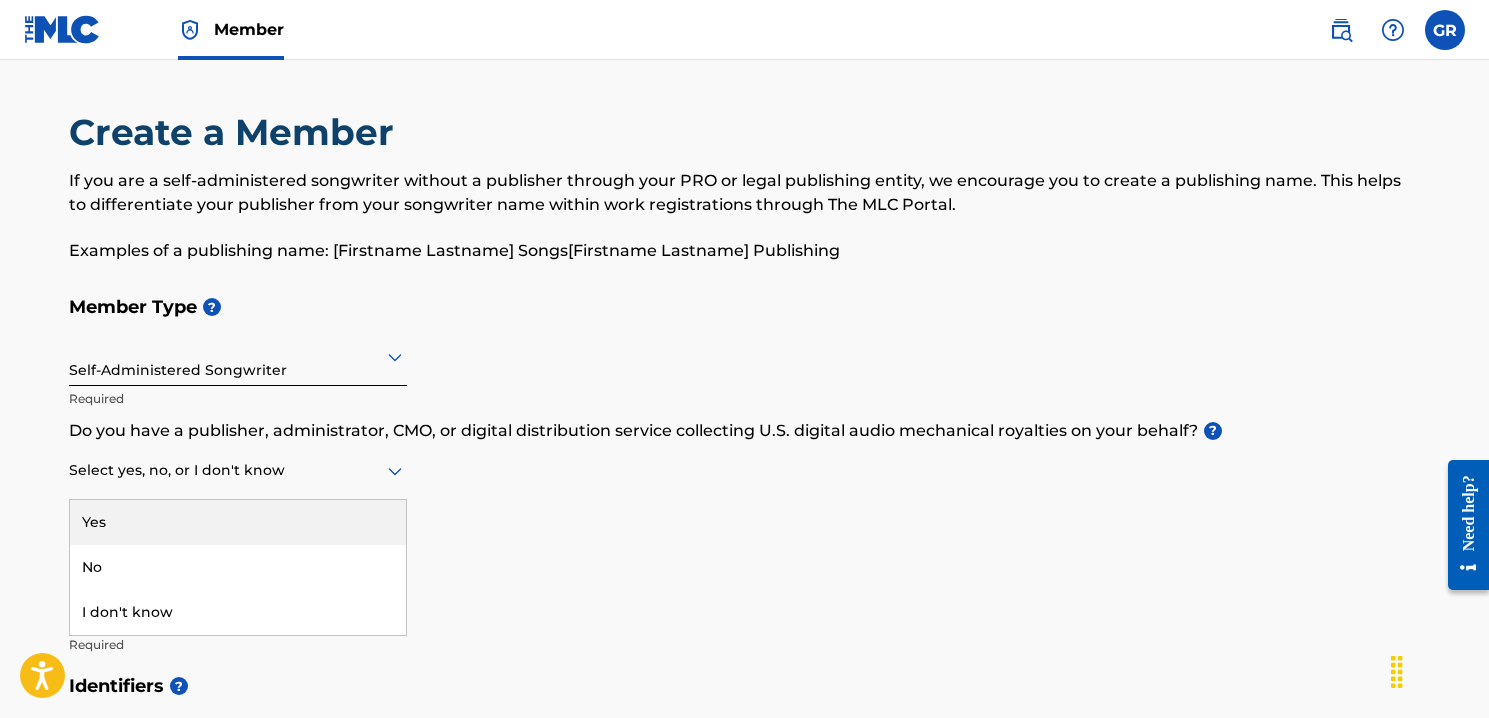 click 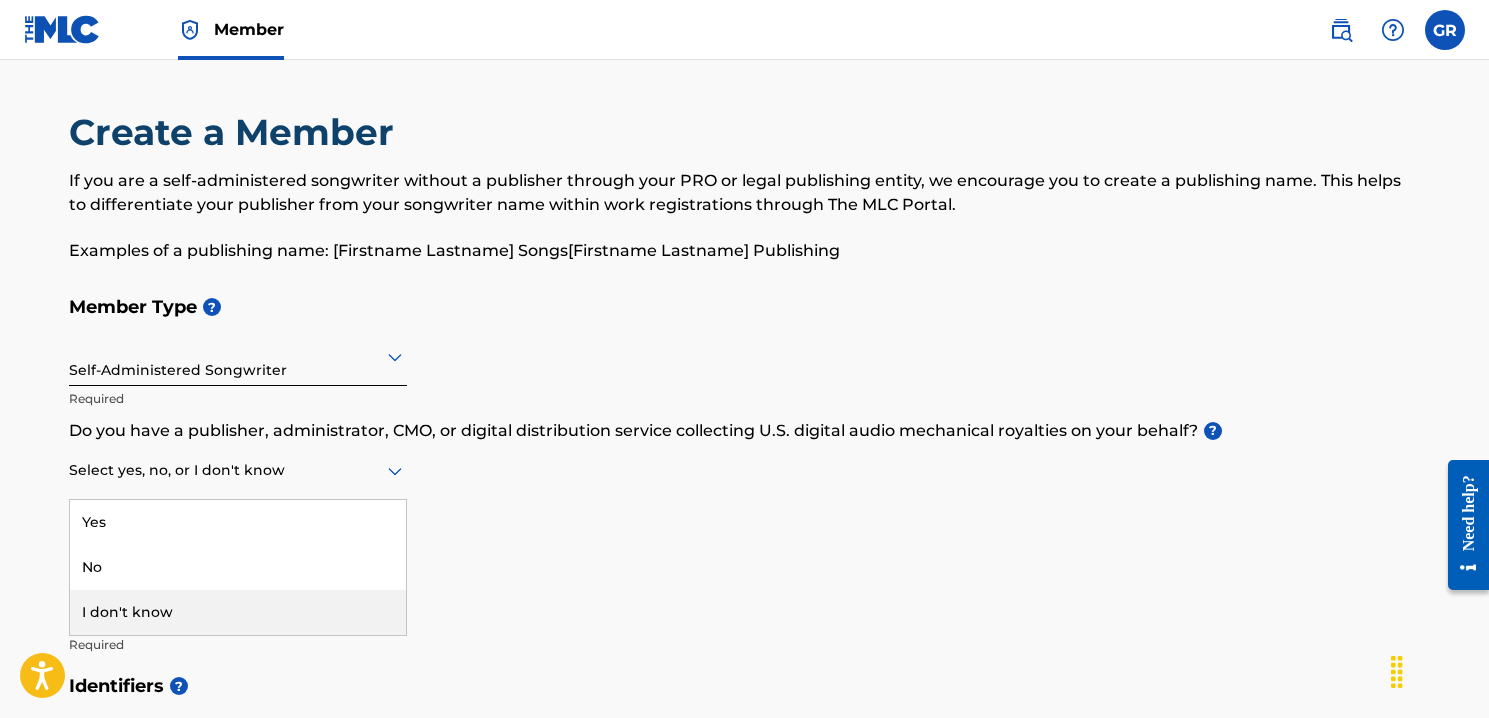 click on "I don't know" at bounding box center [238, 612] 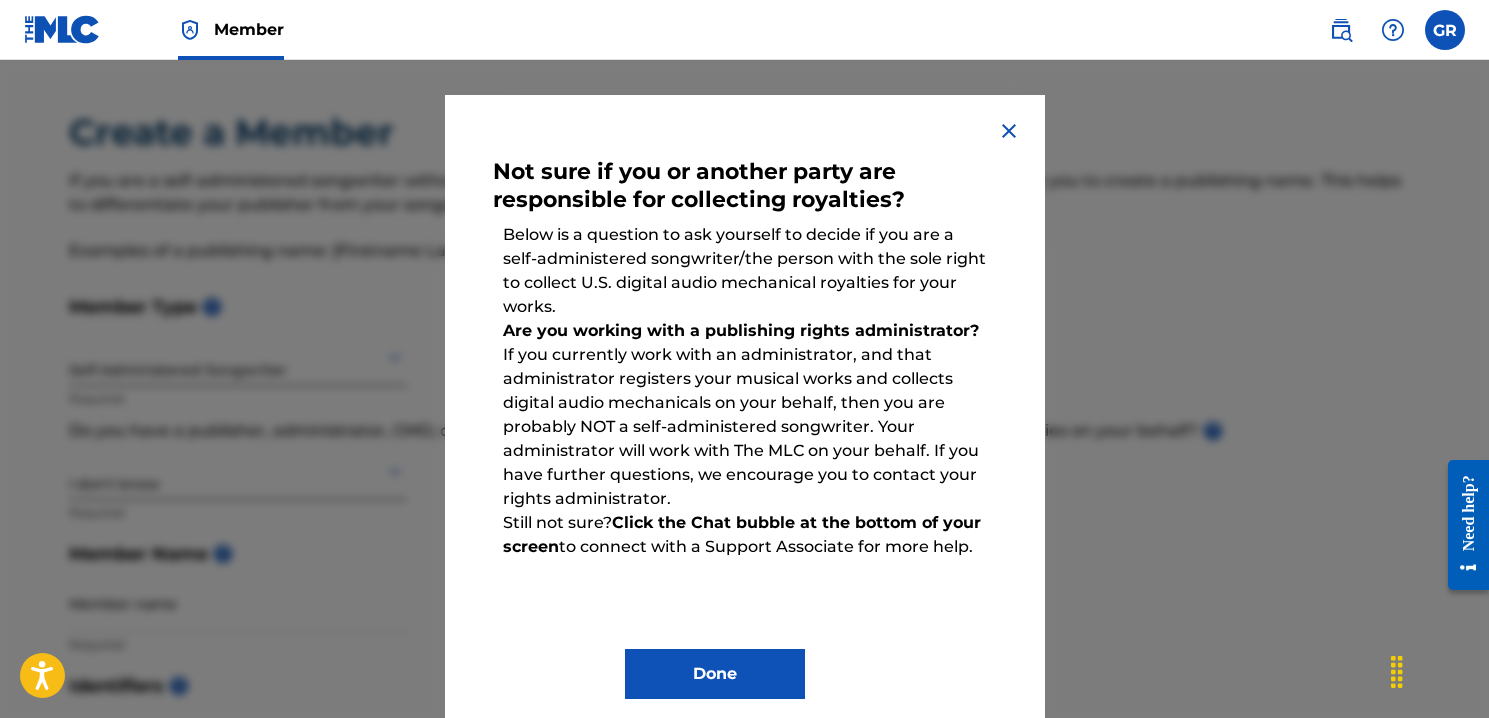 scroll, scrollTop: 58, scrollLeft: 0, axis: vertical 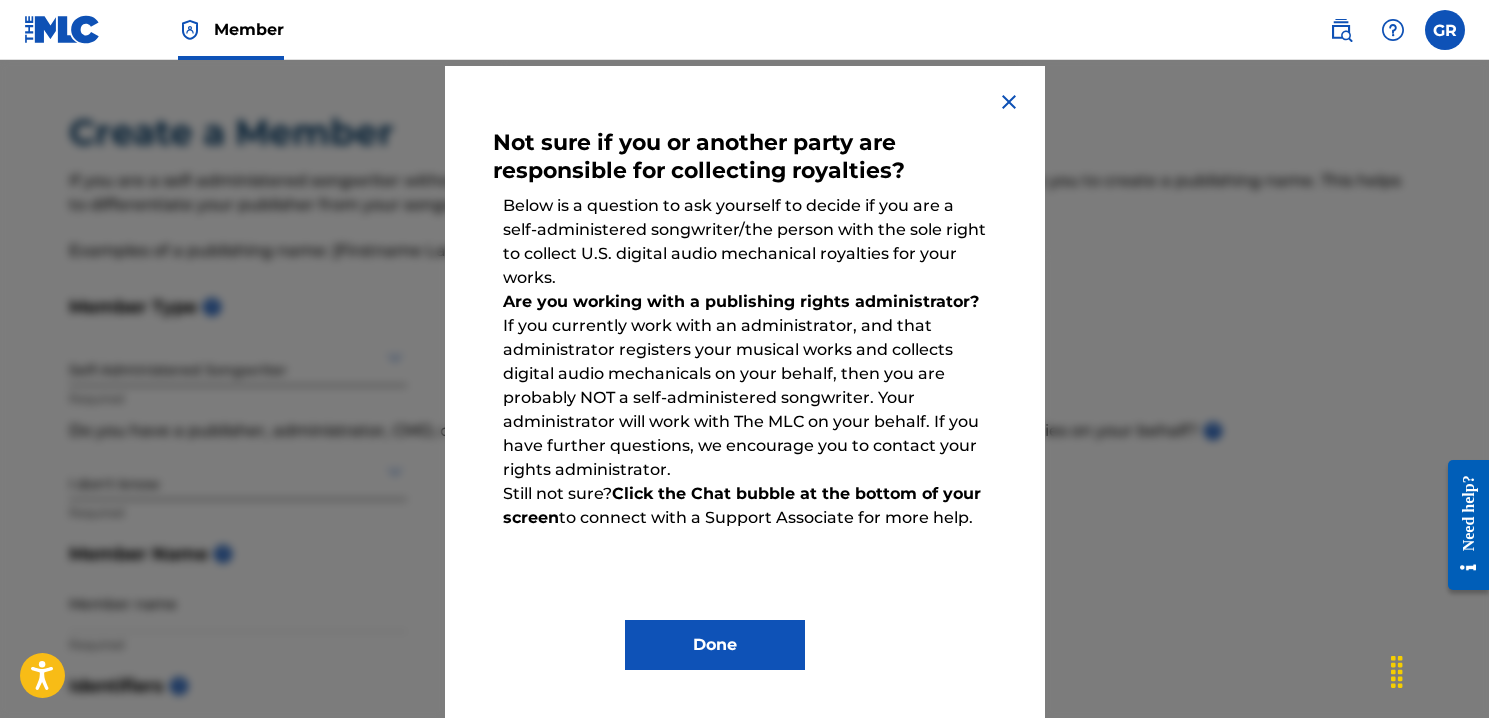 click at bounding box center (1009, 102) 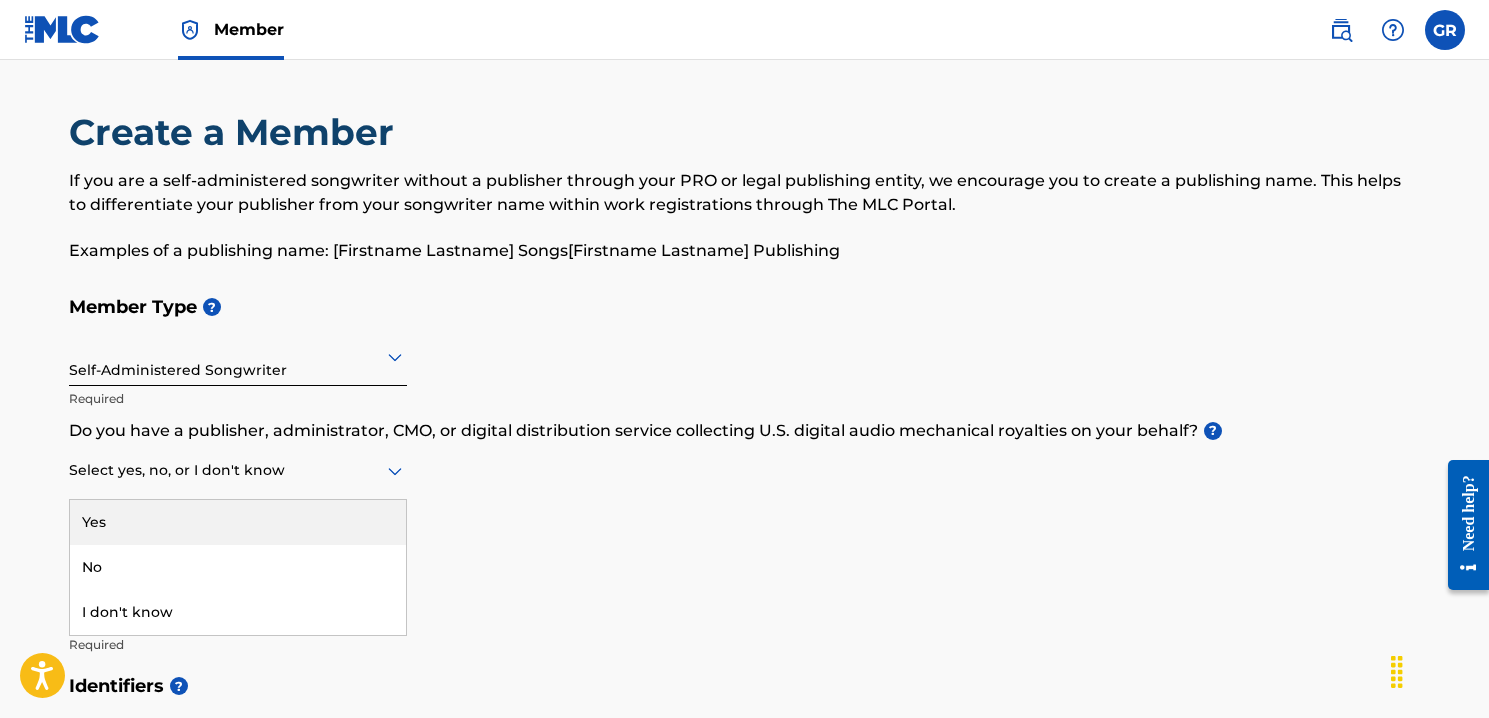 click 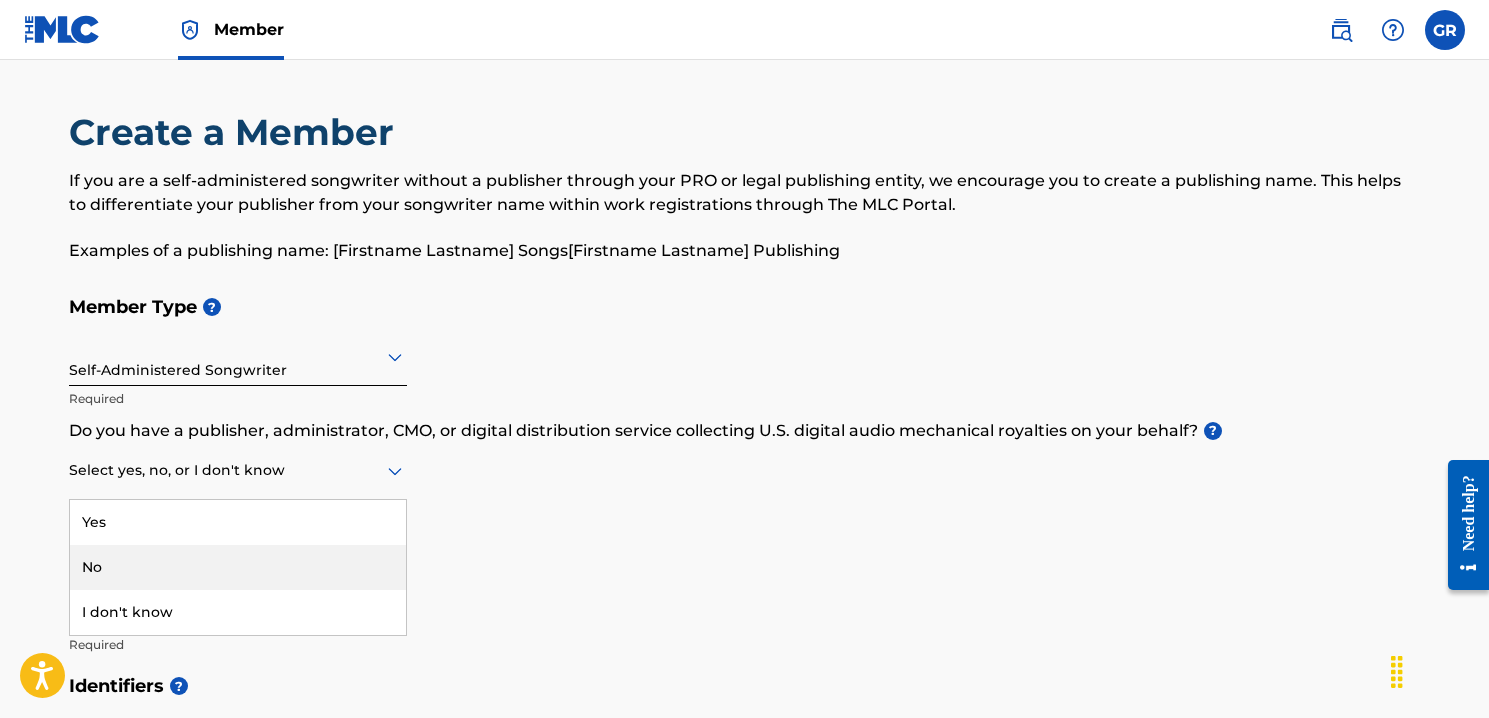 click on "No" at bounding box center (238, 567) 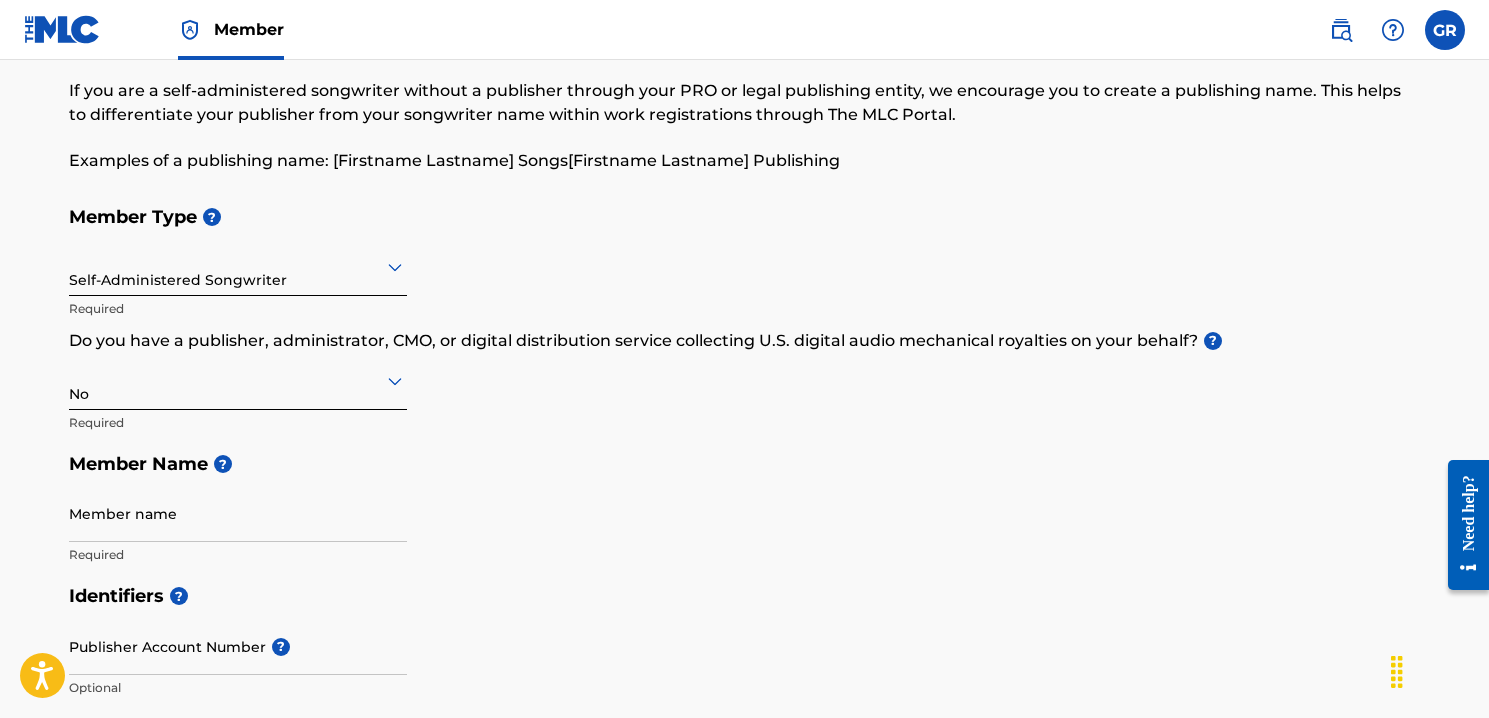 scroll, scrollTop: 91, scrollLeft: 0, axis: vertical 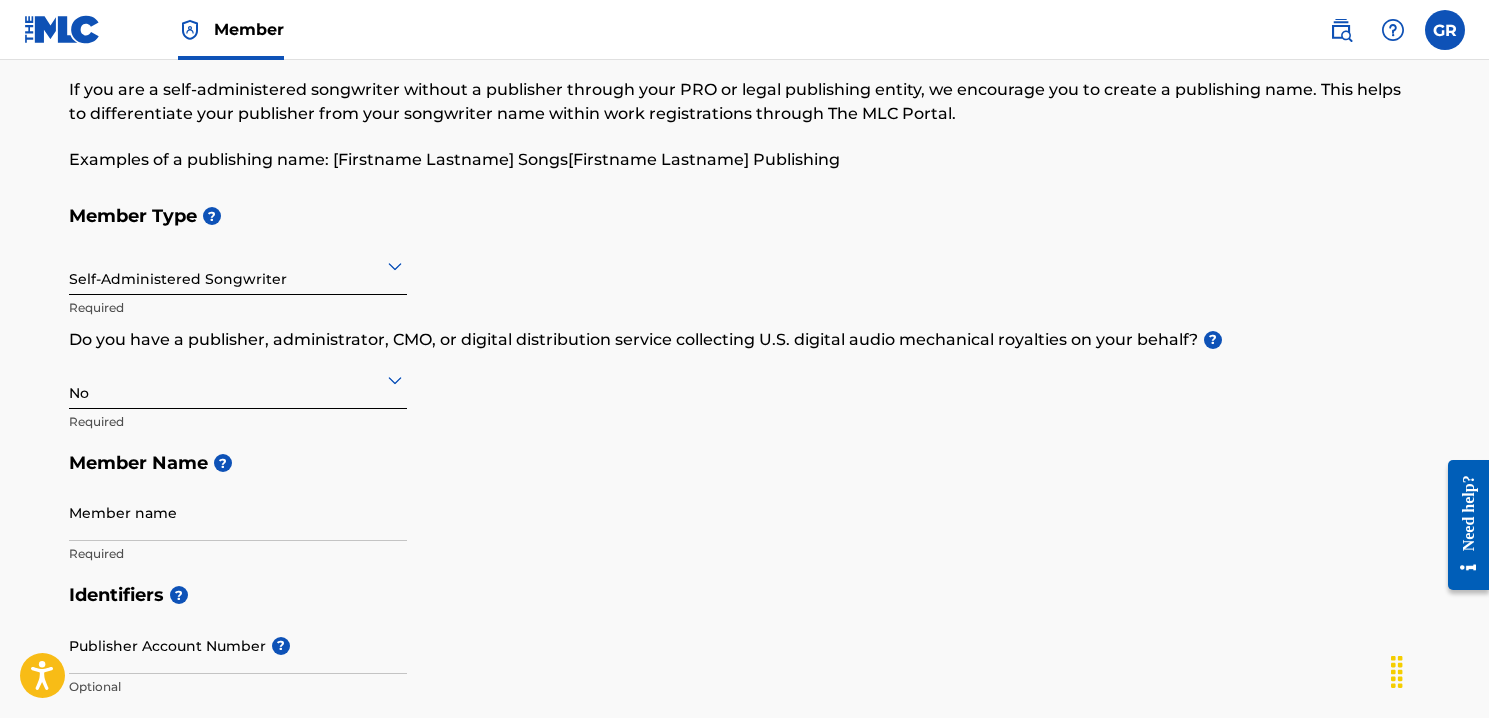 click at bounding box center [1341, 30] 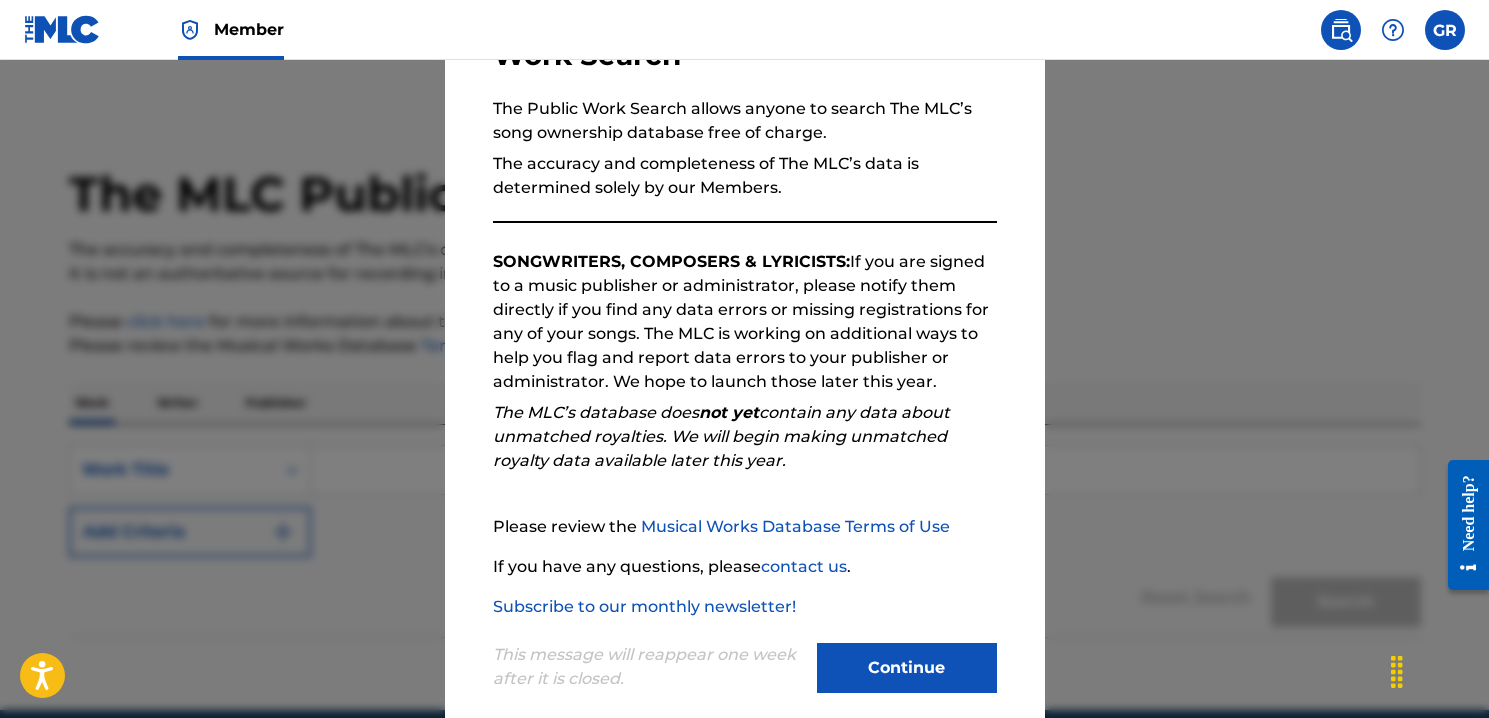 scroll, scrollTop: 197, scrollLeft: 0, axis: vertical 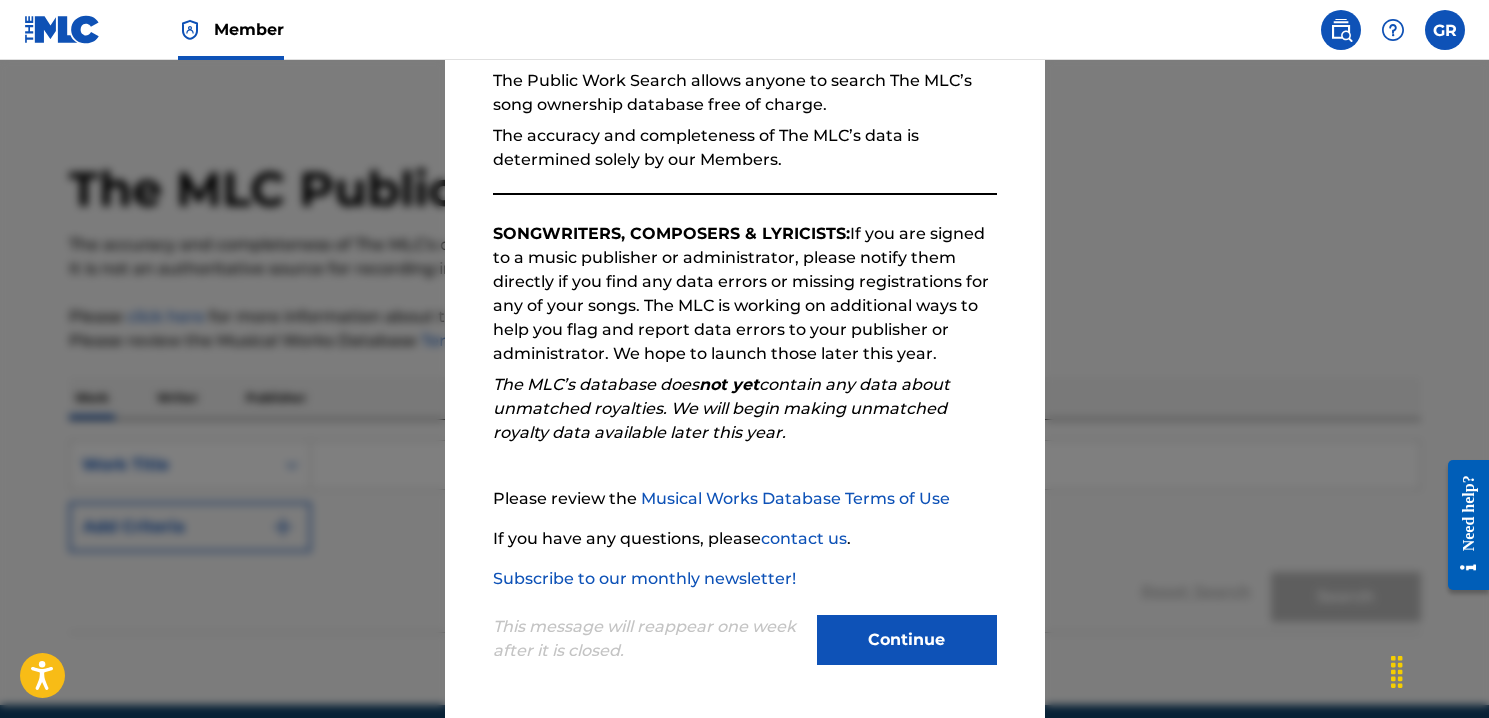 click on "Continue" at bounding box center (907, 640) 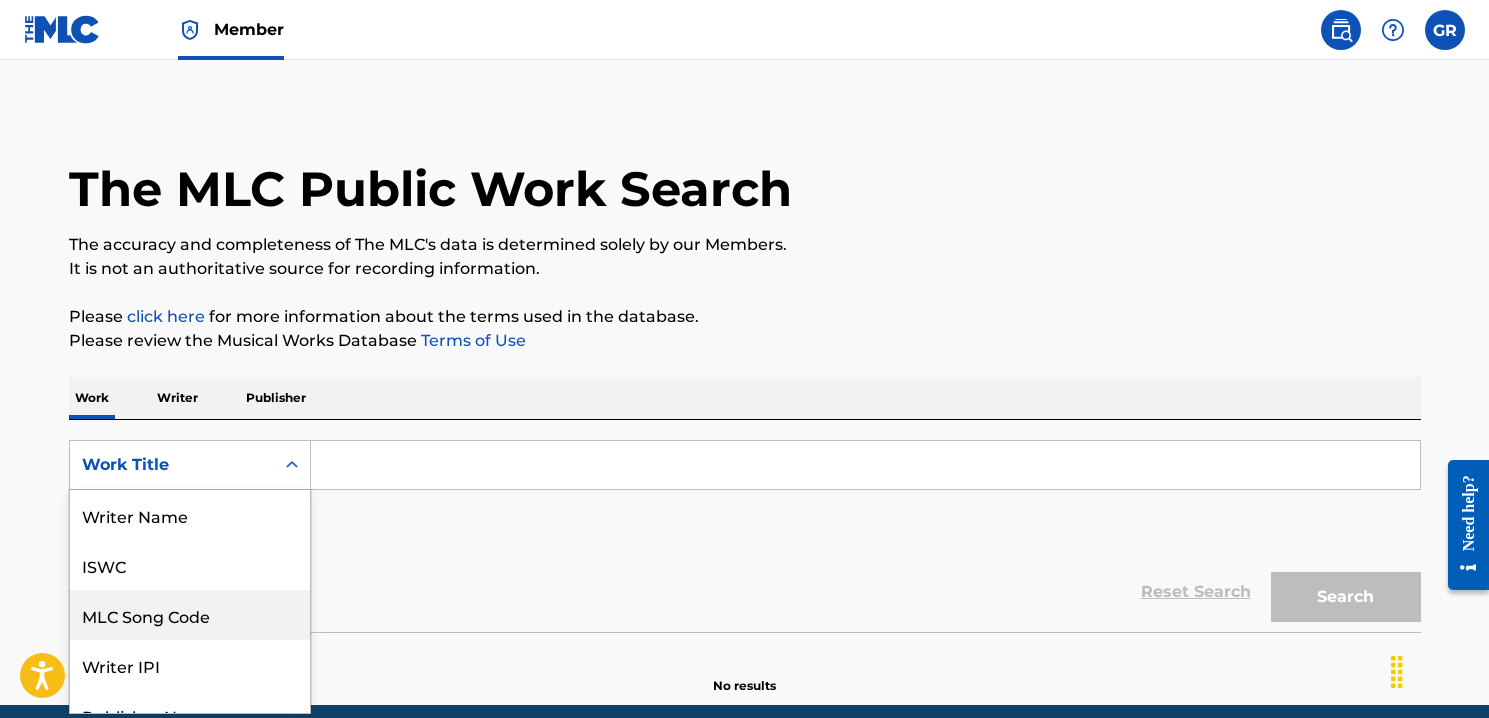 scroll, scrollTop: 78, scrollLeft: 0, axis: vertical 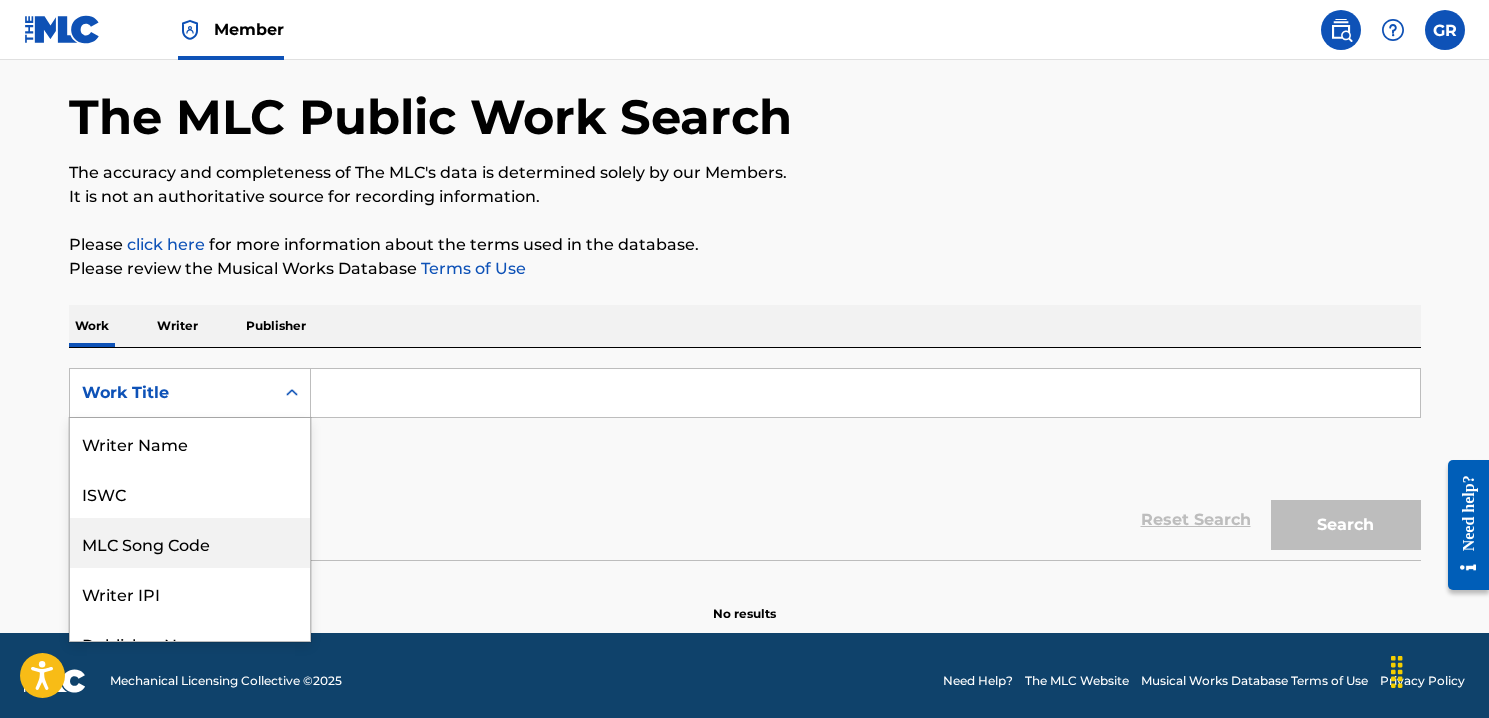 click on "MLC Song Code, 3 of 8. 8 results available. Use Up and Down to choose options, press Enter to select the currently focused option, press Escape to exit the menu, press Tab to select the option and exit the menu. Work Title Writer Name ISWC MLC Song Code Writer IPI Publisher Name Publisher IPI MLC Publisher Number Work Title" at bounding box center (190, 393) 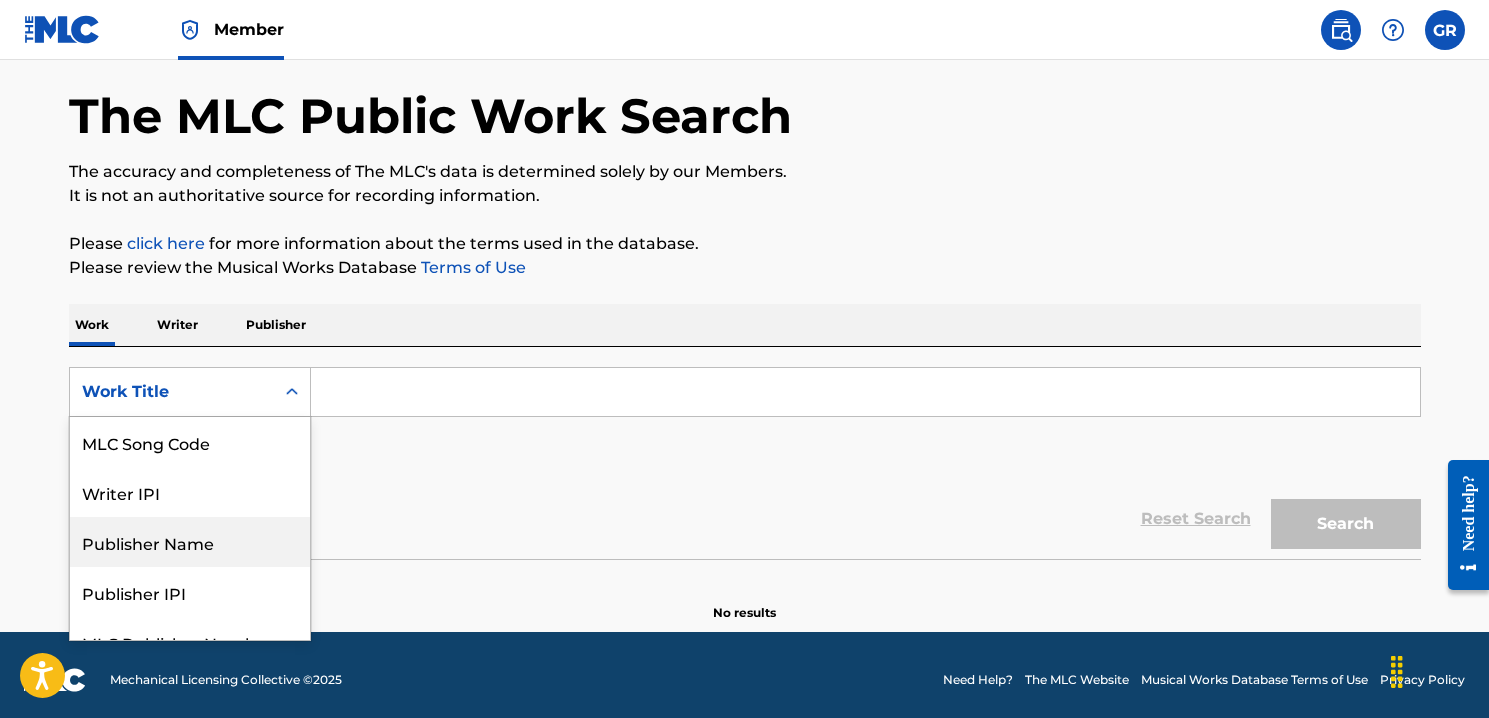 click on "Publisher Name" at bounding box center (190, 542) 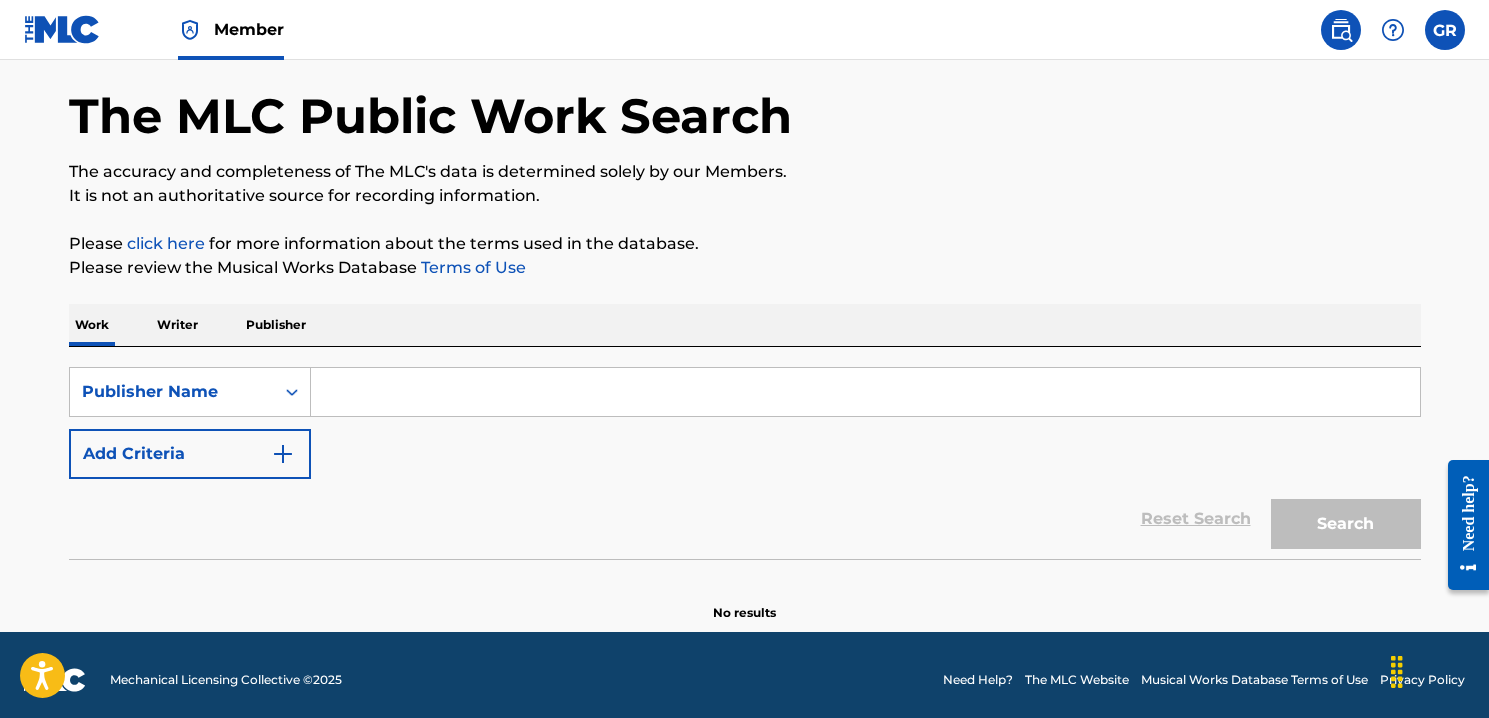 click at bounding box center (865, 392) 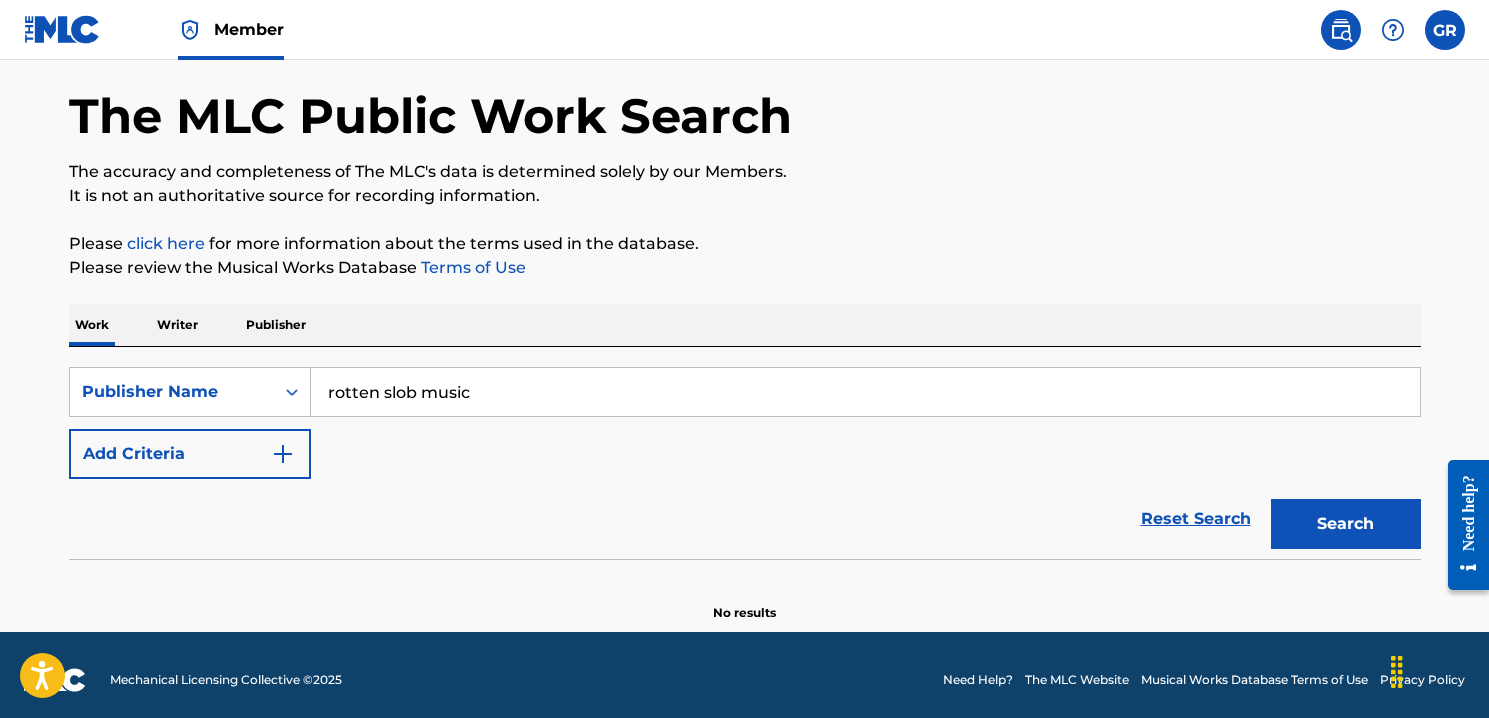 type on "rotten slob music" 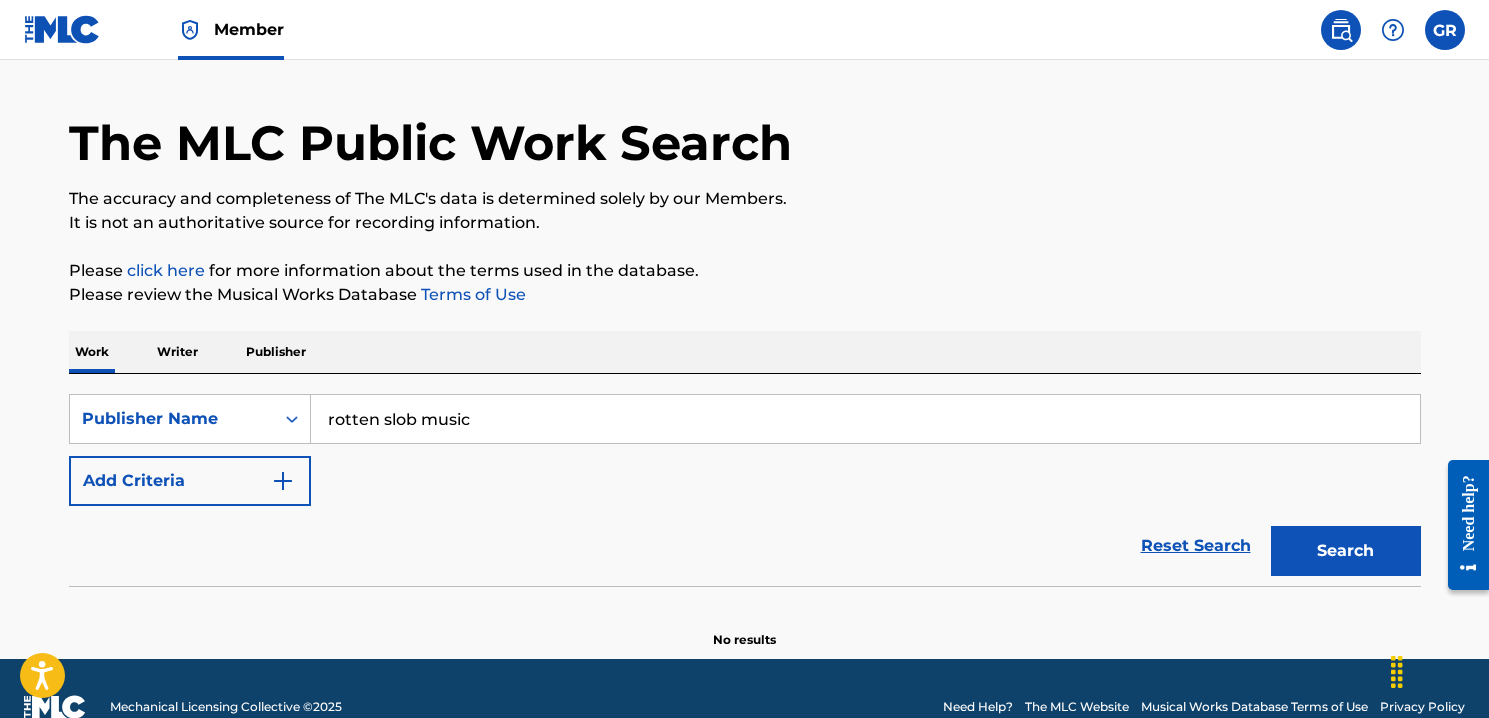 scroll, scrollTop: 88, scrollLeft: 0, axis: vertical 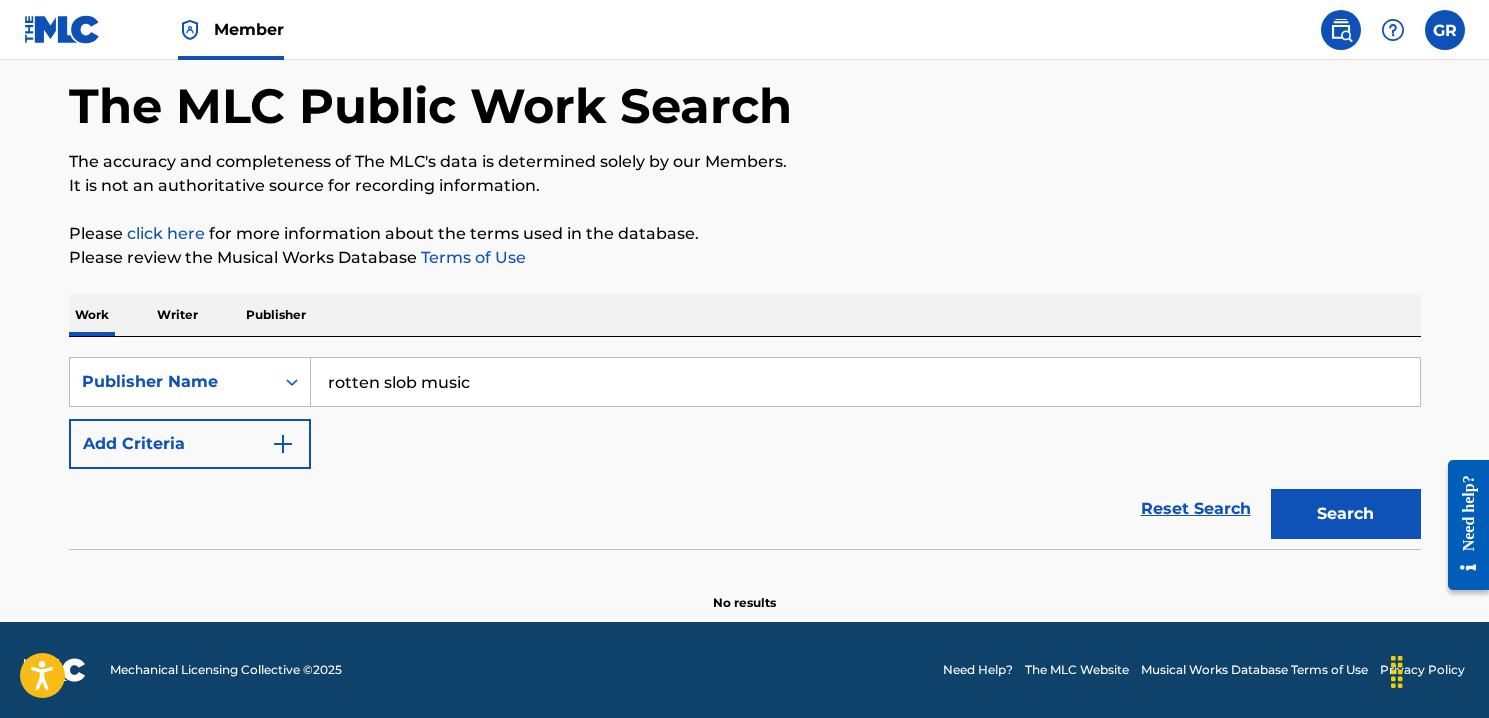click on "Search" at bounding box center (1346, 514) 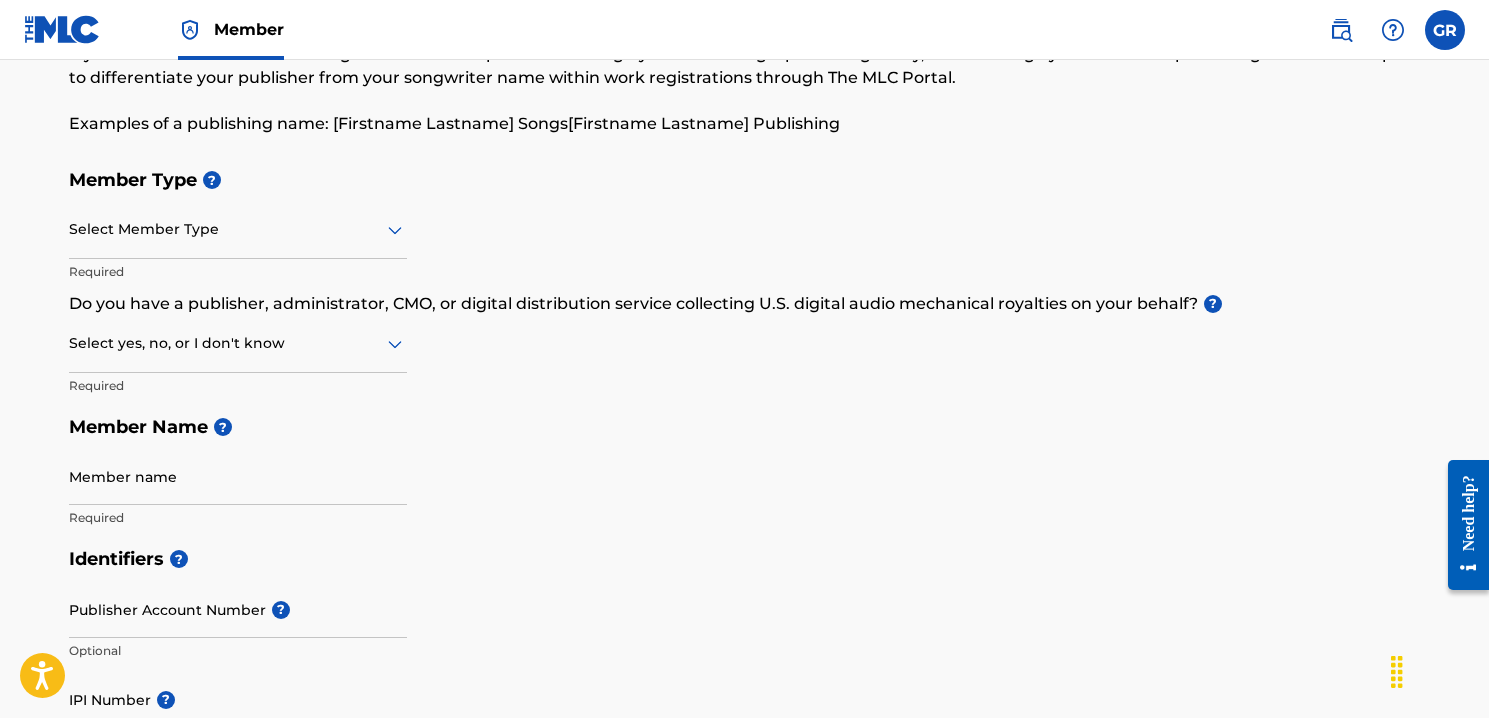 scroll, scrollTop: 147, scrollLeft: 0, axis: vertical 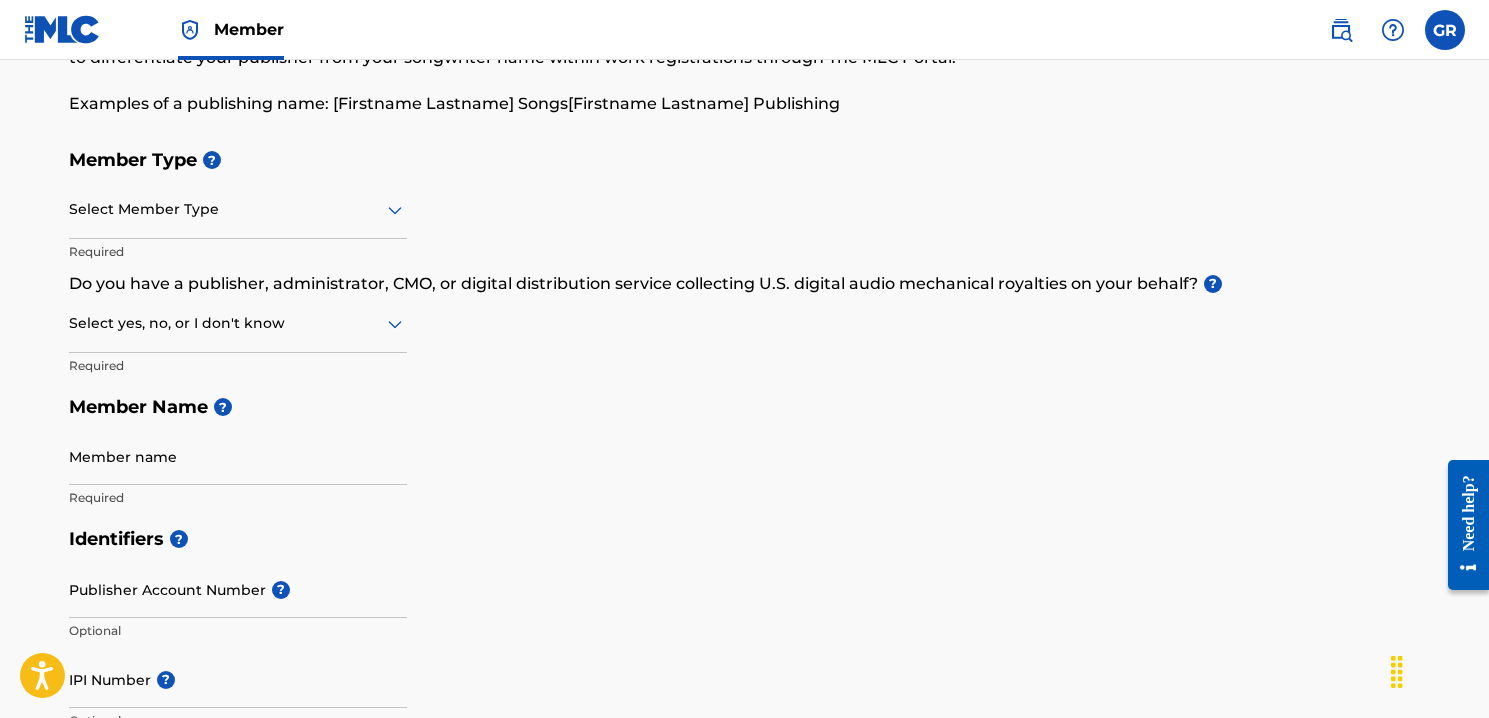 click on "Member name" at bounding box center (238, 456) 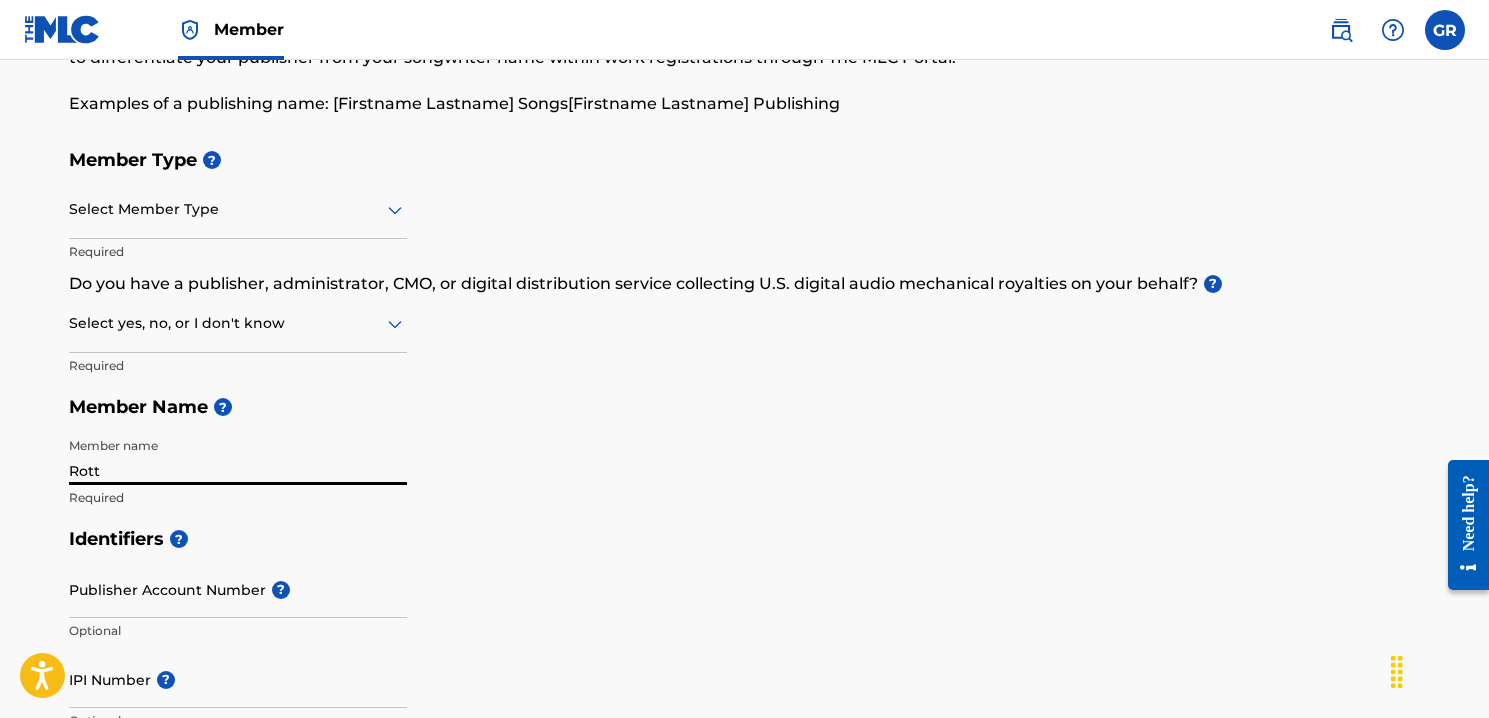 type on "Rotten Slob Music" 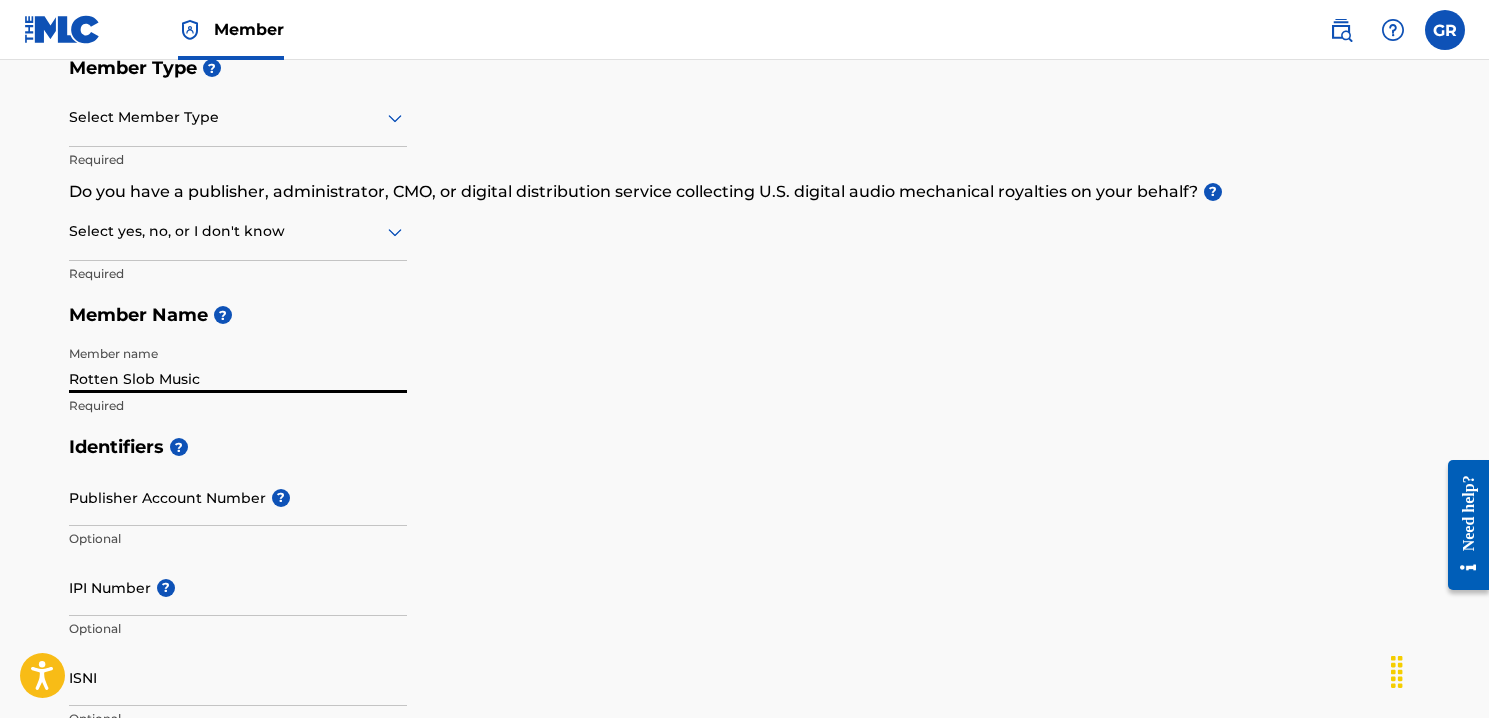 scroll, scrollTop: 240, scrollLeft: 0, axis: vertical 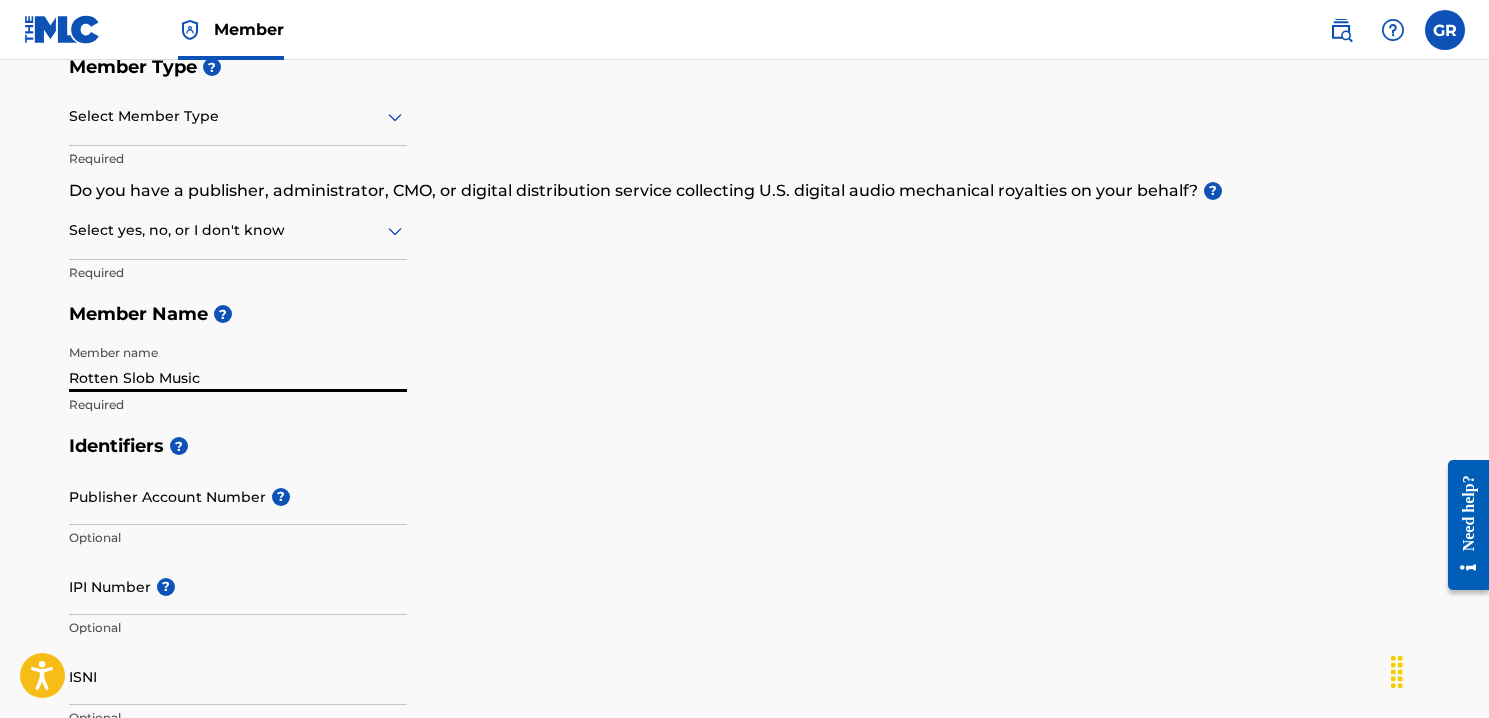 click on "IPI Number ?" at bounding box center (238, 586) 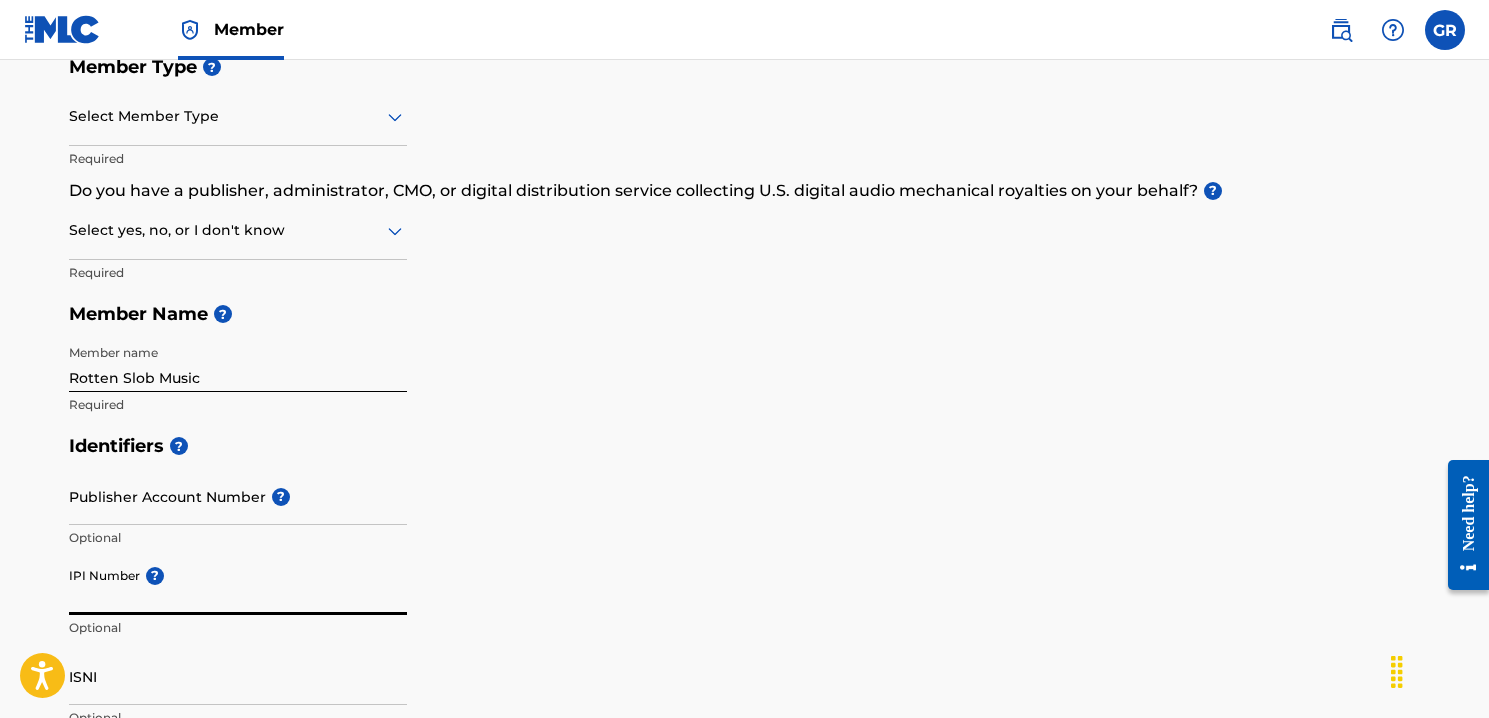click on "IPI Number ?" at bounding box center (238, 586) 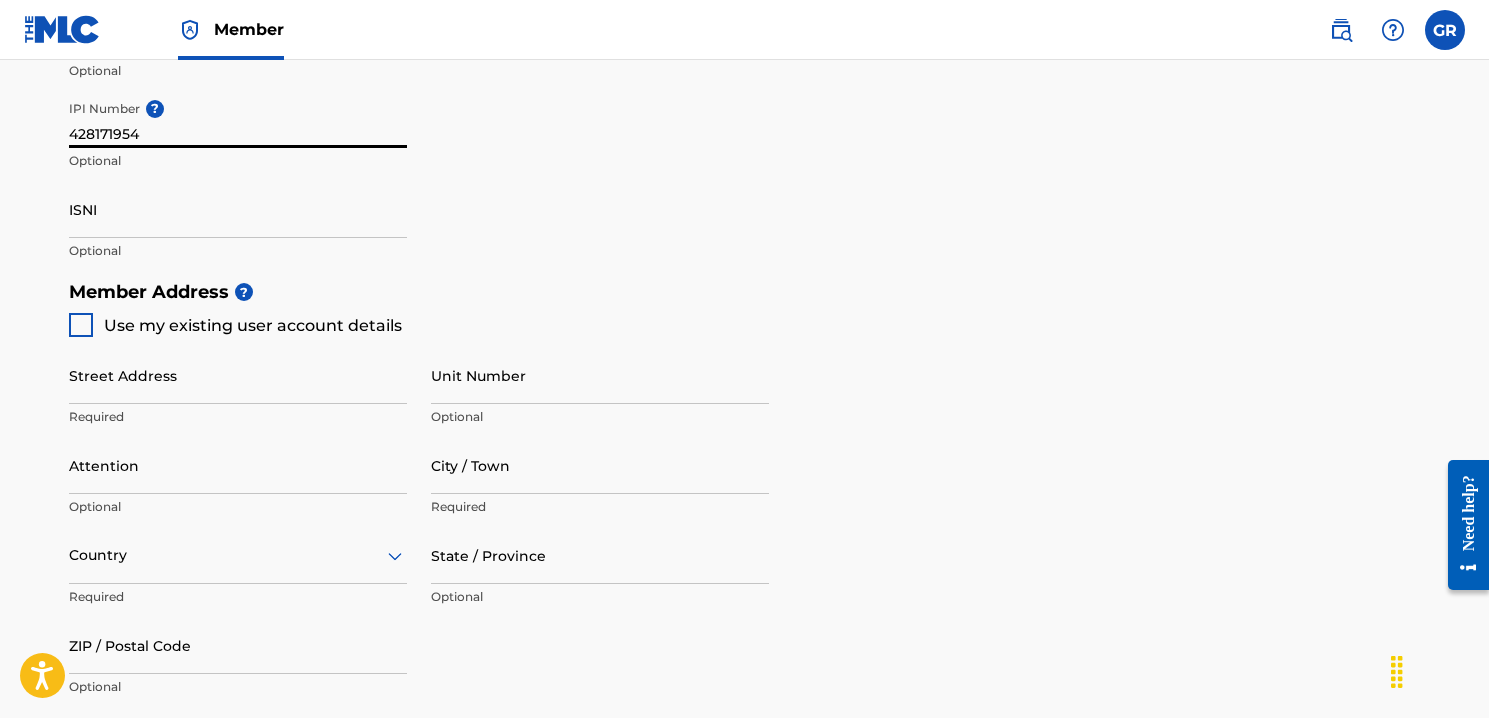 scroll, scrollTop: 711, scrollLeft: 0, axis: vertical 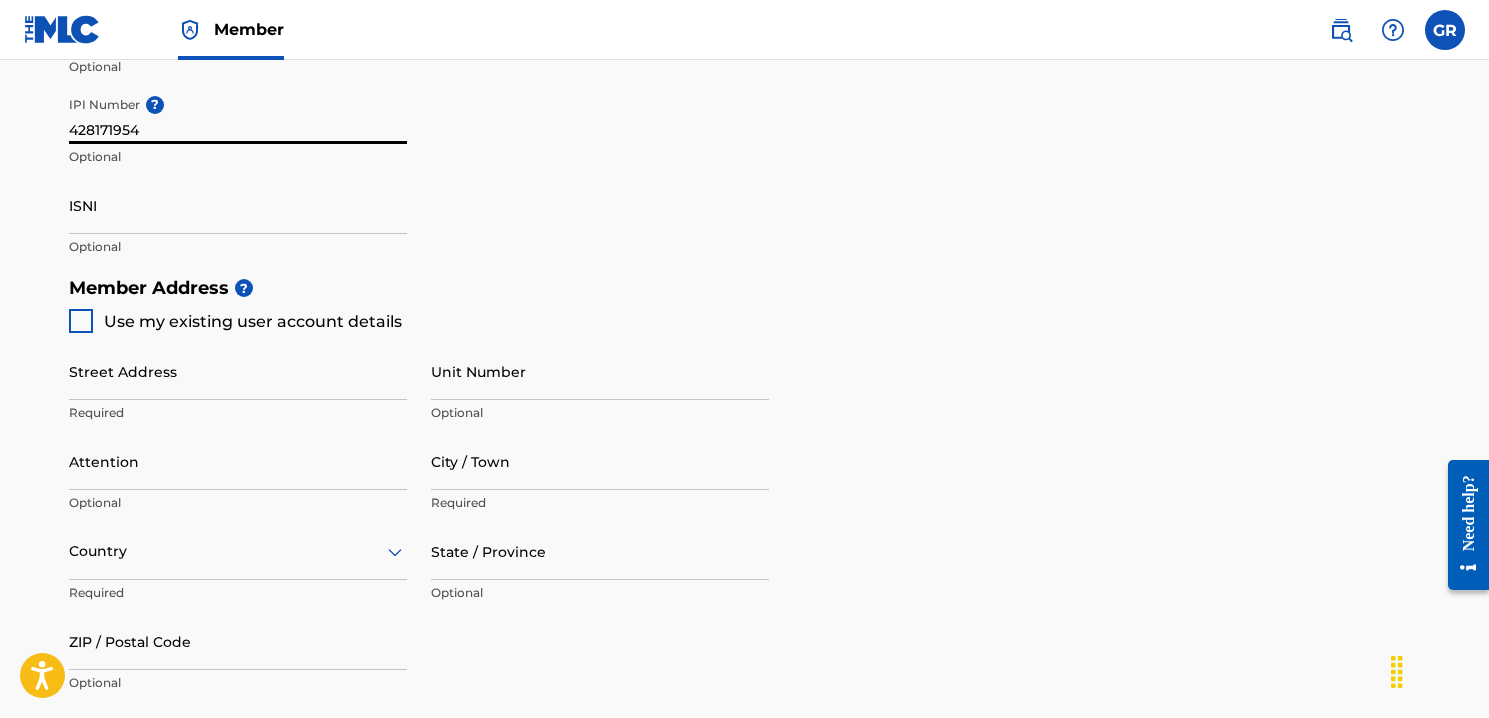 type on "428171954" 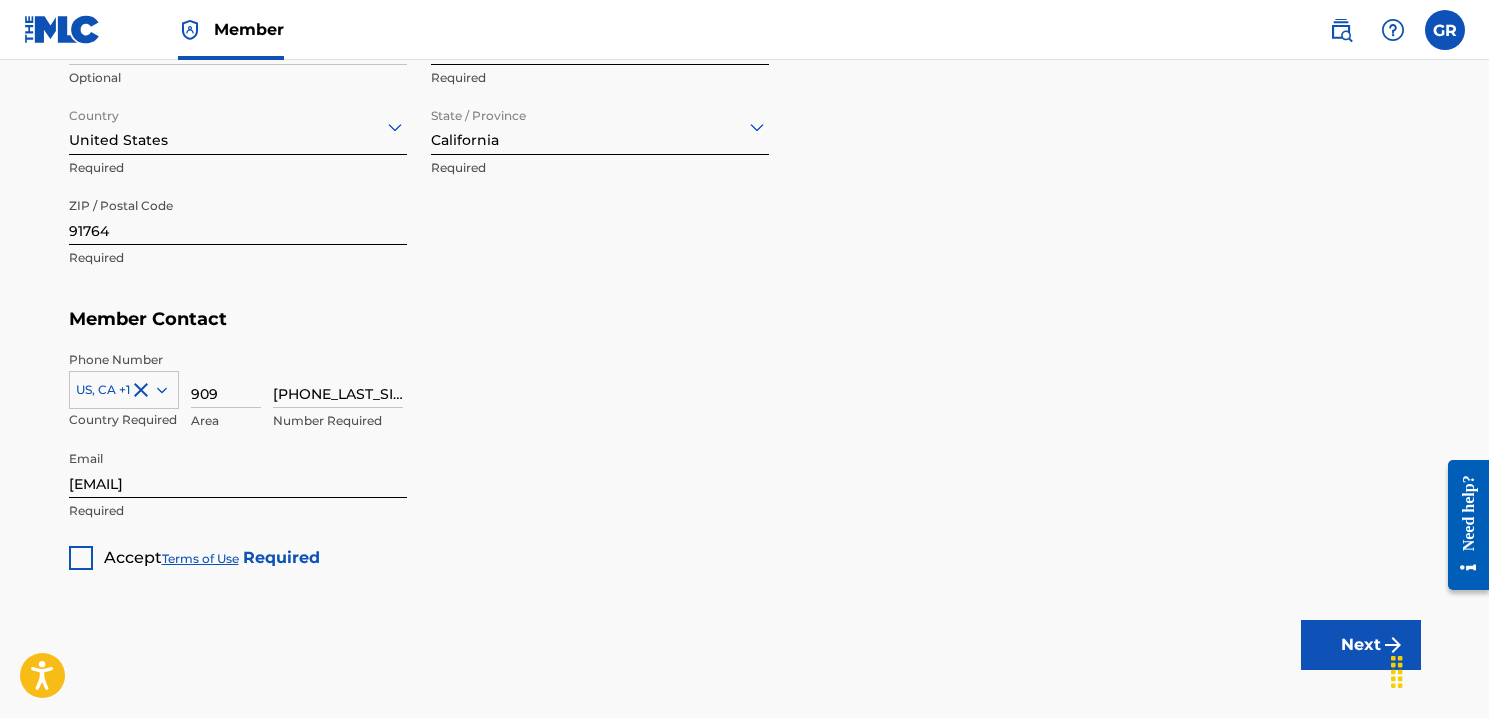 scroll, scrollTop: 1137, scrollLeft: 0, axis: vertical 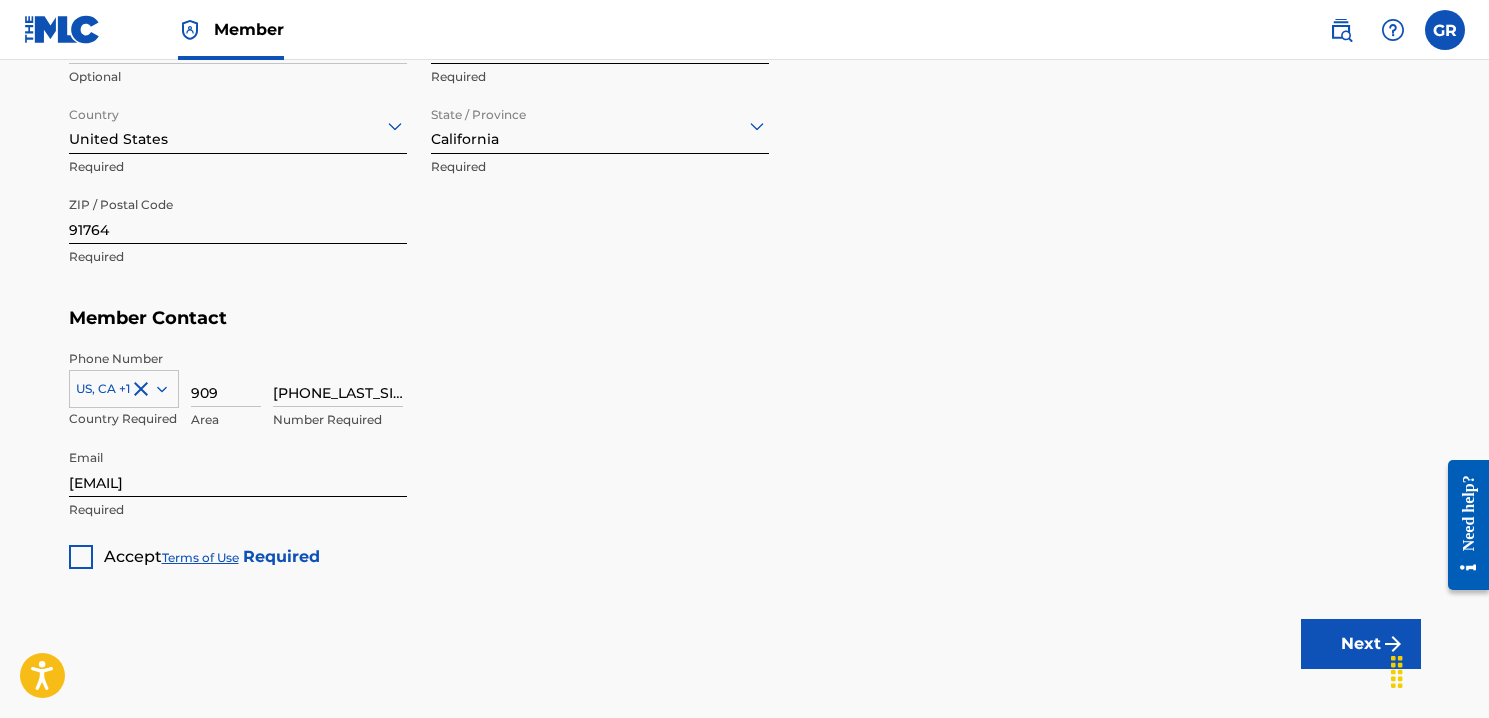click at bounding box center [81, 557] 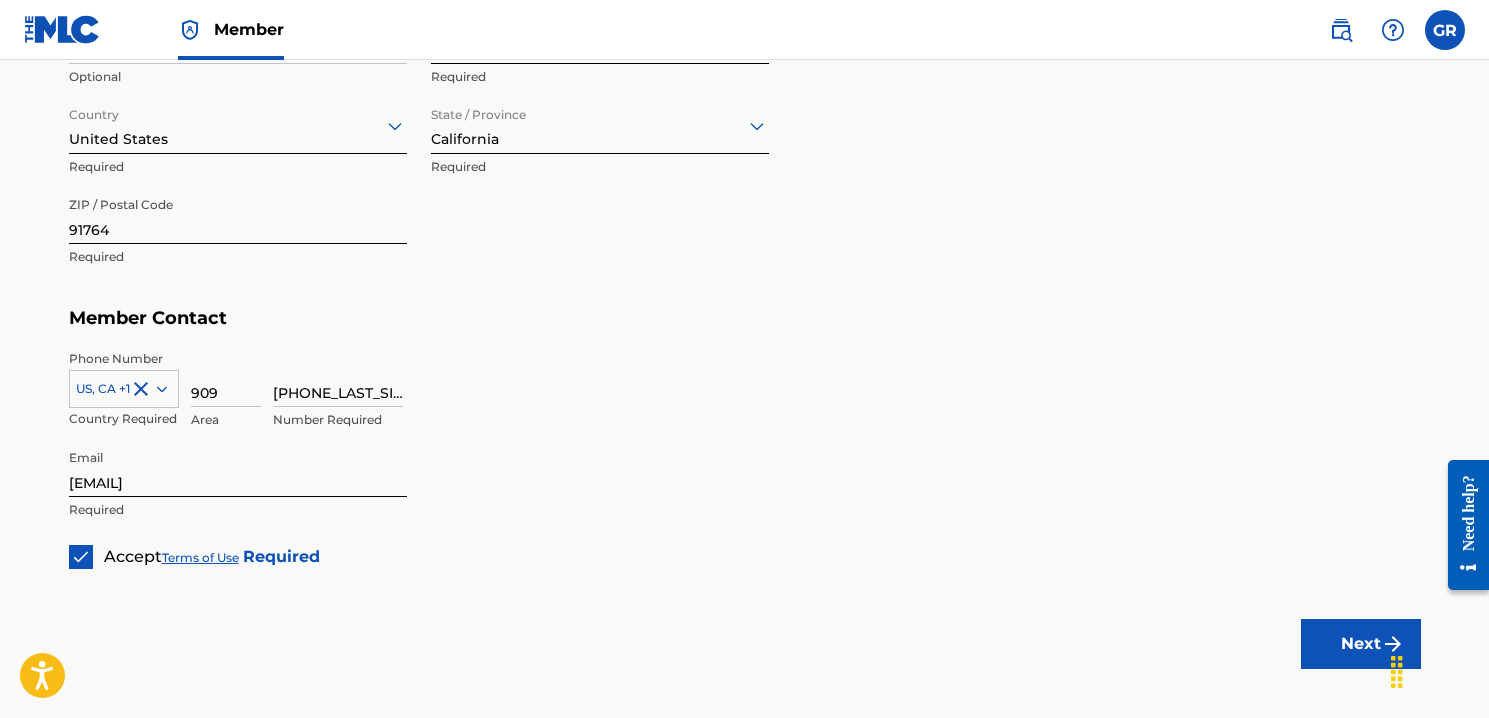 click on "Next" at bounding box center (1361, 644) 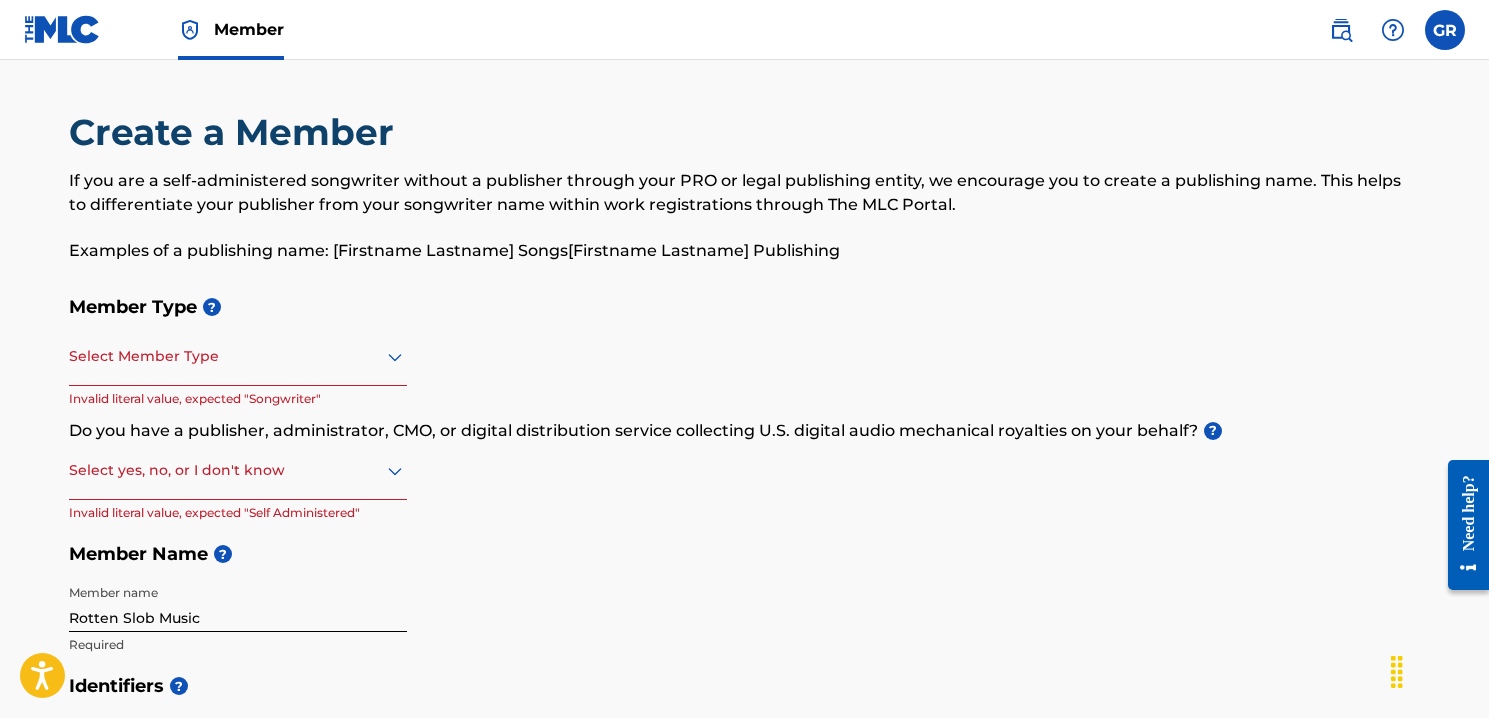 click 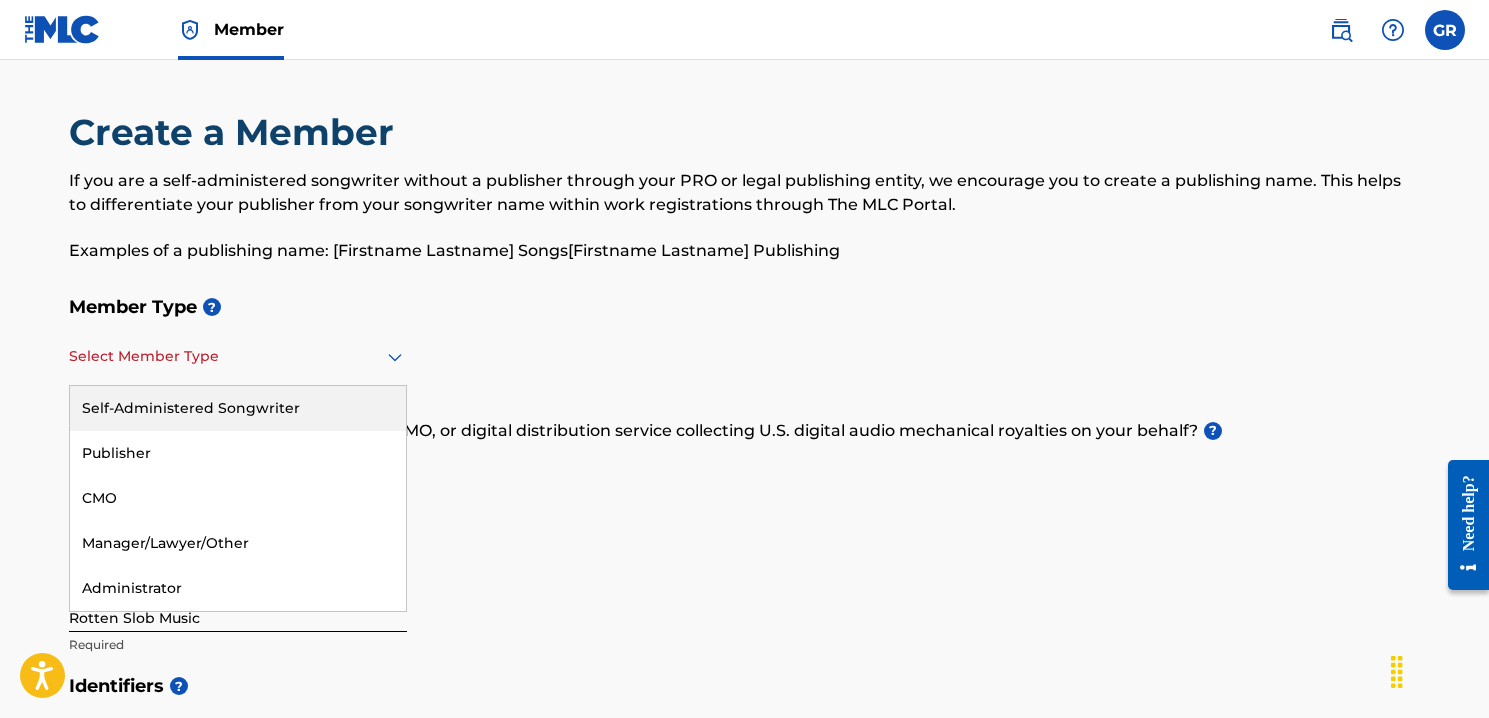 click on "Self-Administered Songwriter" at bounding box center (238, 408) 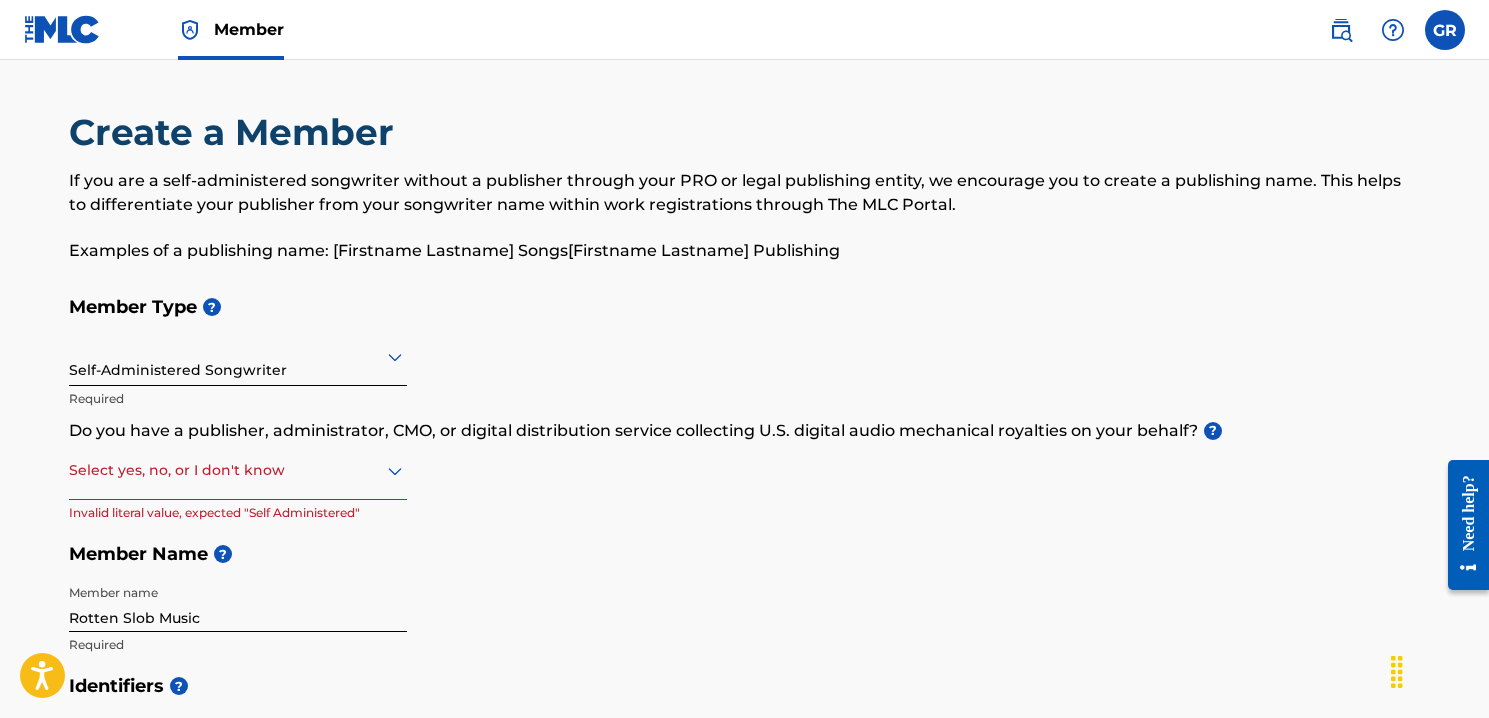 click 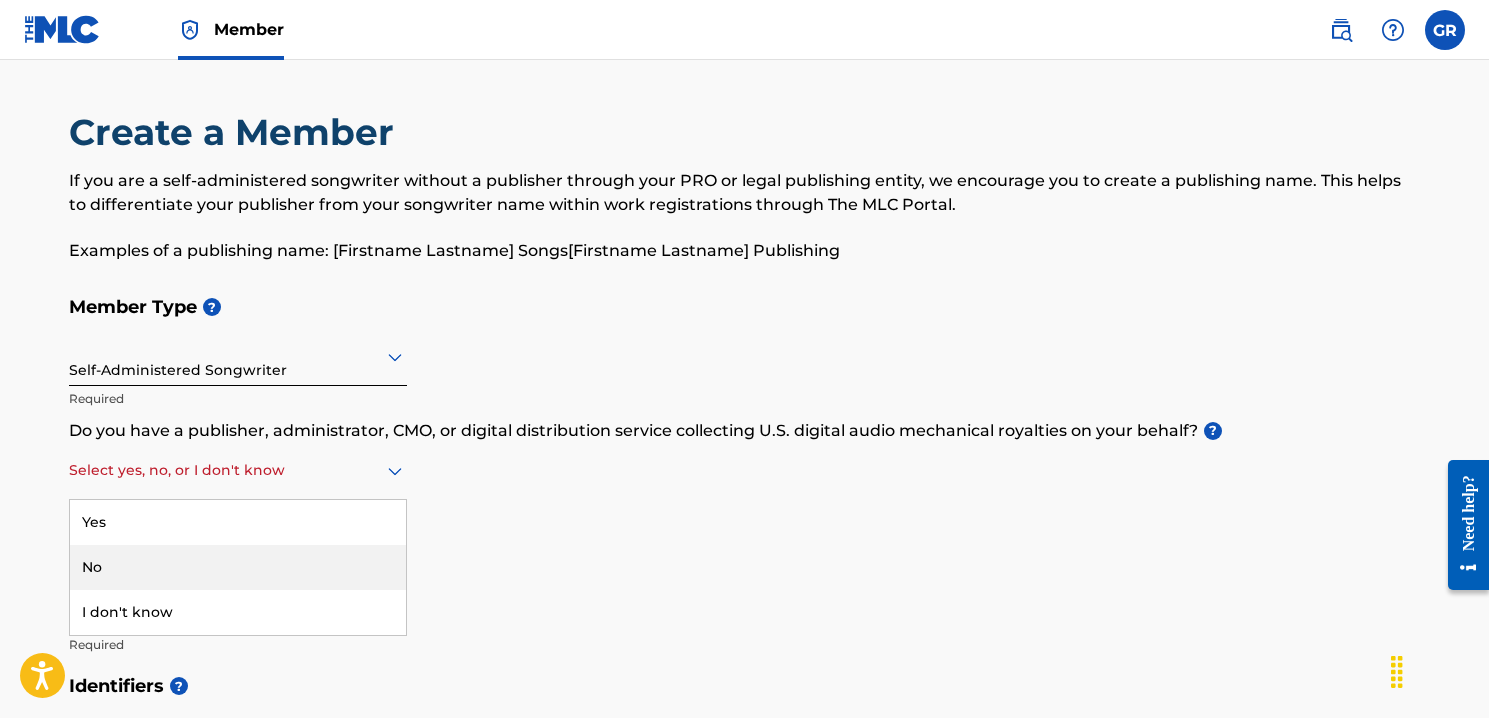 click on "No" at bounding box center [238, 567] 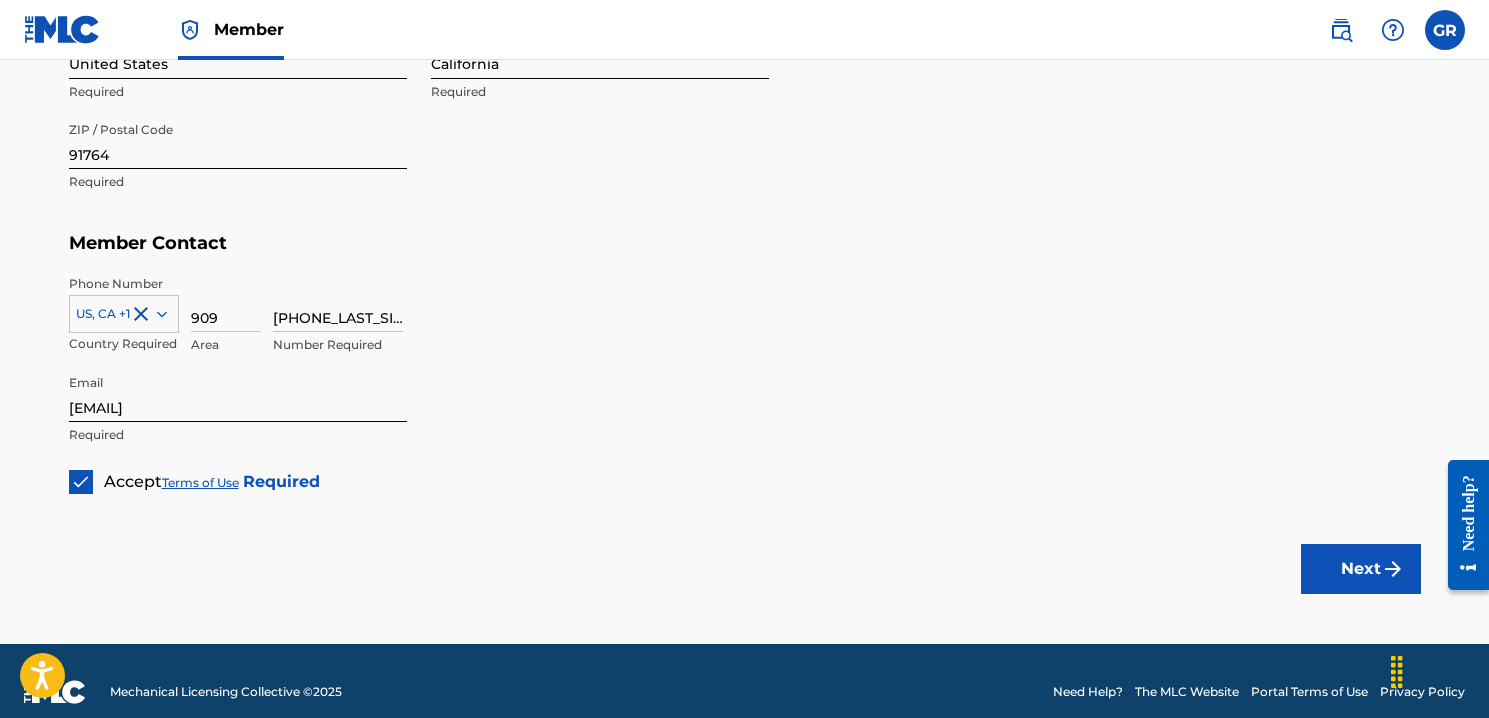 scroll, scrollTop: 1233, scrollLeft: 0, axis: vertical 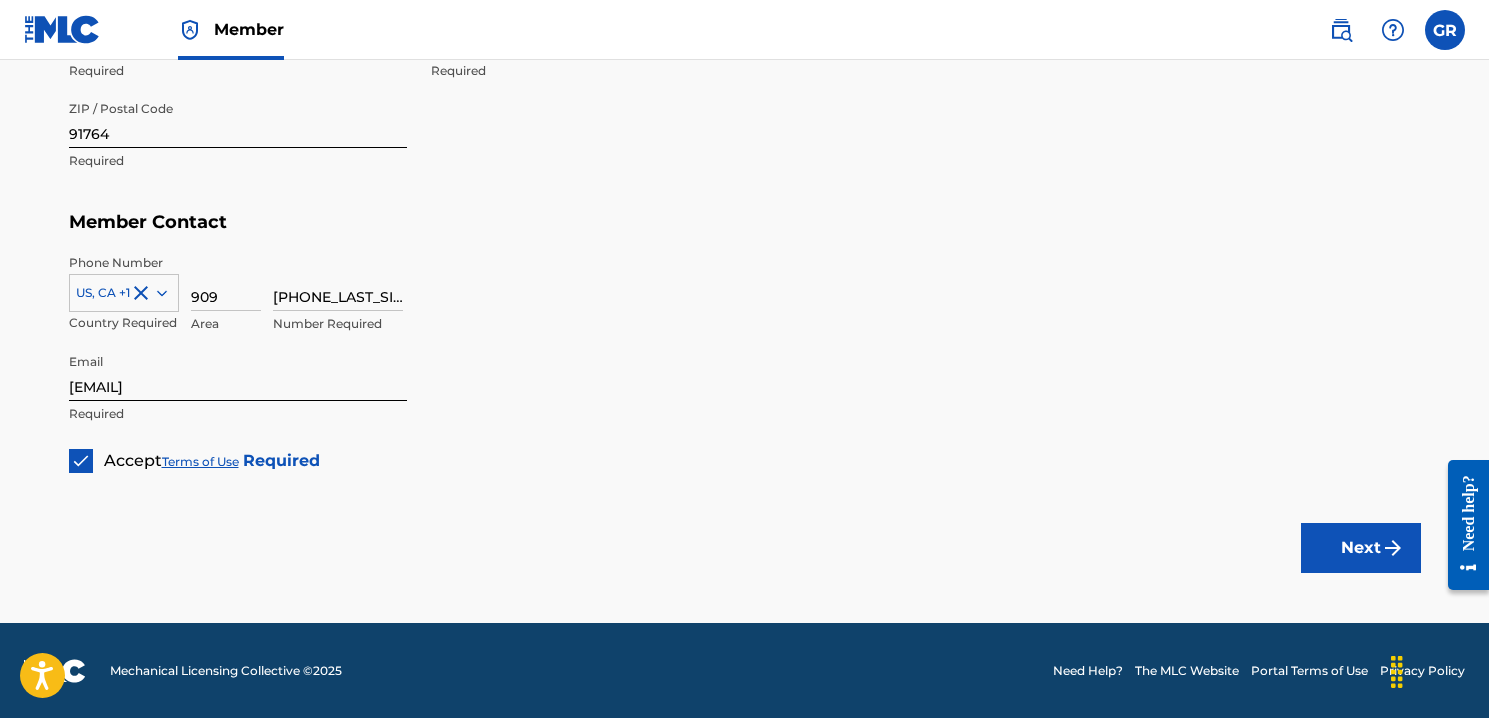click on "Next" at bounding box center [1361, 548] 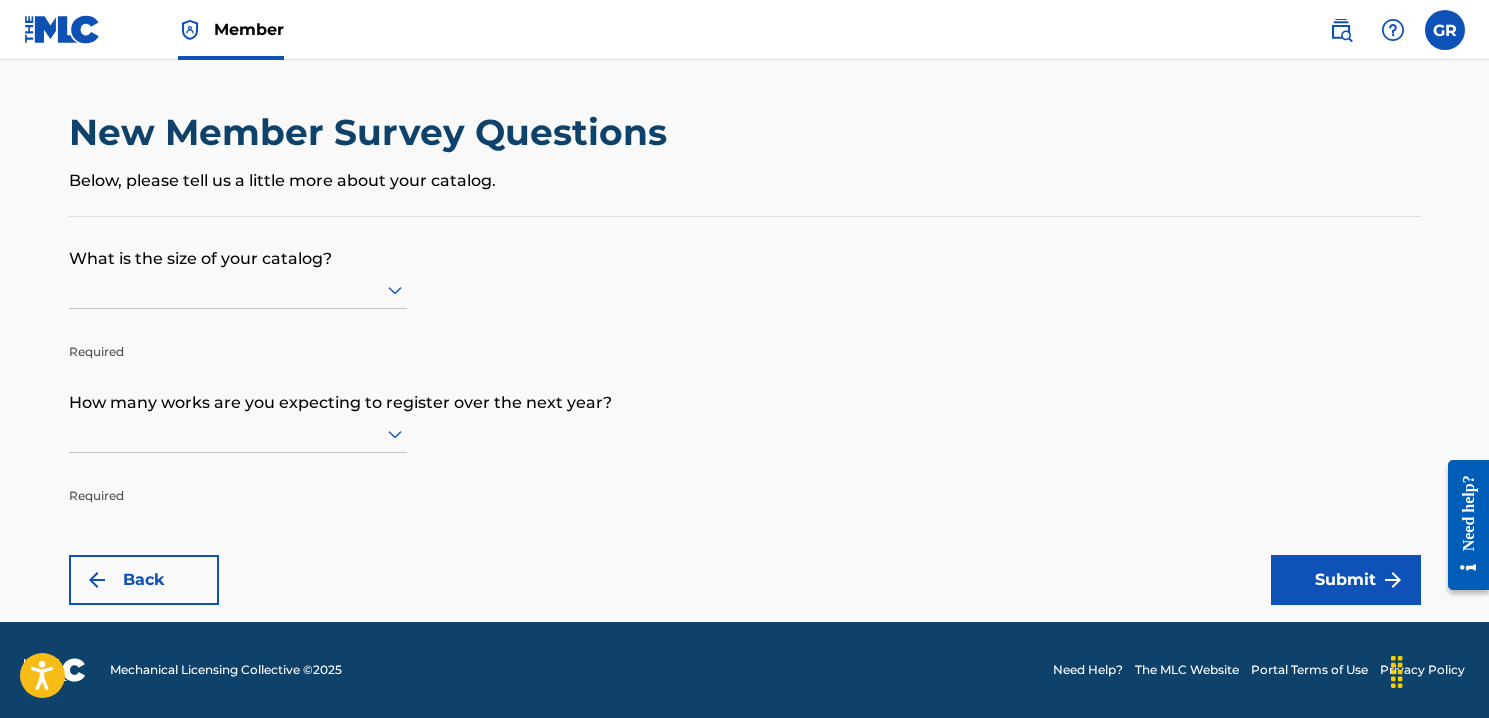 click 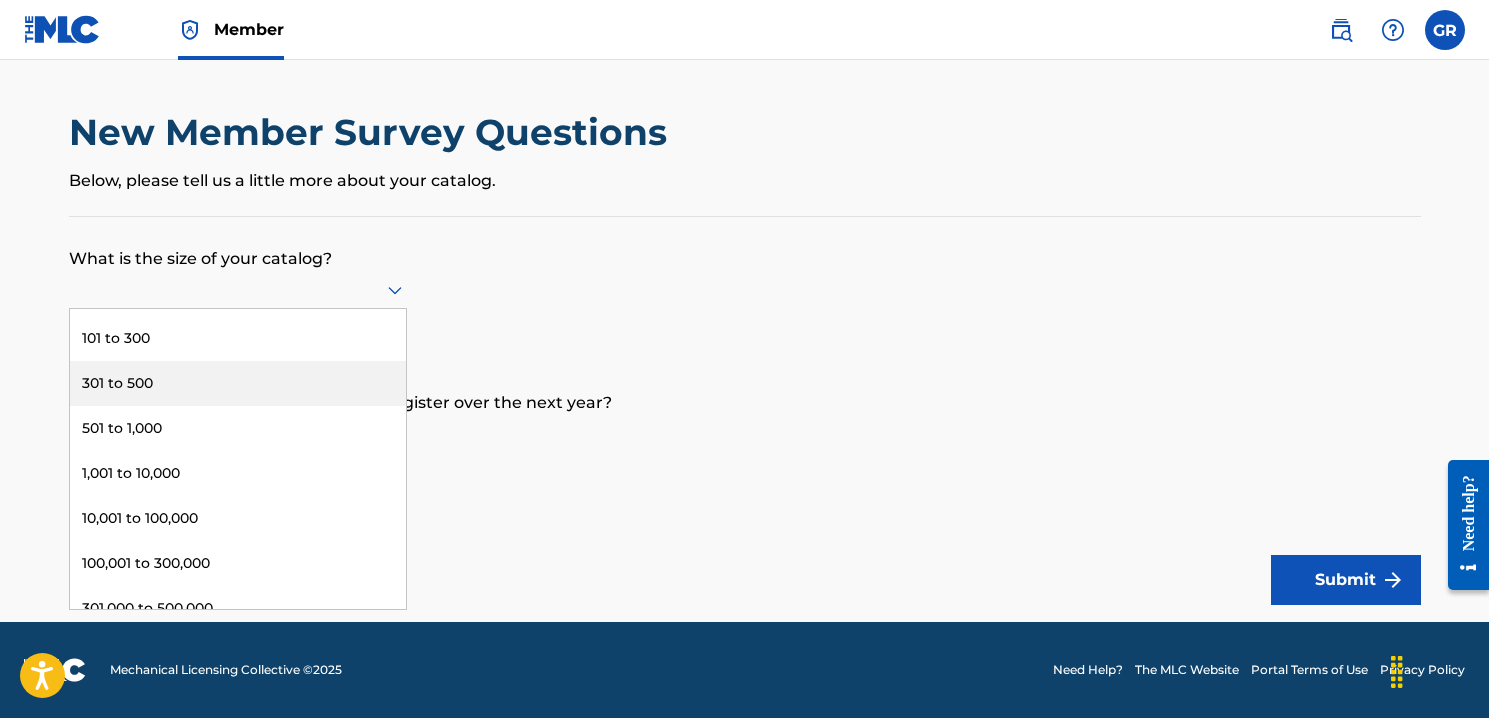 scroll, scrollTop: 0, scrollLeft: 0, axis: both 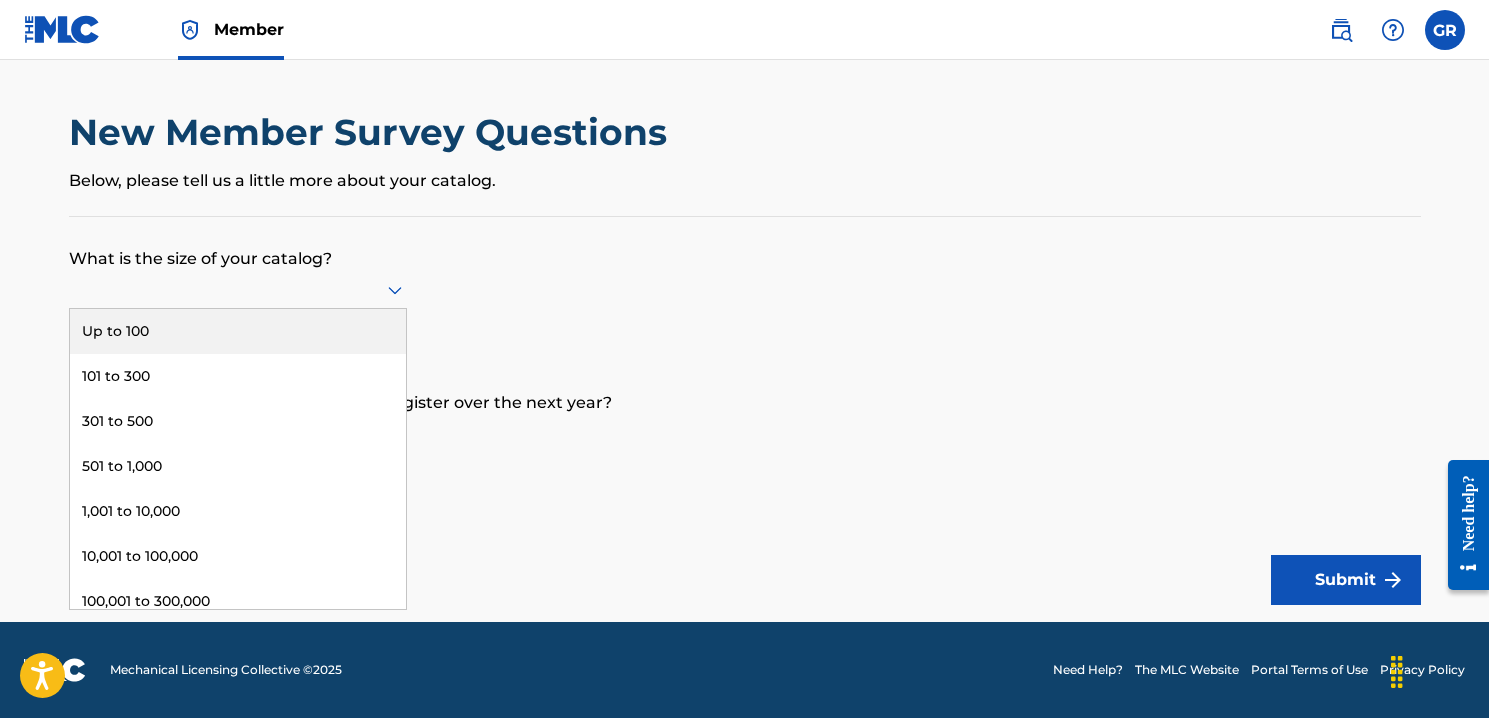click on "Up to 100" at bounding box center [238, 331] 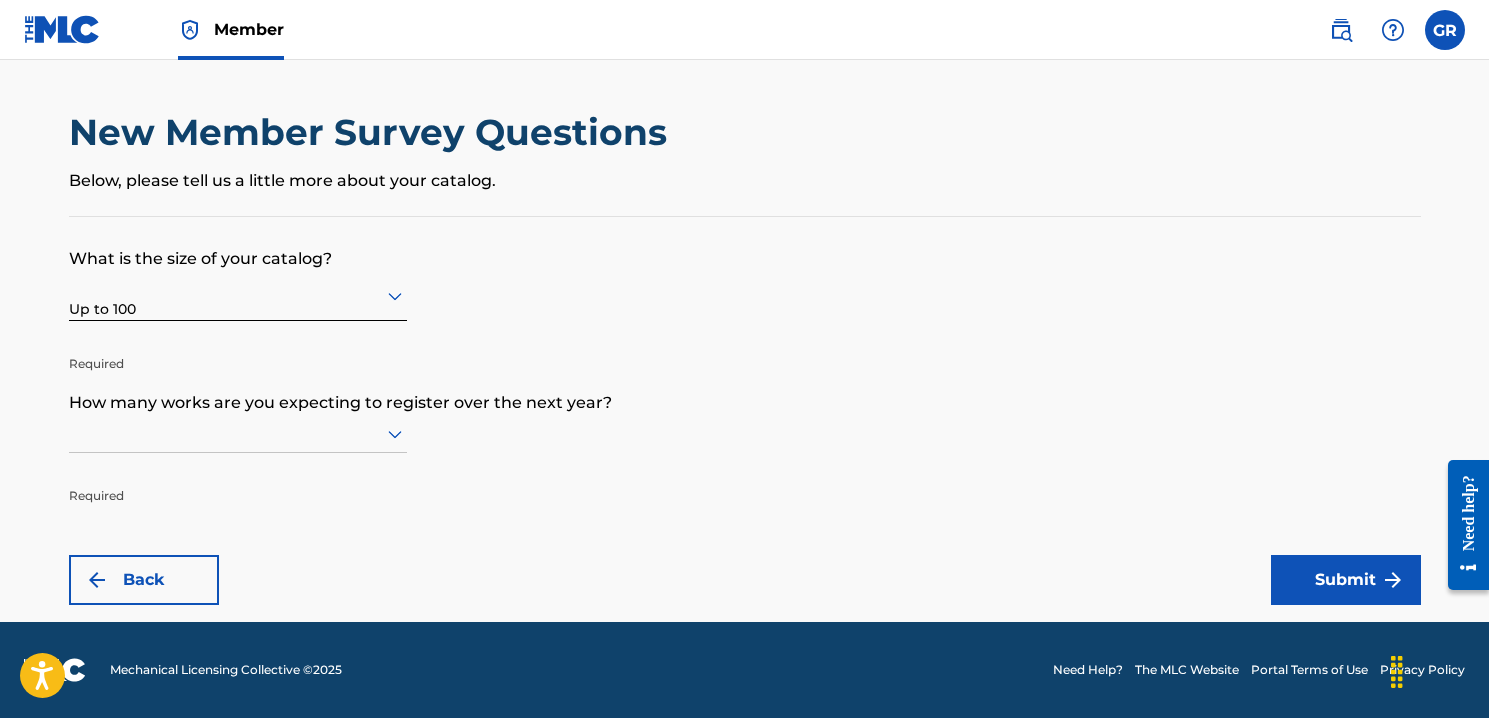 click 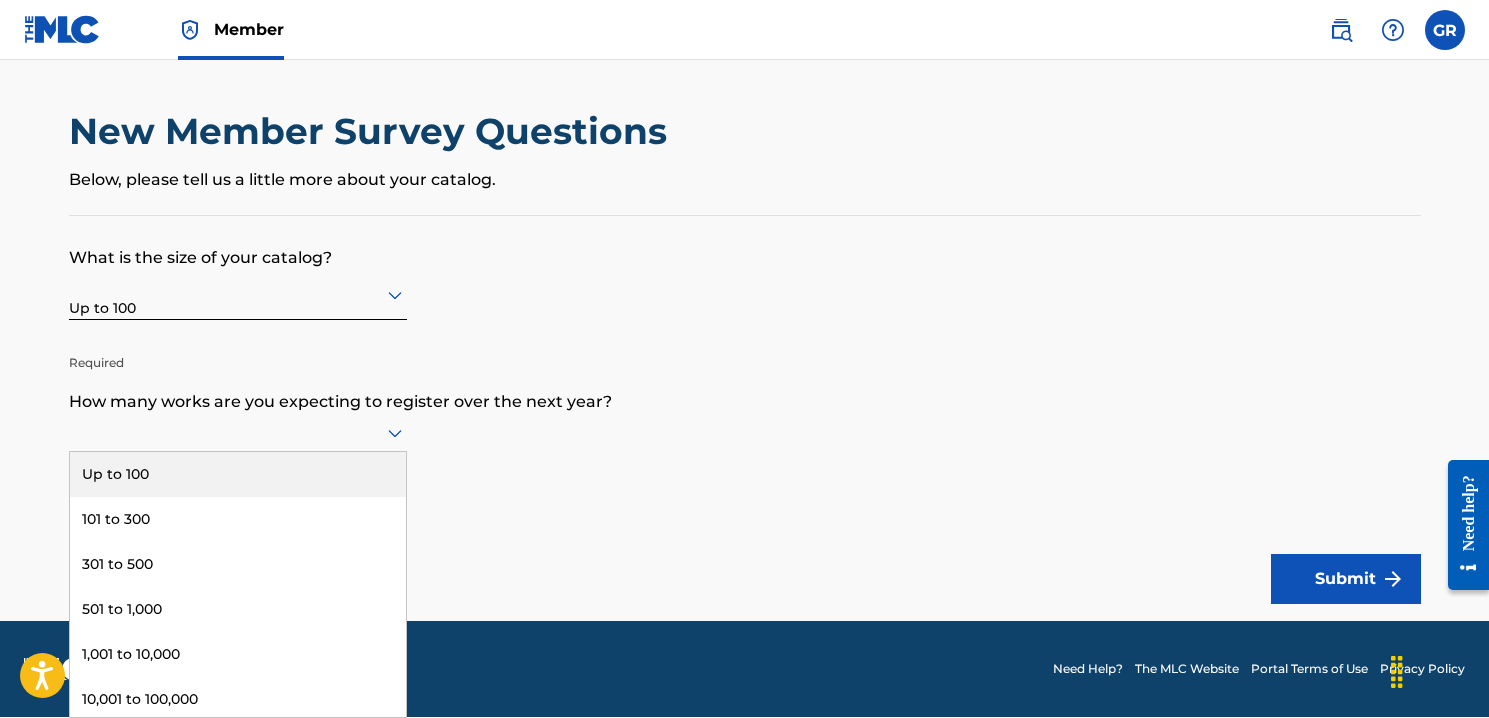 click on "Up to 100" at bounding box center (238, 474) 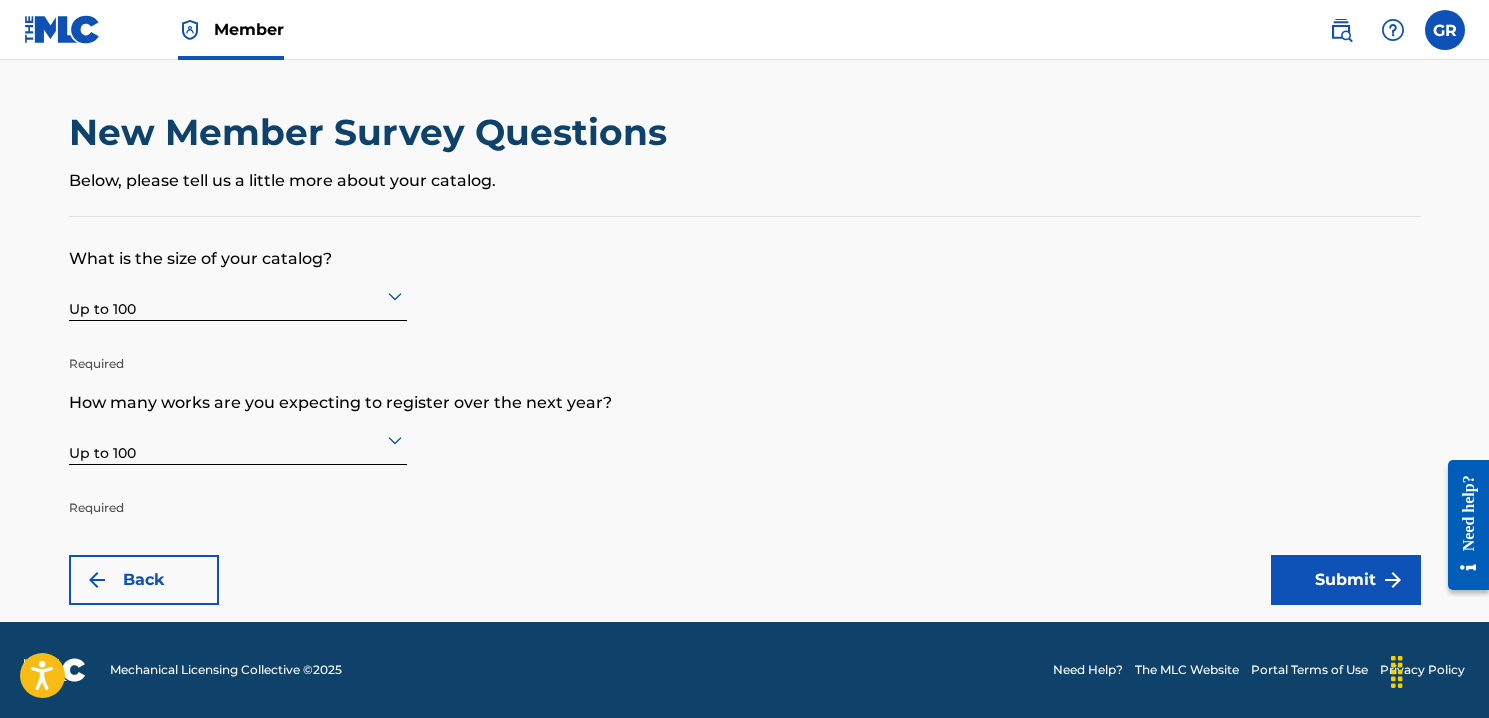 click at bounding box center (1445, 30) 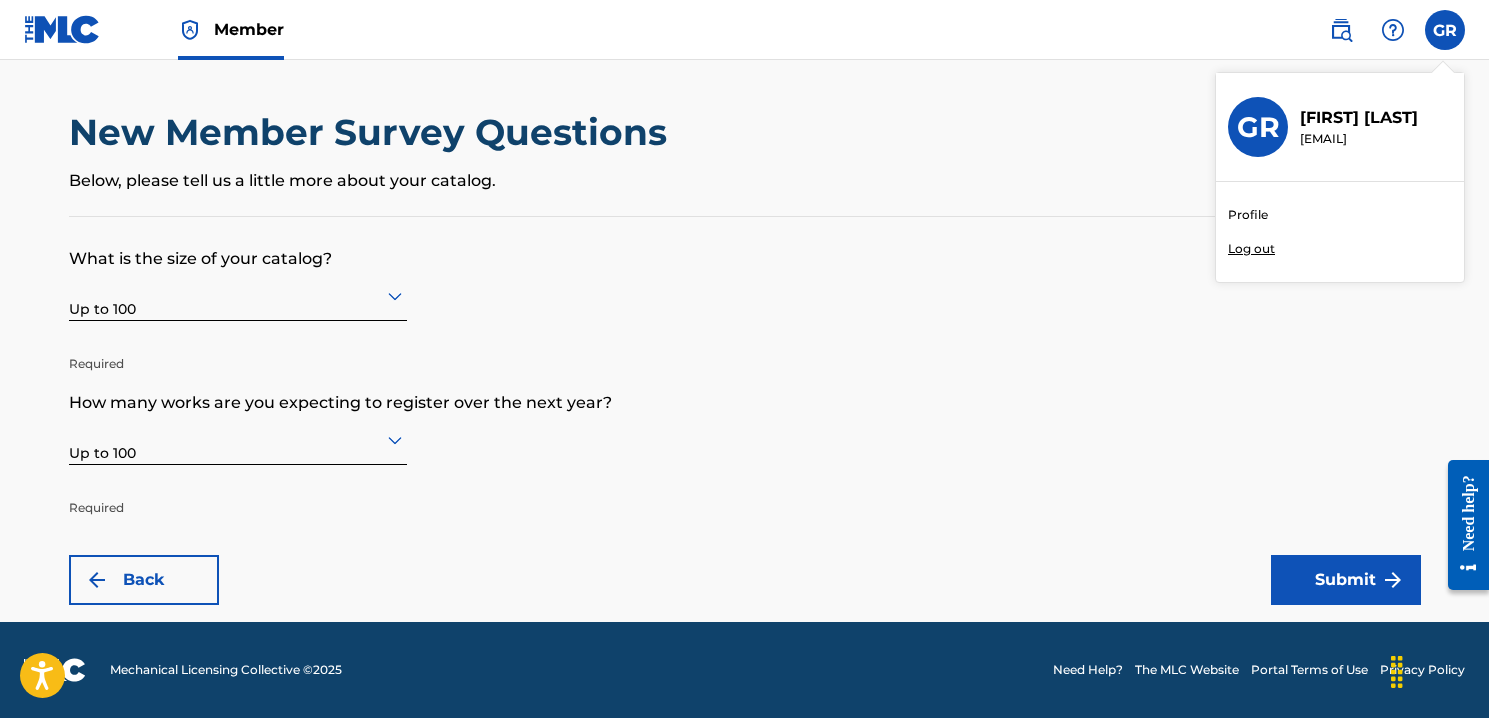 click on "Profile" at bounding box center (1248, 215) 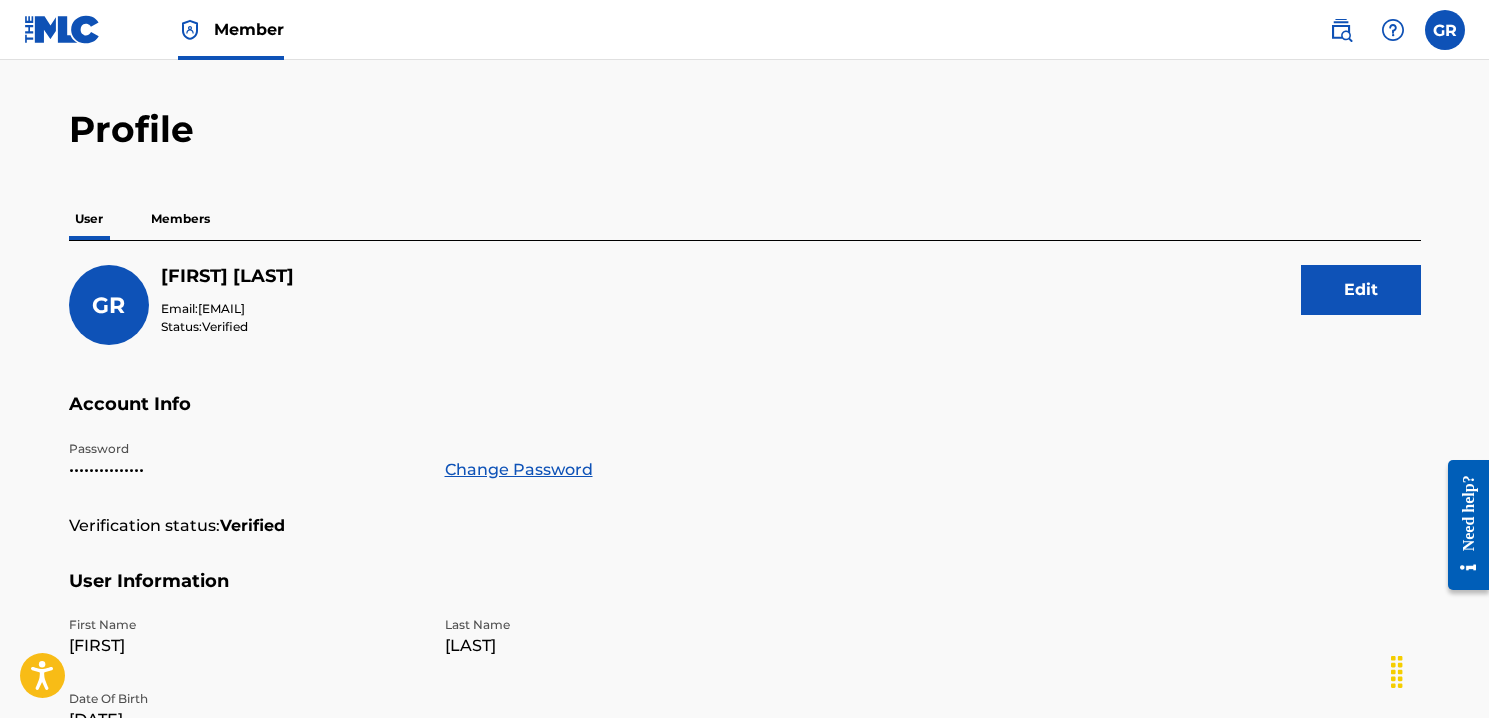 scroll, scrollTop: 0, scrollLeft: 0, axis: both 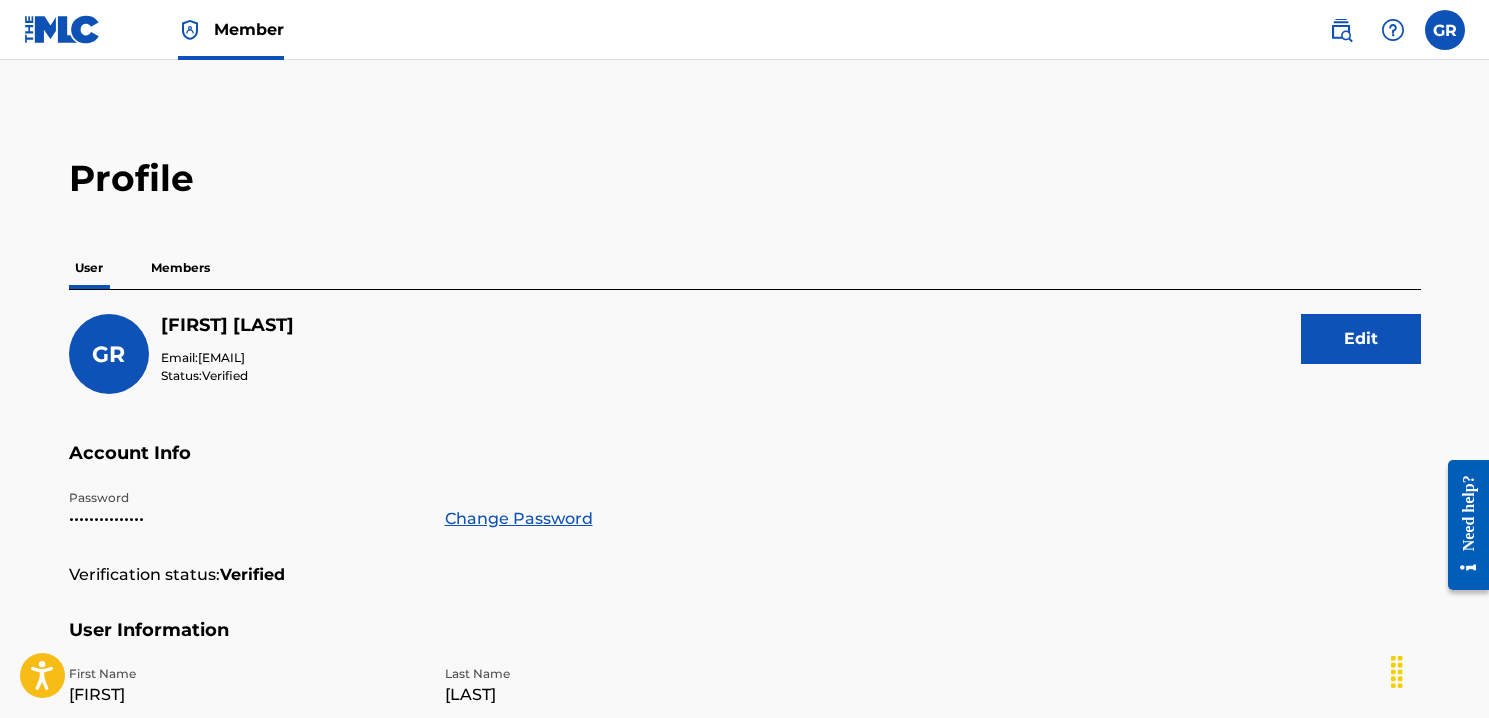 click on "Member" at bounding box center [249, 29] 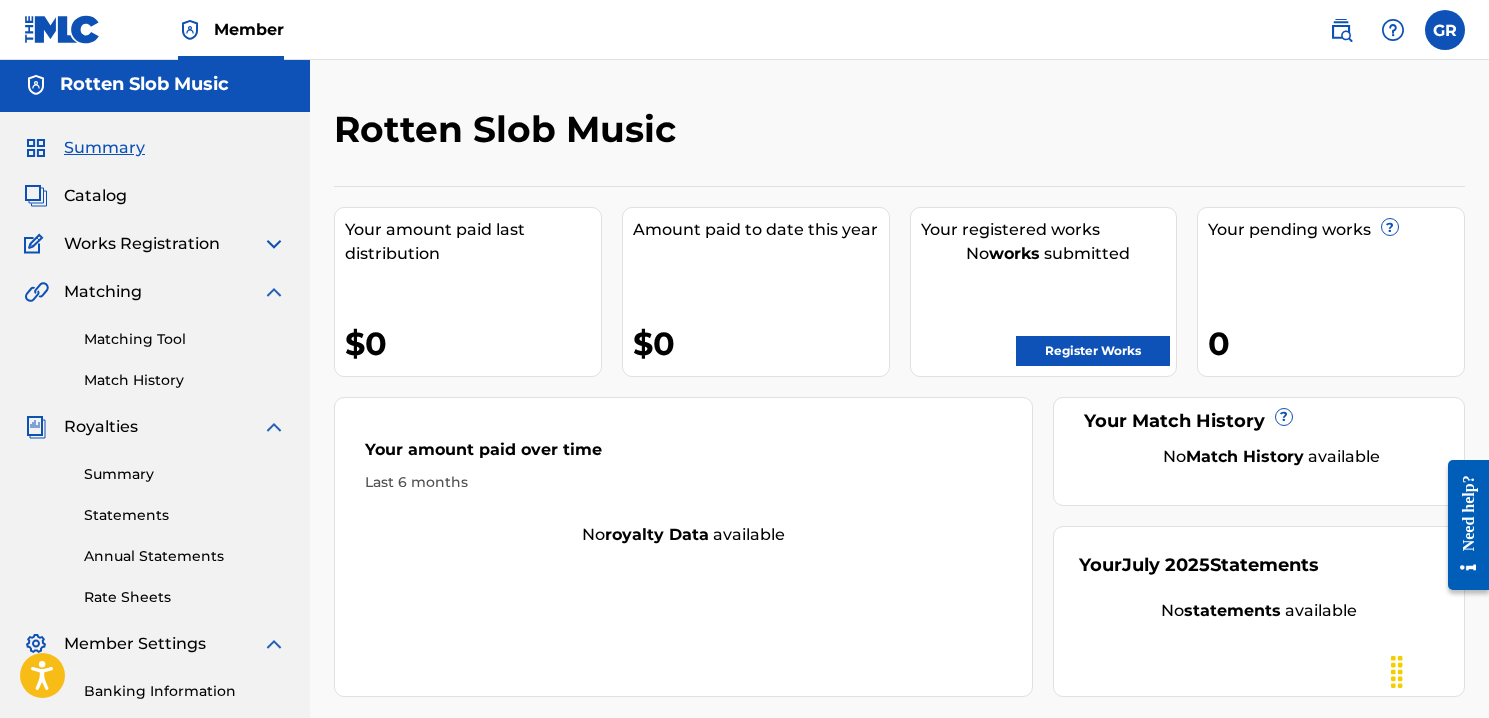scroll, scrollTop: 0, scrollLeft: 0, axis: both 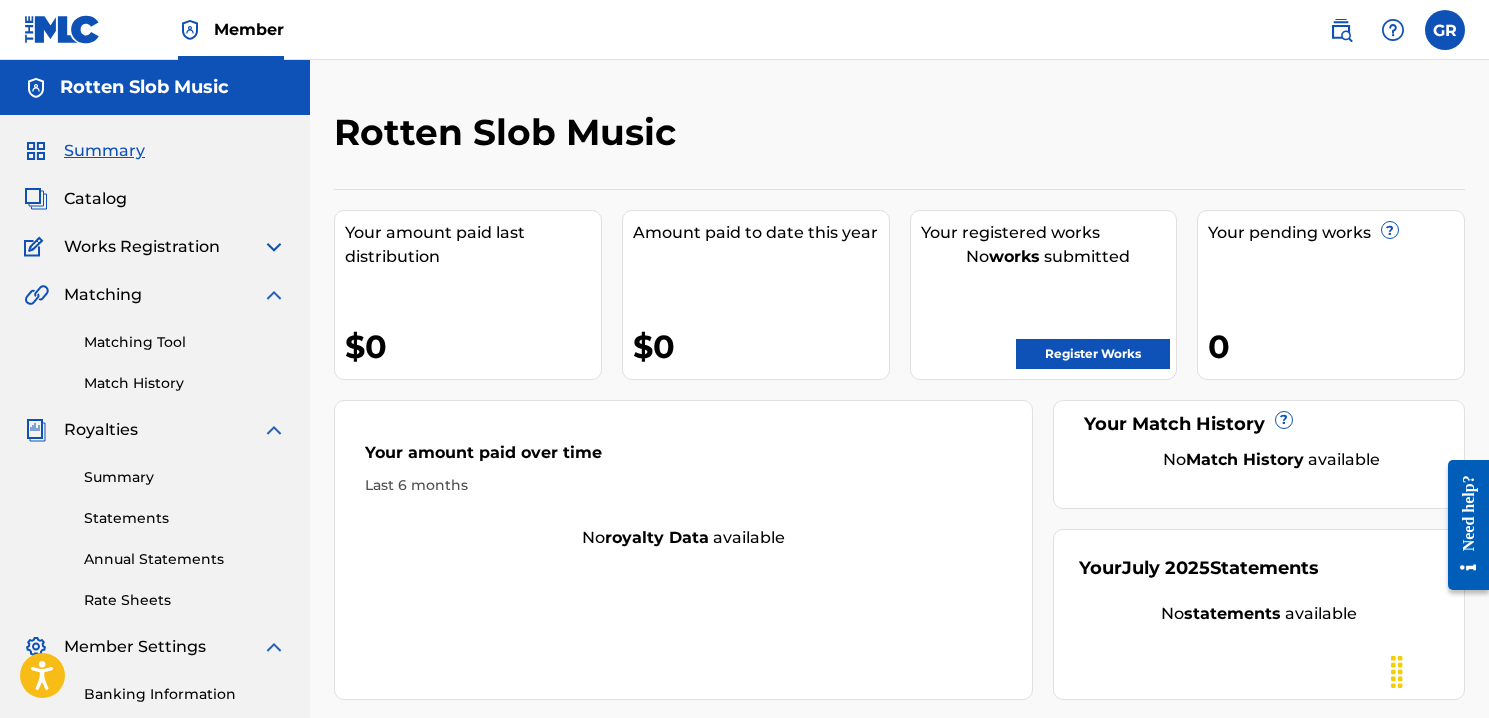 click on "Catalog" at bounding box center (95, 199) 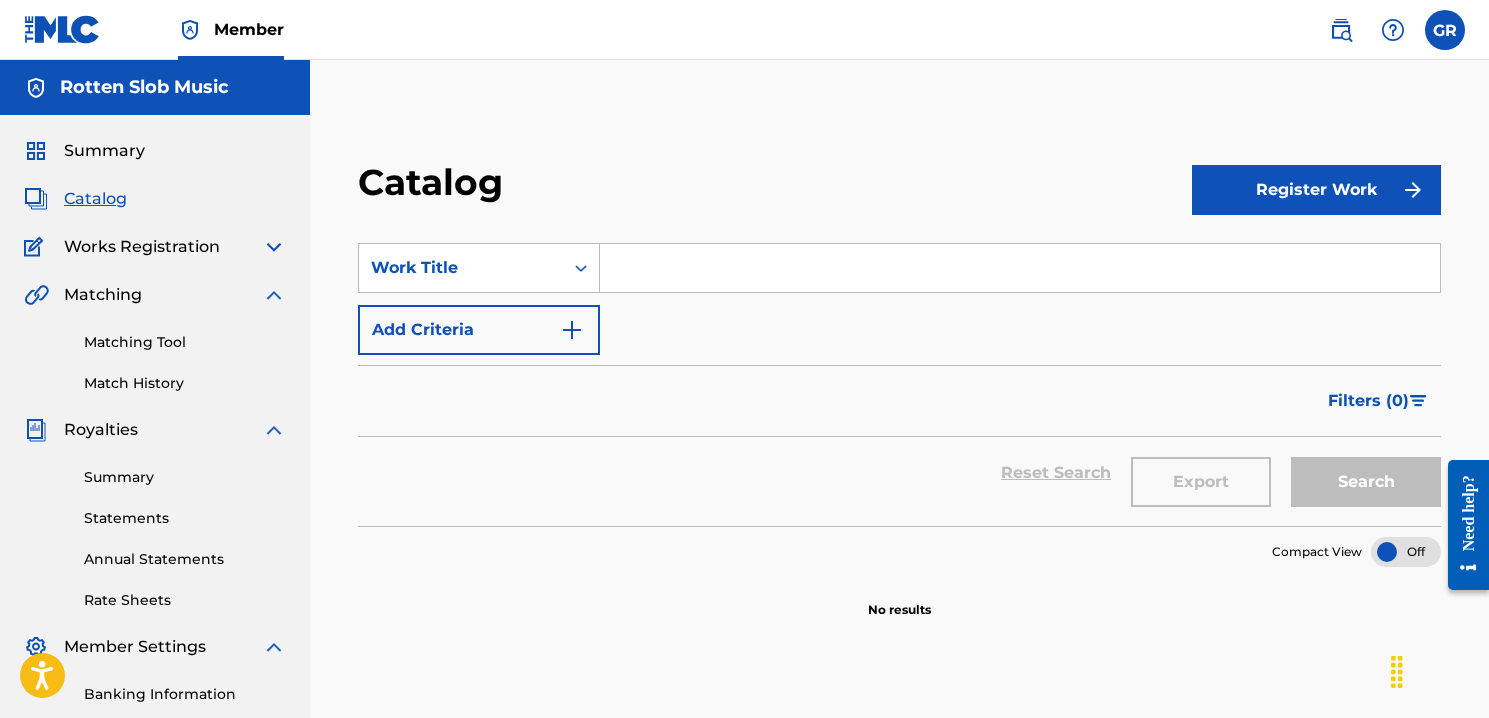 click at bounding box center [274, 247] 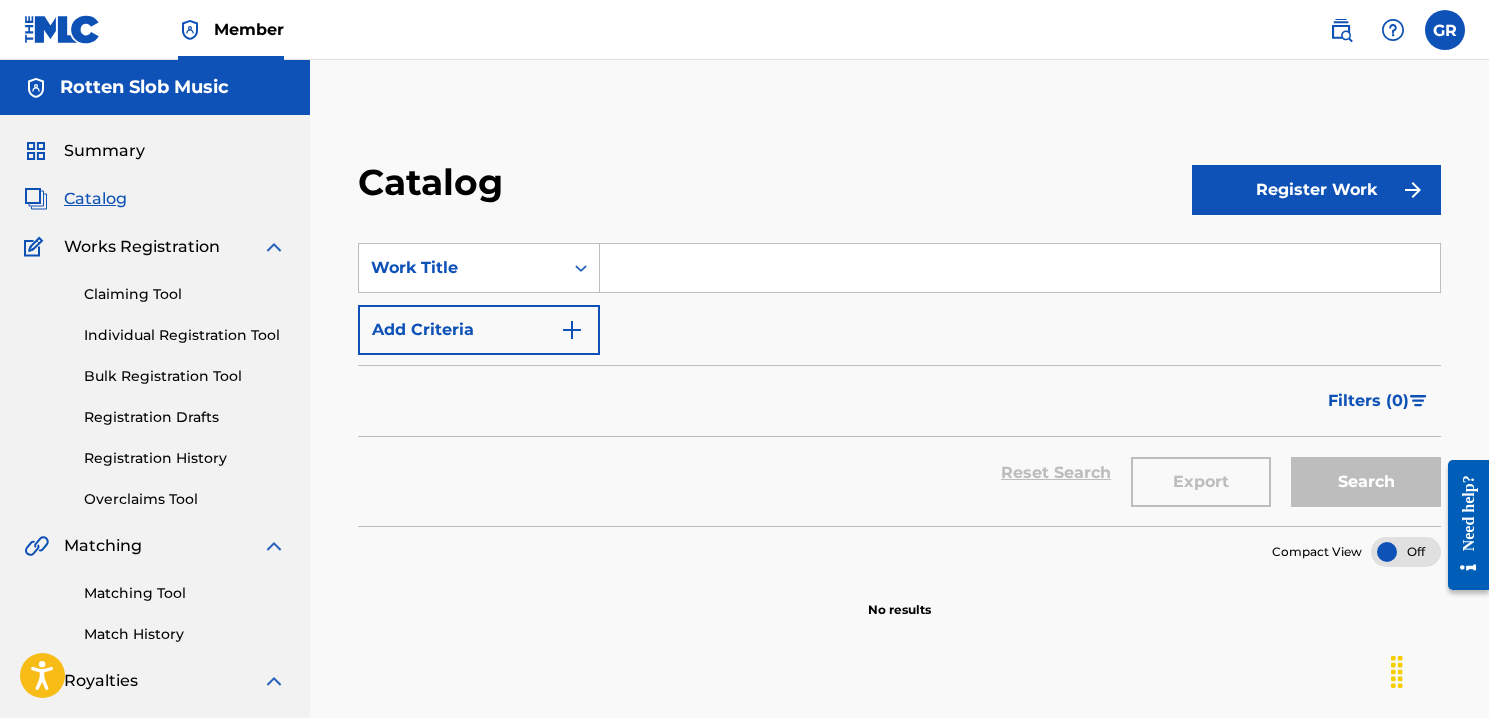 click on "Registration Drafts" at bounding box center [185, 417] 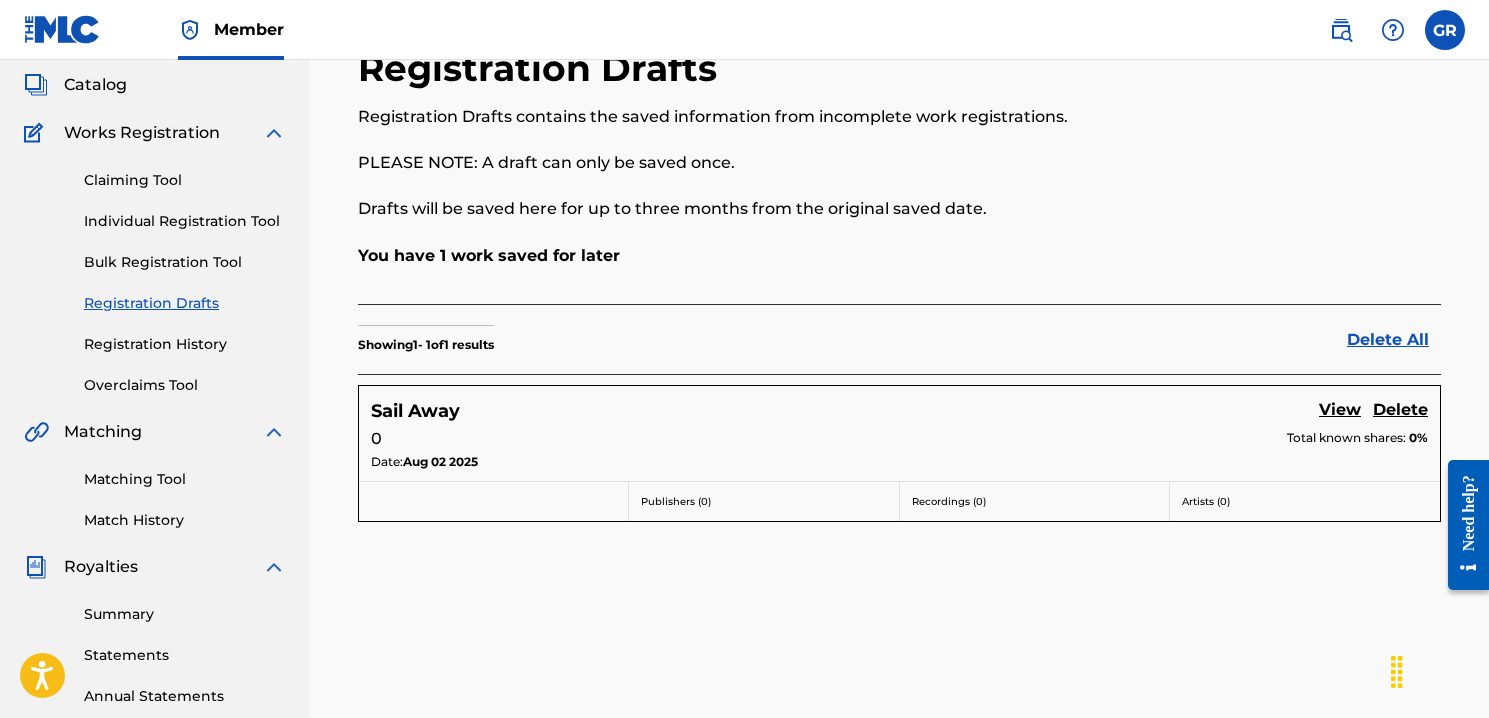 scroll, scrollTop: 127, scrollLeft: 0, axis: vertical 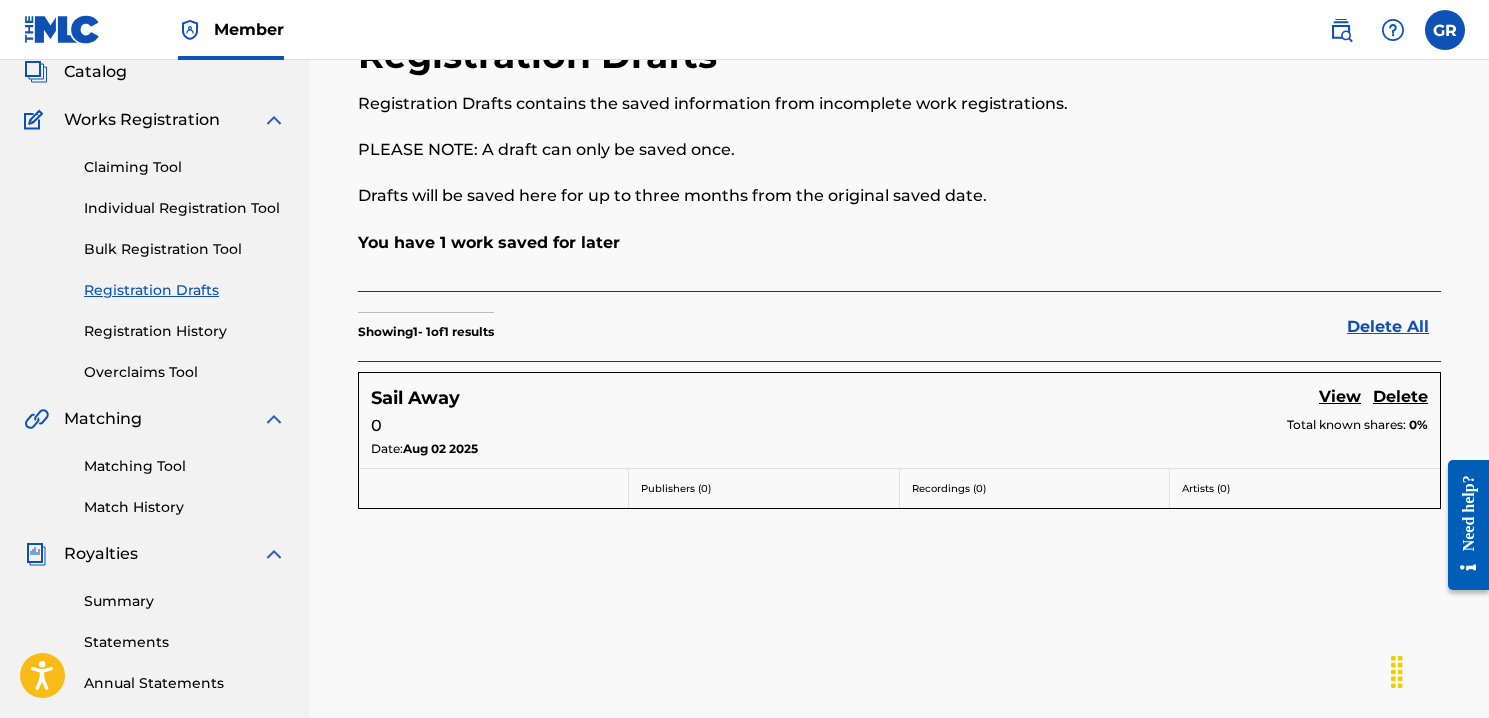 click on "View" at bounding box center [1340, 398] 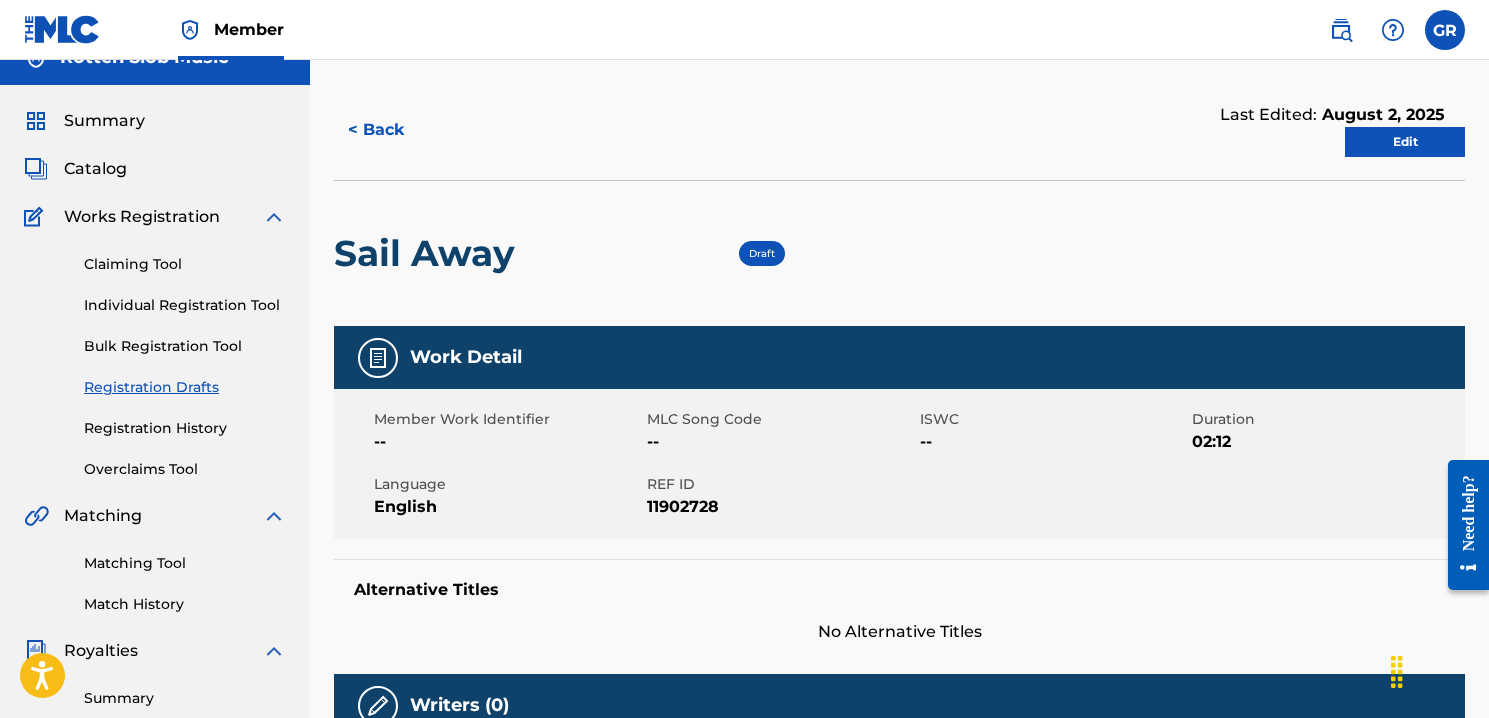scroll, scrollTop: 31, scrollLeft: 0, axis: vertical 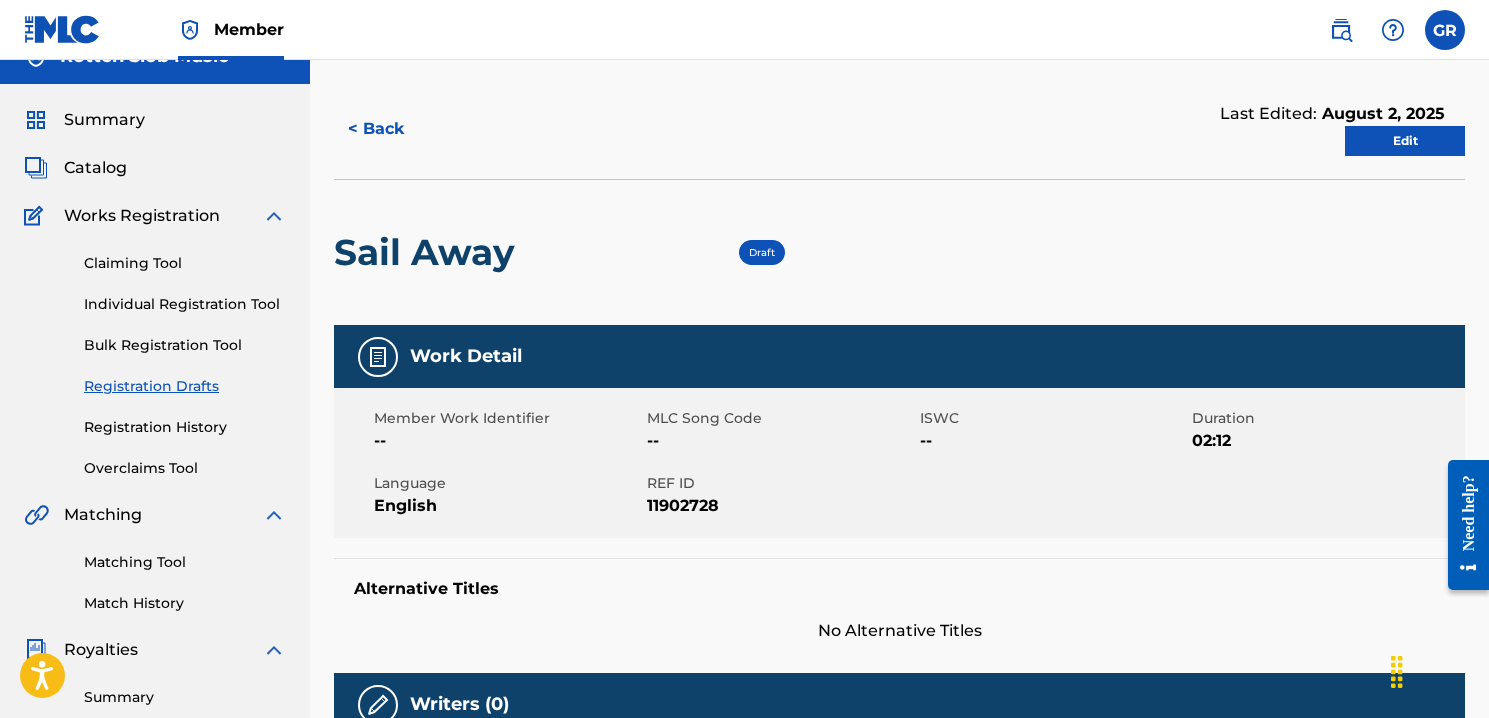 click on "Registration History" at bounding box center [185, 427] 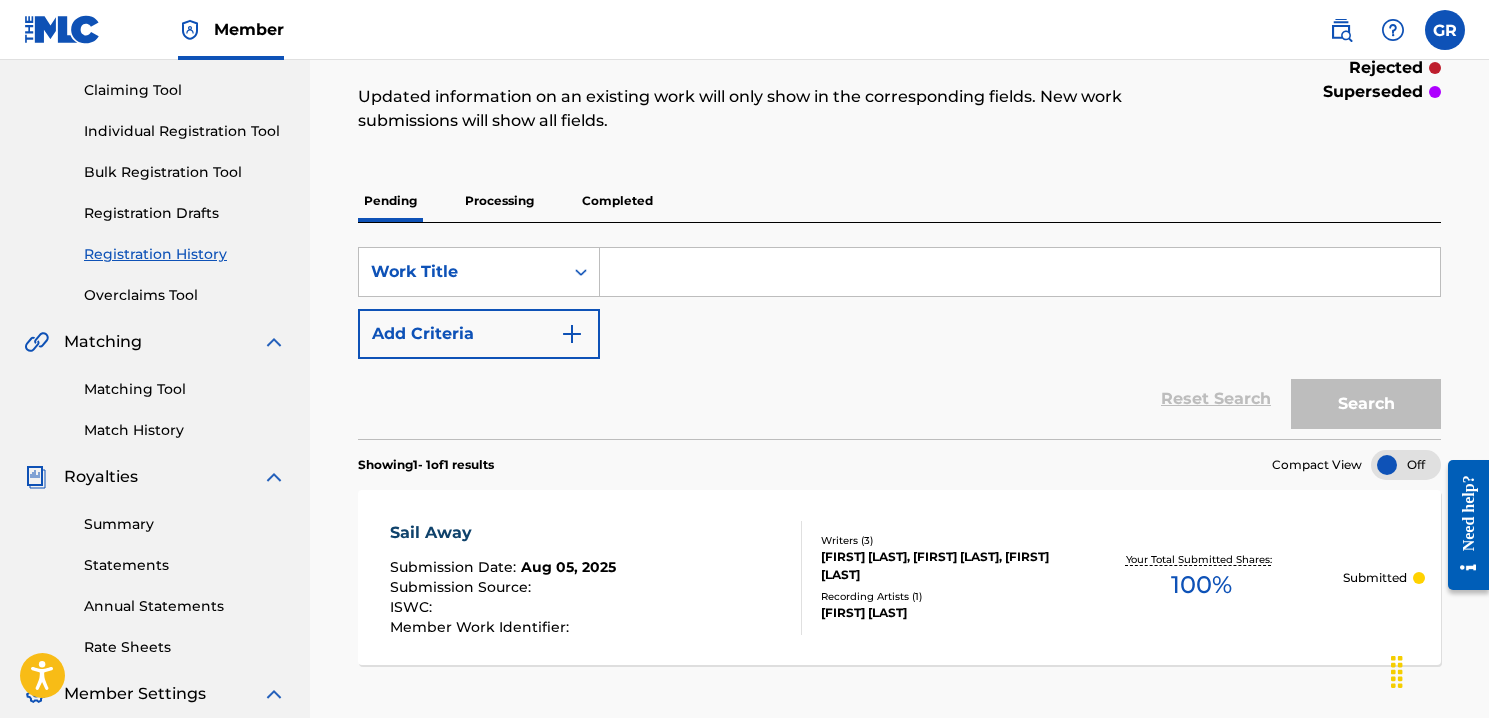 scroll, scrollTop: 214, scrollLeft: 0, axis: vertical 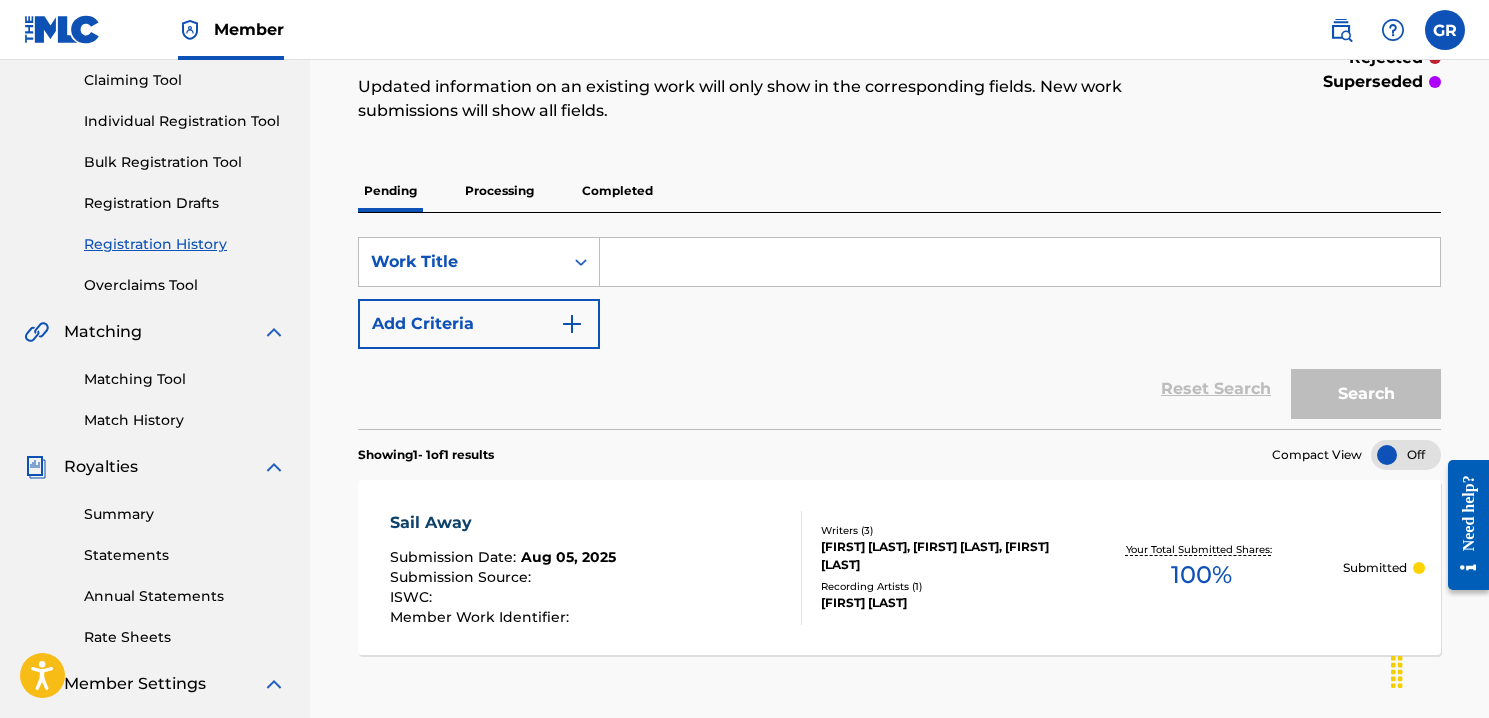 click on "Processing" at bounding box center [499, 191] 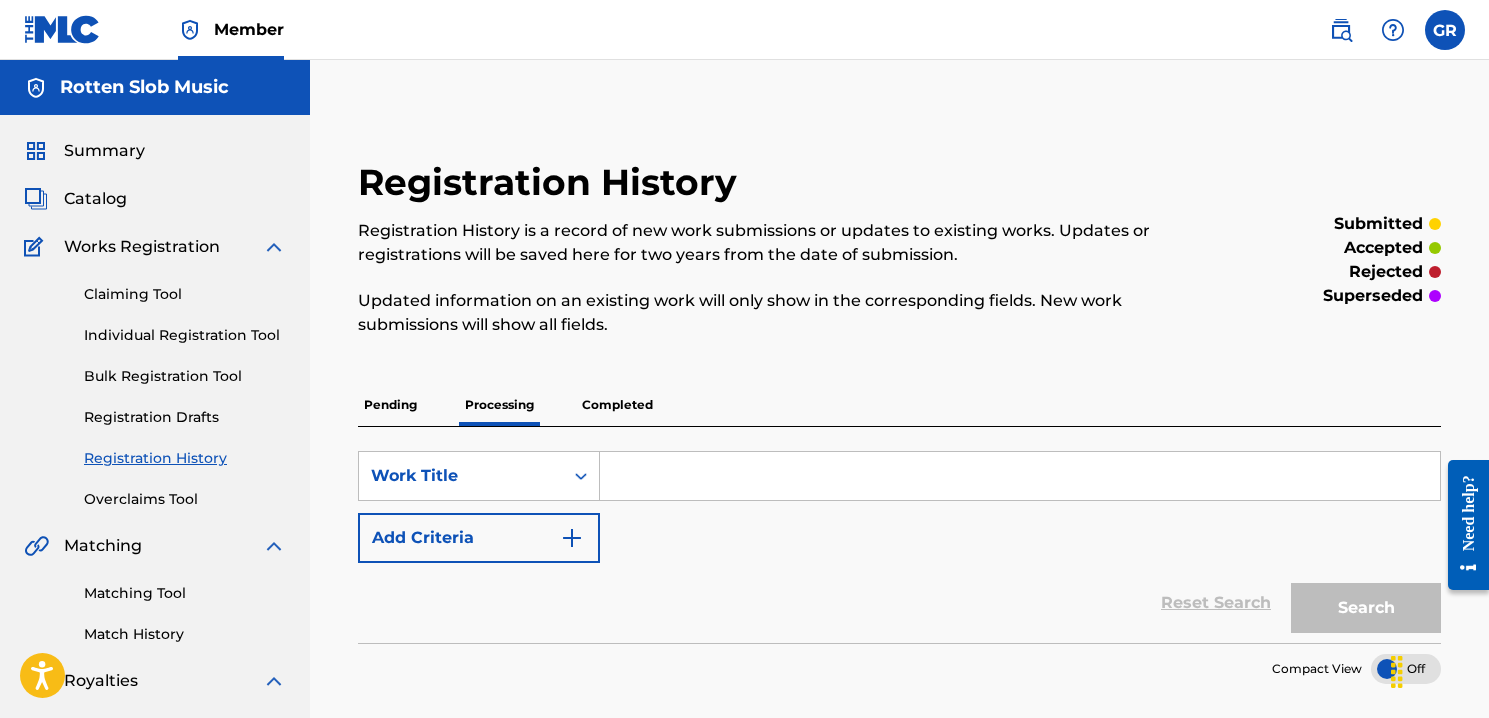 click on "Completed" at bounding box center [617, 405] 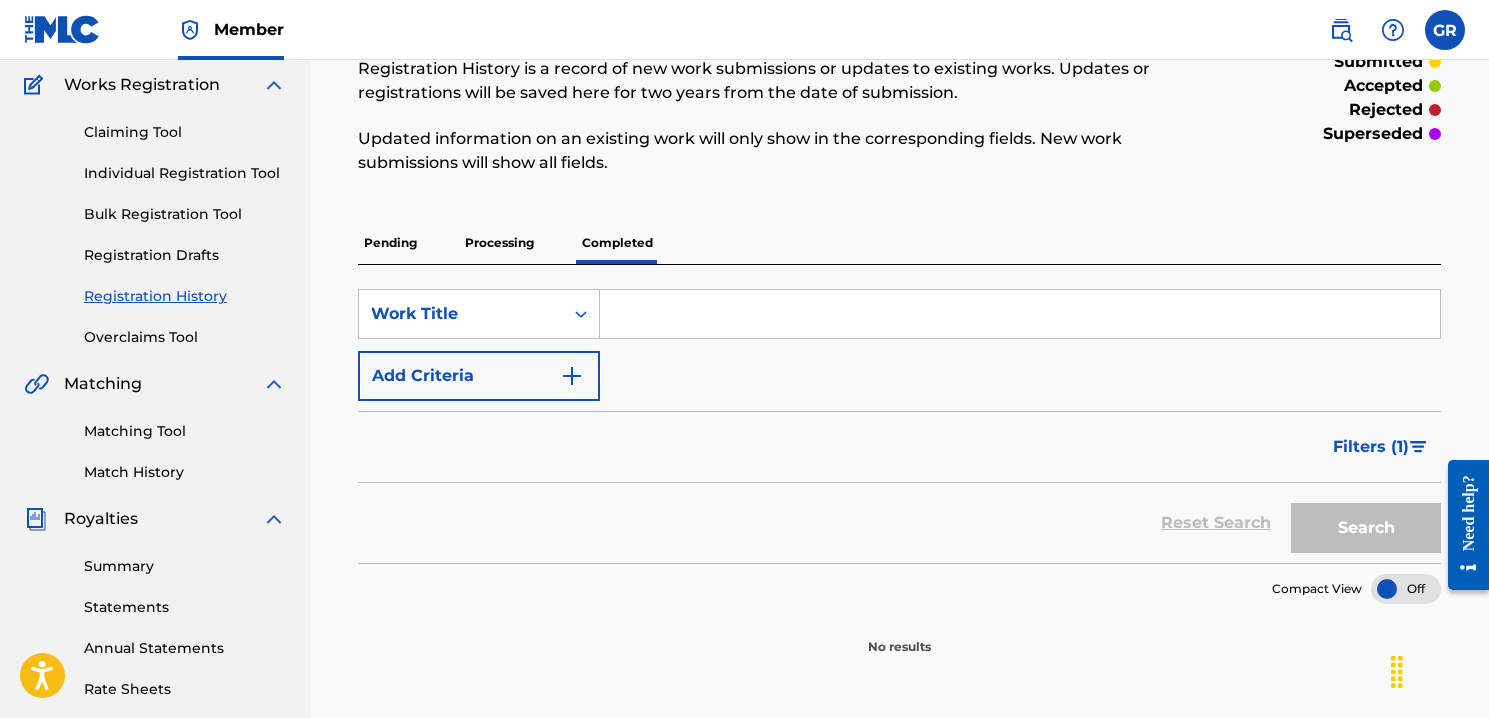 scroll, scrollTop: 173, scrollLeft: 0, axis: vertical 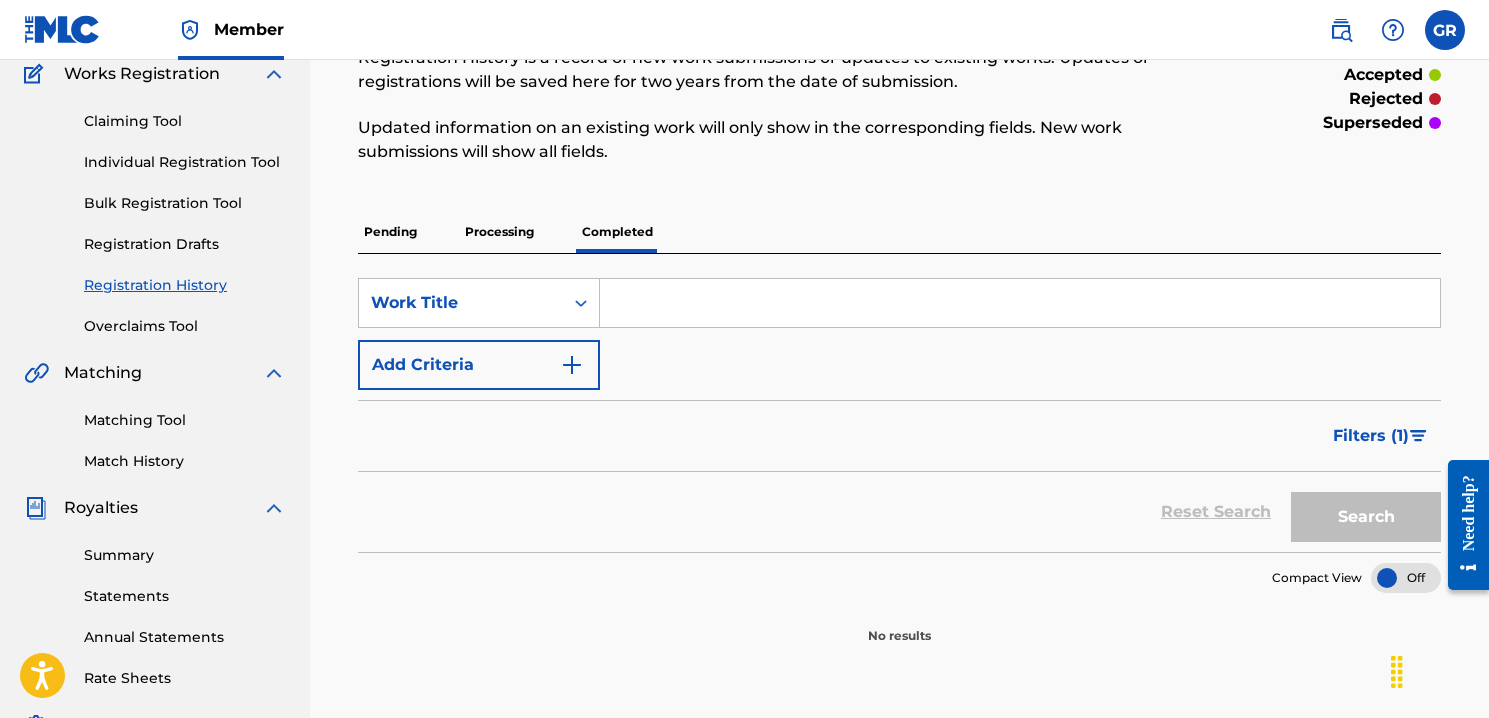 click on "Pending" at bounding box center (390, 232) 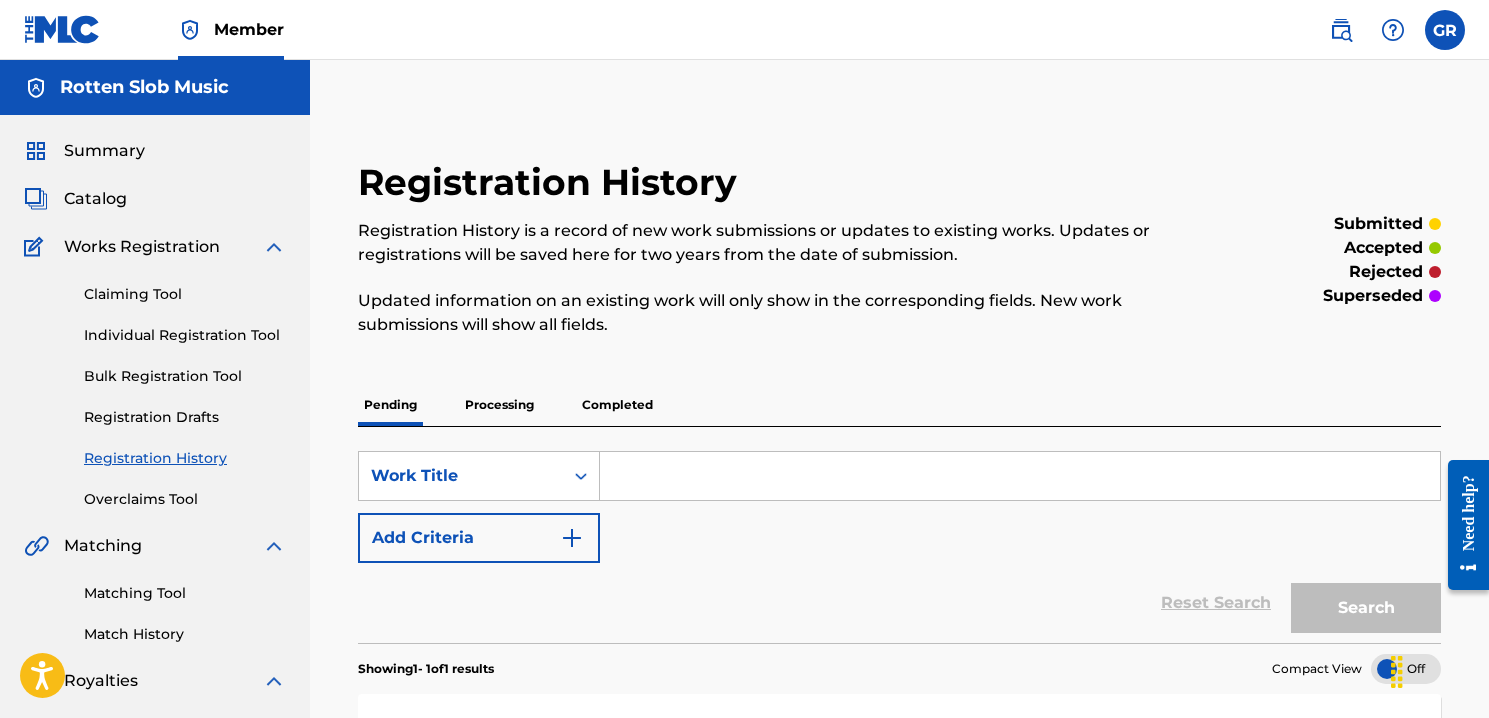 click on "Registration Drafts" at bounding box center (185, 417) 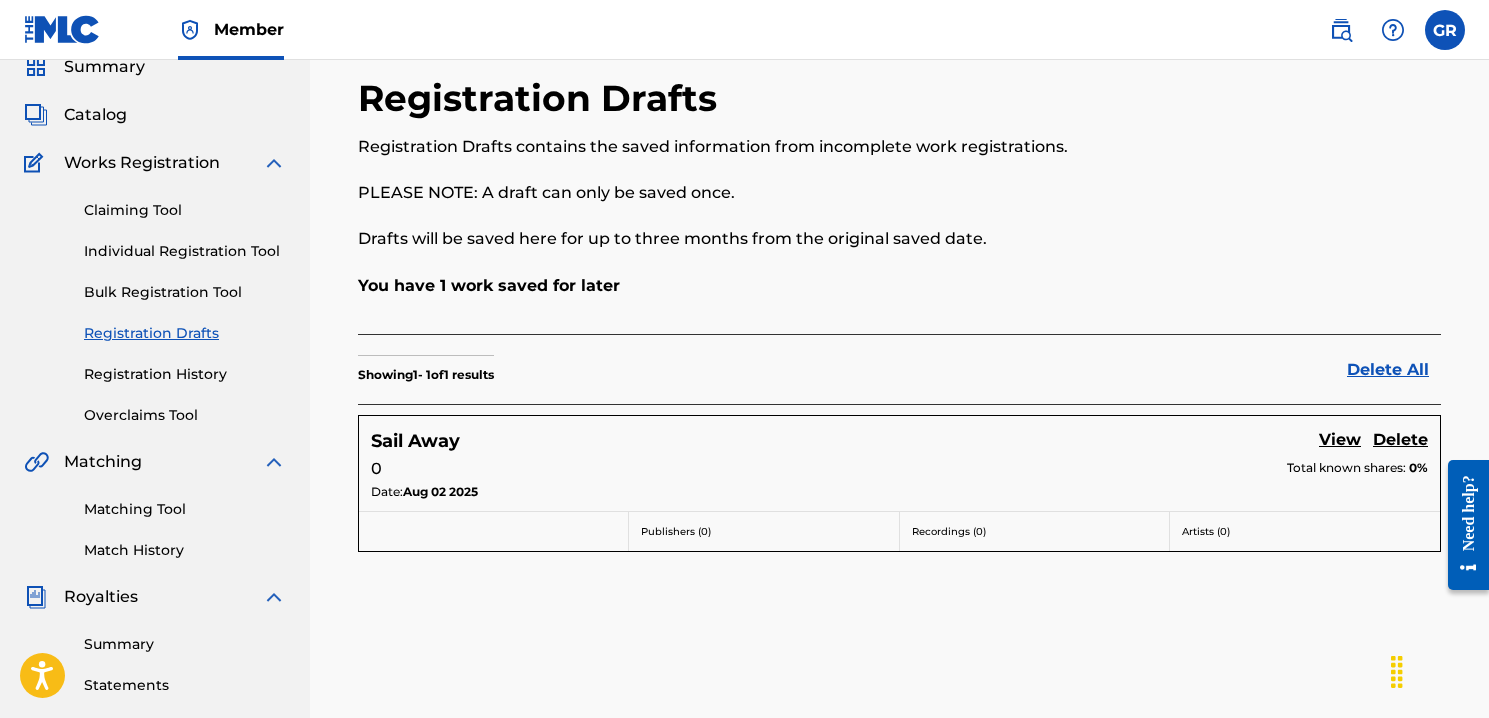 scroll, scrollTop: 96, scrollLeft: 0, axis: vertical 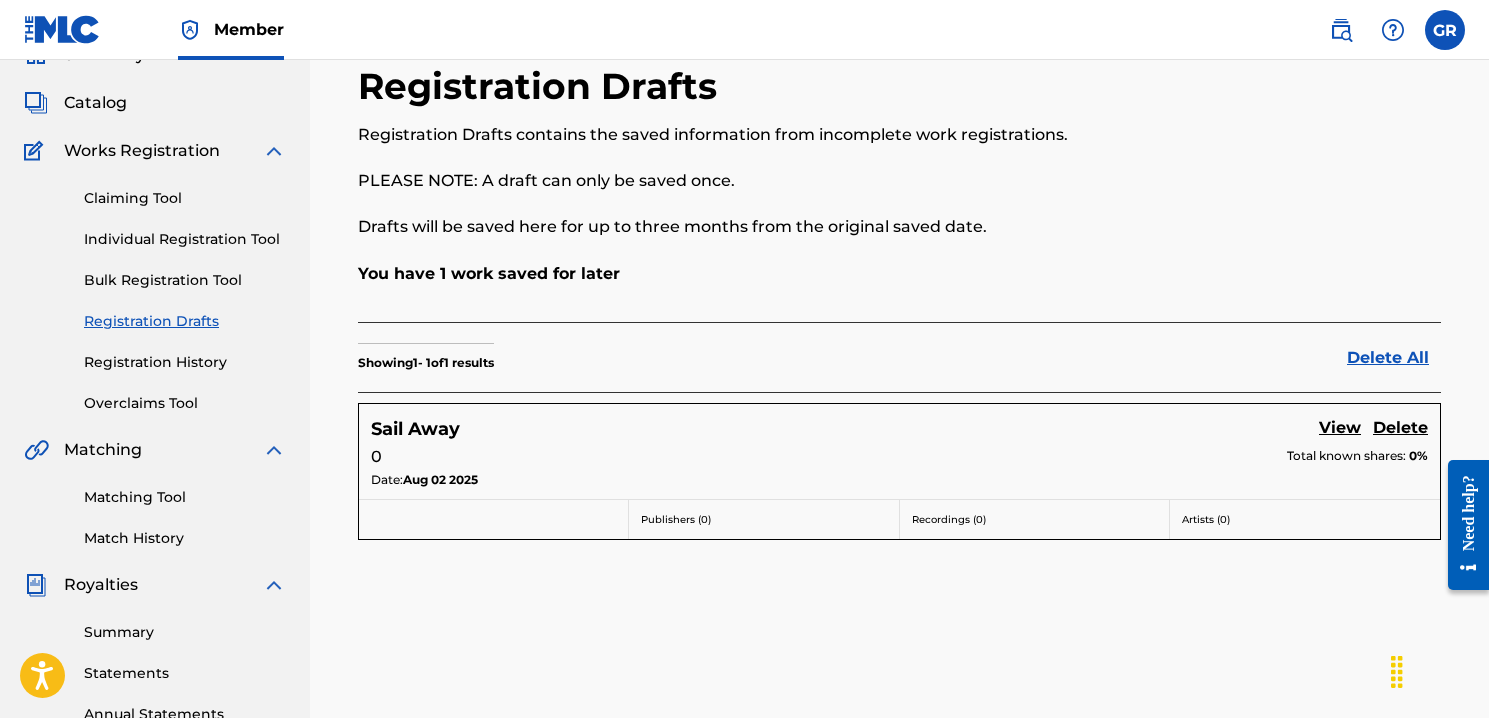 click on "View" at bounding box center [1340, 429] 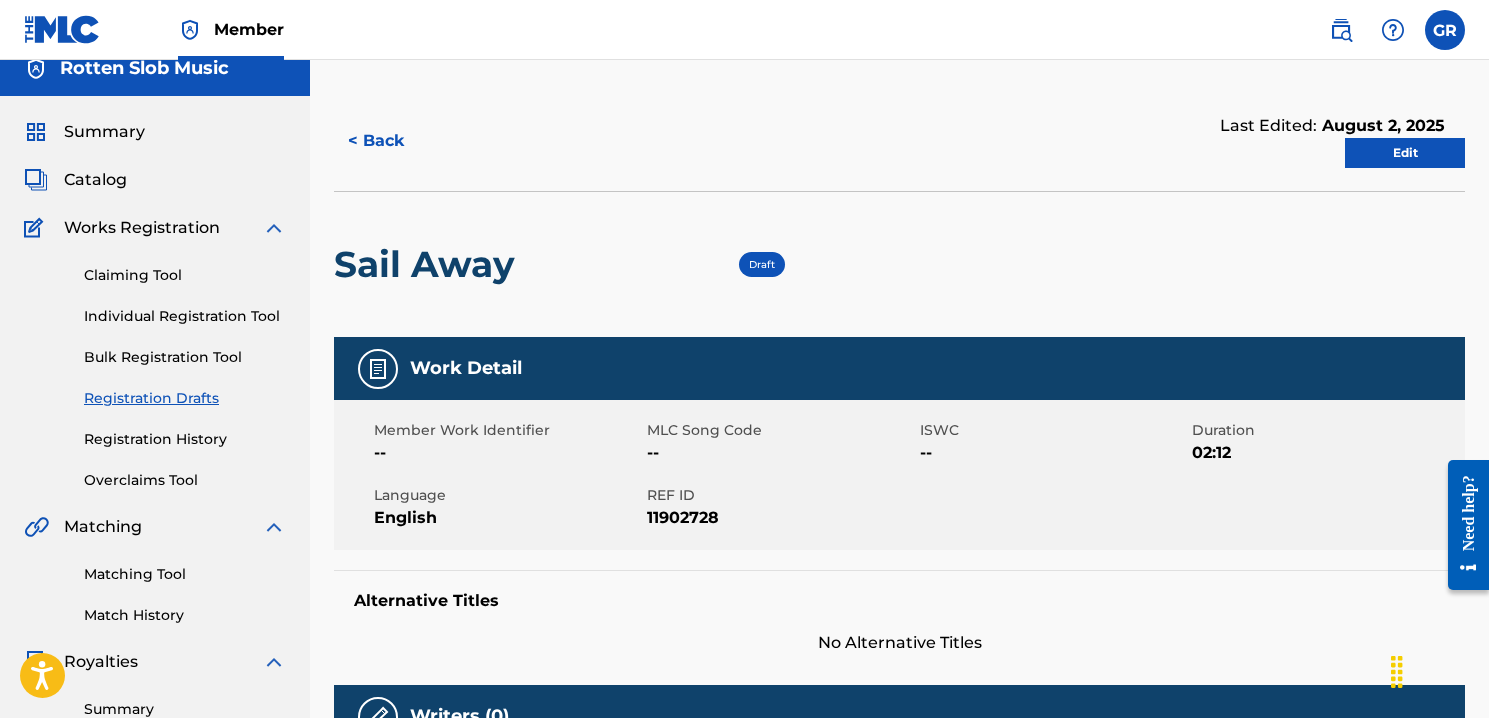 scroll, scrollTop: 18, scrollLeft: 0, axis: vertical 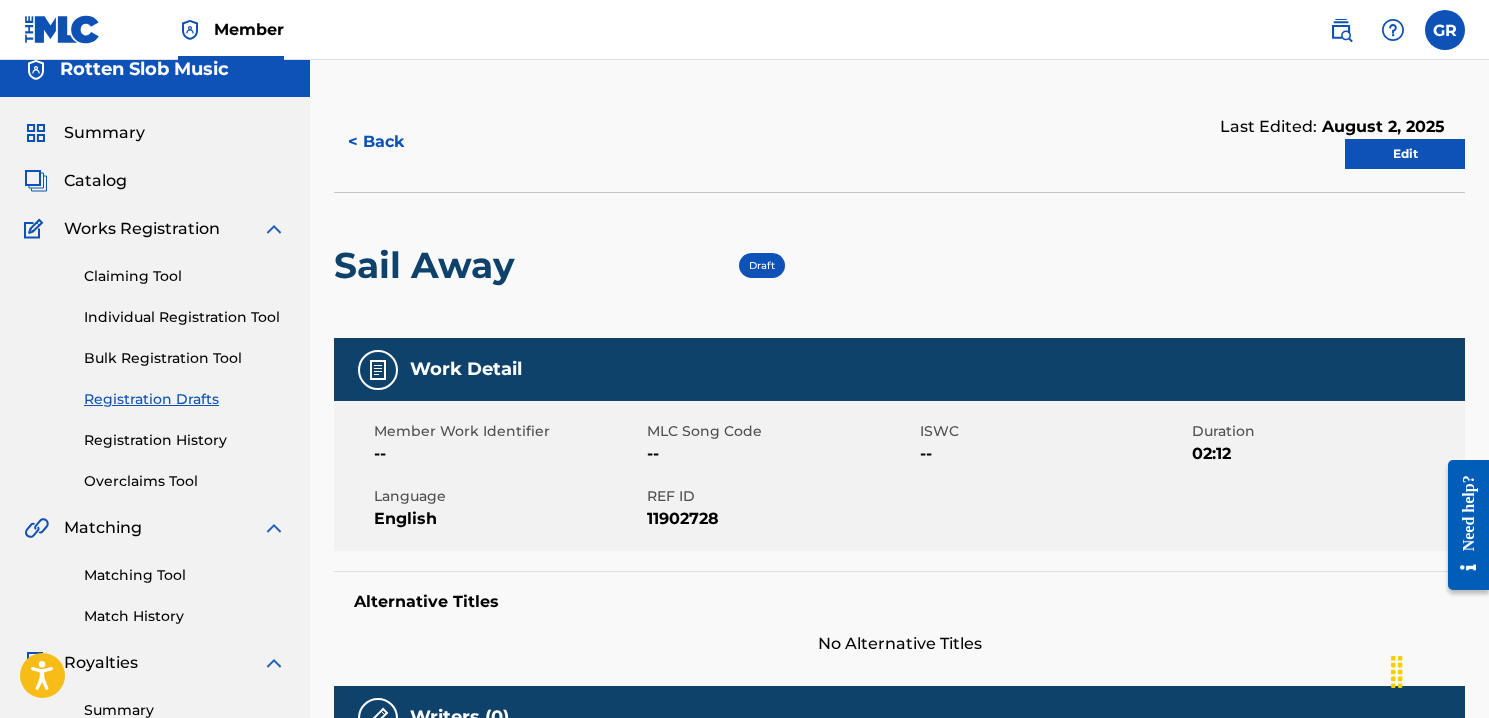 click on "Registration Drafts" at bounding box center (185, 399) 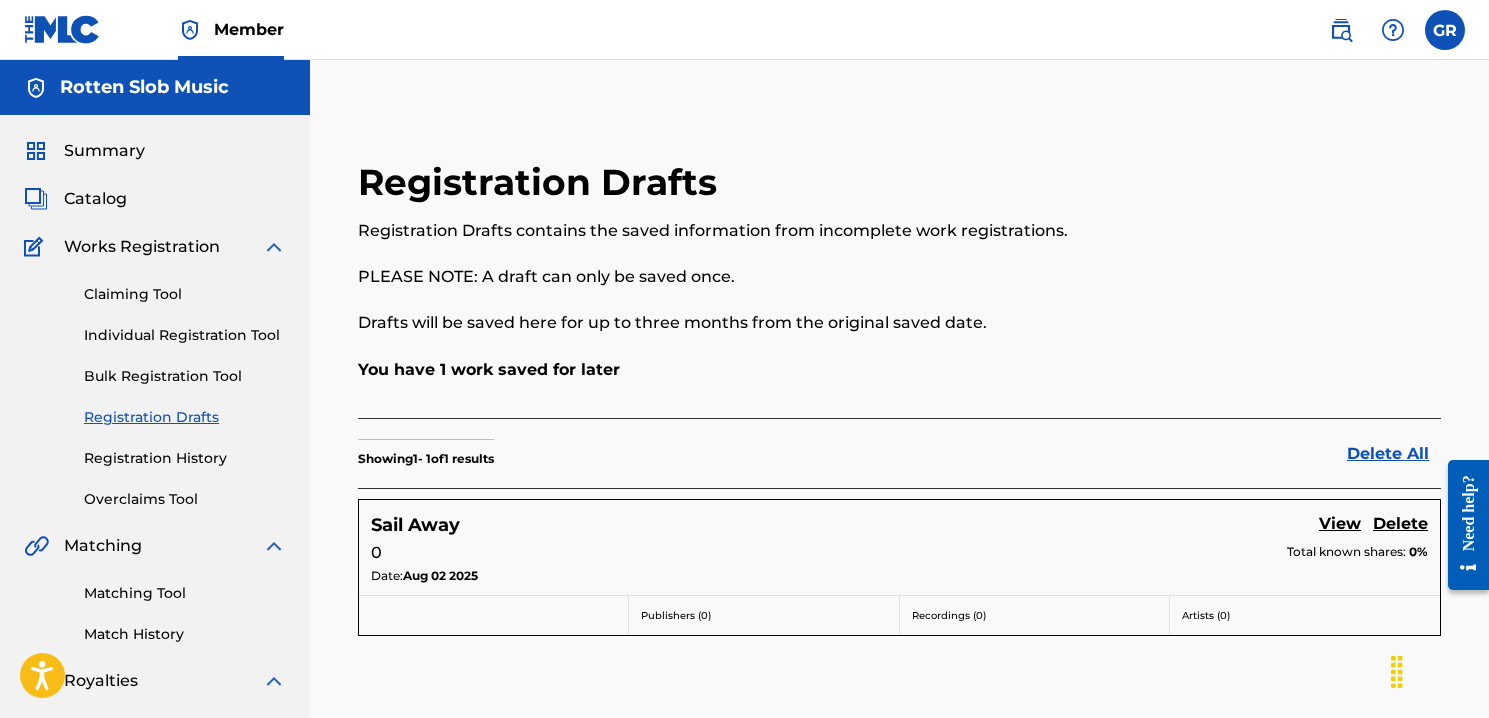 click on "Delete" at bounding box center (1400, 525) 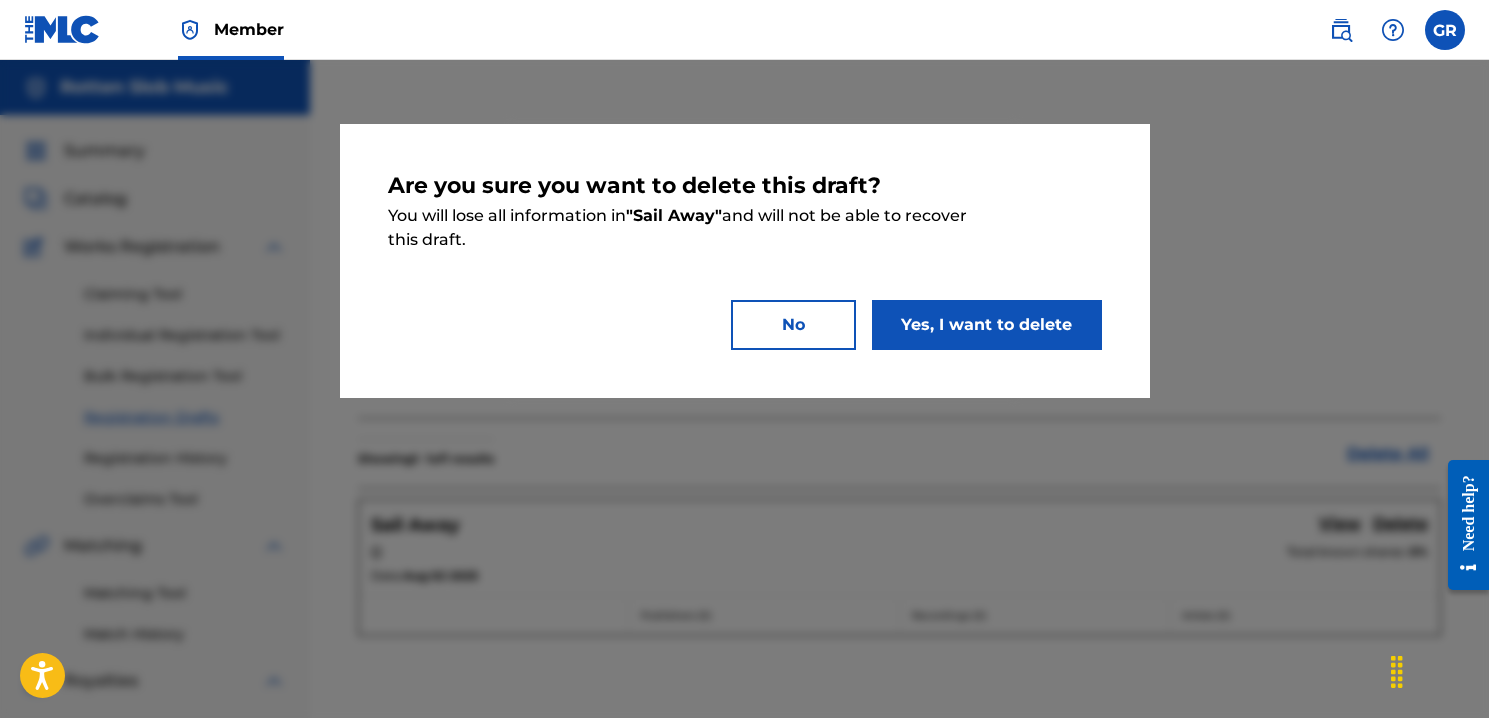 click on "Yes, I want to delete" at bounding box center (987, 325) 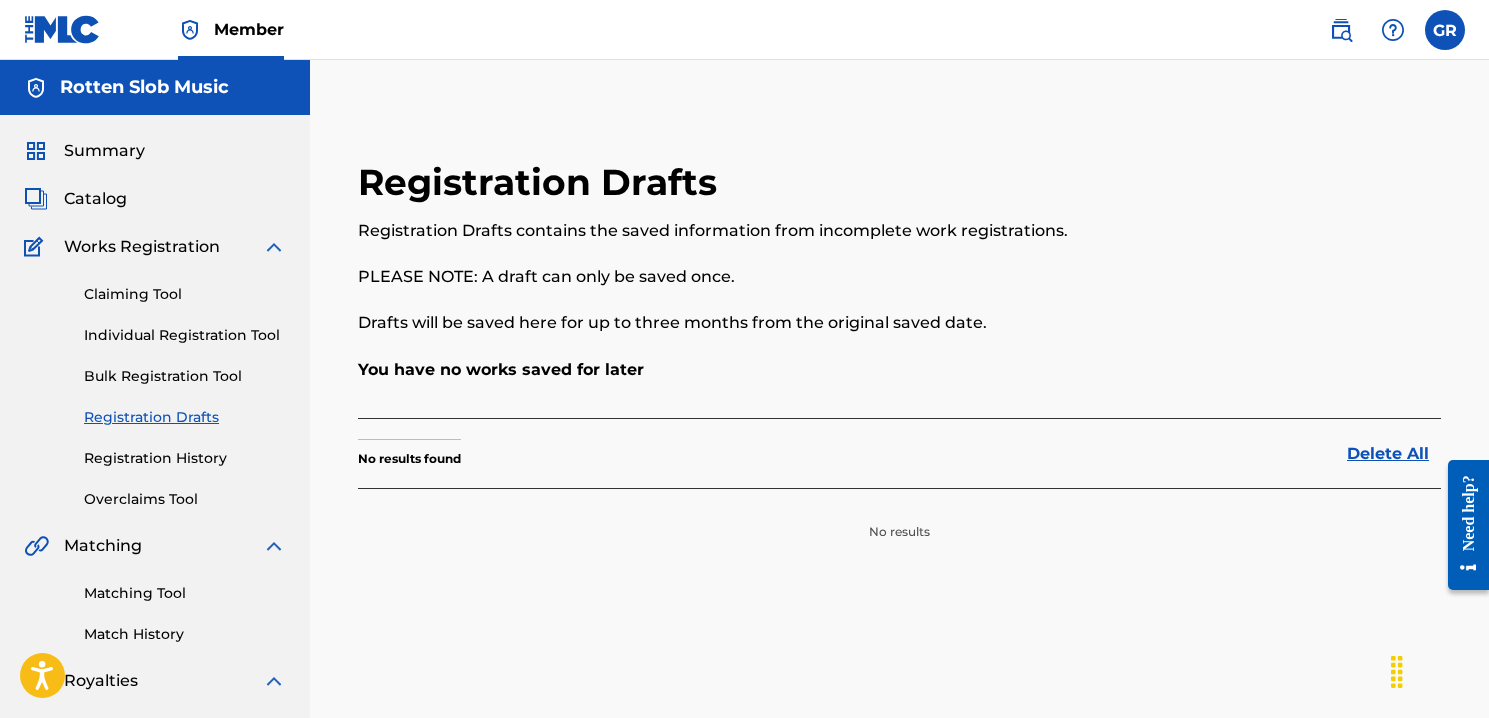 click on "Registration History" at bounding box center [185, 458] 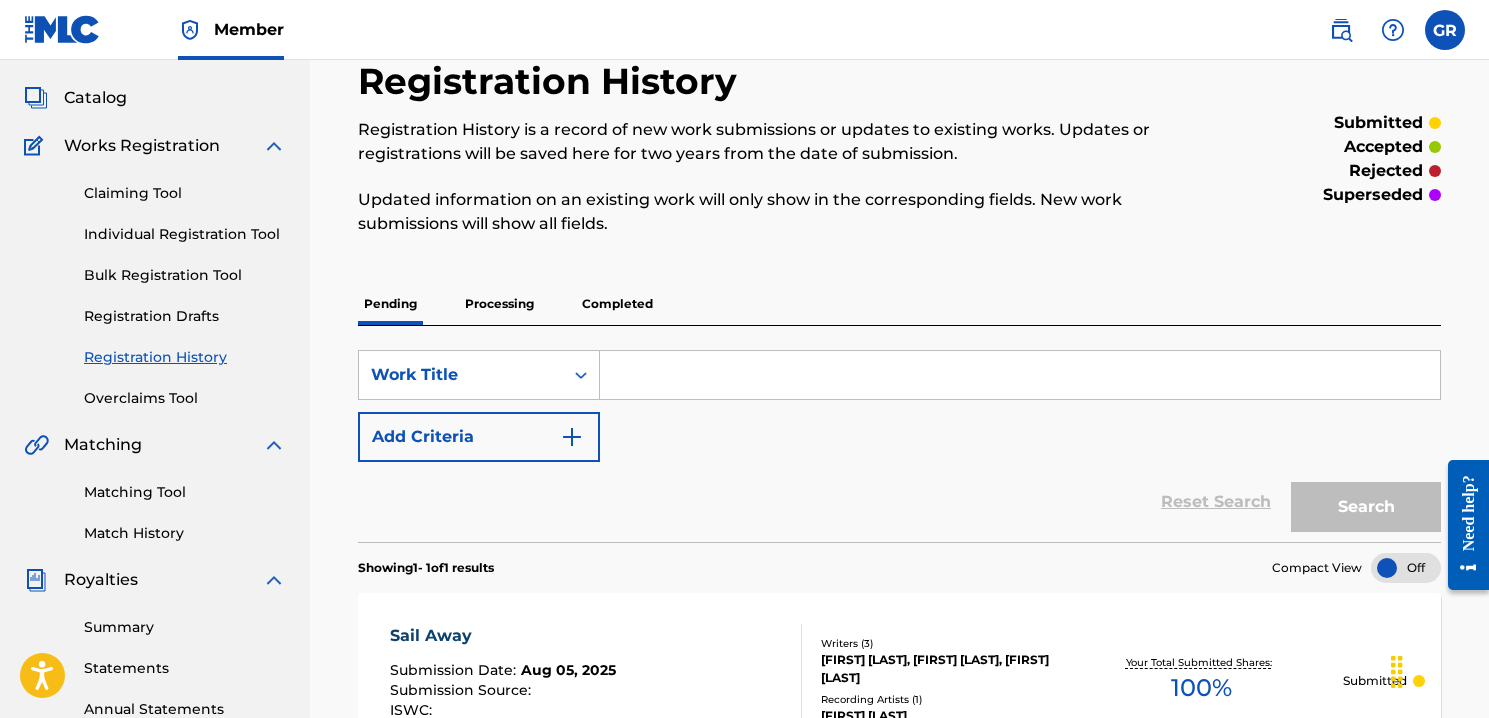 scroll, scrollTop: 0, scrollLeft: 0, axis: both 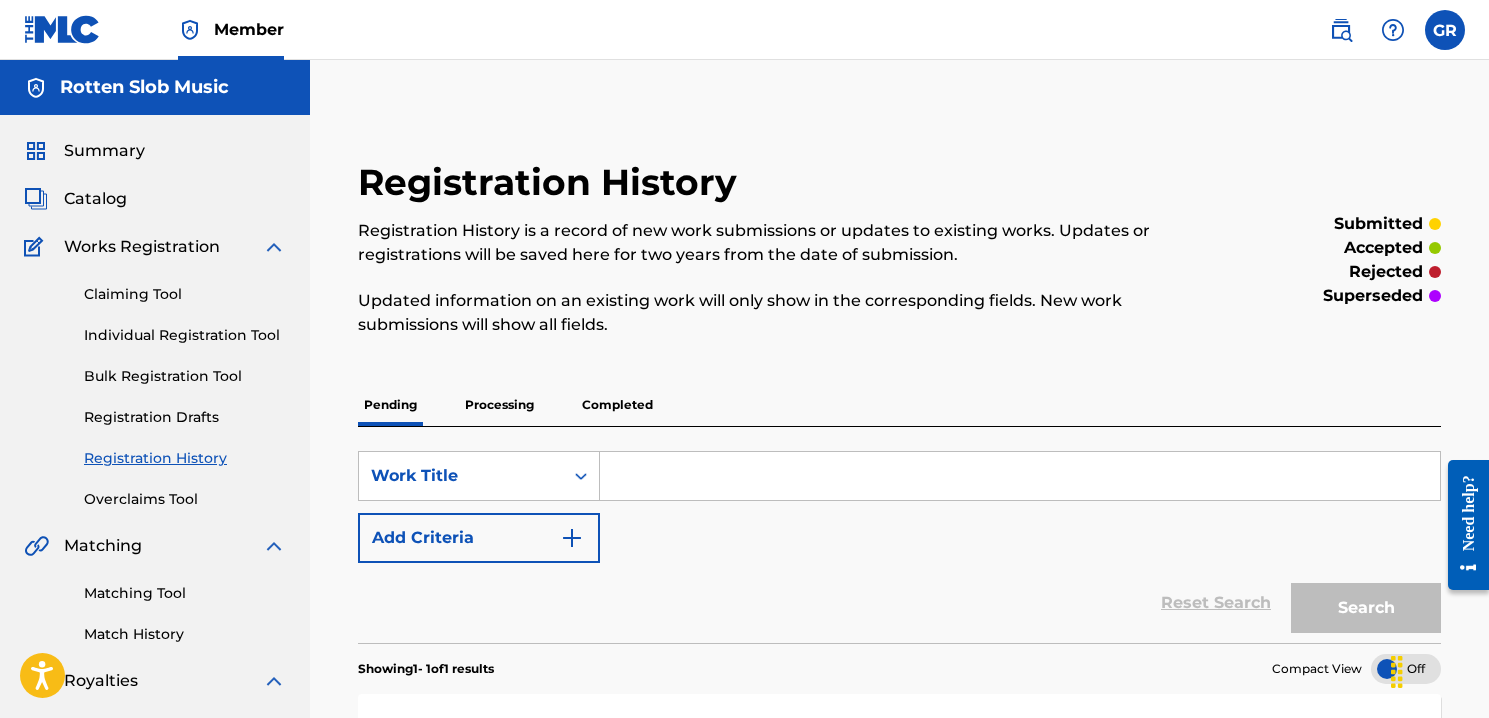 click on "Registration History Registration History is a record of new work submissions or updates to existing works. Updates or registrations will be saved here for two years from the date of submission. Updated information on an existing work will only show in the corresponding fields. New work submissions will show all fields. submitted accepted rejected superseded Pending Processing Completed Work Title Add Criteria Reset Search Search Showing 1 - 1 of 1 results Compact View Sail Away Submission Date : [DATE] Submission Source : ISWC : Member Work Identifier : Writers ( 3 ) [FIRST] [LAST], [FIRST] [LAST], [FIRST] [LAST] Recording Artists ( 1 ) [FIRST] [LAST] Your Total Submitted Shares: 100 % Submitted Results Per Page: 10 25 50 100" at bounding box center [899, 602] 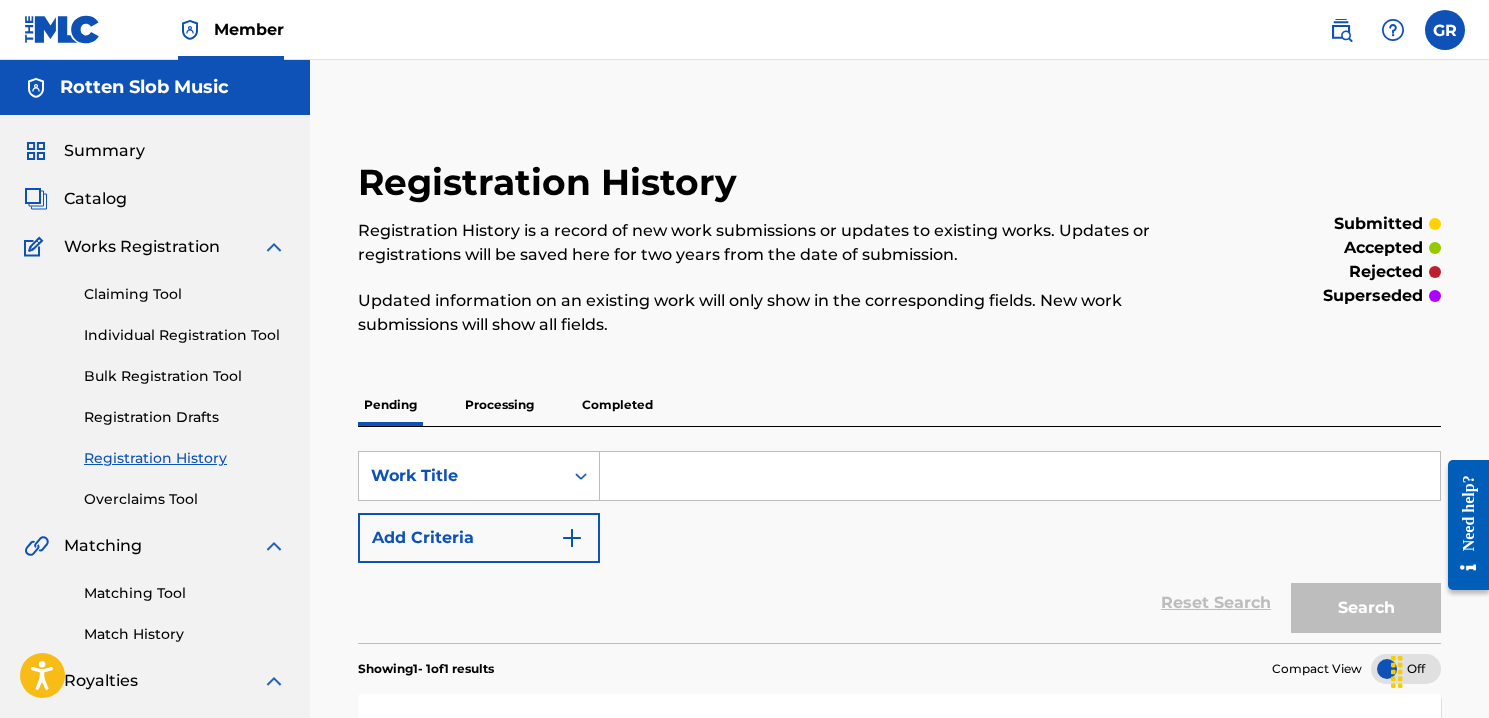 click at bounding box center [1445, 30] 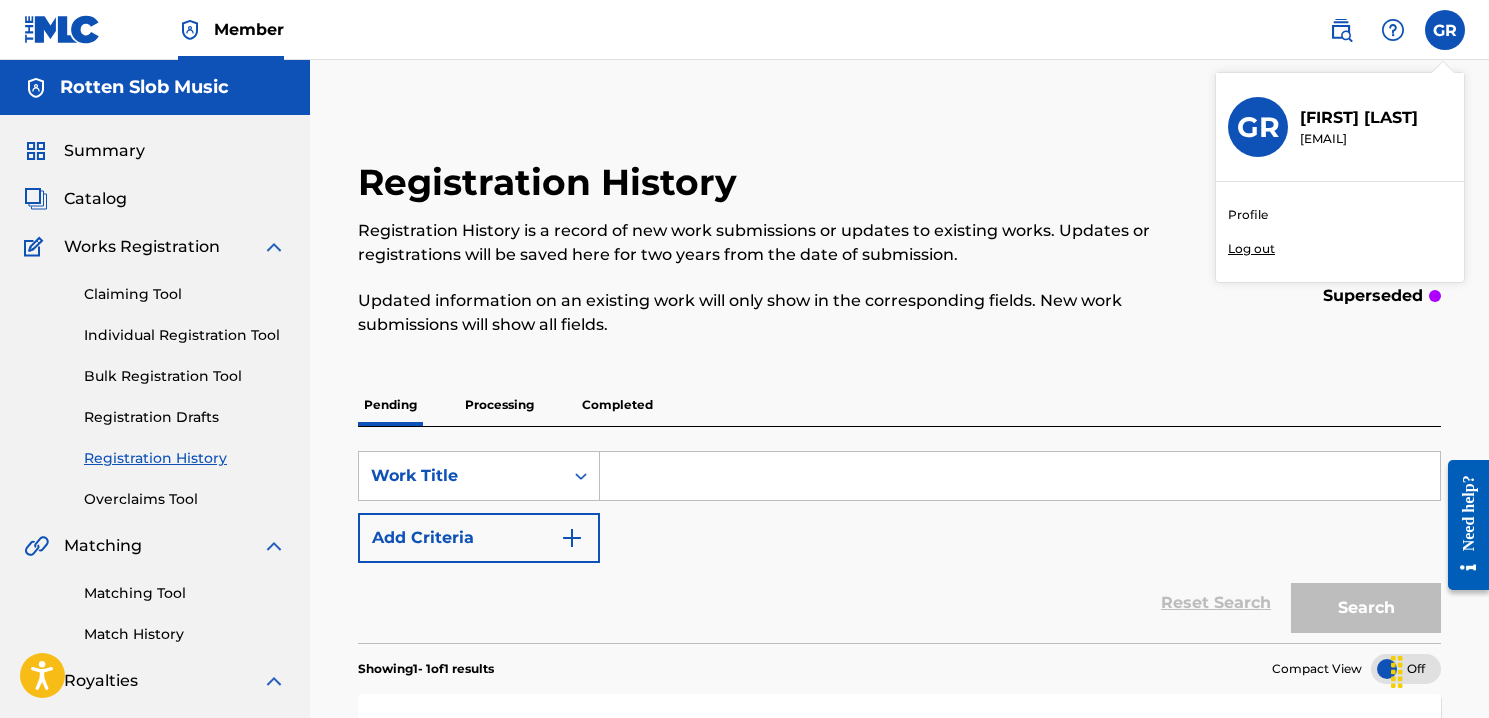 click on "Log out" at bounding box center (1251, 249) 